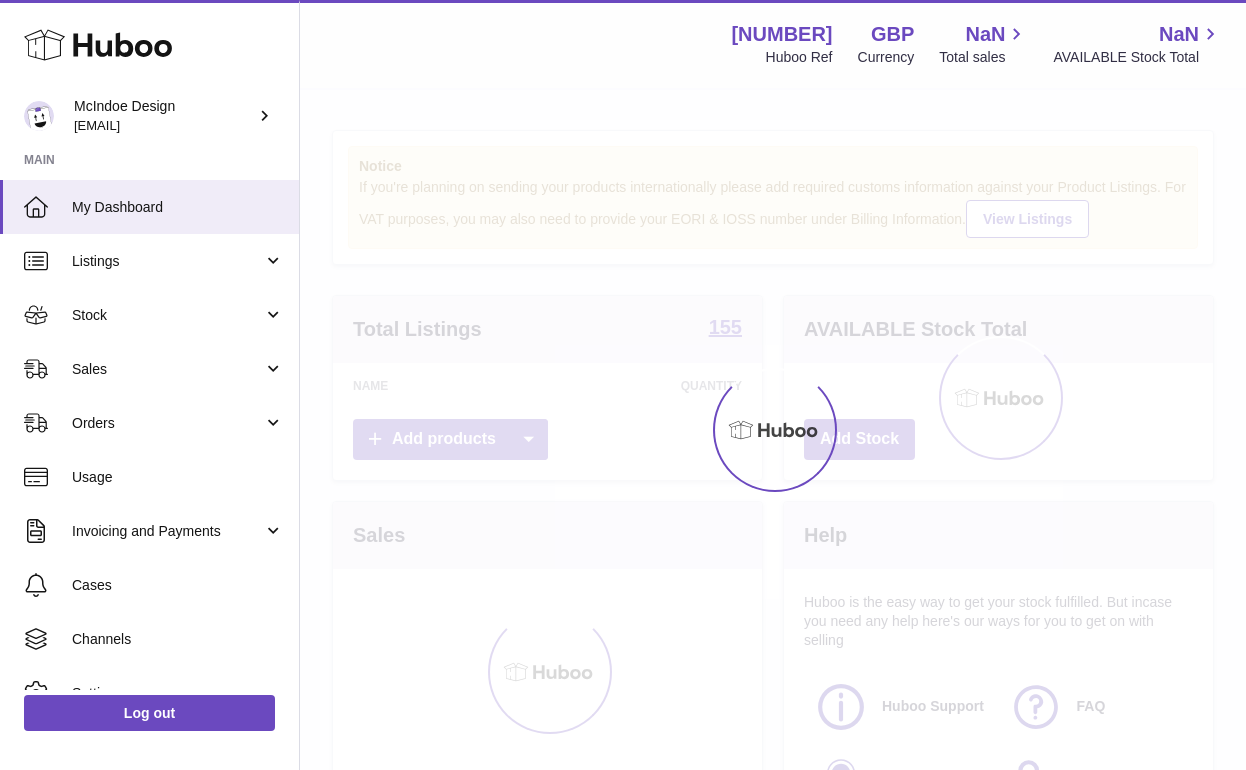 scroll, scrollTop: 0, scrollLeft: 0, axis: both 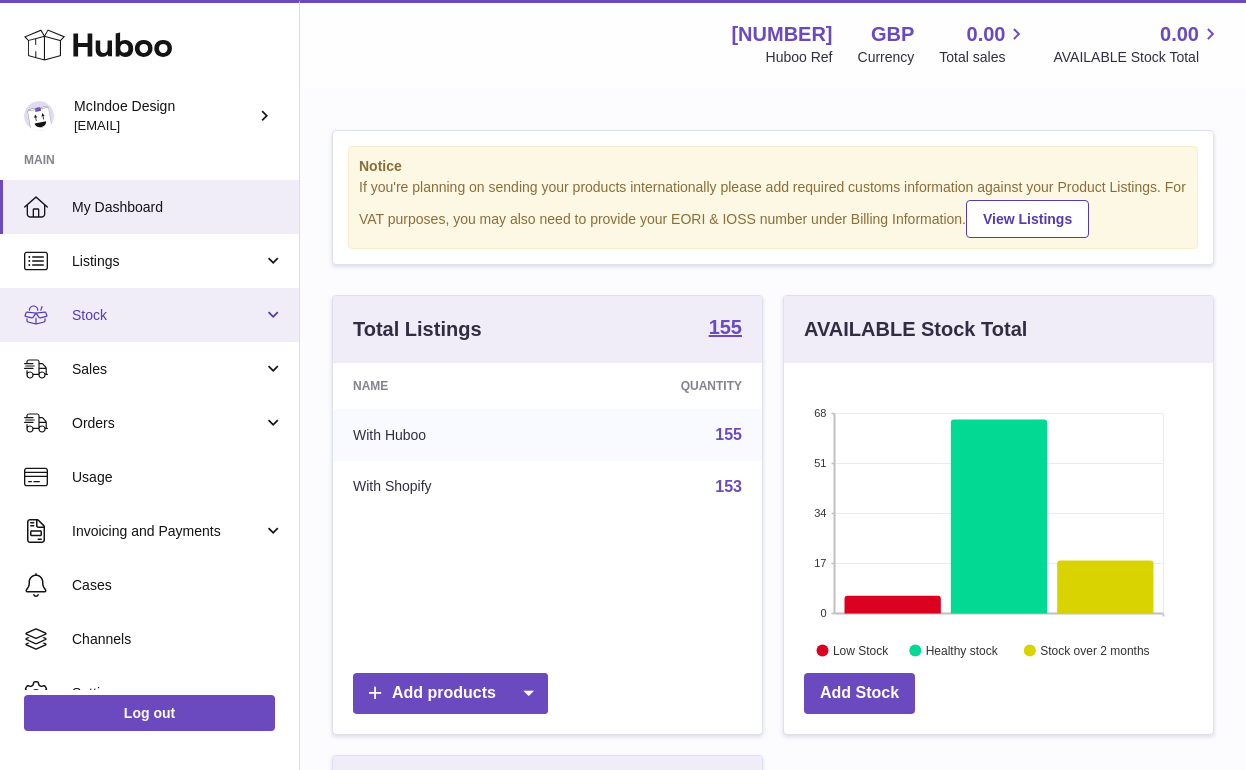 click on "Stock" at bounding box center (167, 315) 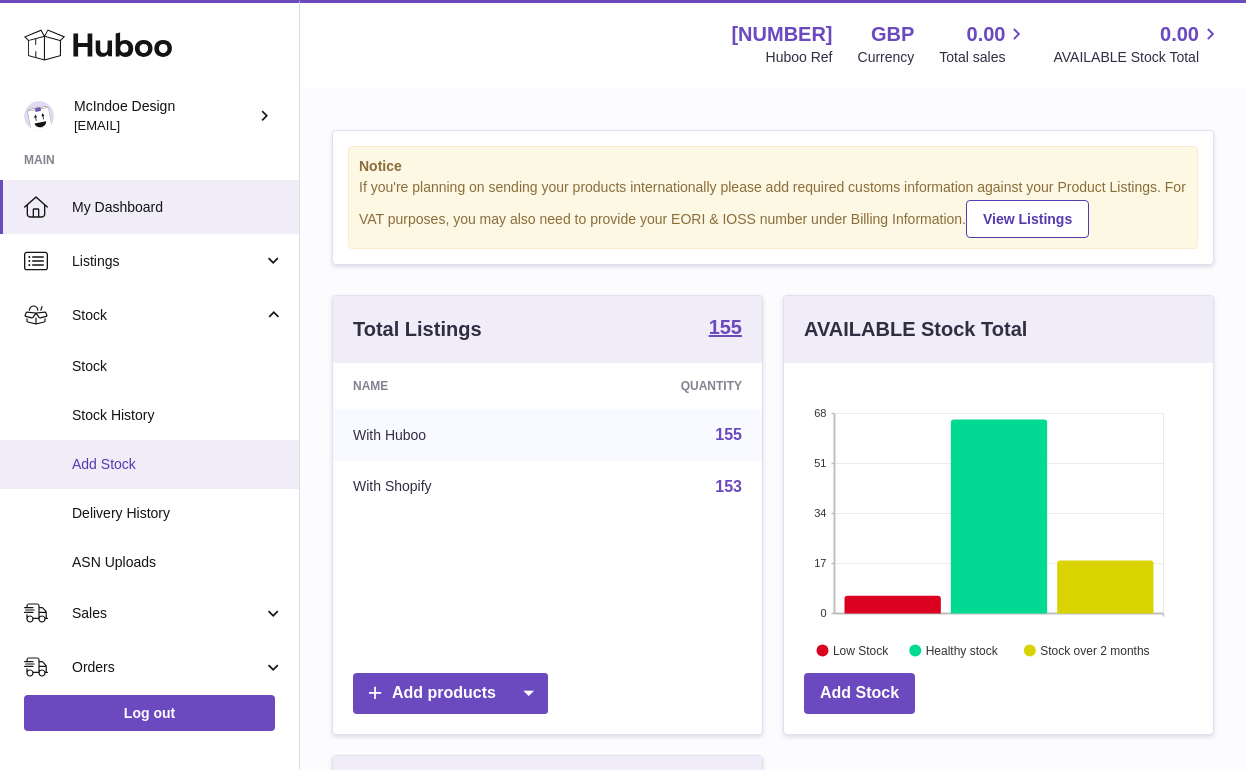 scroll, scrollTop: 89, scrollLeft: 0, axis: vertical 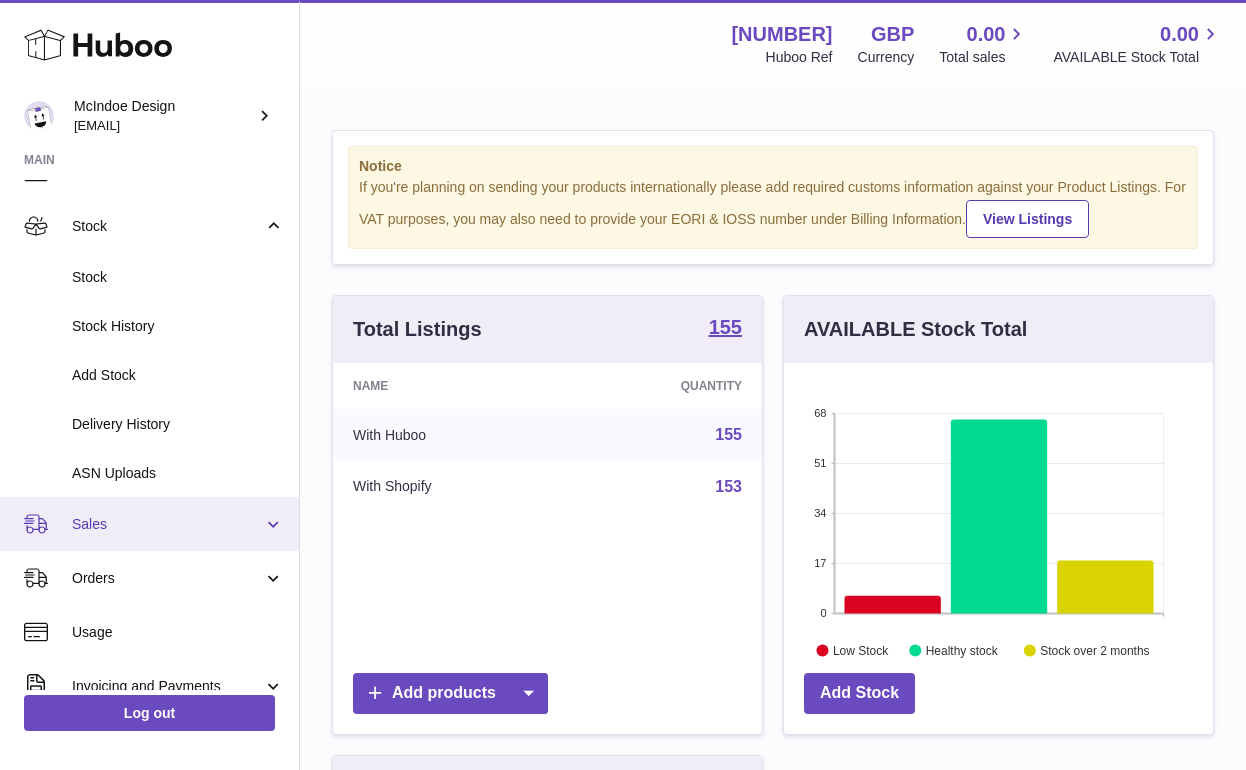 click on "Sales" at bounding box center (167, 524) 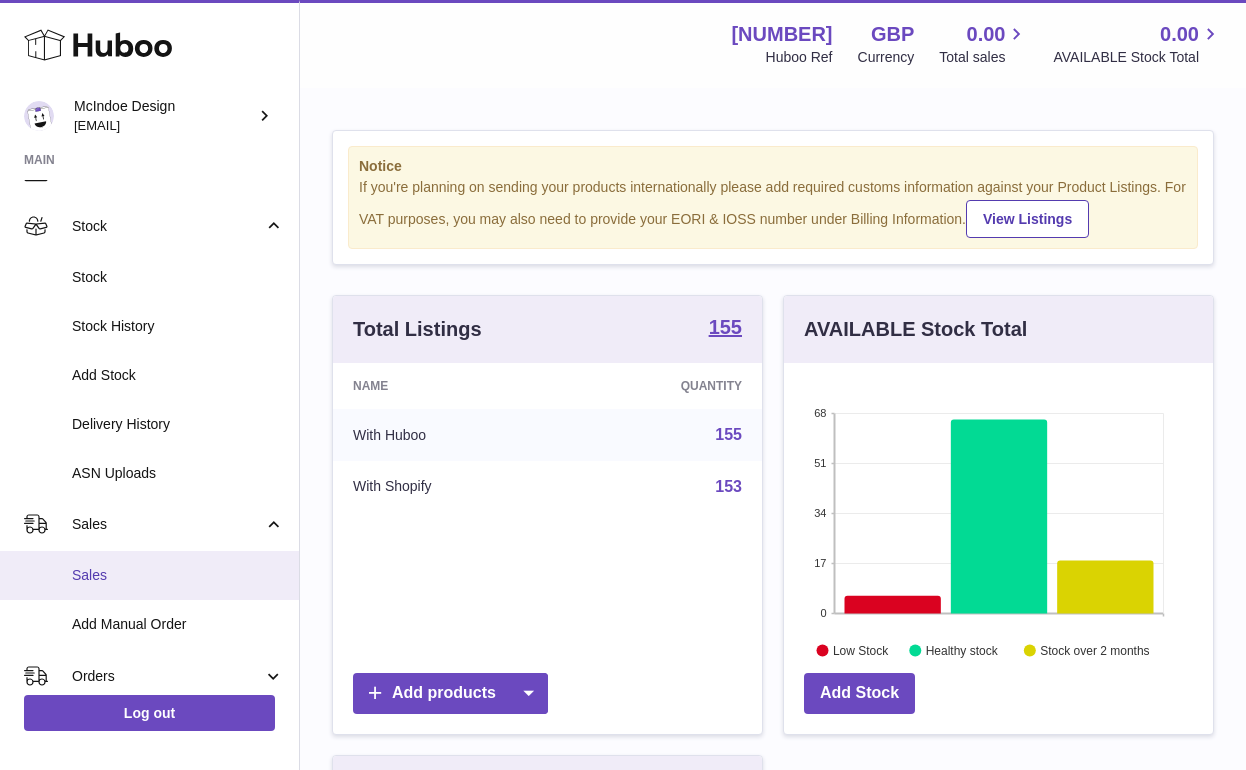 click on "Sales" at bounding box center (178, 575) 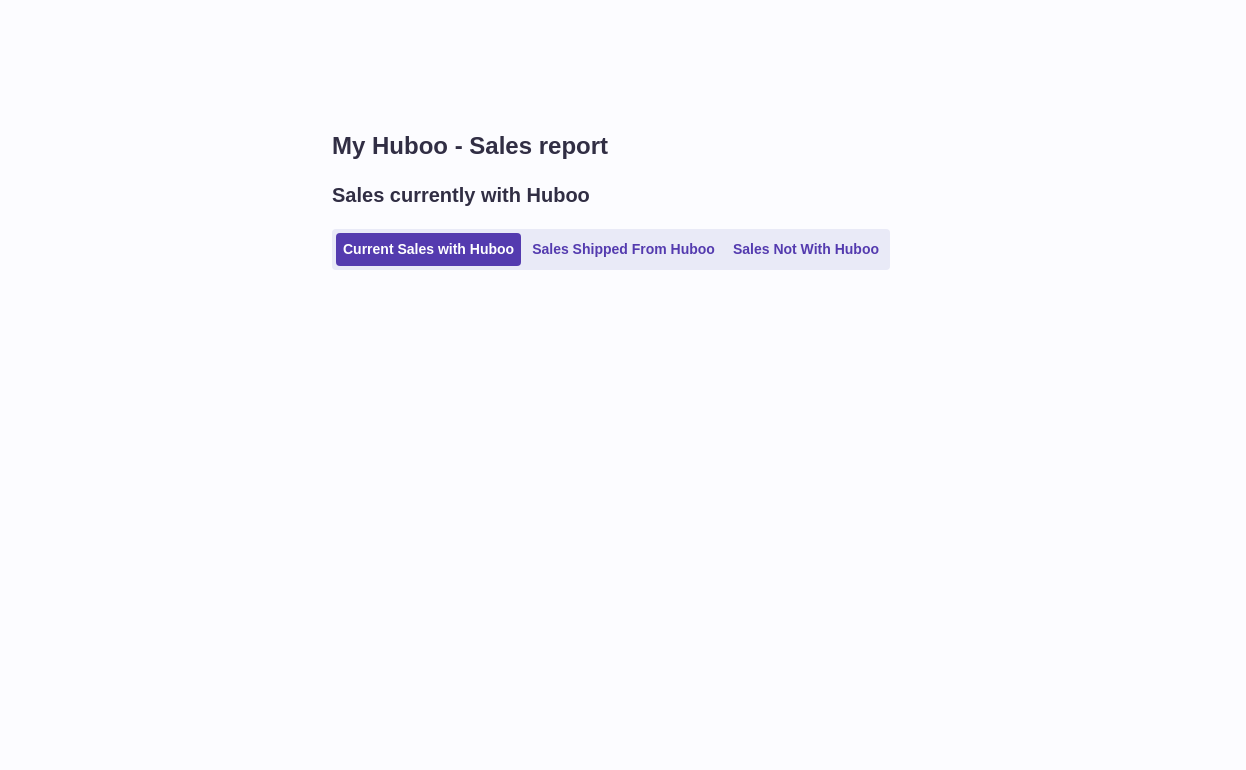 scroll, scrollTop: 0, scrollLeft: 0, axis: both 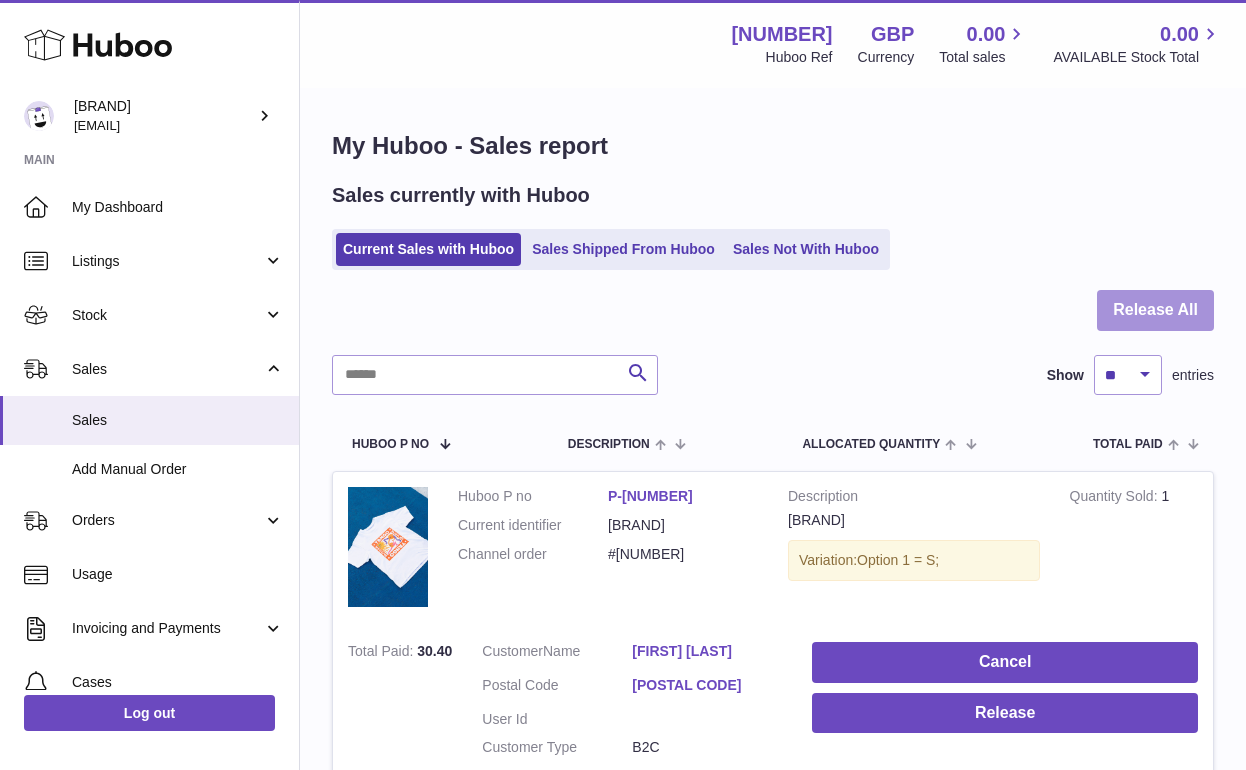 click on "Release All" at bounding box center (1155, 310) 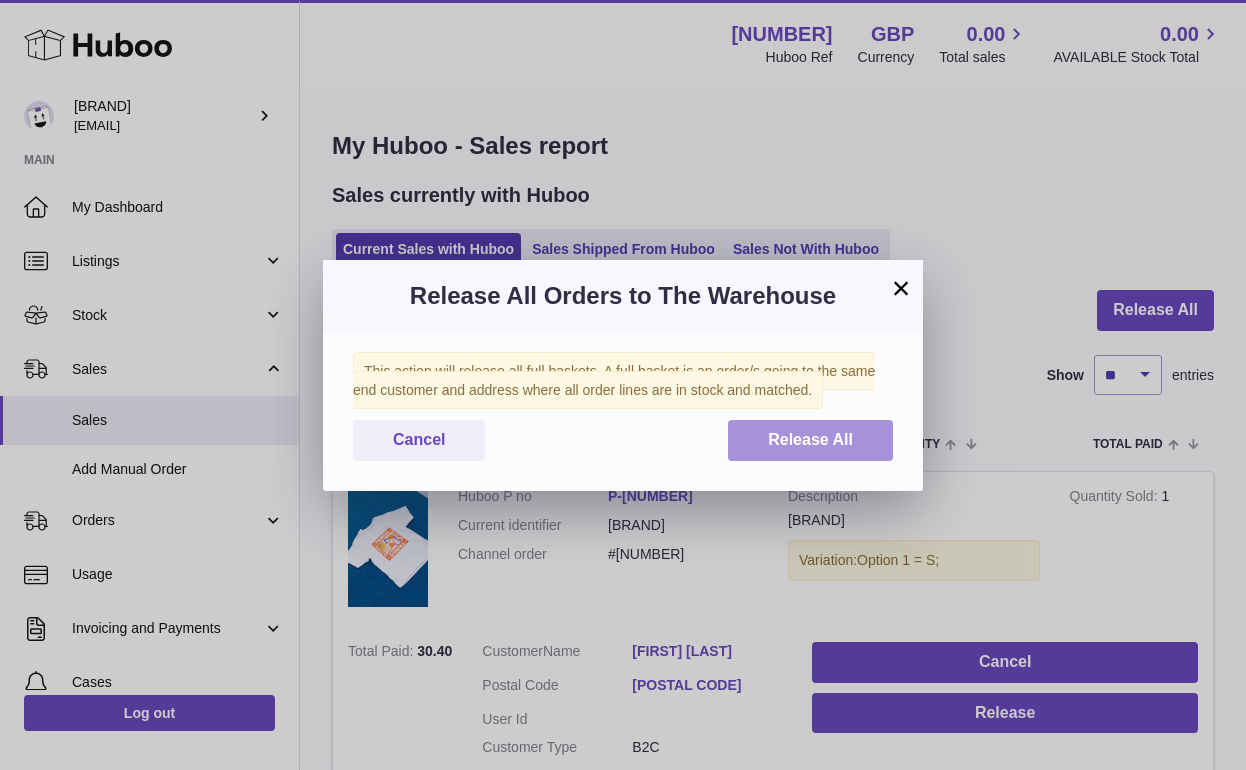 click on "Release All" at bounding box center [810, 439] 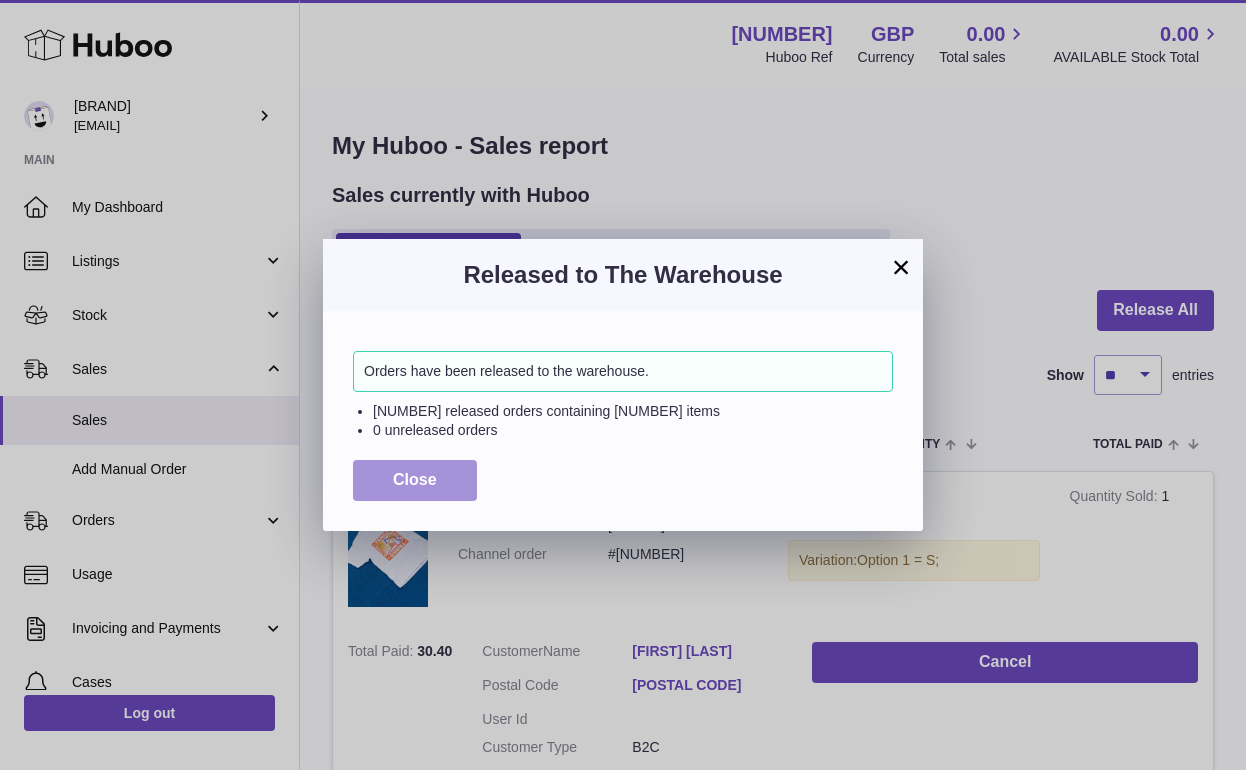 click on "Close" at bounding box center [415, 479] 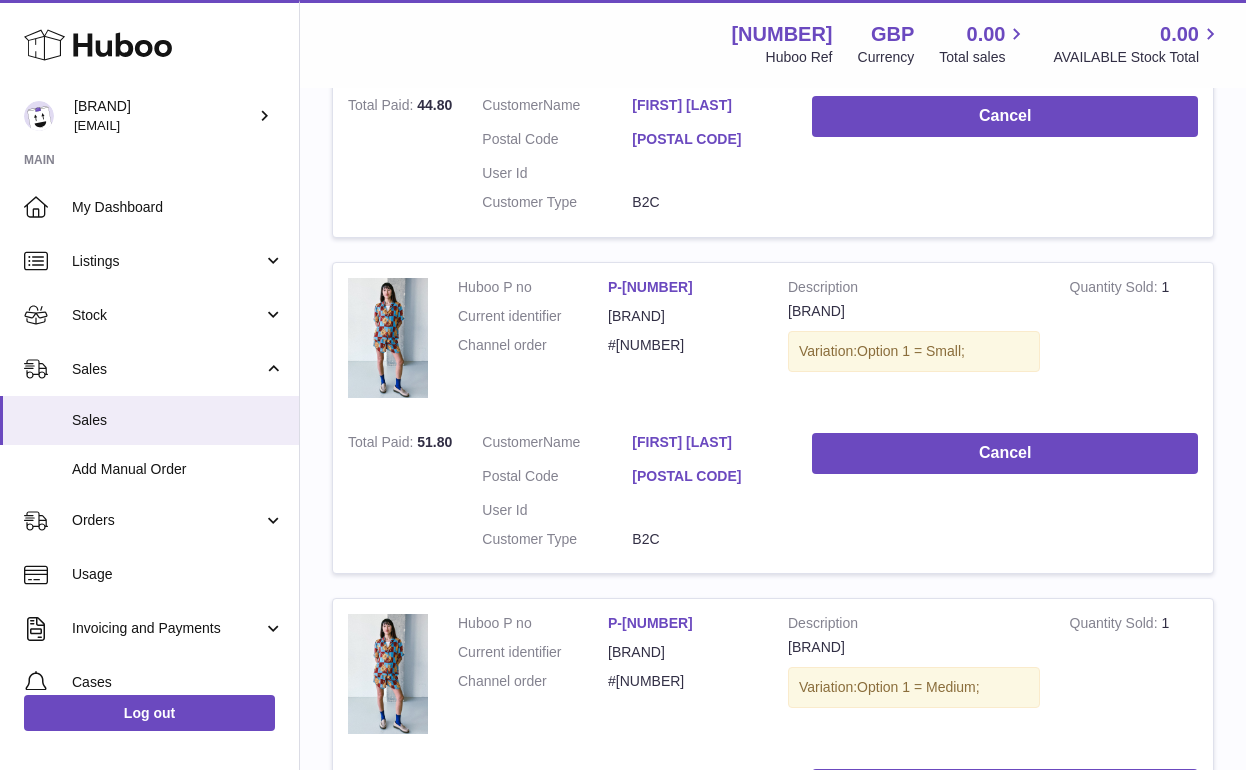 scroll, scrollTop: 3274, scrollLeft: 0, axis: vertical 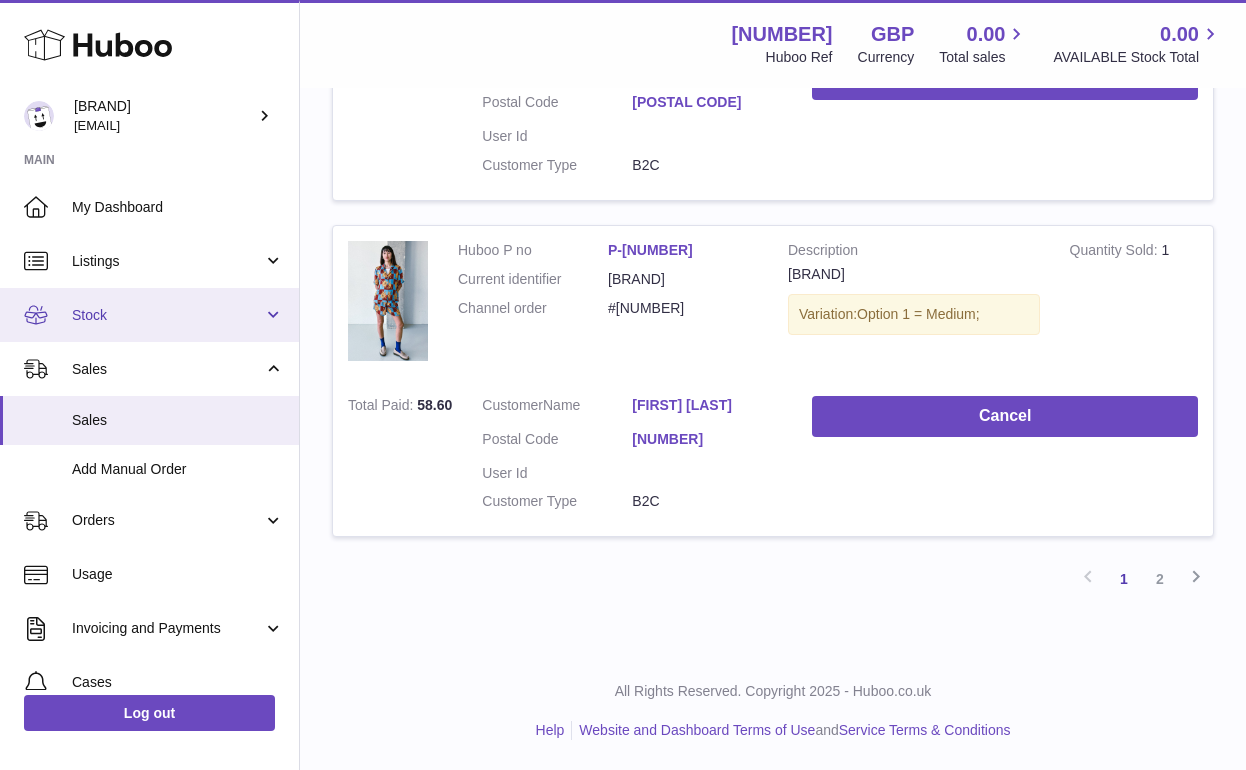 click on "Stock" at bounding box center [167, 315] 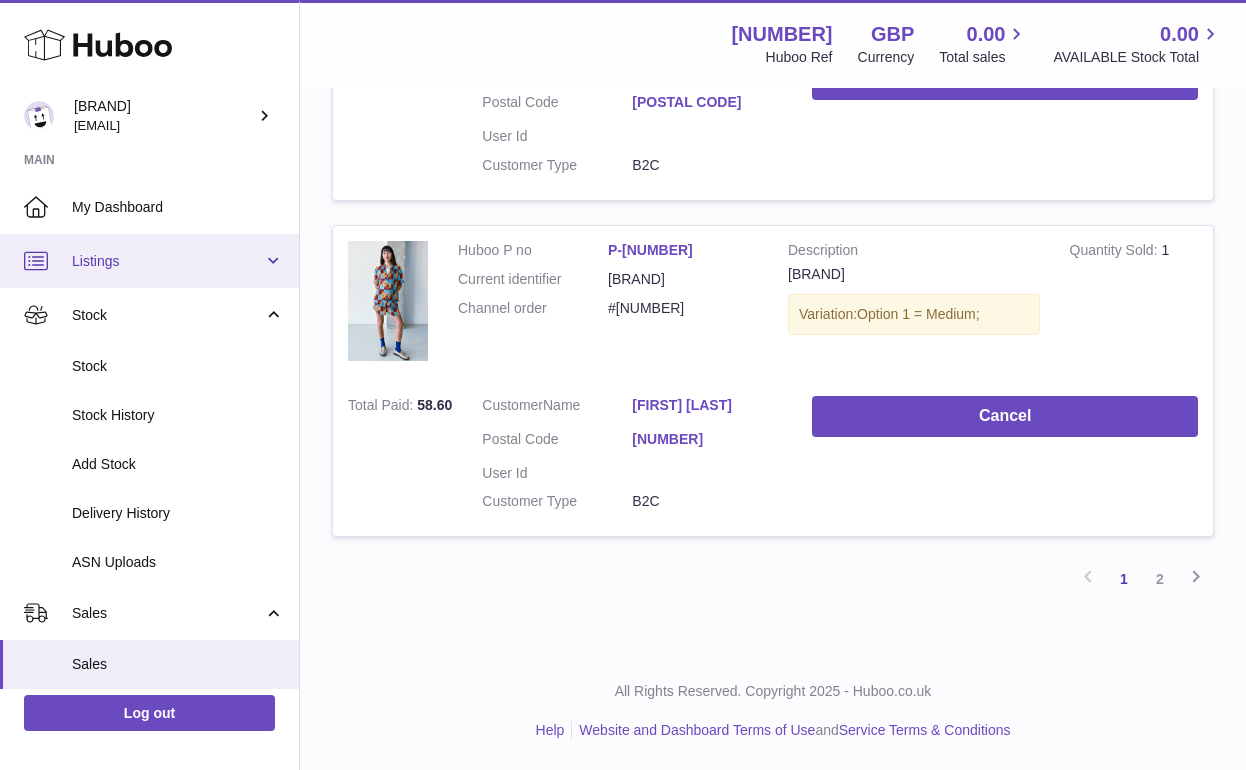 click on "Listings" at bounding box center [167, 261] 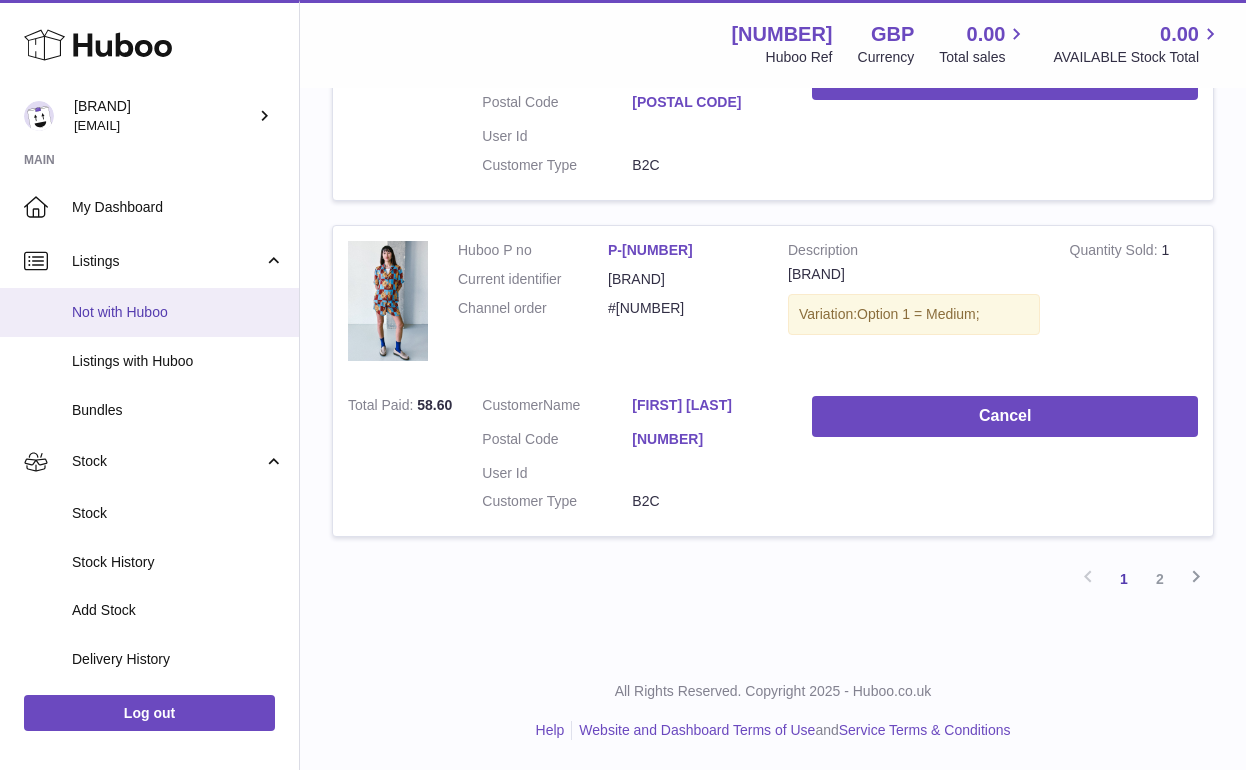 click on "Not with Huboo" at bounding box center [178, 312] 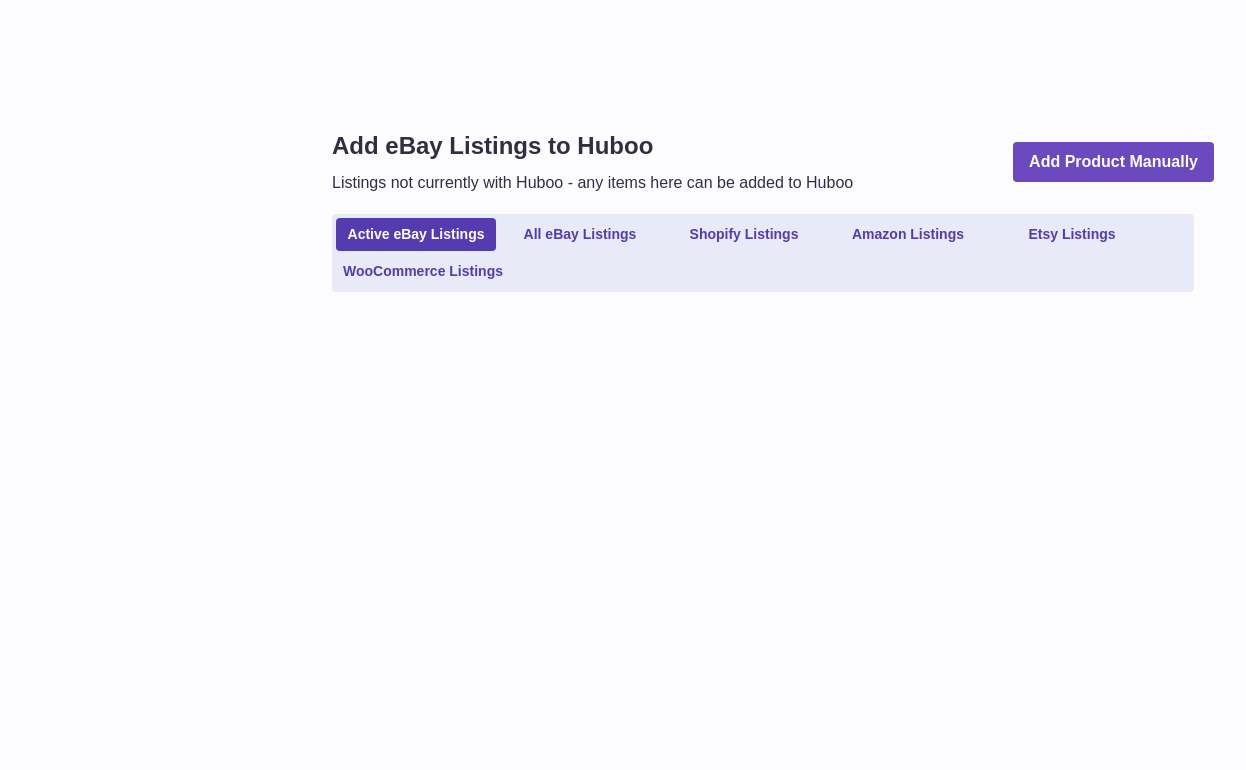 scroll, scrollTop: 0, scrollLeft: 0, axis: both 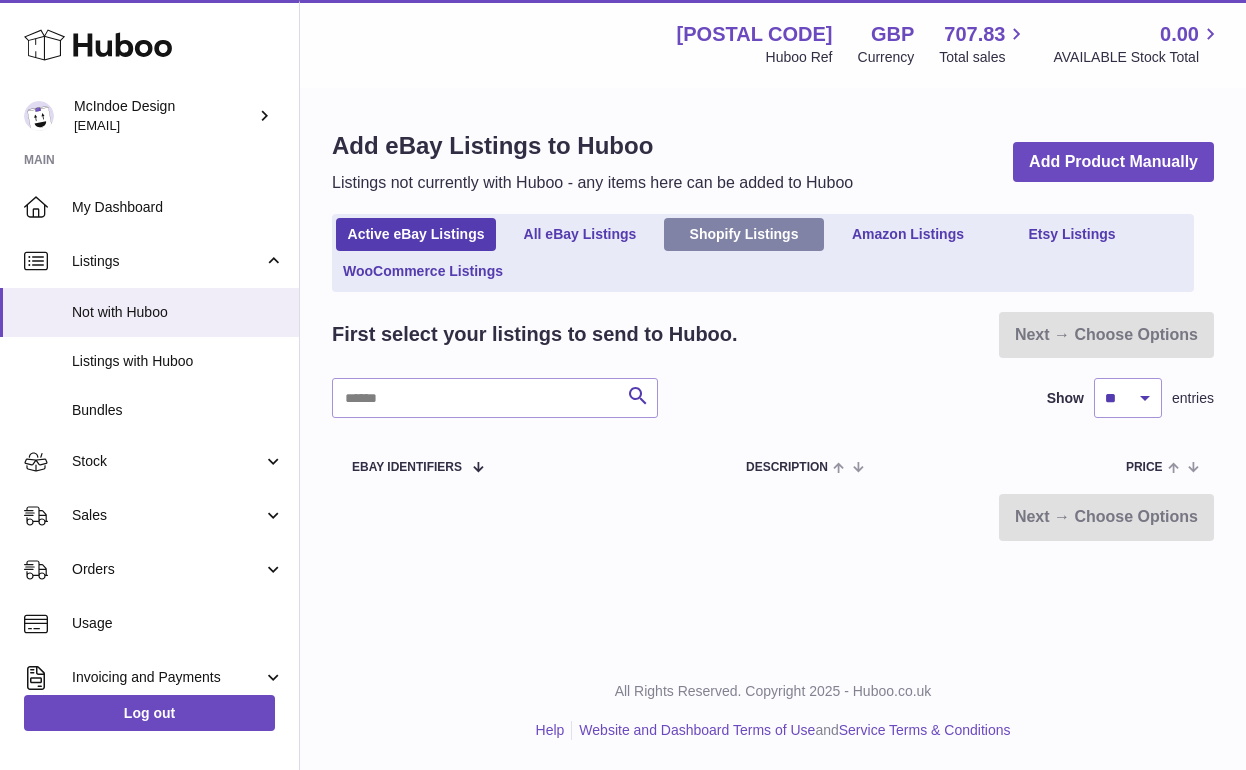 click on "Shopify Listings" at bounding box center (744, 234) 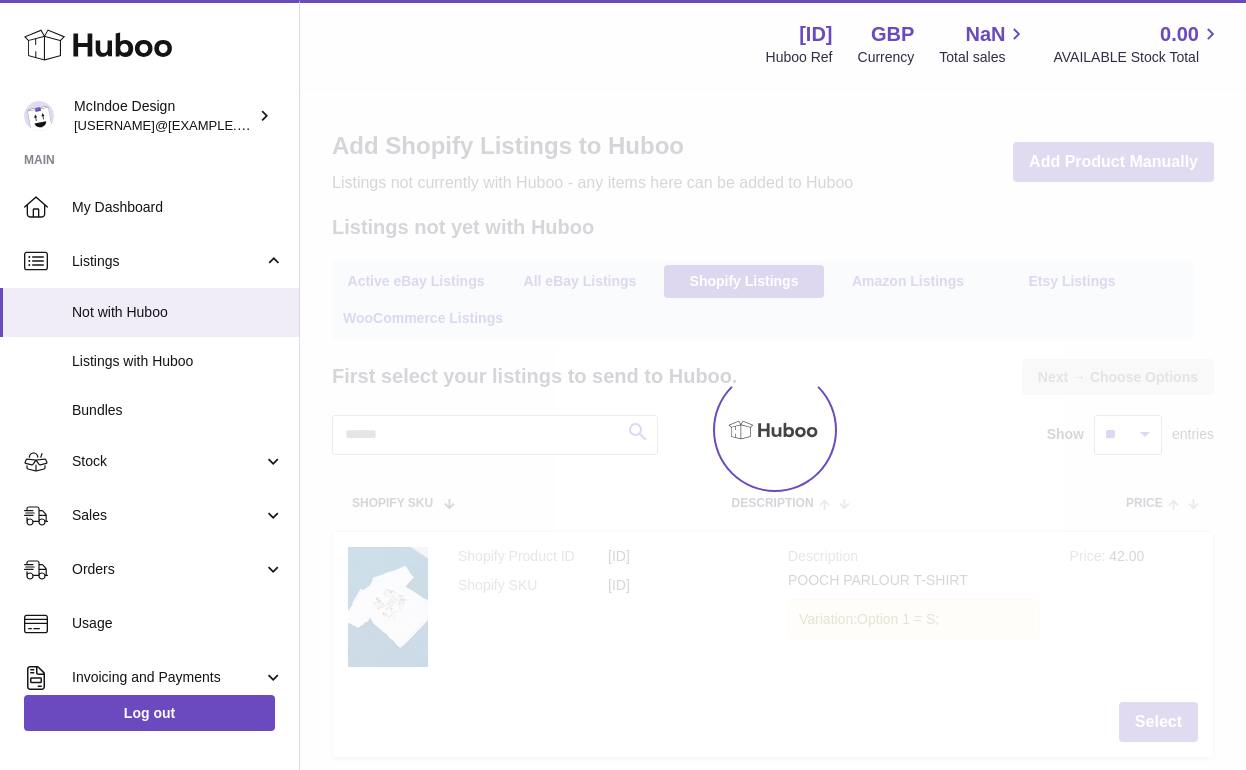 scroll, scrollTop: 0, scrollLeft: 0, axis: both 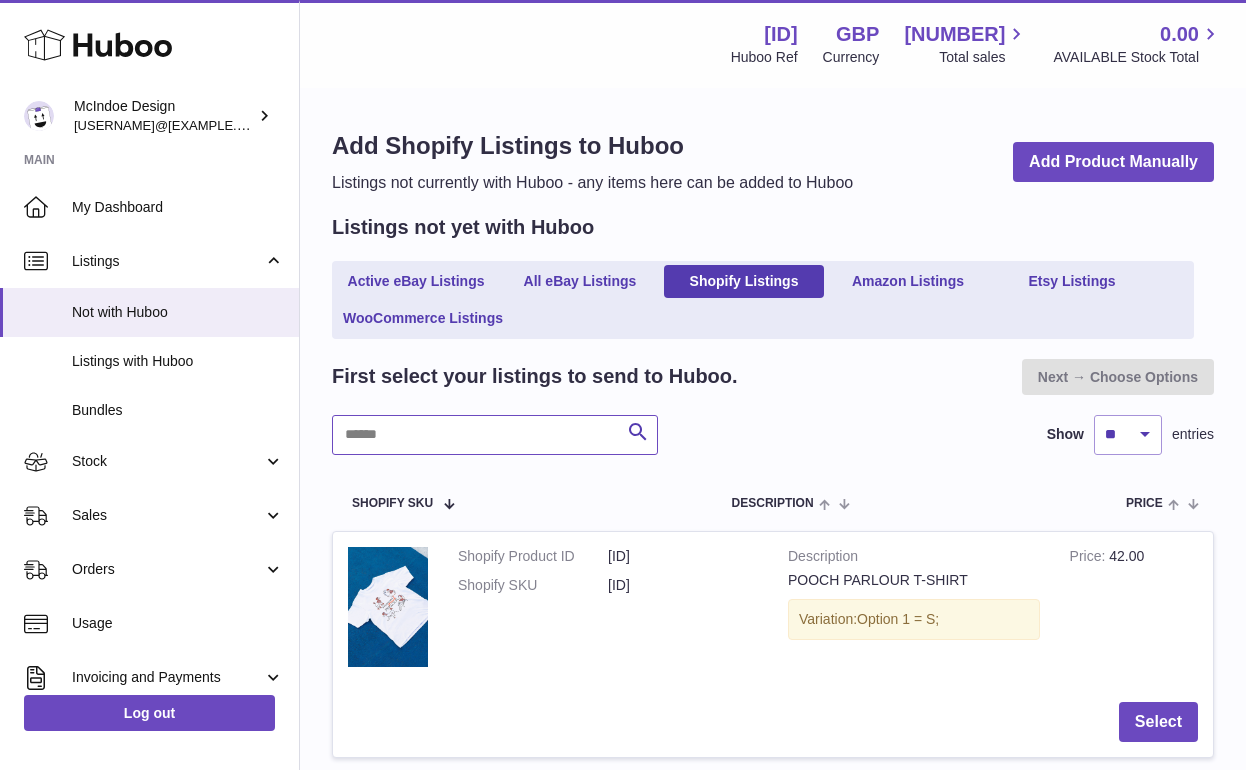 click at bounding box center [495, 435] 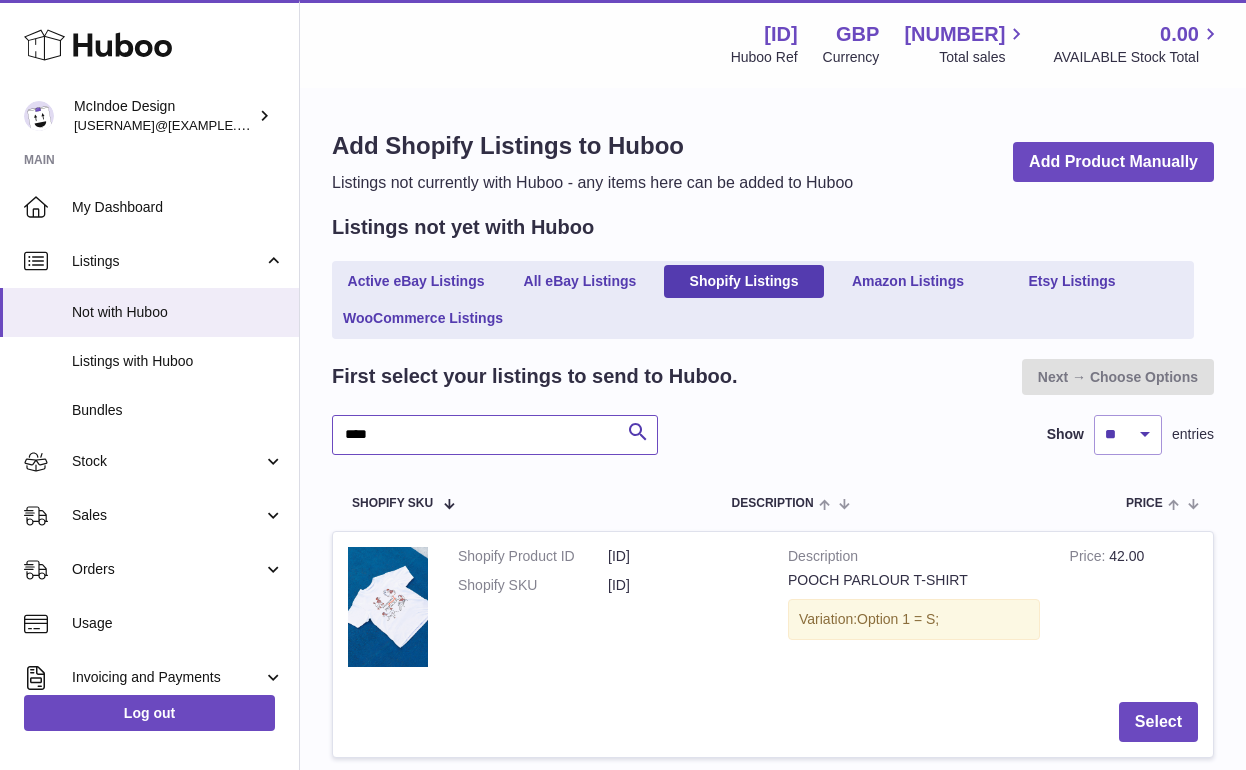 type on "****" 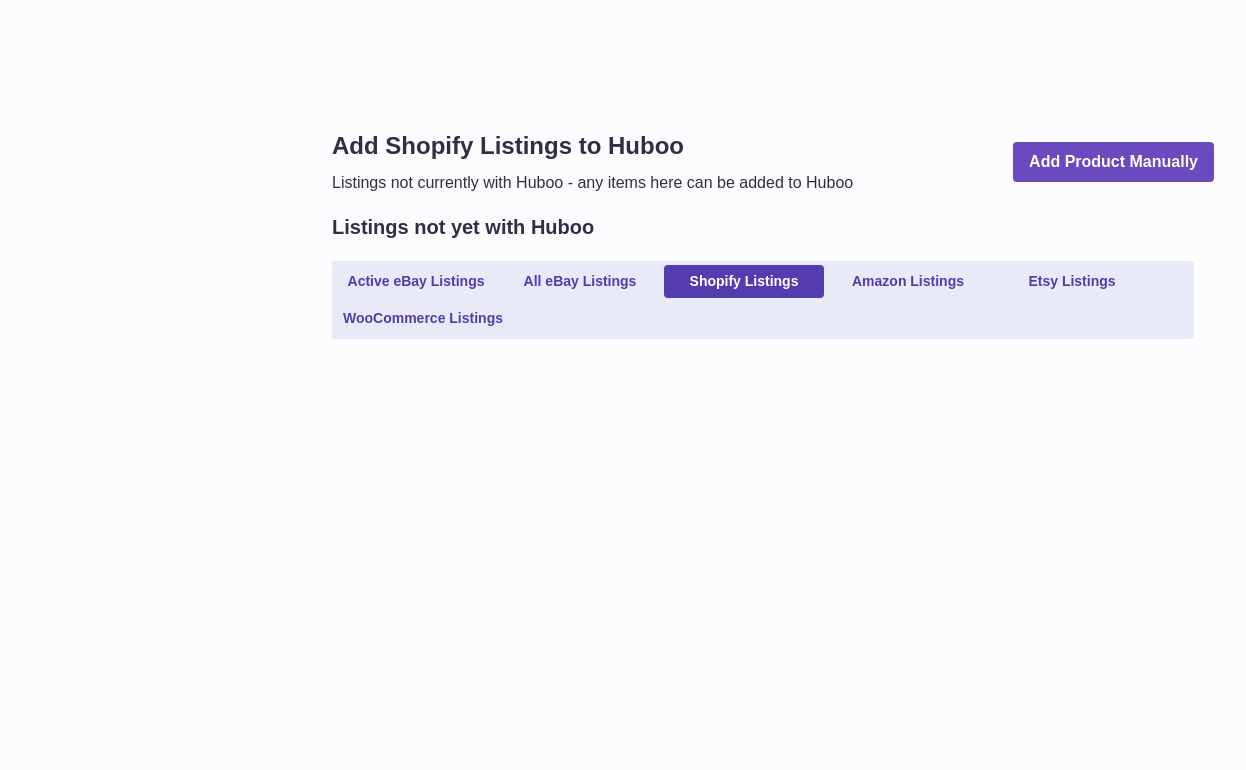 scroll, scrollTop: 0, scrollLeft: 0, axis: both 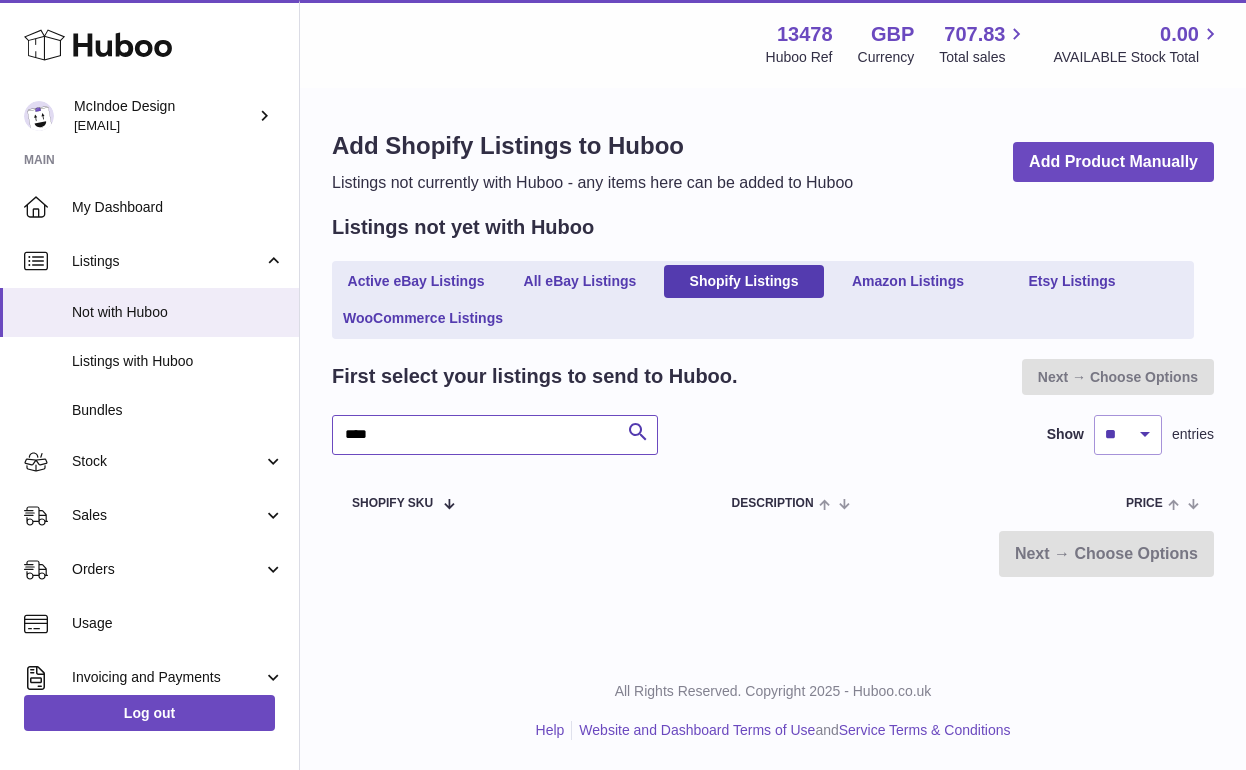 click on "****" at bounding box center (495, 435) 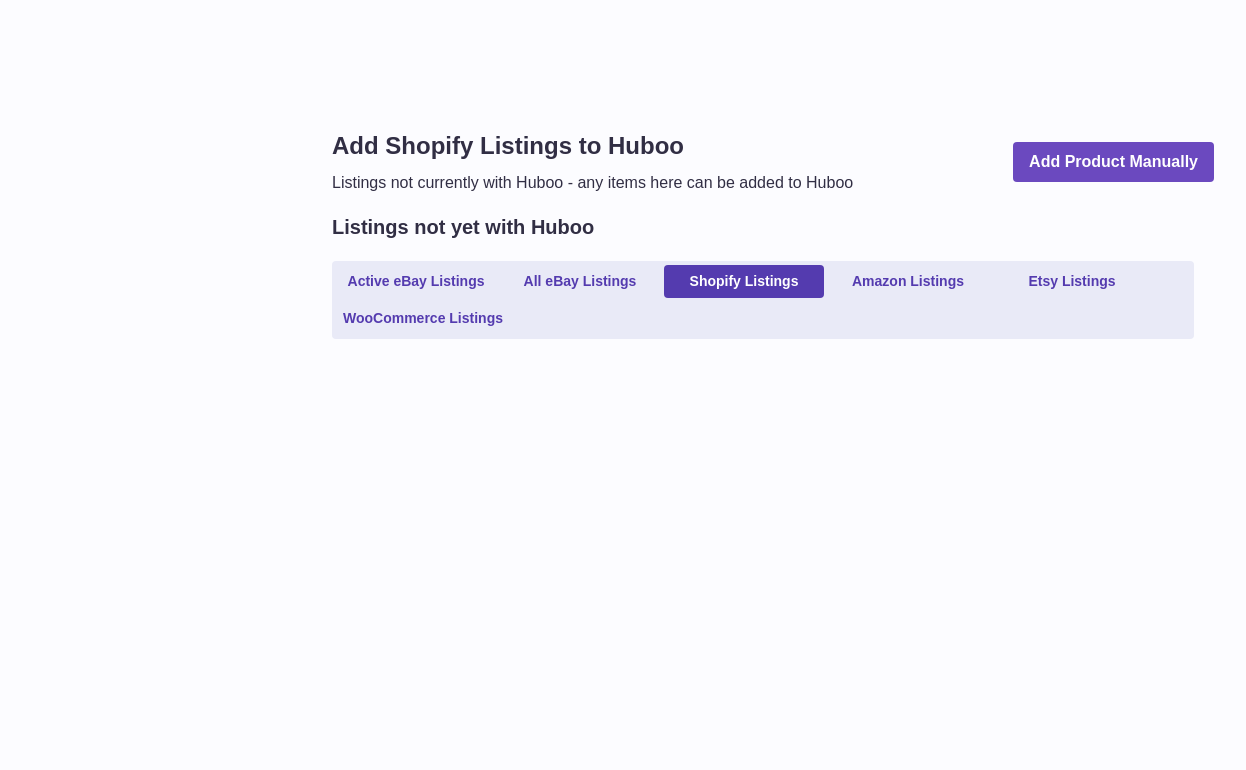 scroll, scrollTop: 0, scrollLeft: 0, axis: both 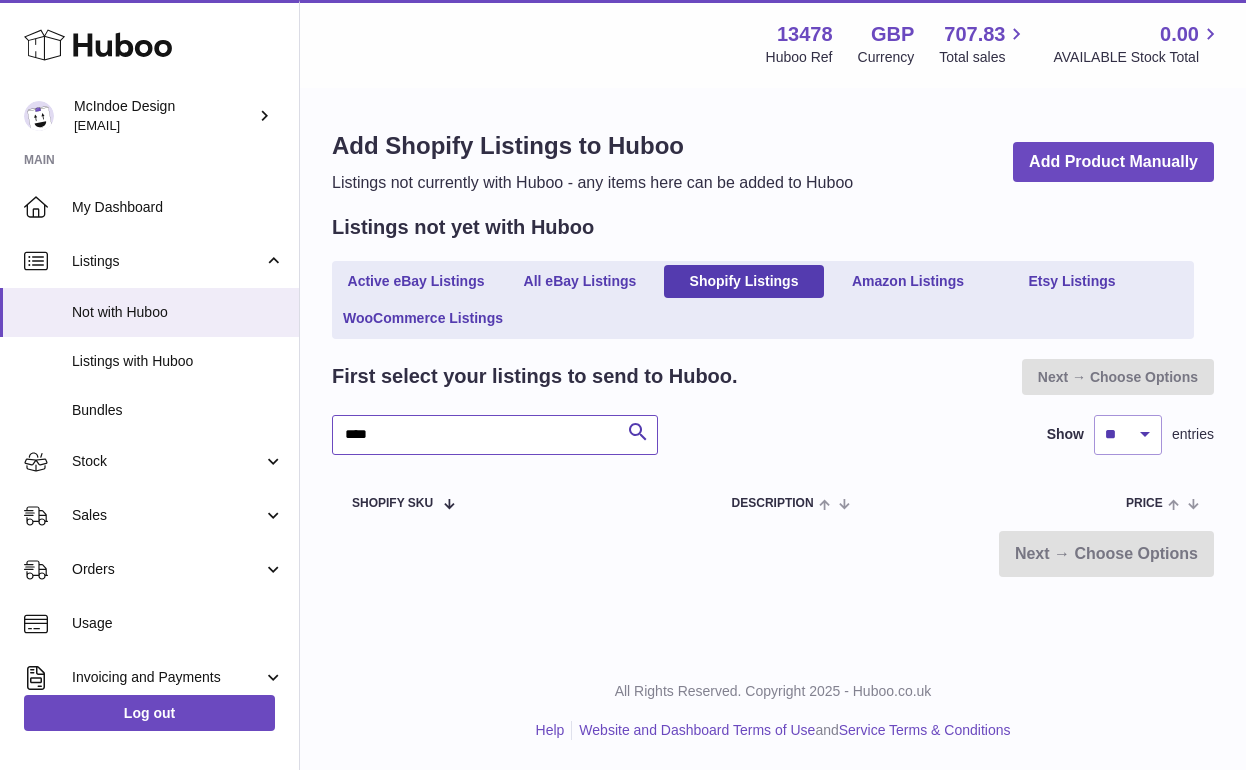 click on "****" at bounding box center [495, 435] 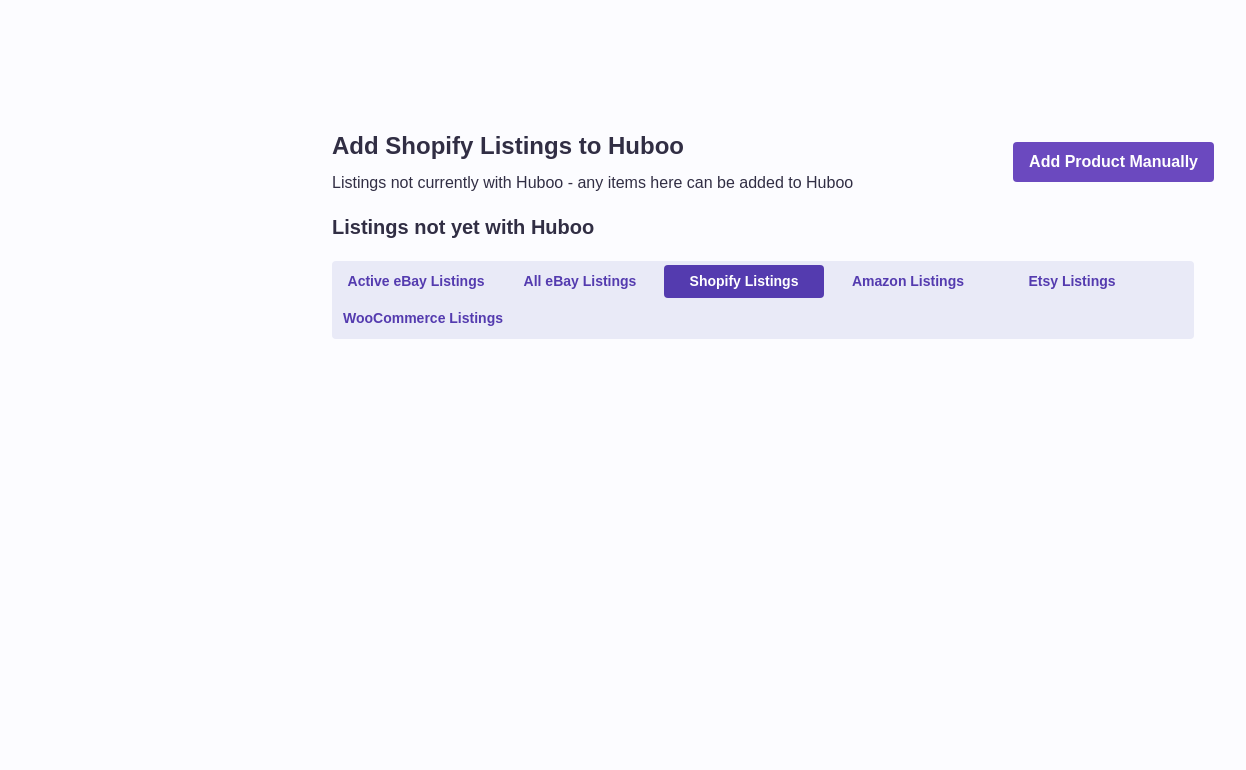 scroll, scrollTop: 0, scrollLeft: 0, axis: both 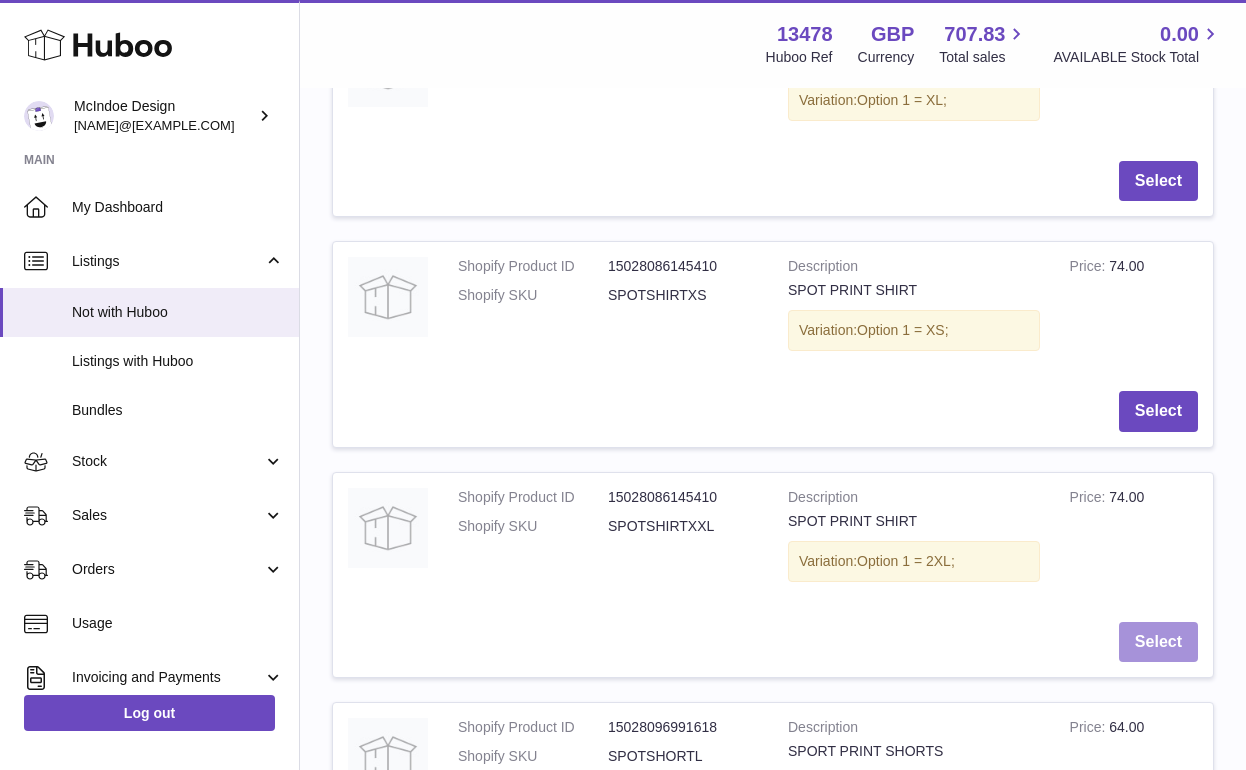click on "Select" at bounding box center (1158, 642) 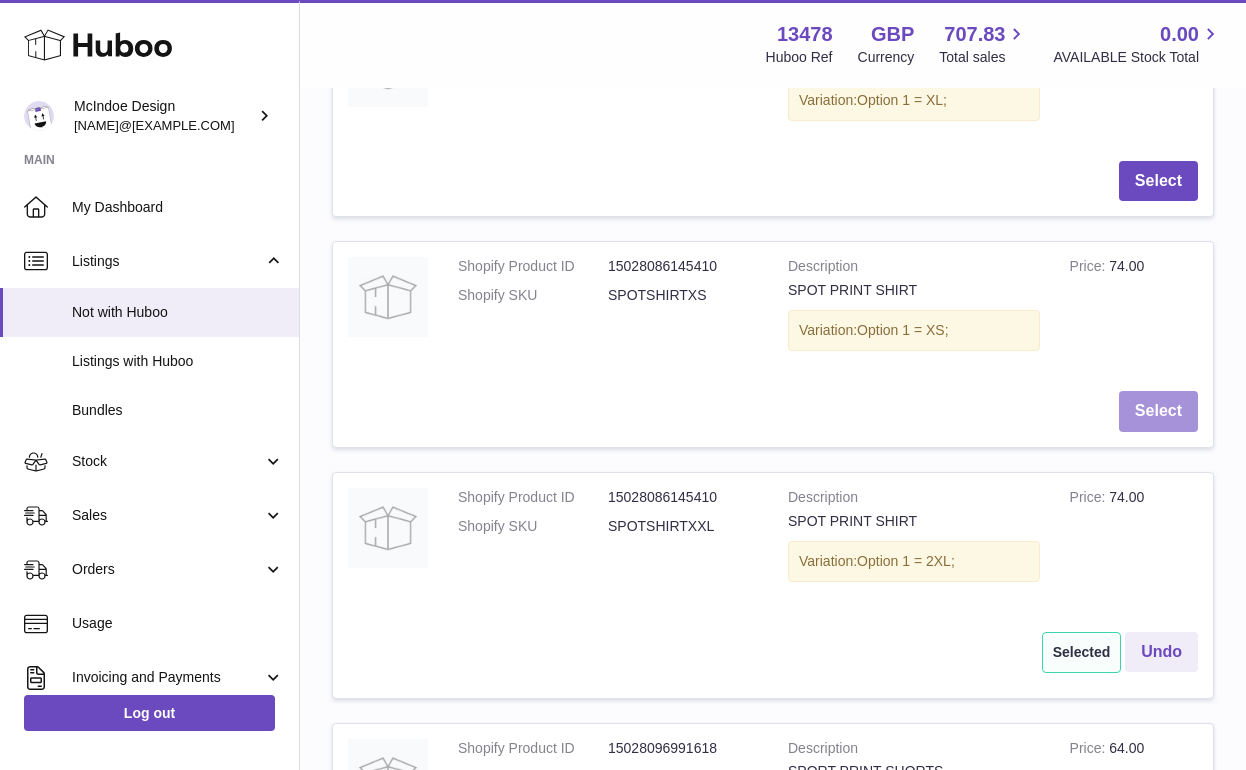 click on "Select" at bounding box center [1158, 411] 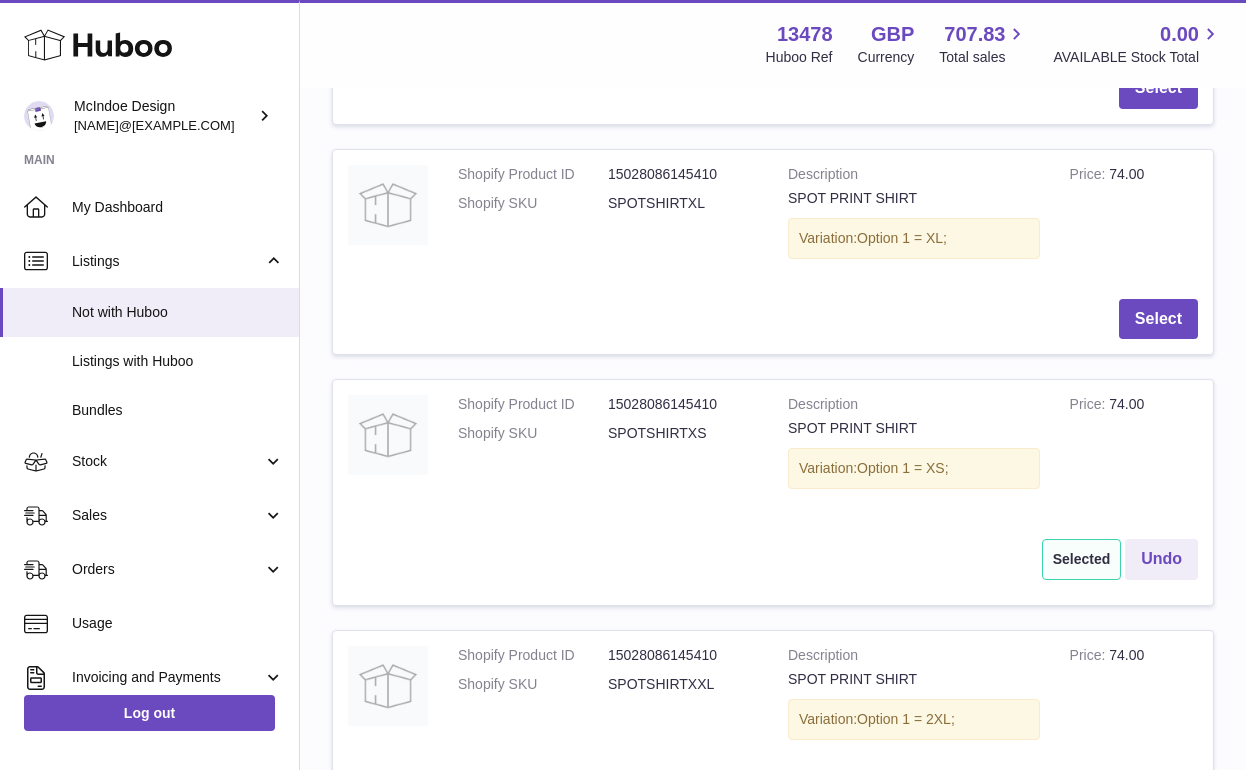 scroll, scrollTop: 1060, scrollLeft: 0, axis: vertical 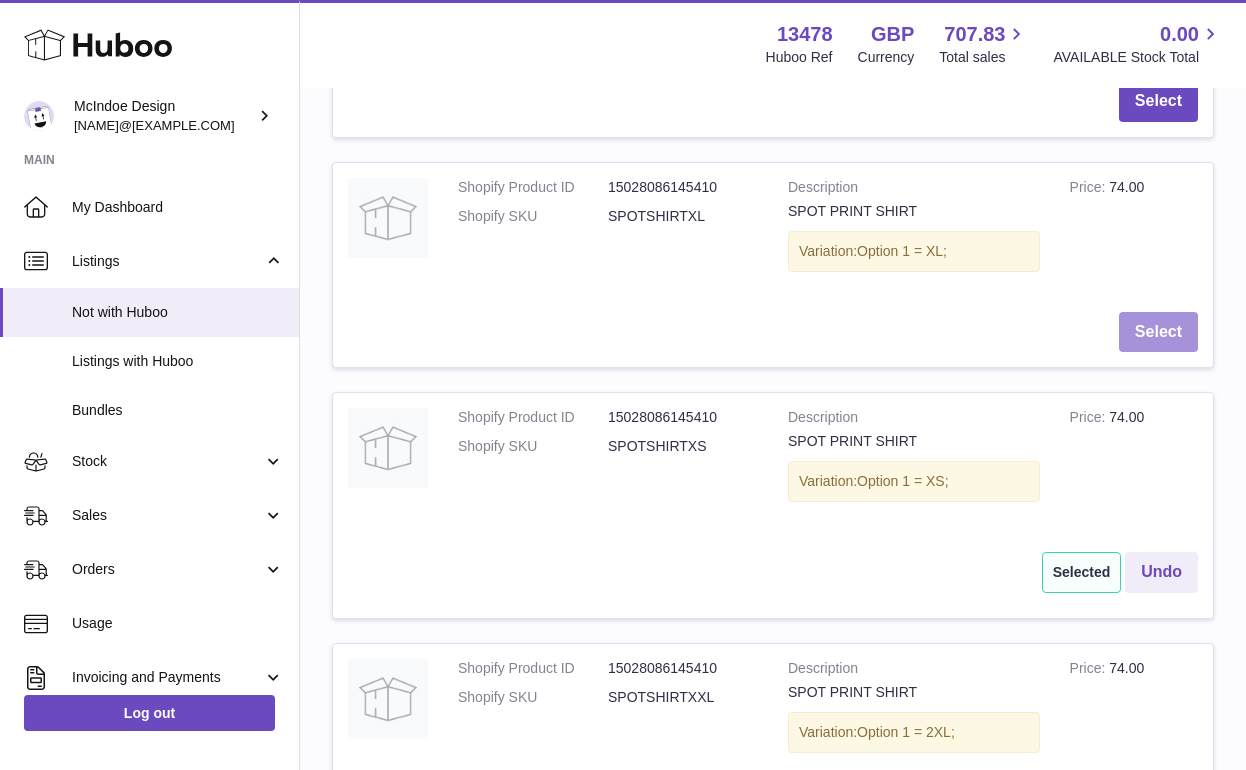 click on "Select" at bounding box center [1158, 332] 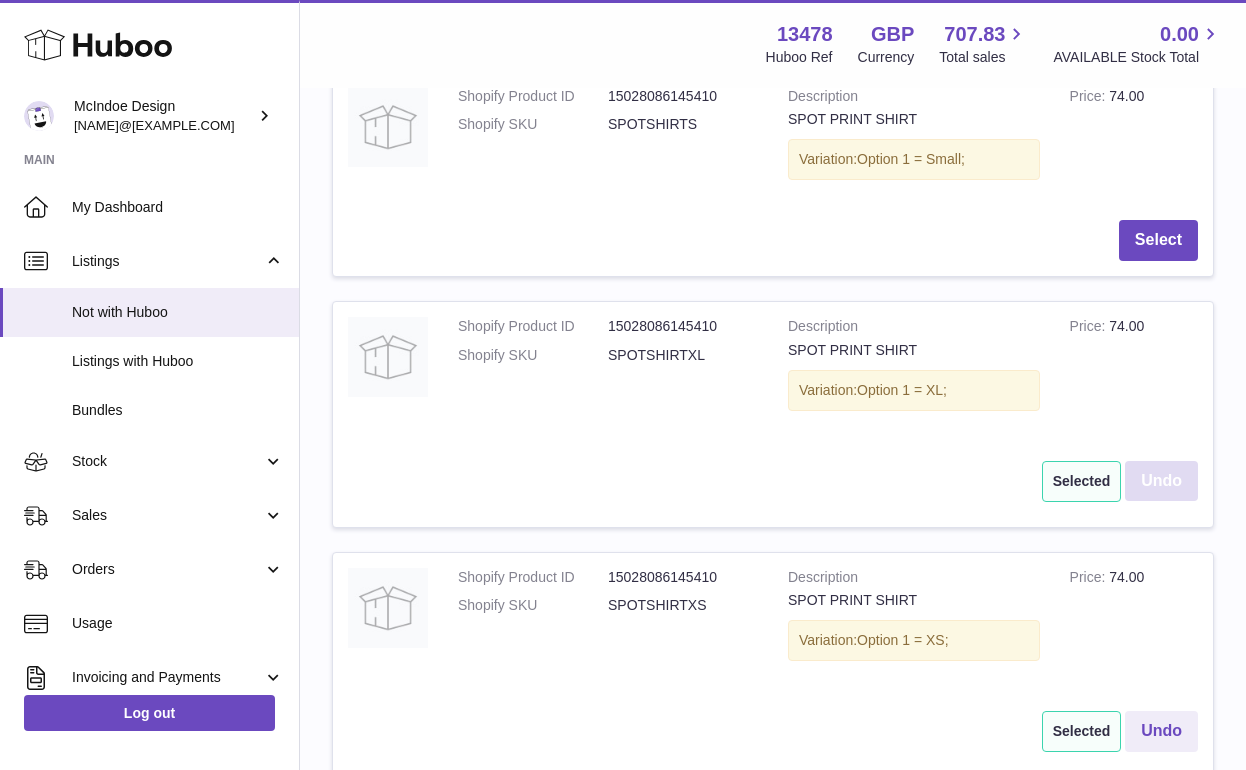 scroll, scrollTop: 799, scrollLeft: 0, axis: vertical 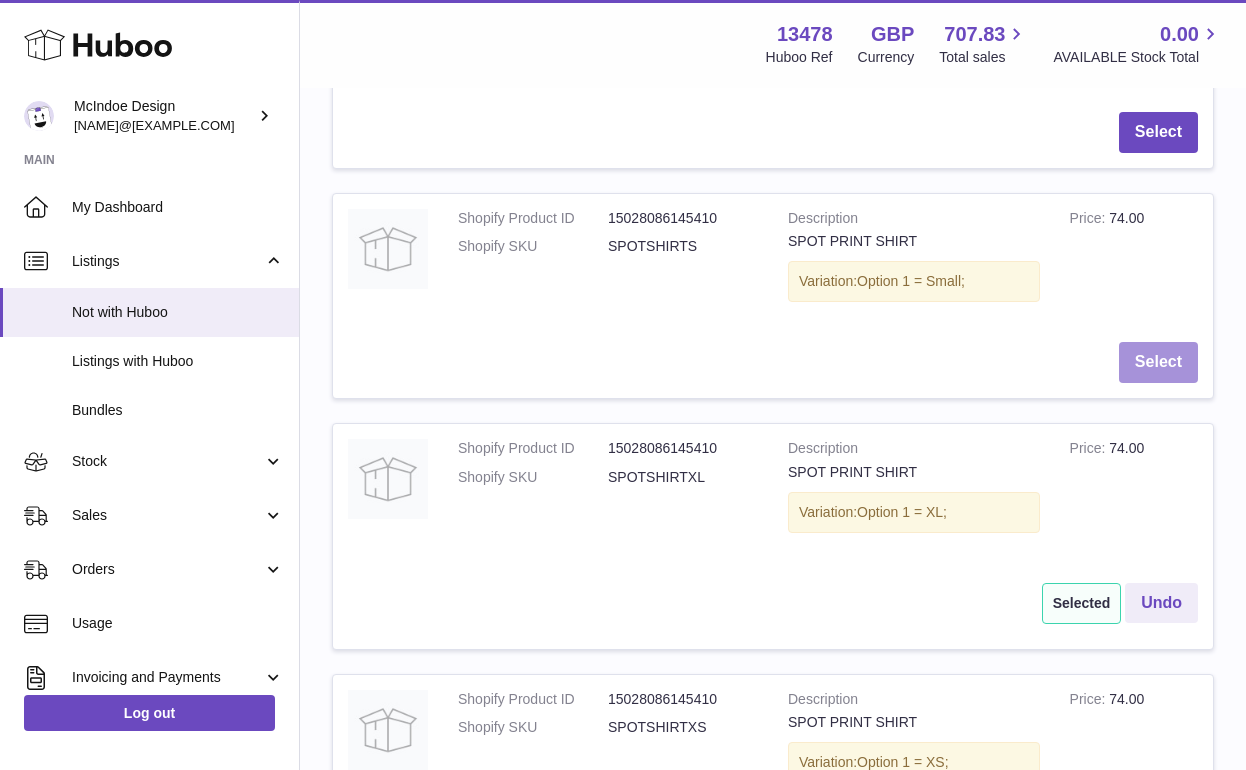click on "Select" at bounding box center (1158, 362) 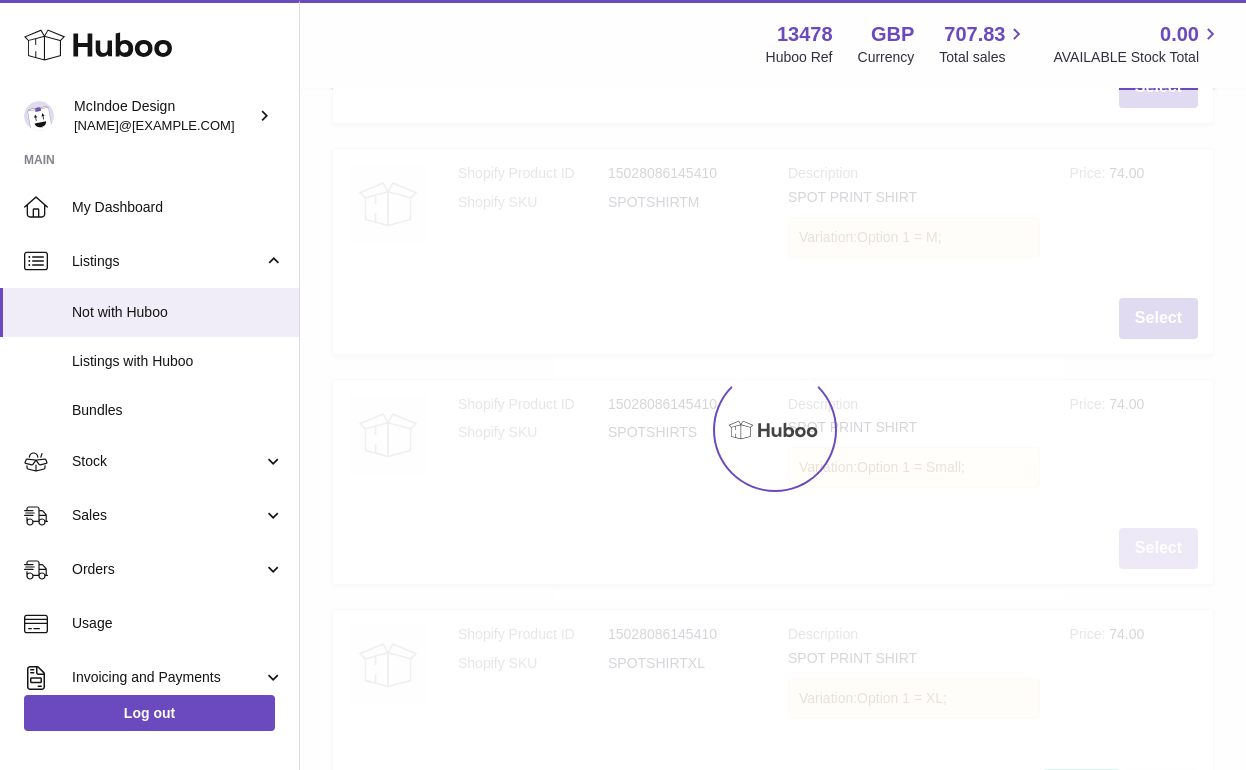 scroll, scrollTop: 611, scrollLeft: 0, axis: vertical 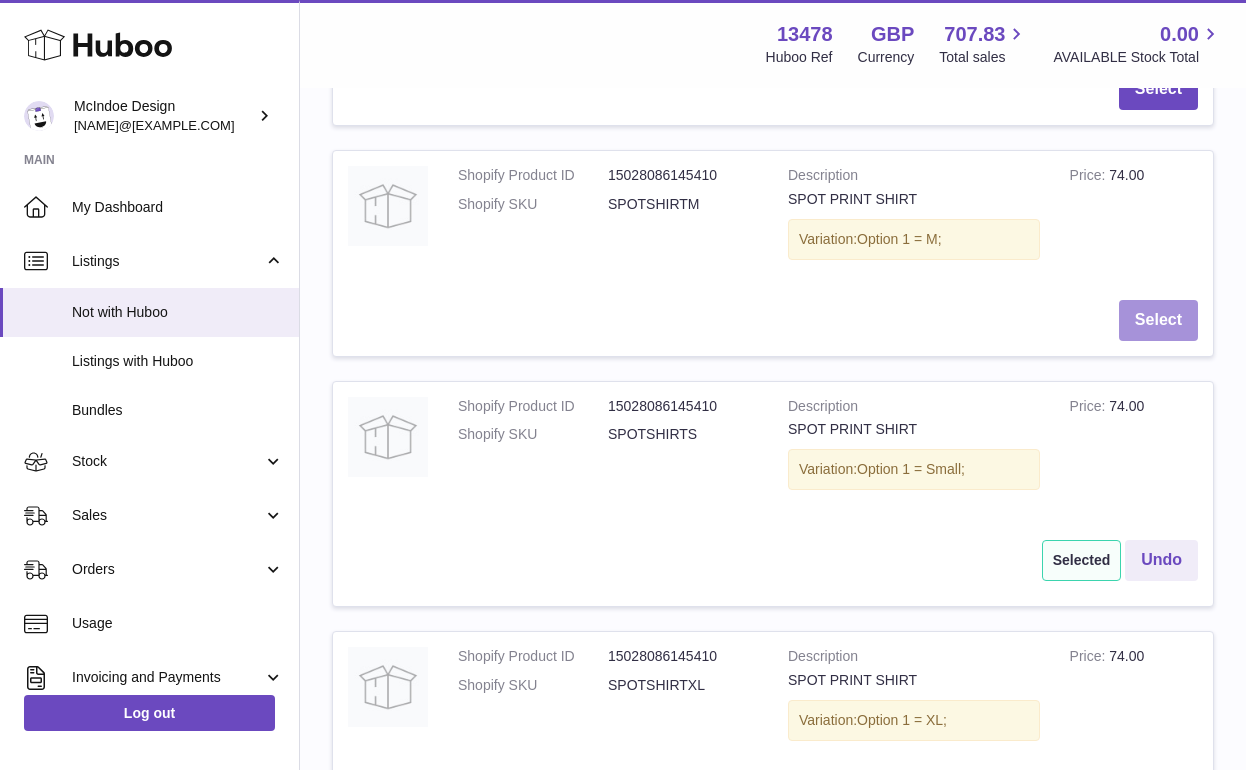 click on "Select" at bounding box center [1158, 320] 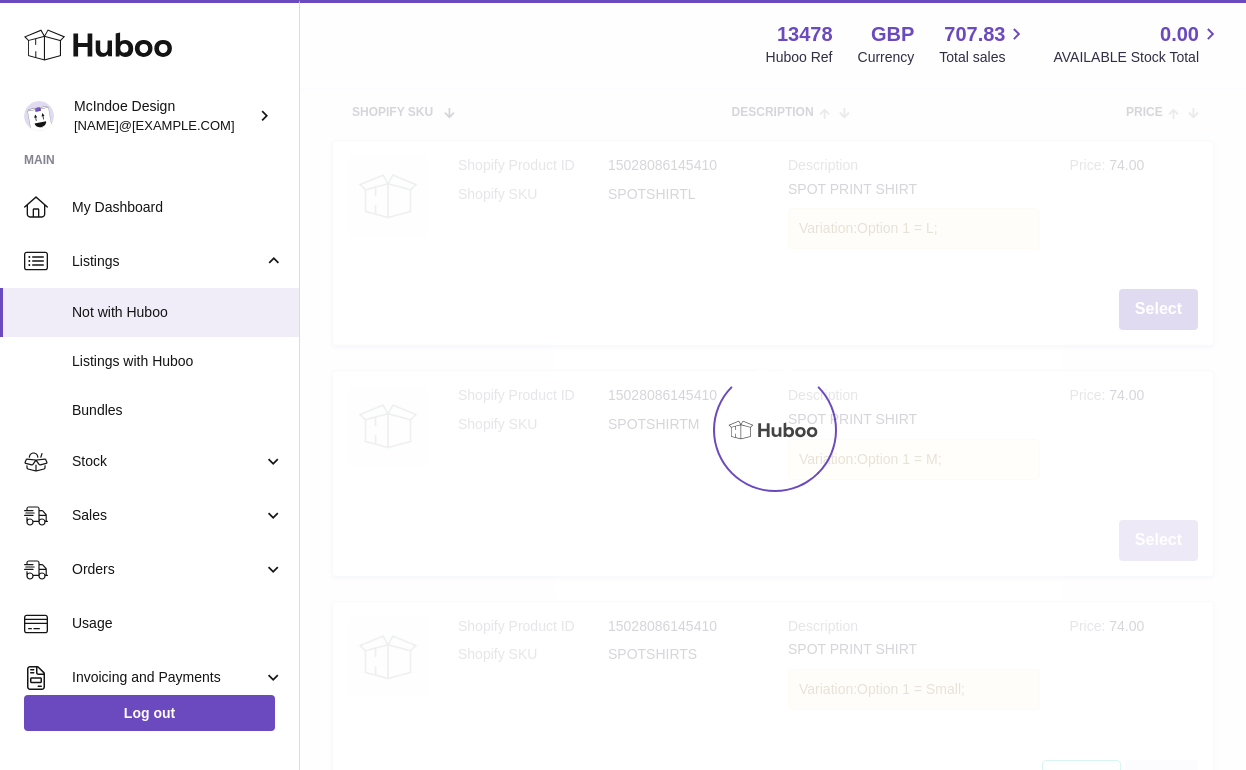 scroll, scrollTop: 380, scrollLeft: 0, axis: vertical 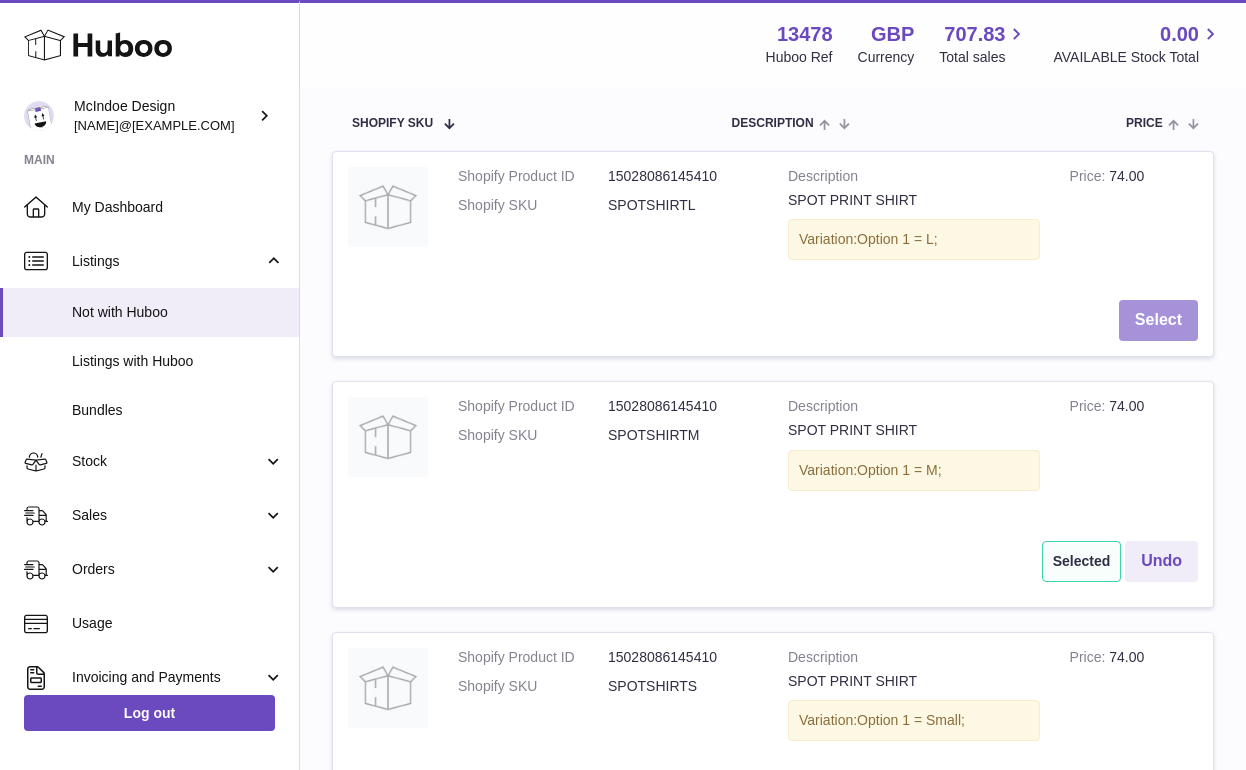 click on "Select" at bounding box center [1158, 320] 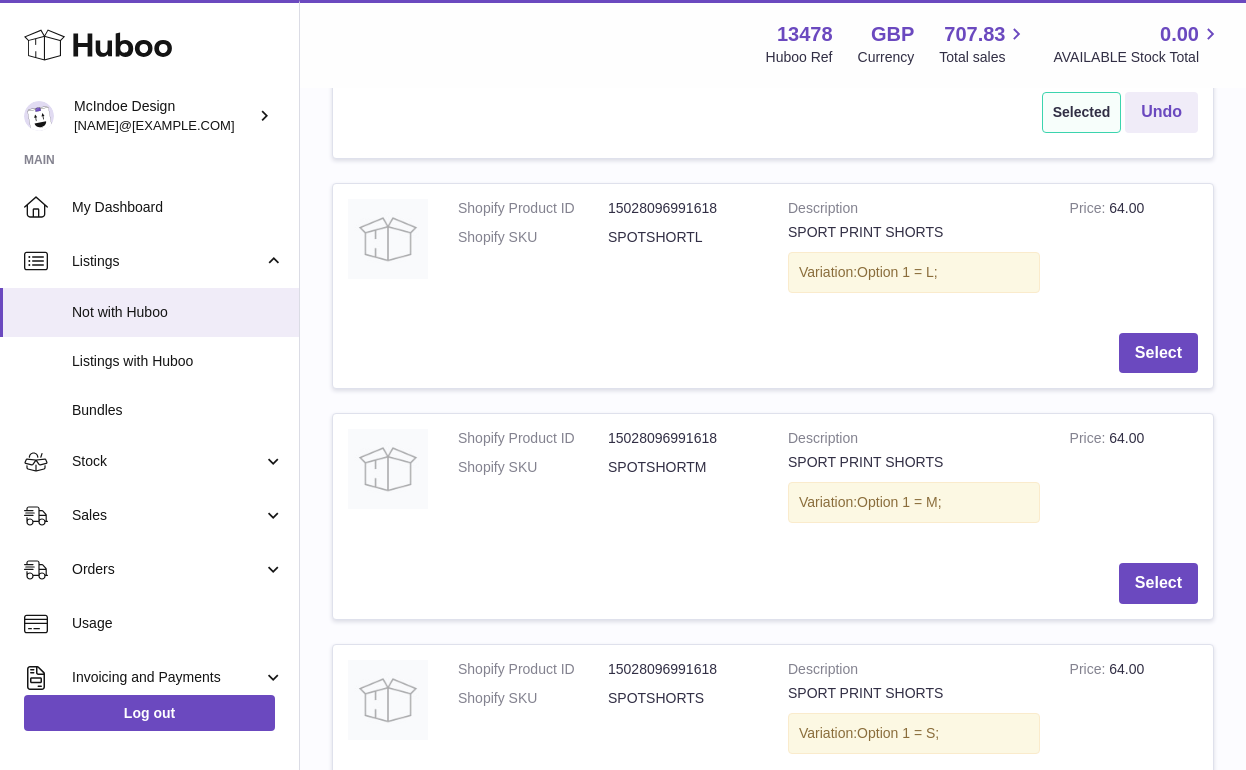scroll, scrollTop: 1853, scrollLeft: 0, axis: vertical 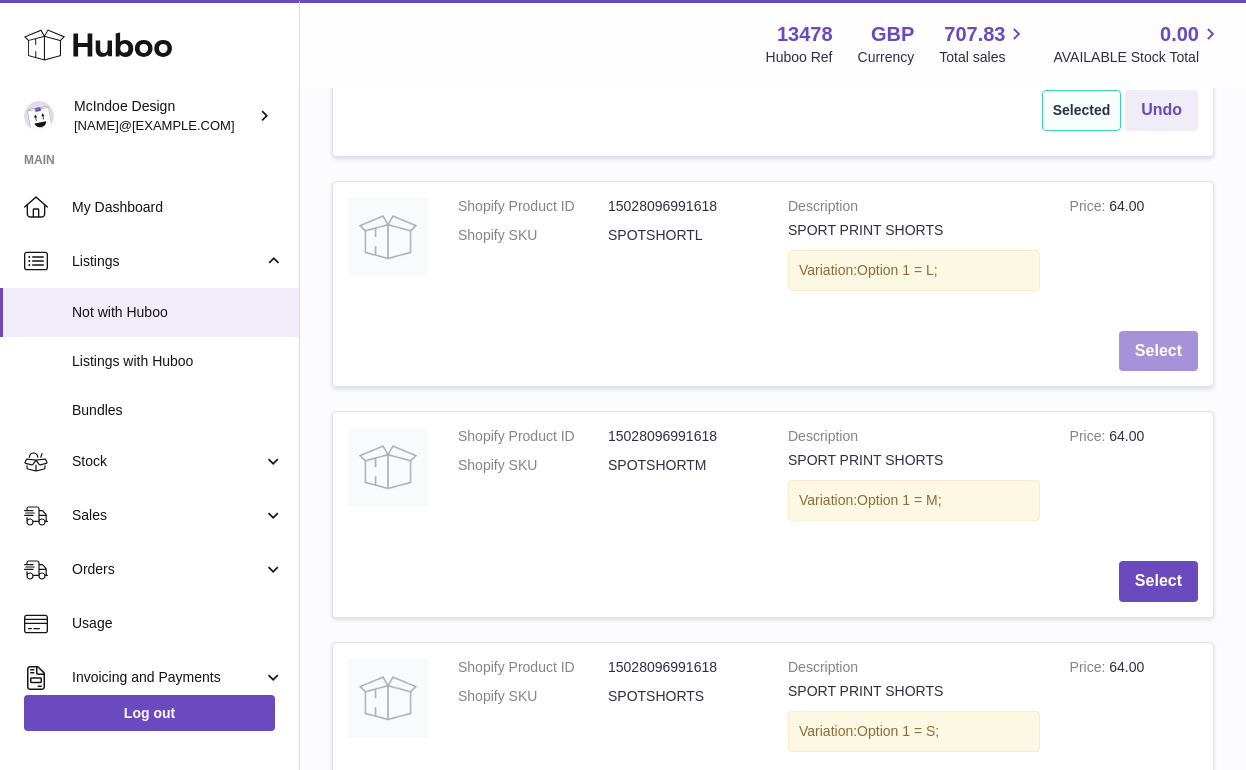 click on "Select" at bounding box center (1158, 351) 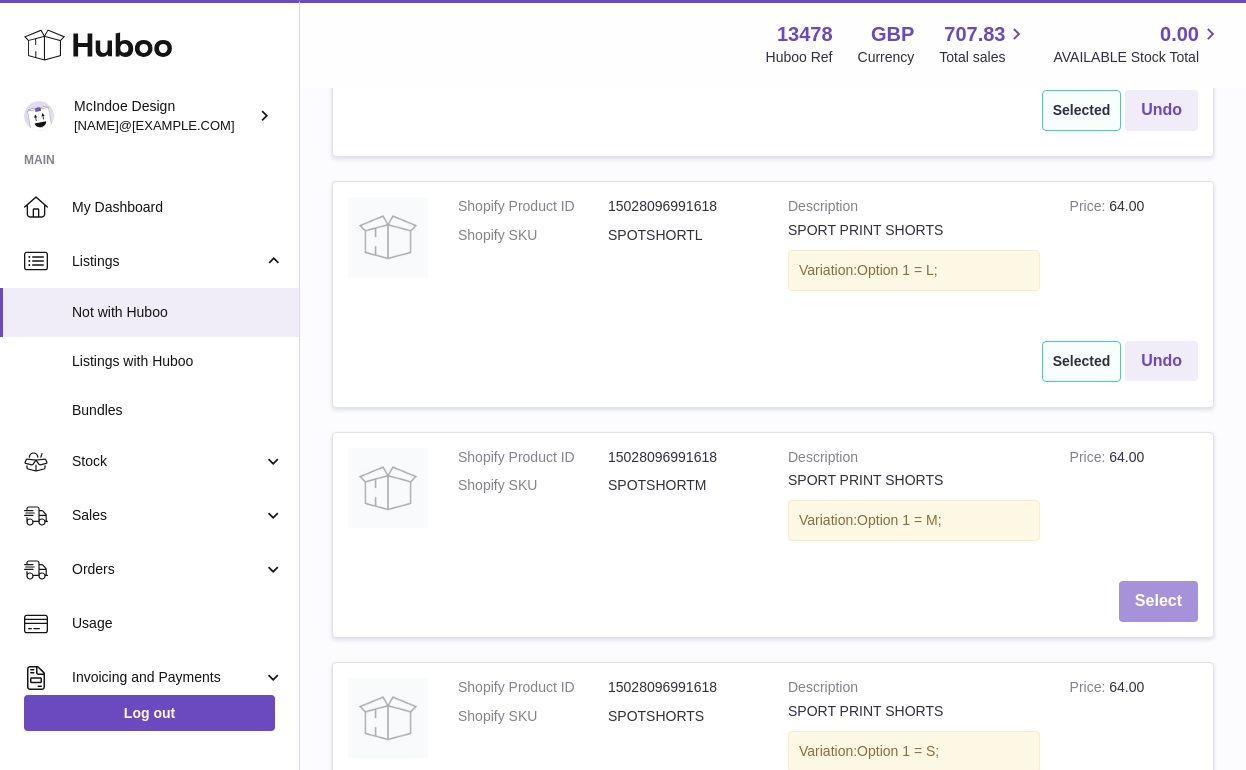 click on "Select" at bounding box center [1158, 601] 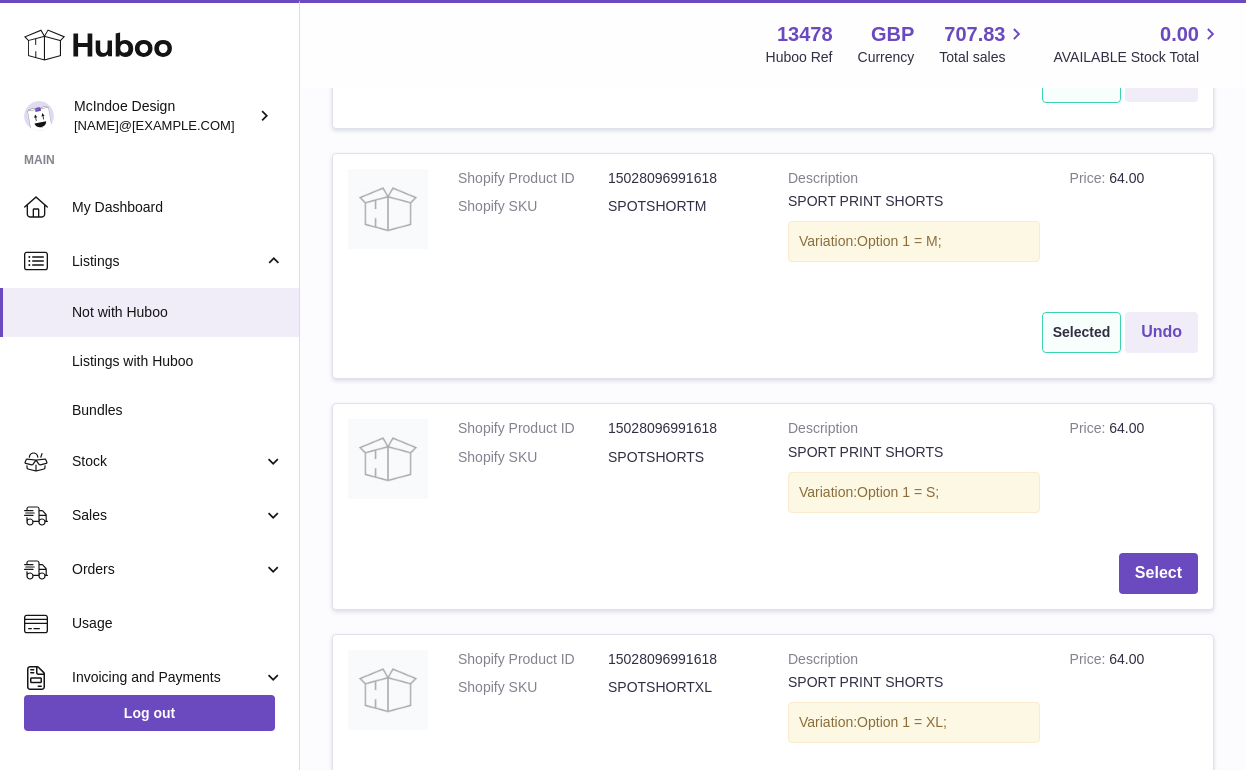 scroll, scrollTop: 2134, scrollLeft: 0, axis: vertical 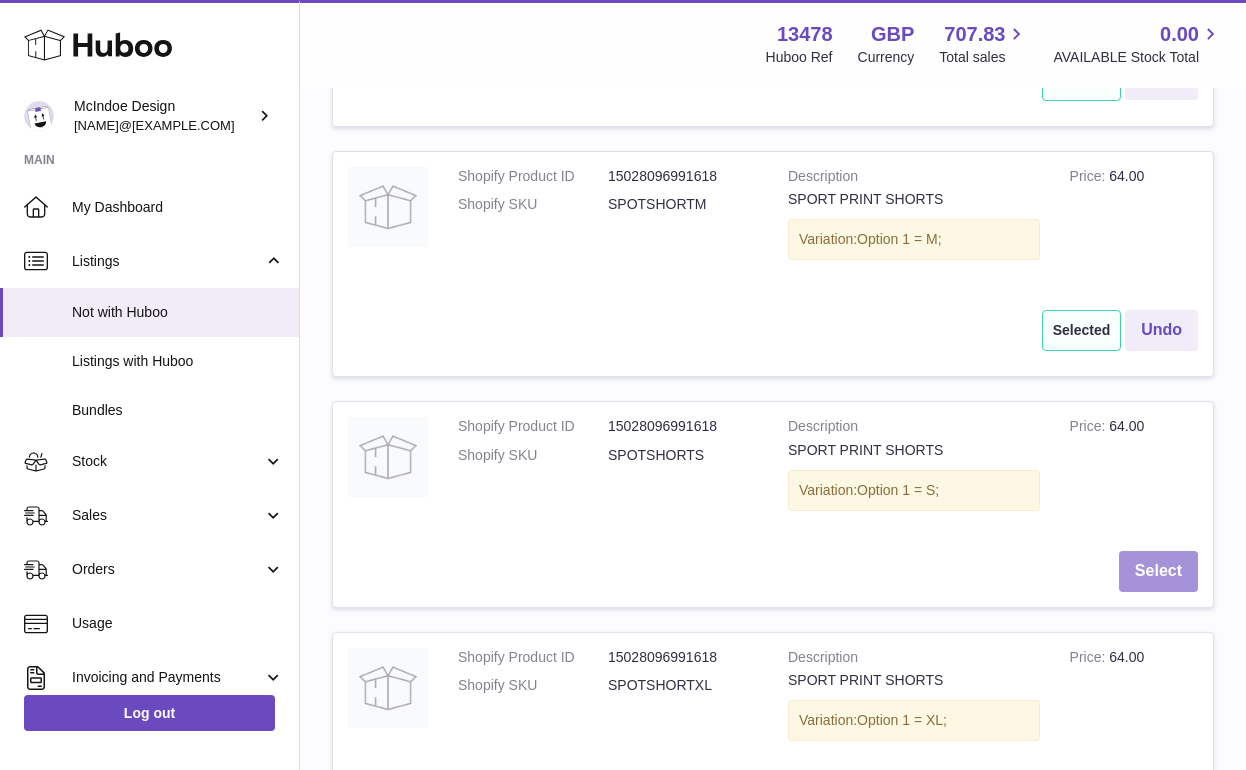 click on "Select" at bounding box center [1158, 571] 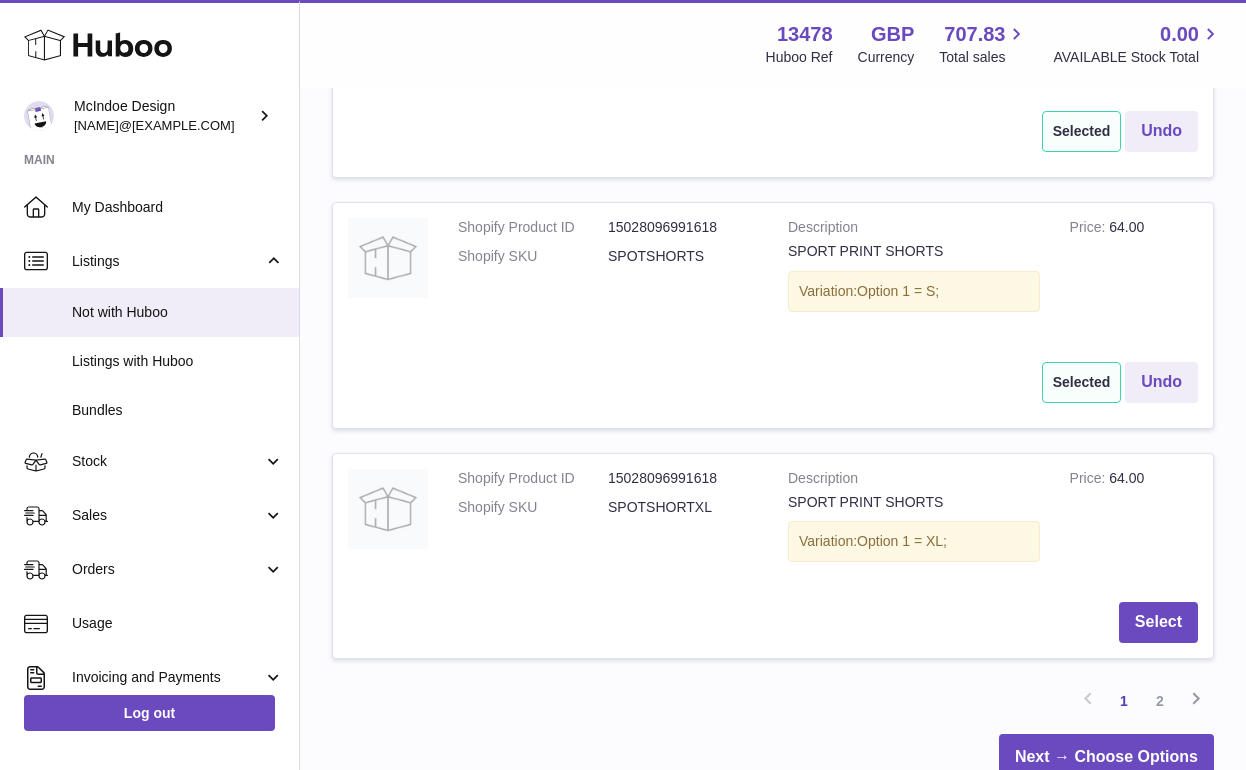 scroll, scrollTop: 2455, scrollLeft: 0, axis: vertical 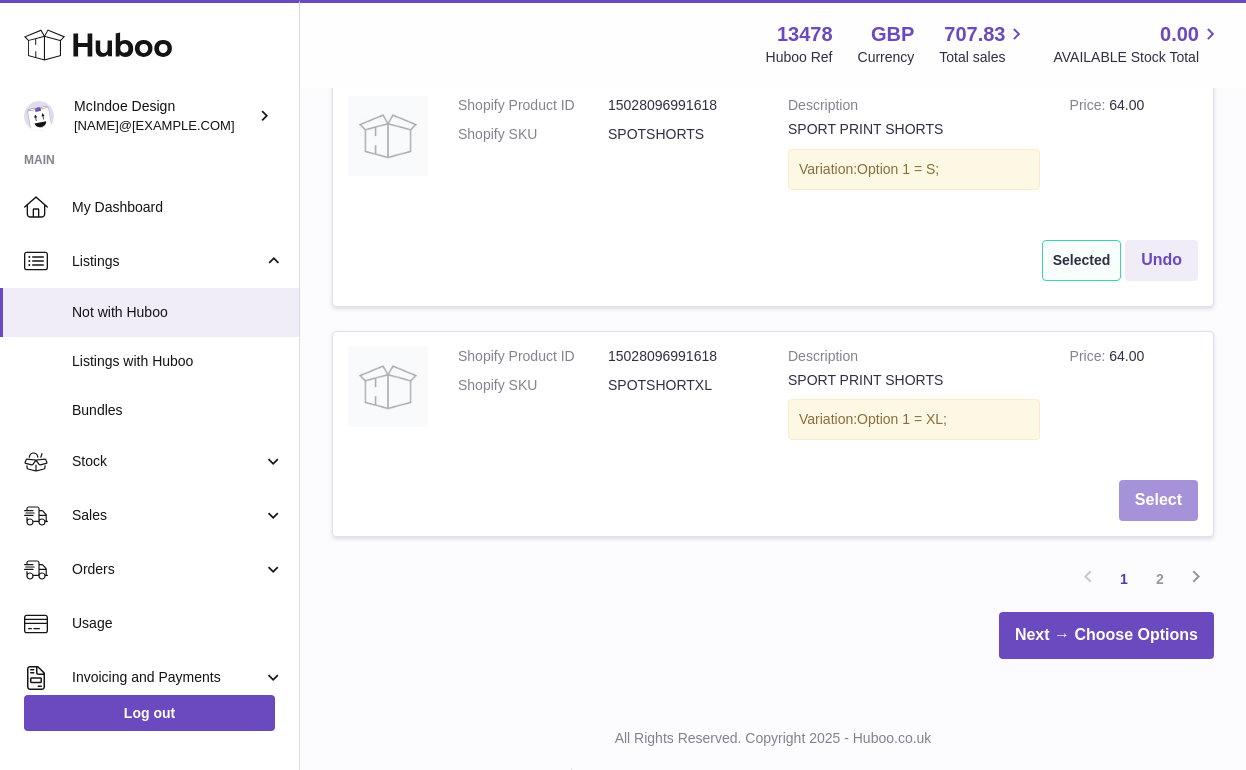 click on "Select" at bounding box center (1158, 500) 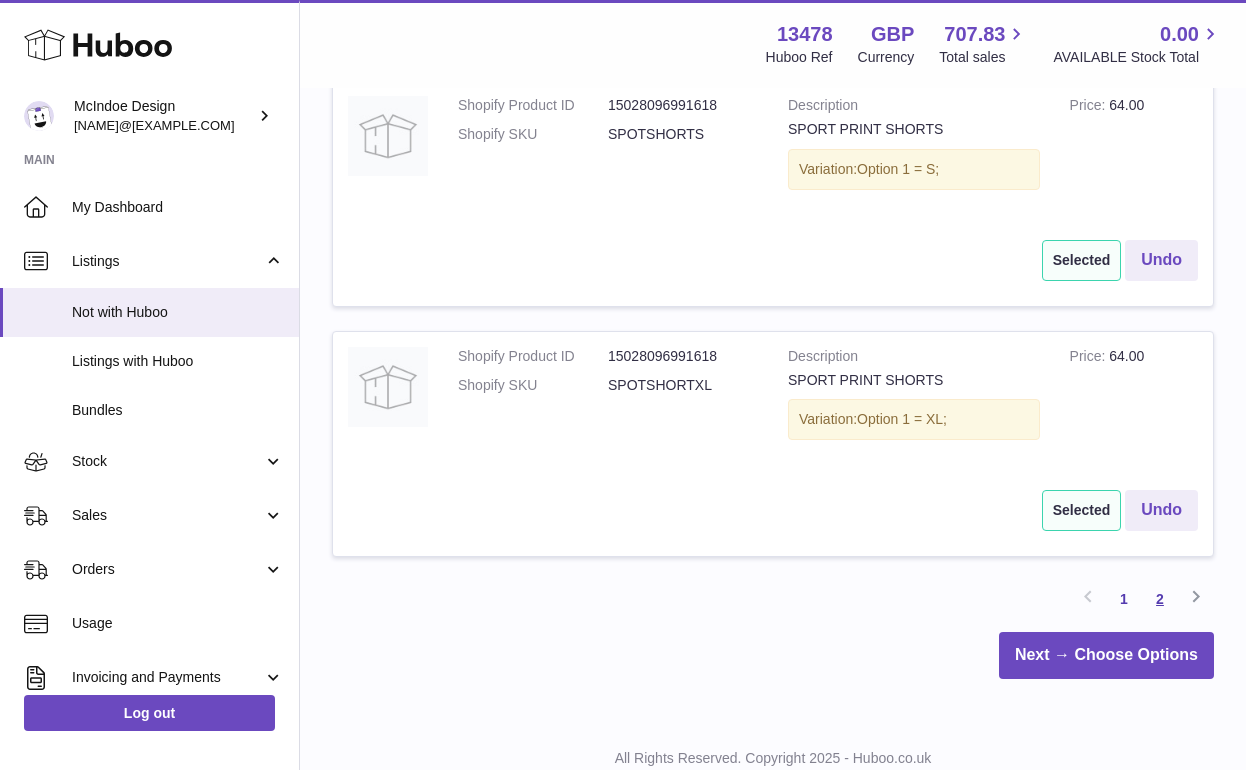 click on "2" at bounding box center (1160, 599) 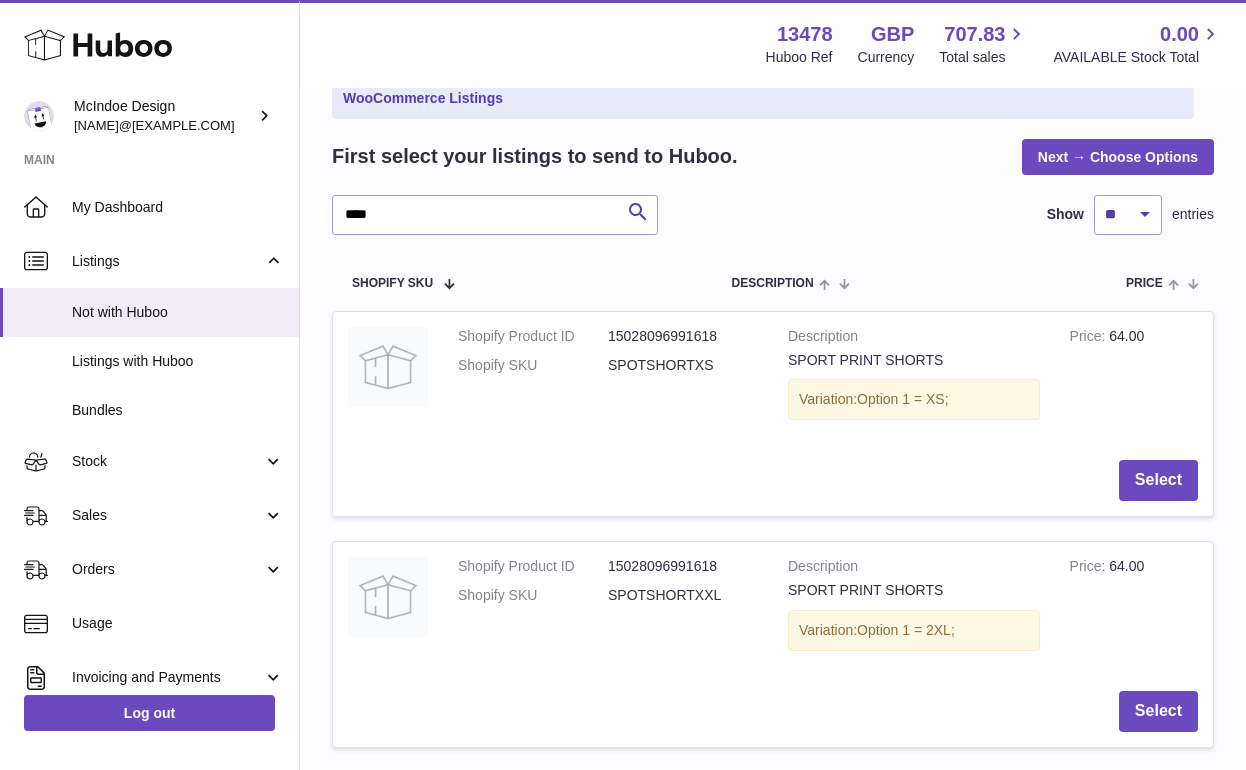 scroll, scrollTop: 227, scrollLeft: 0, axis: vertical 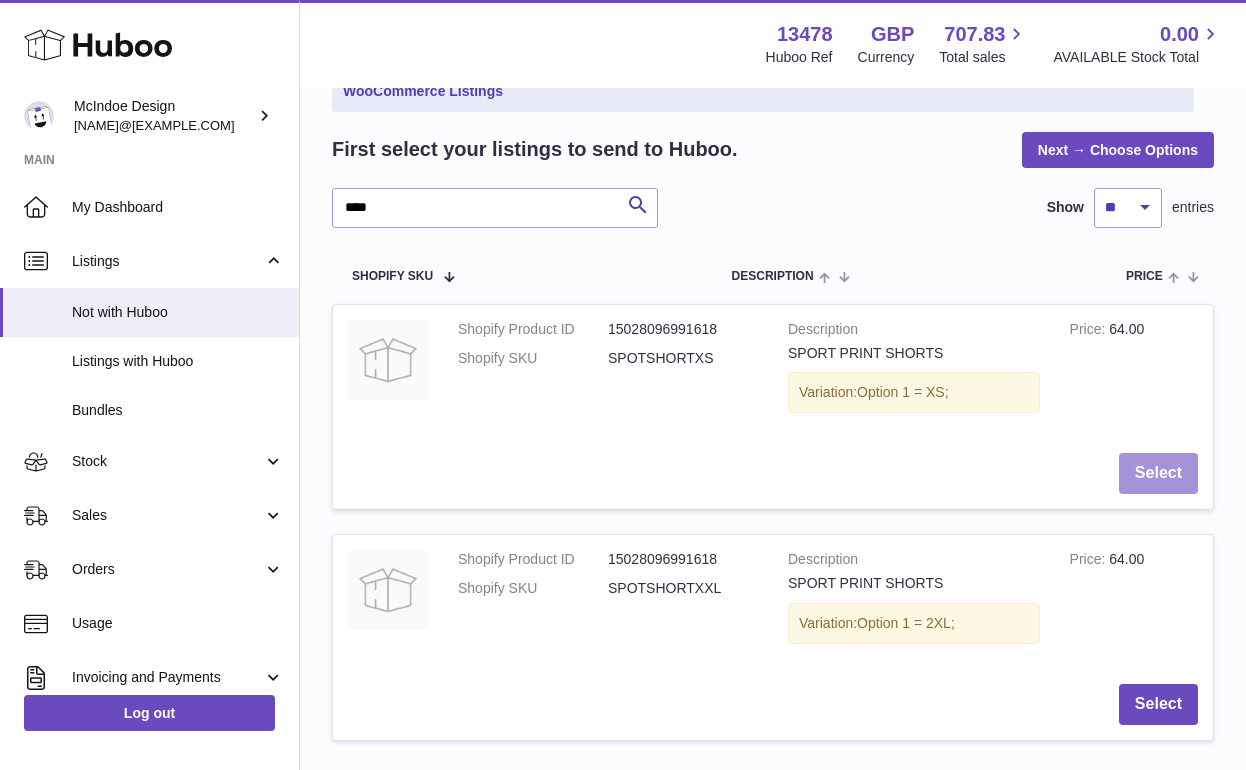 click on "Select" at bounding box center (1158, 473) 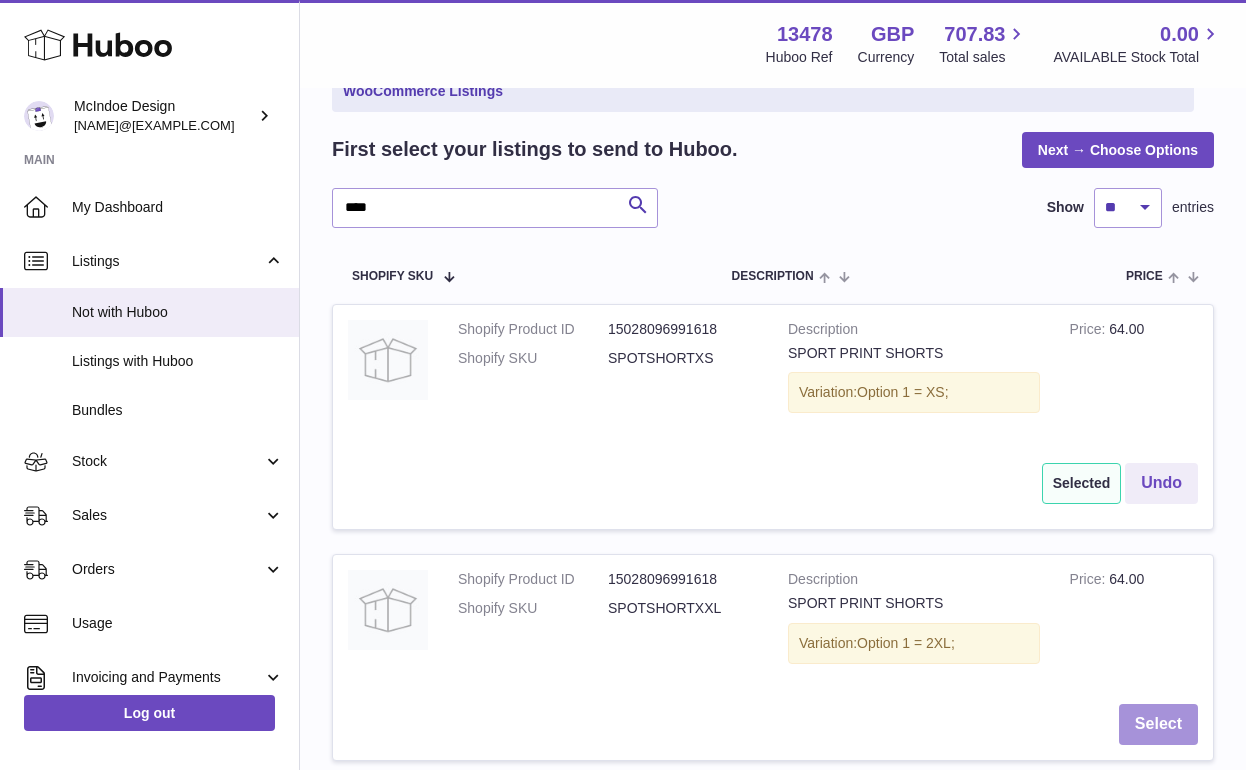 click on "Select" at bounding box center (1158, 724) 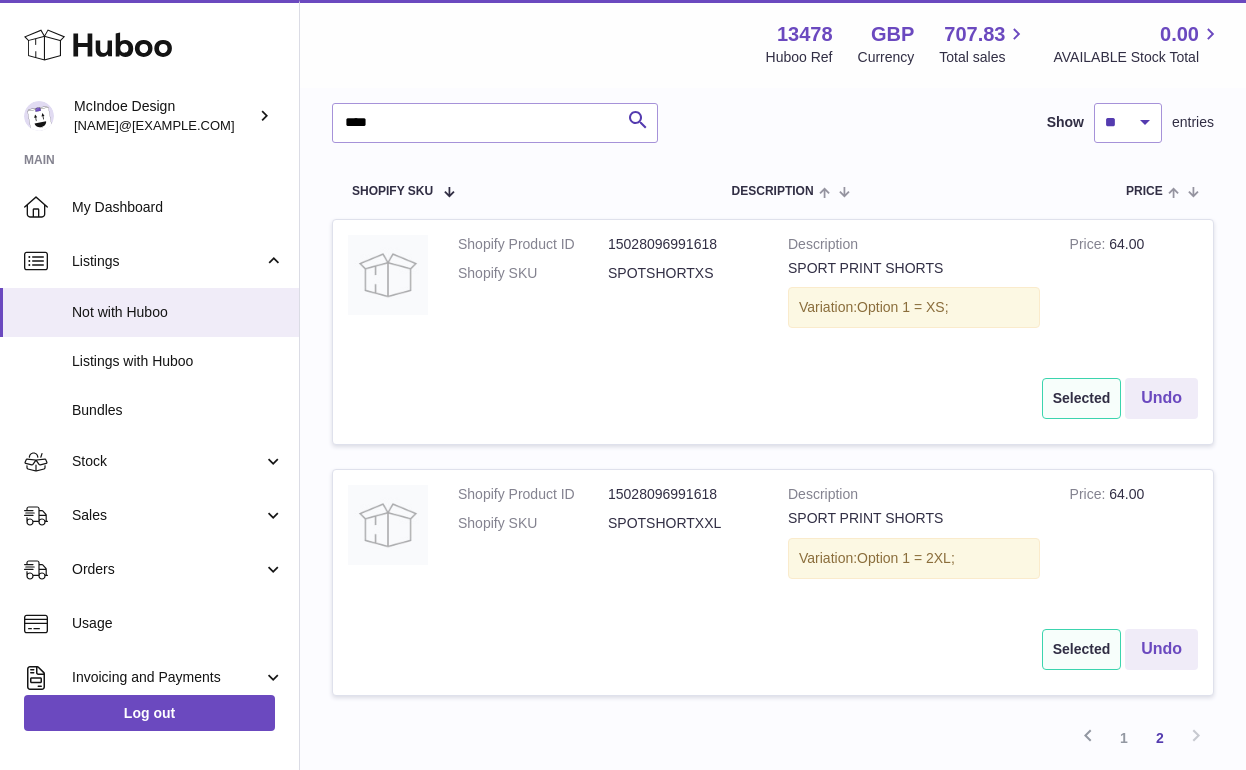 scroll, scrollTop: 517, scrollLeft: 0, axis: vertical 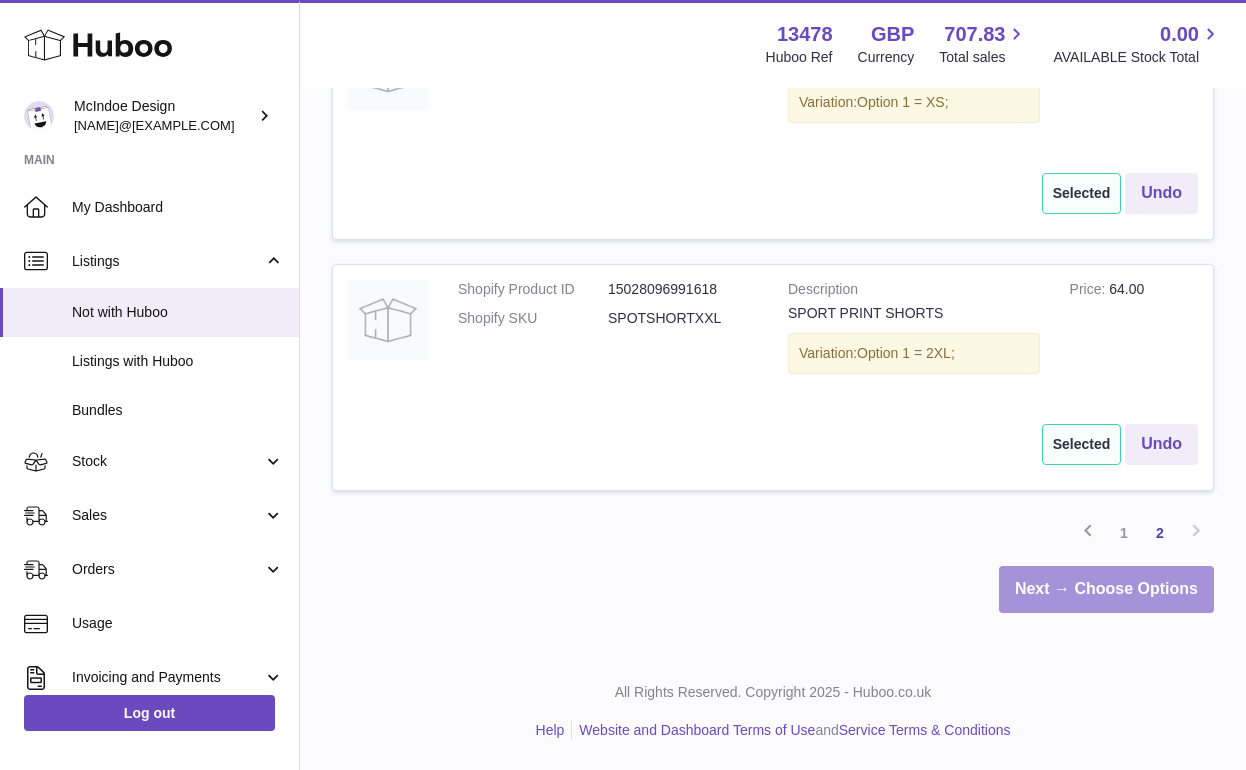 click on "Next → Choose Options" at bounding box center [1106, 589] 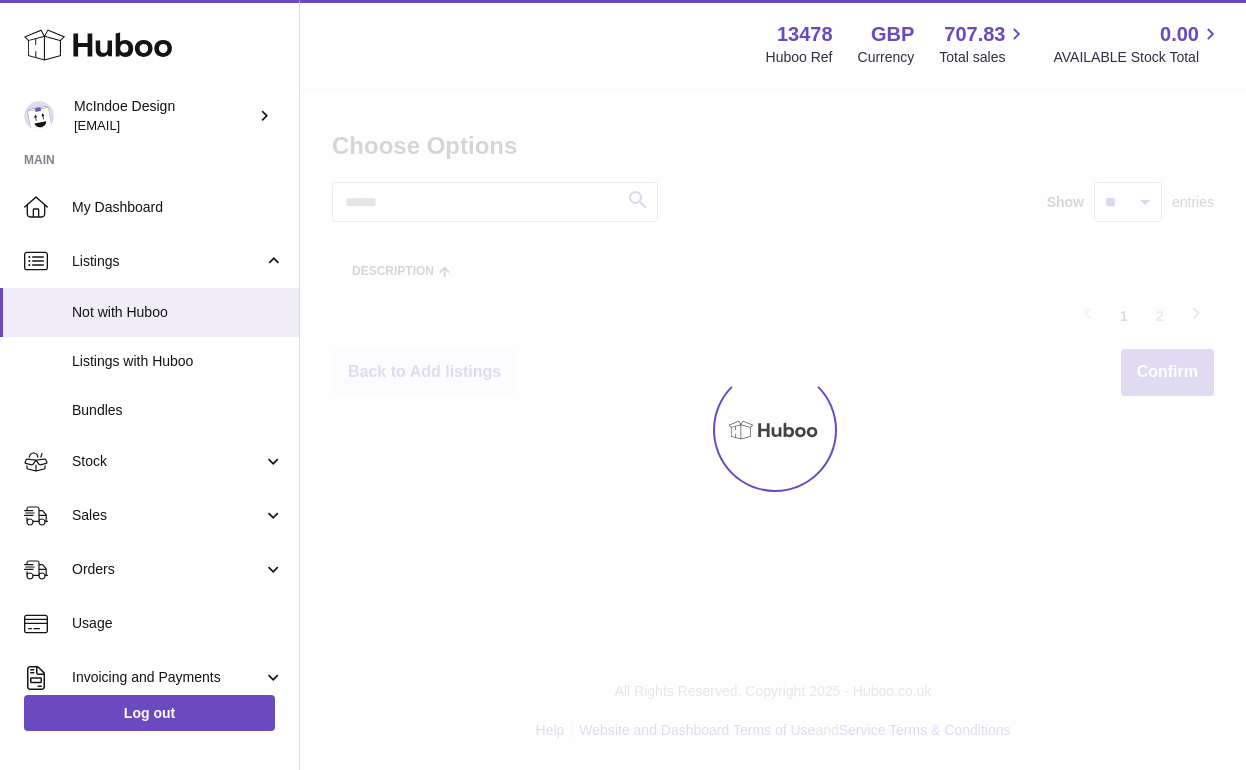 scroll, scrollTop: 0, scrollLeft: 0, axis: both 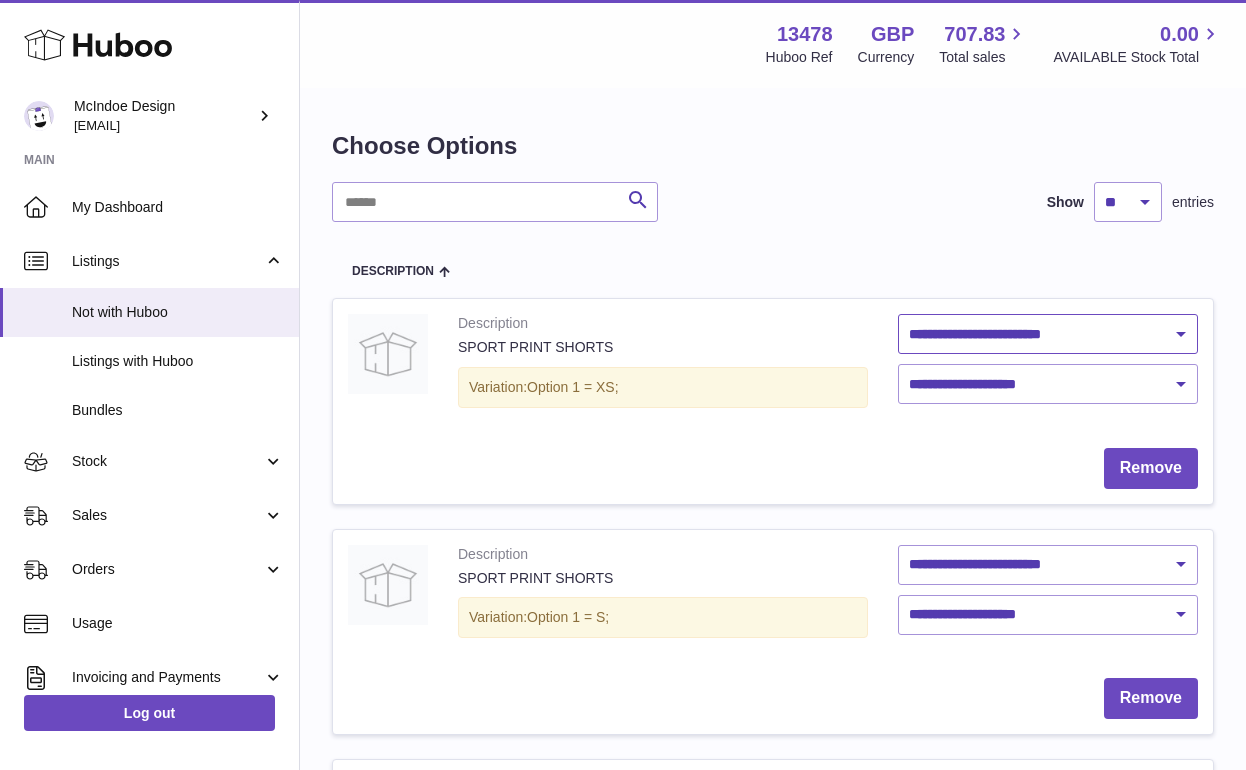 click on "**********" at bounding box center [1048, 334] 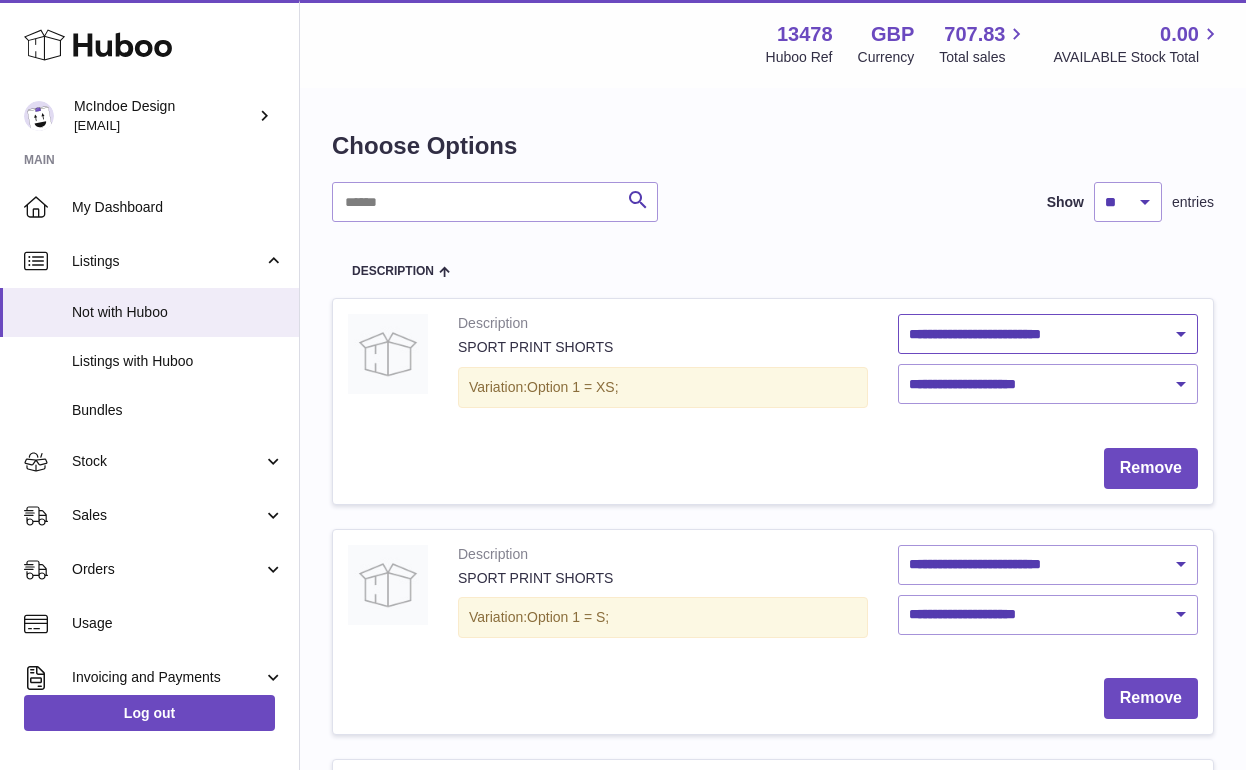 select on "********" 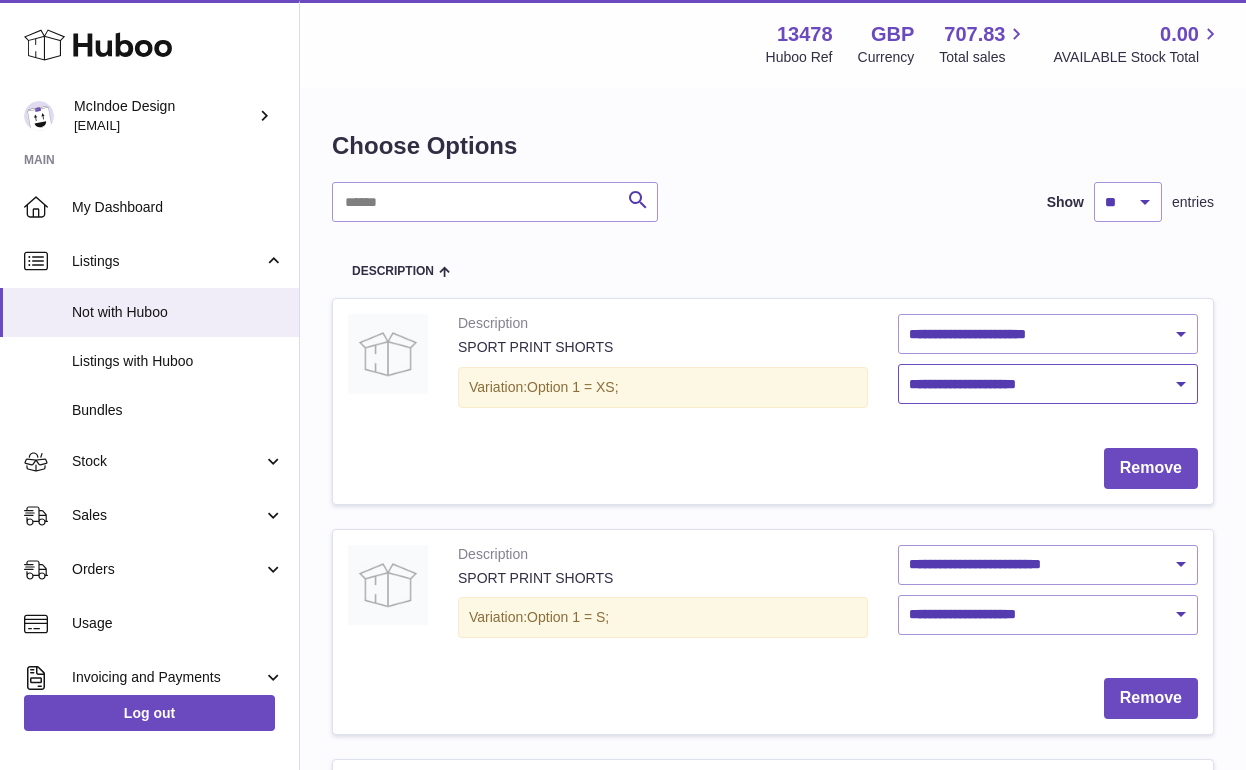click on "**********" at bounding box center (1048, 384) 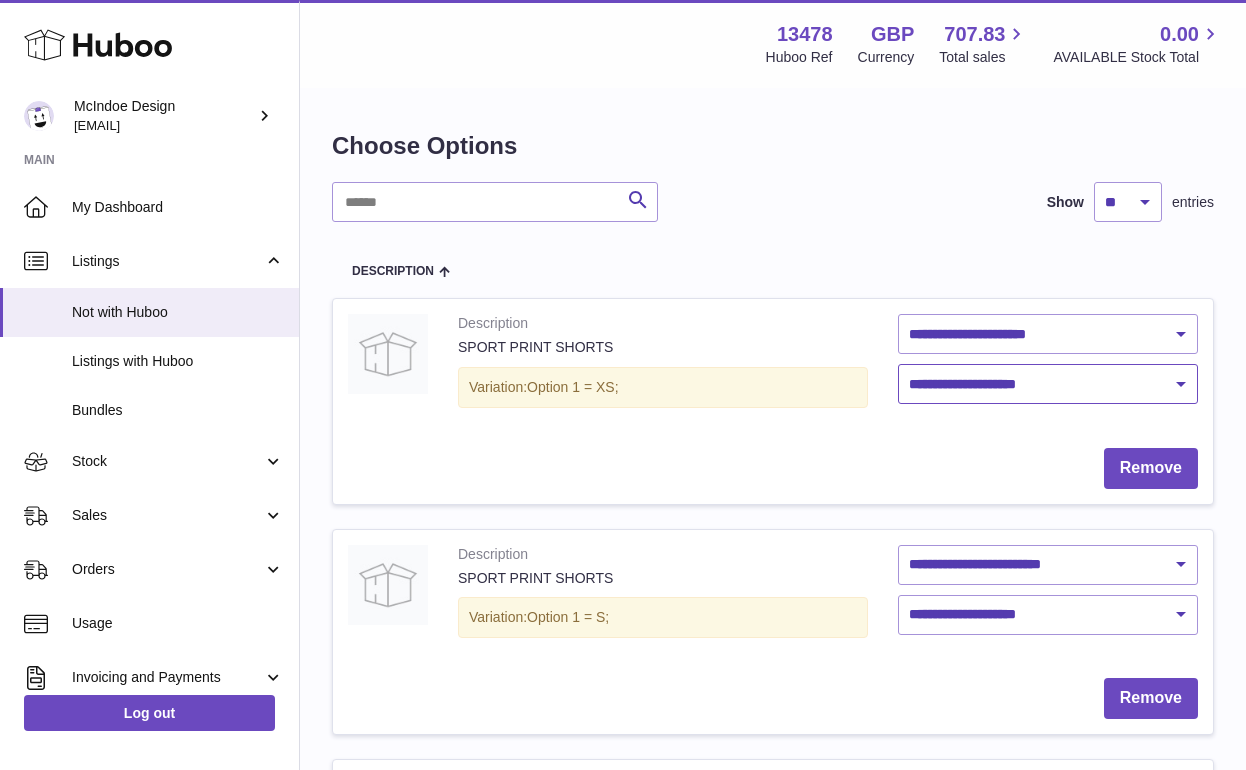 select on "****" 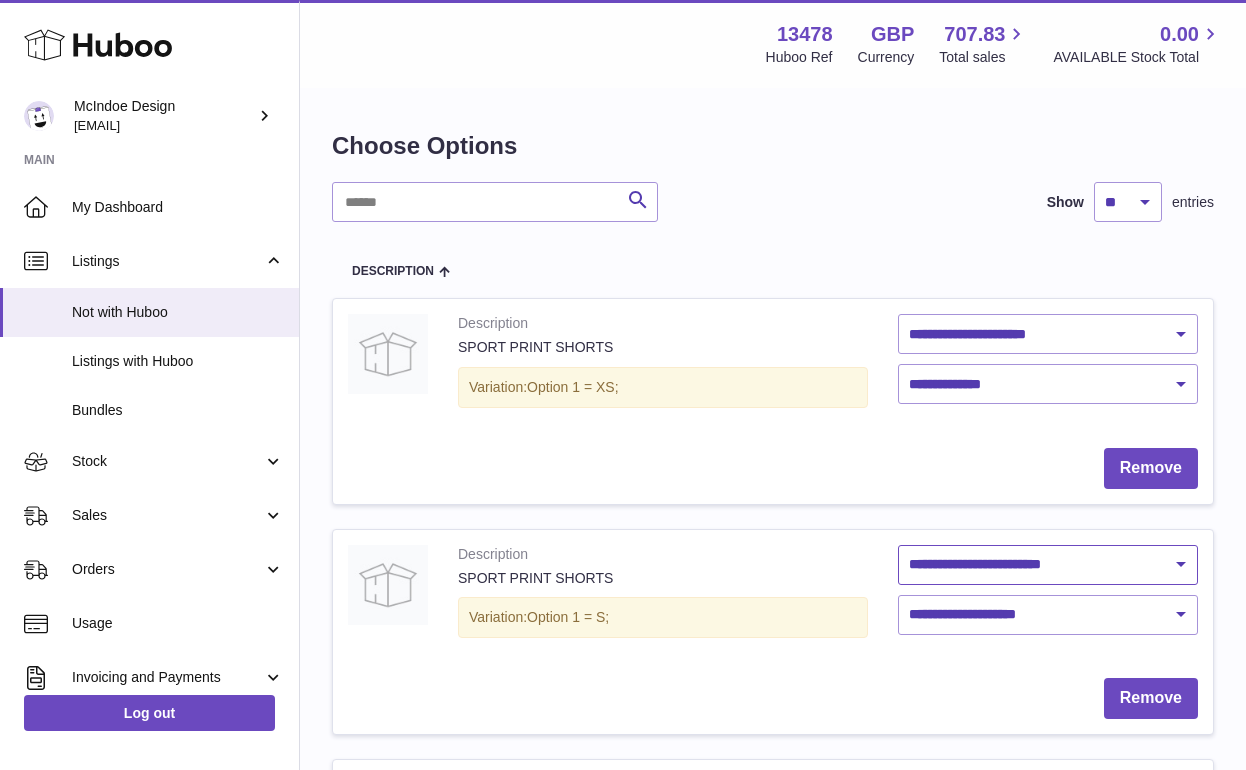 click on "**********" at bounding box center [1048, 565] 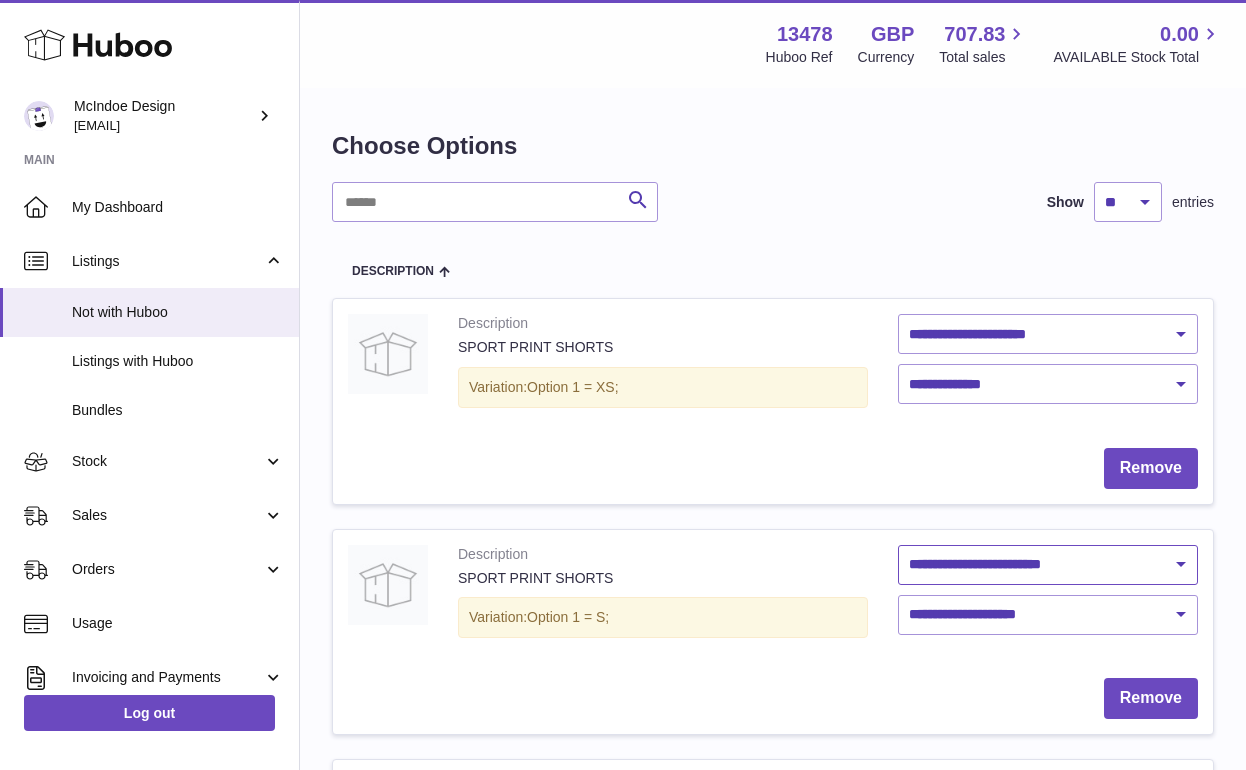 select on "********" 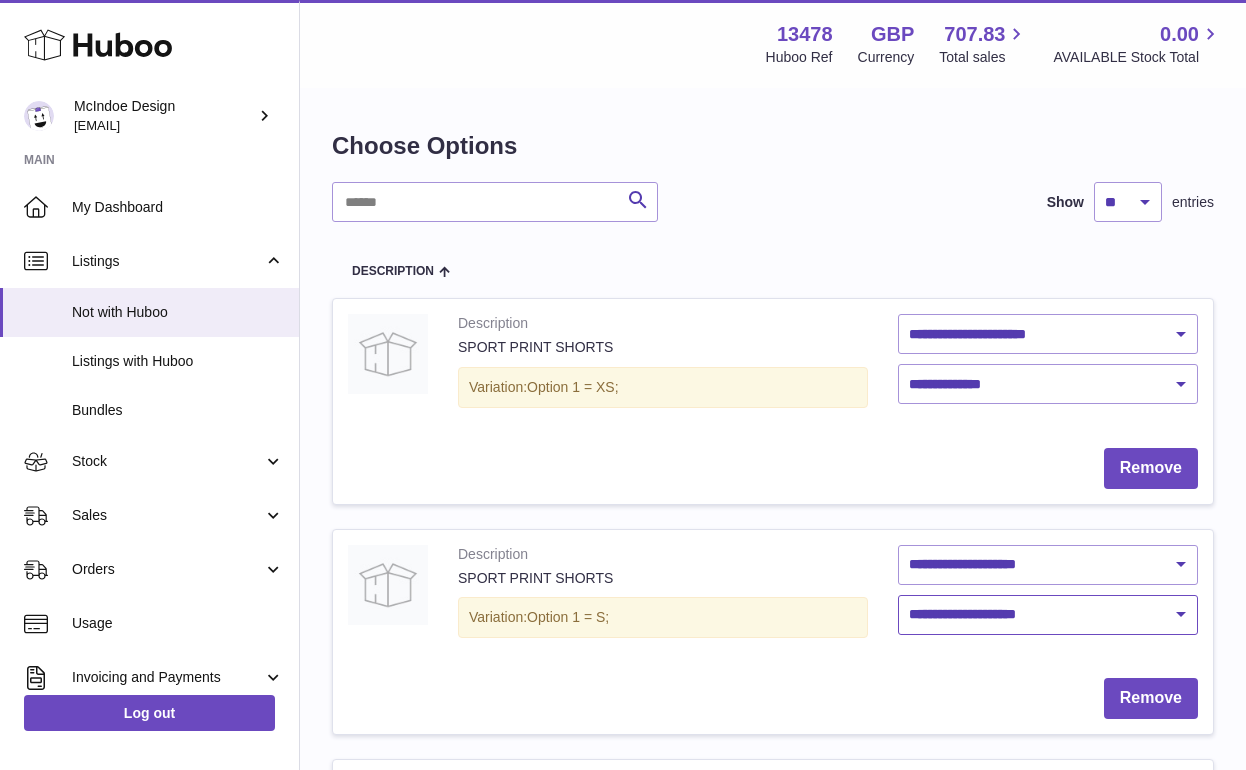 click on "**********" at bounding box center (1048, 615) 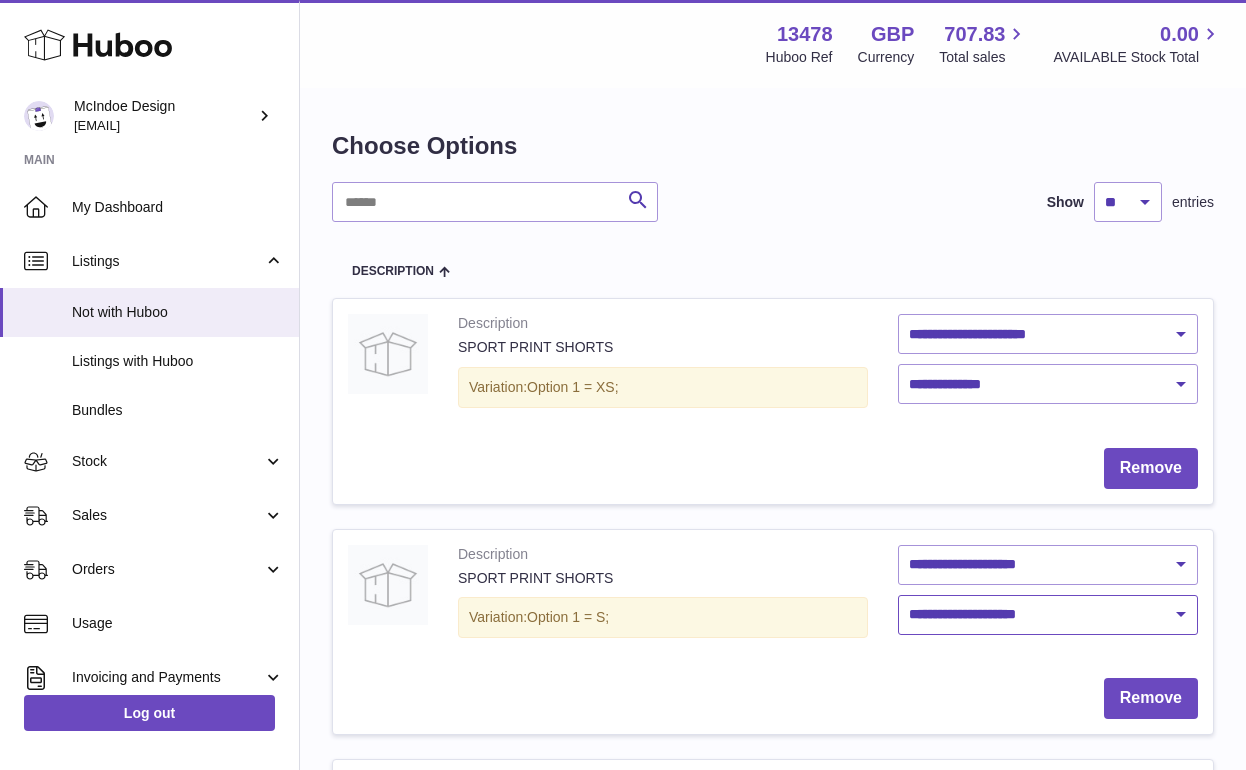 select on "****" 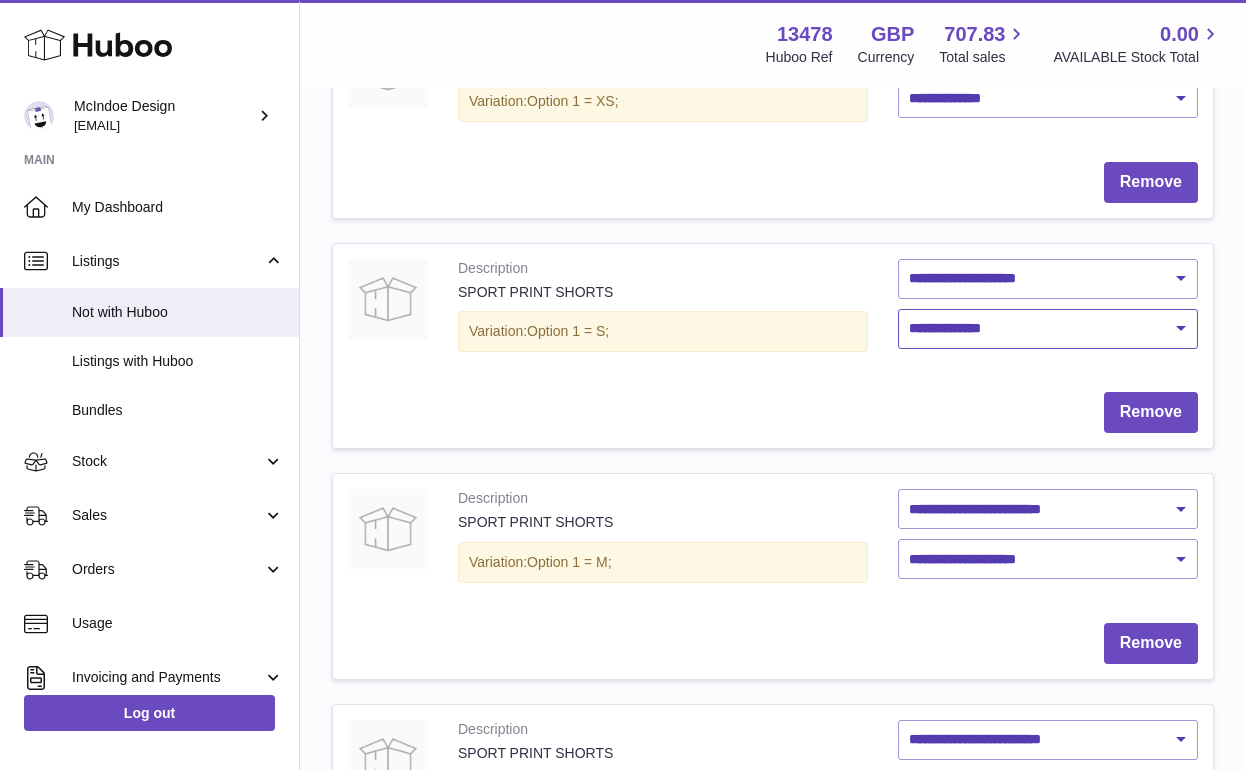 scroll, scrollTop: 294, scrollLeft: 0, axis: vertical 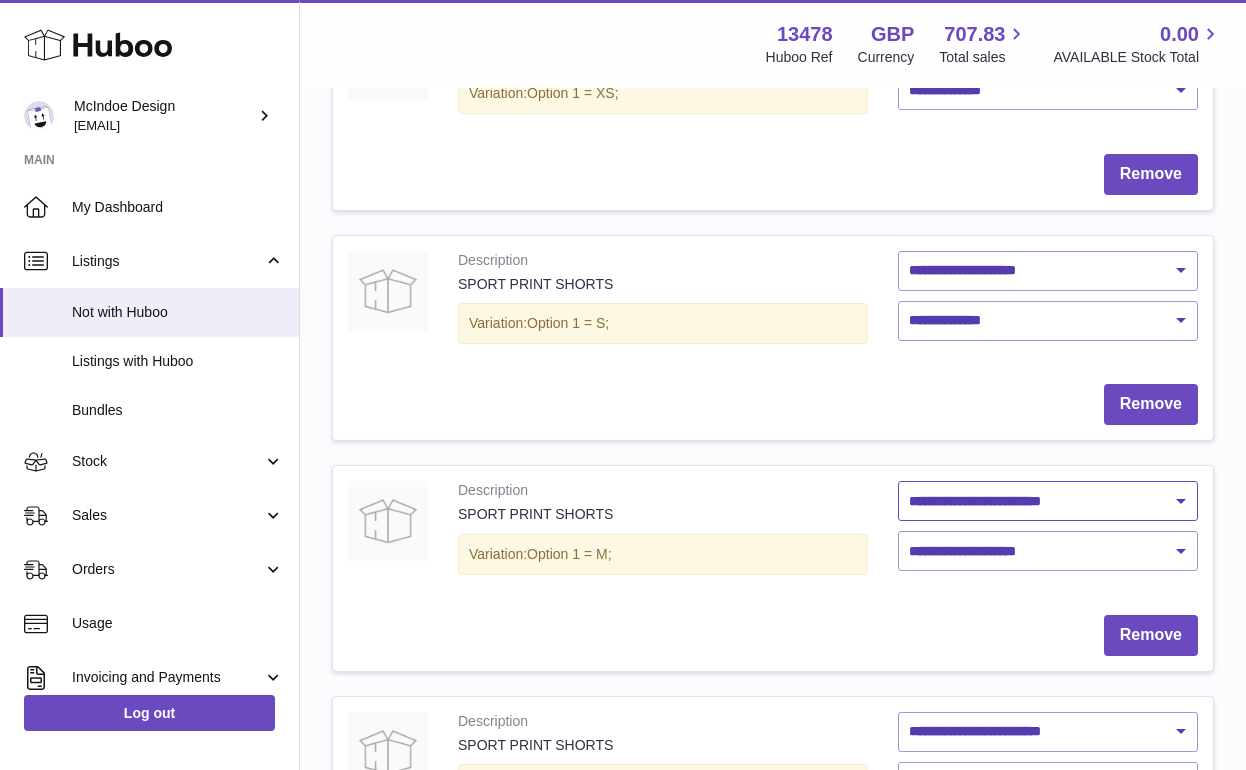 click on "**********" at bounding box center (1048, 501) 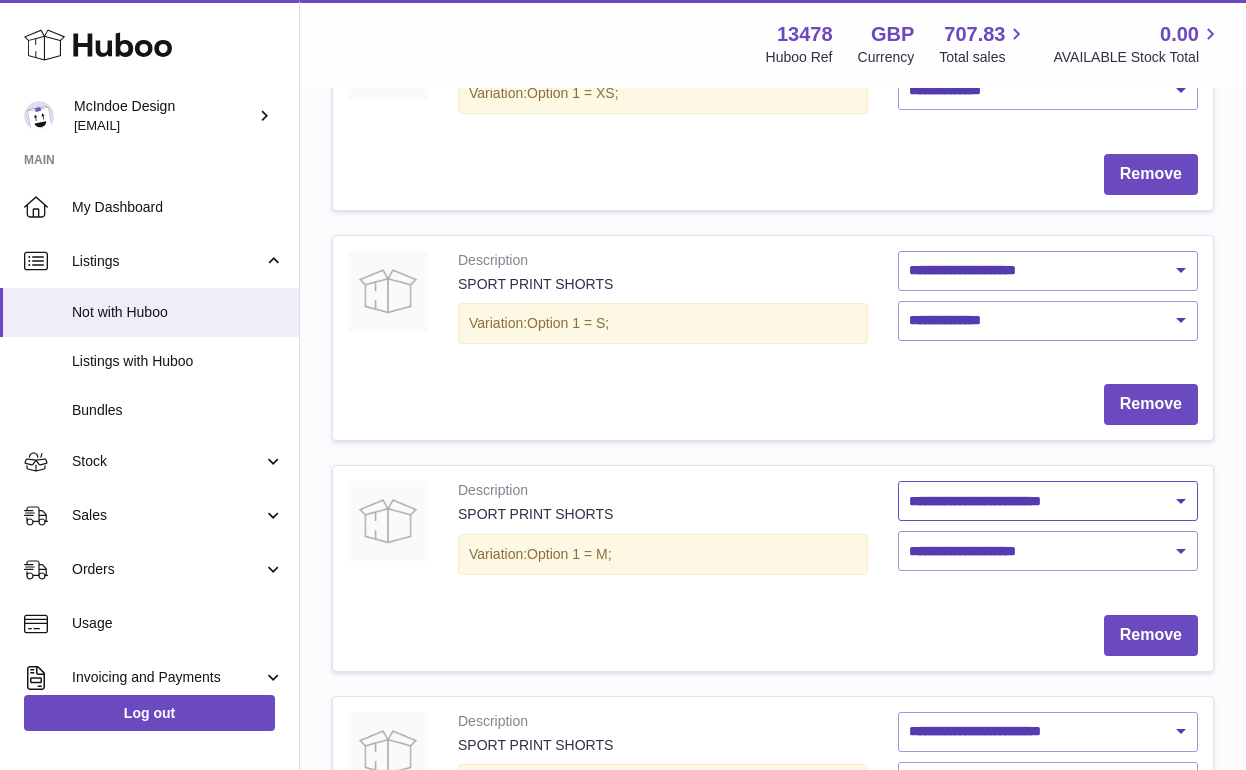 select on "********" 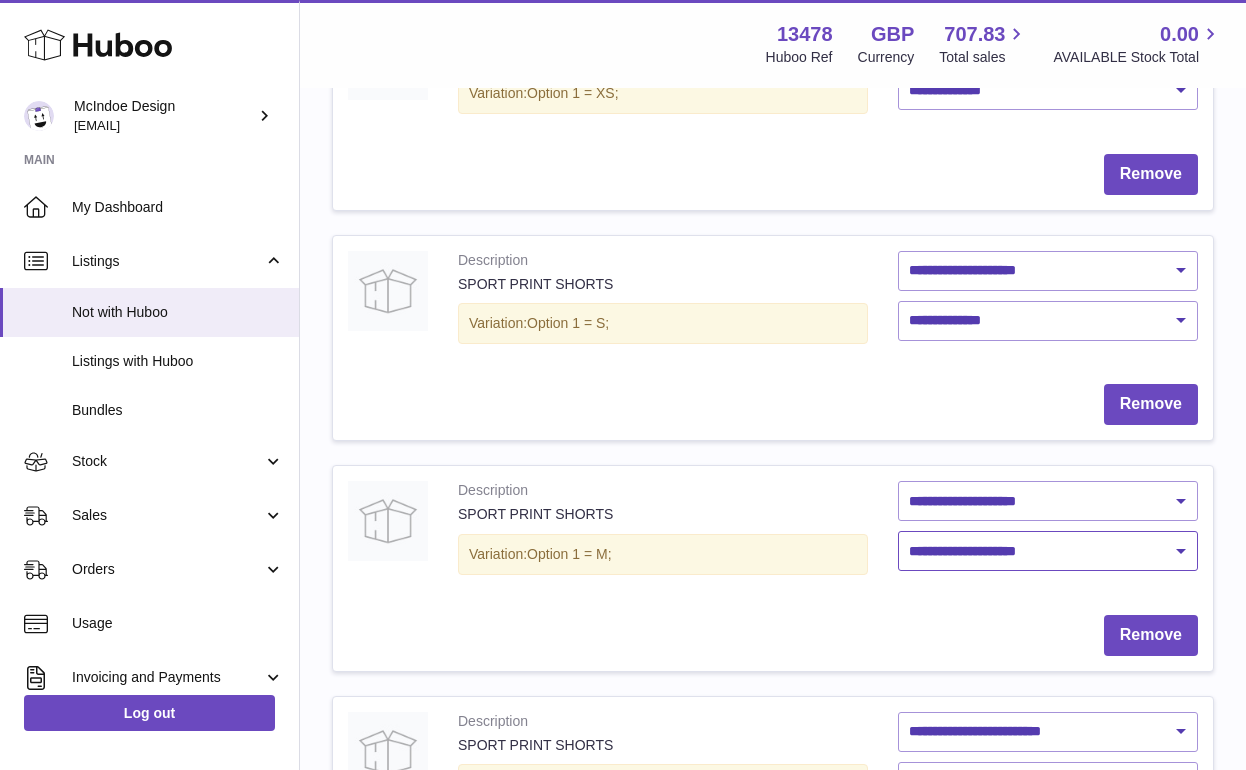 click on "**********" at bounding box center [1048, 551] 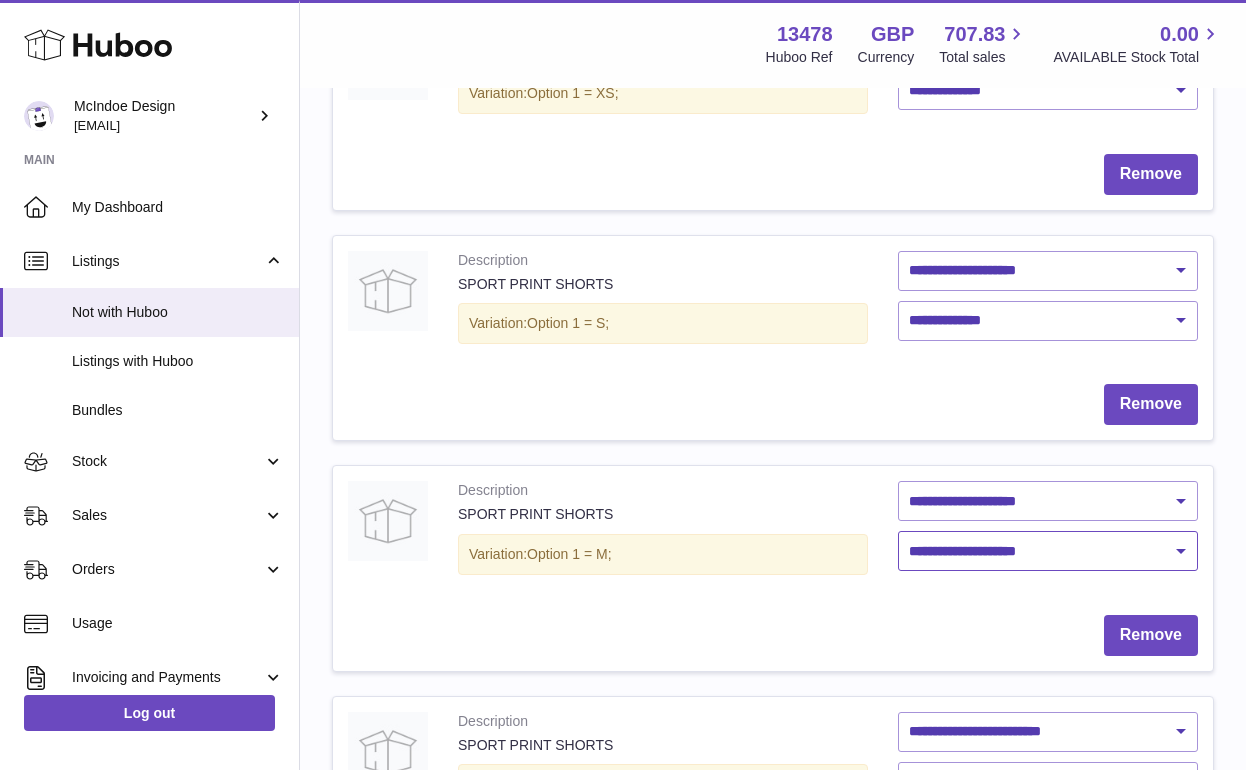 select on "****" 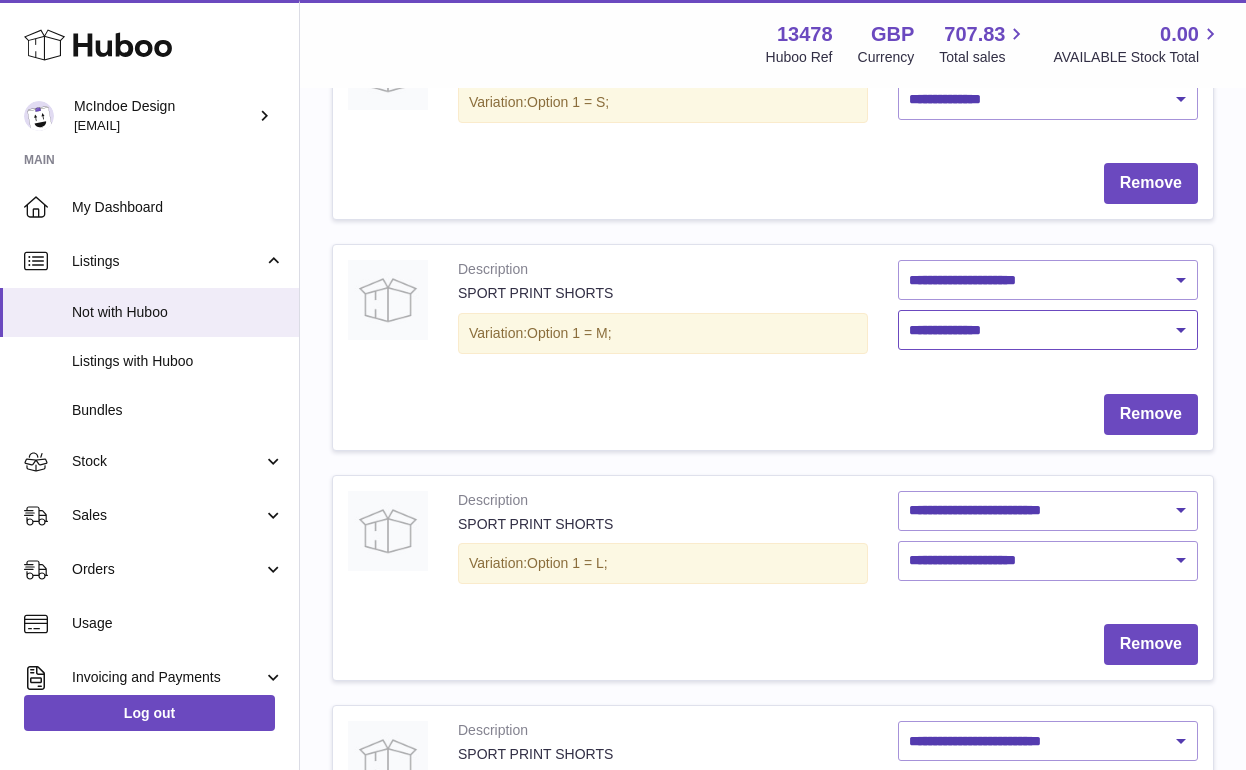 scroll, scrollTop: 518, scrollLeft: 0, axis: vertical 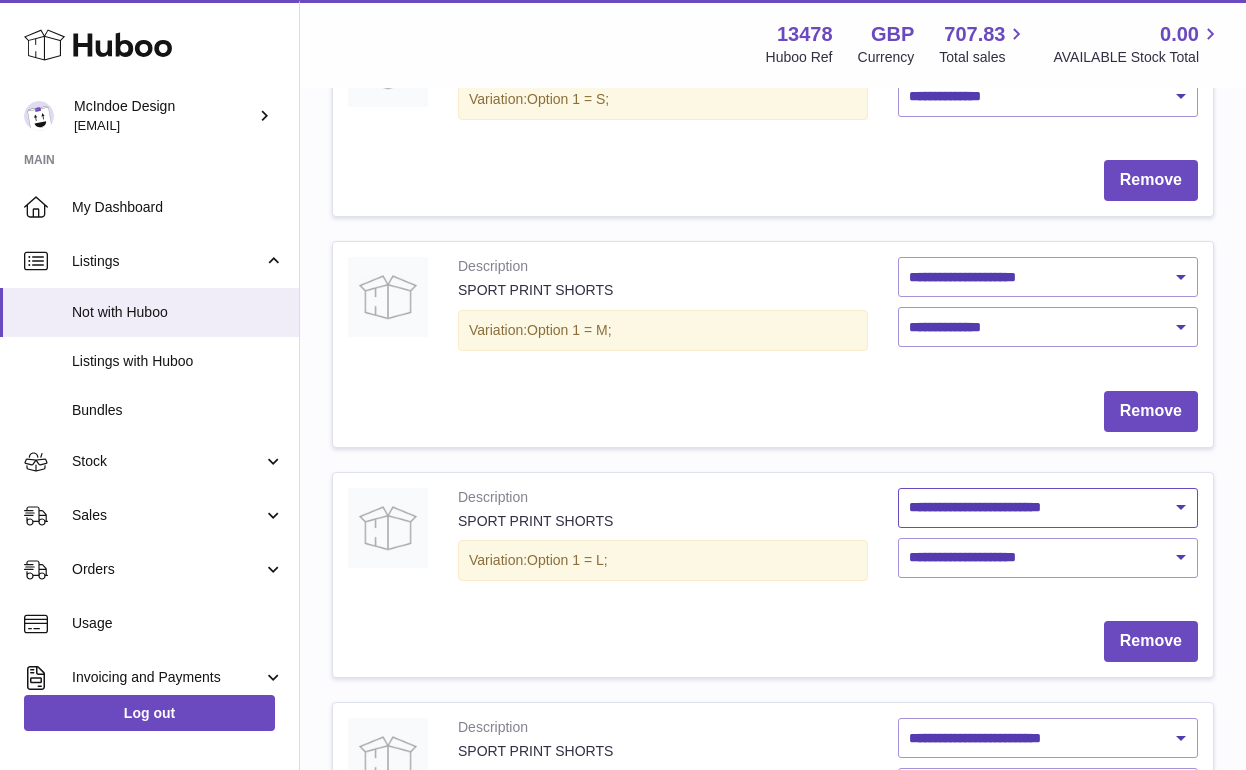 click on "**********" at bounding box center [1048, 508] 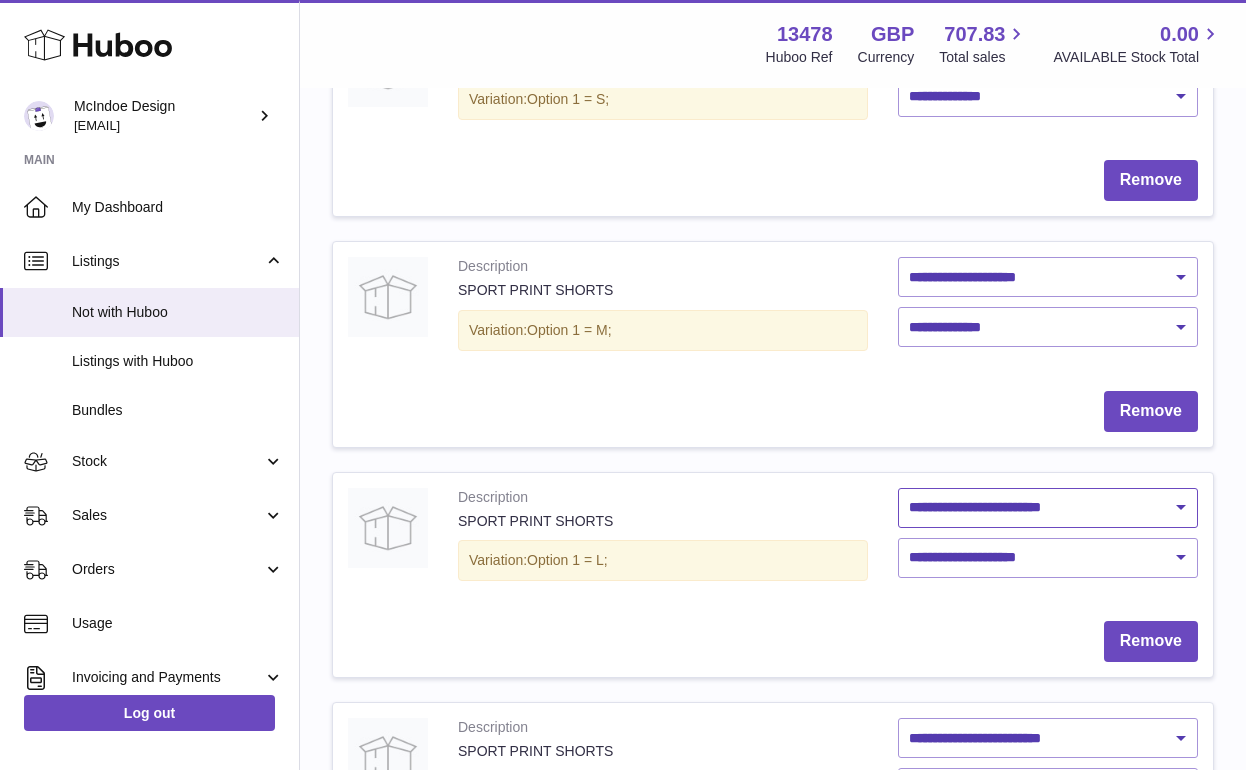 select on "********" 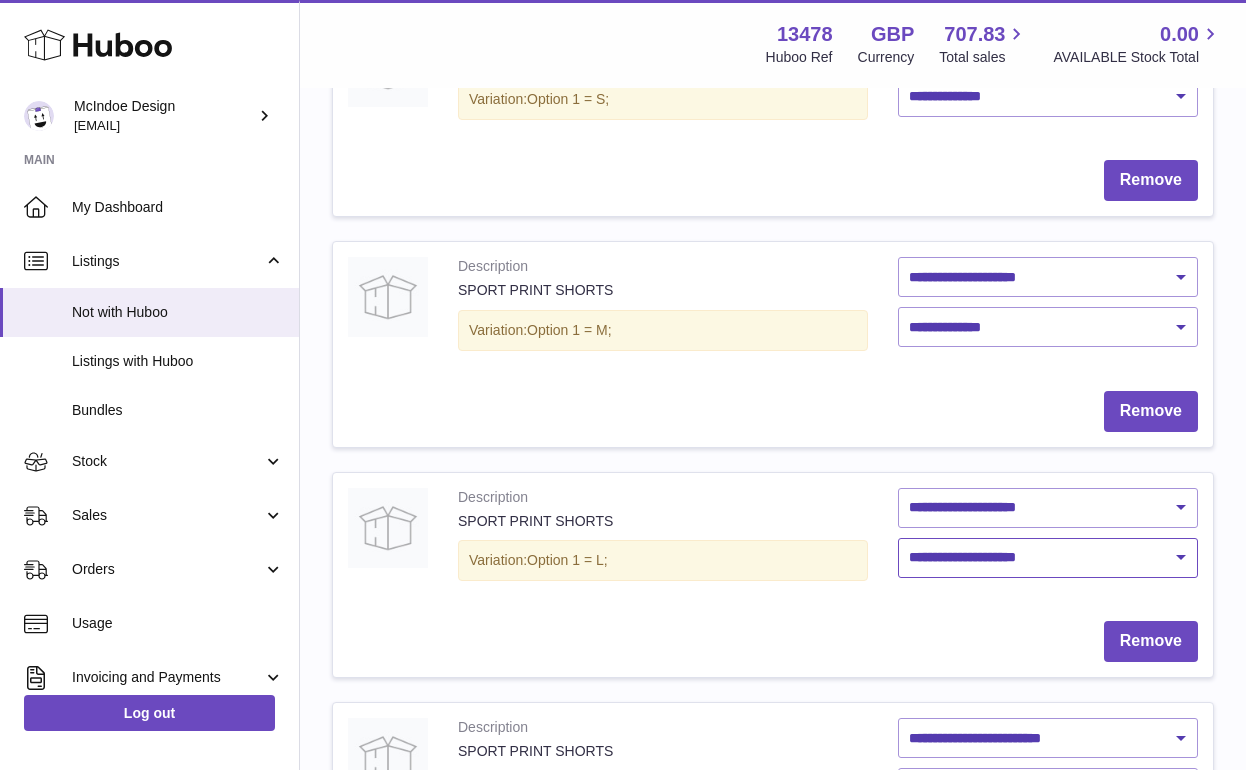 click on "**********" at bounding box center (1048, 558) 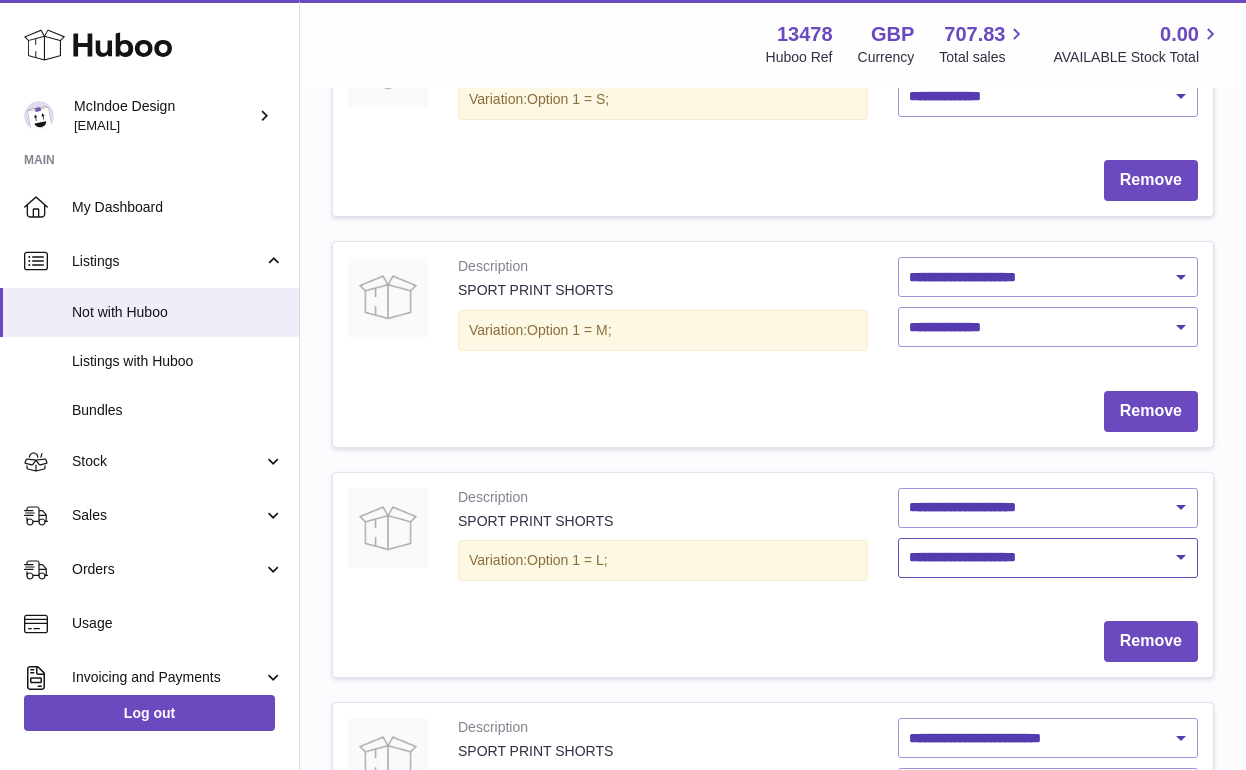 select on "****" 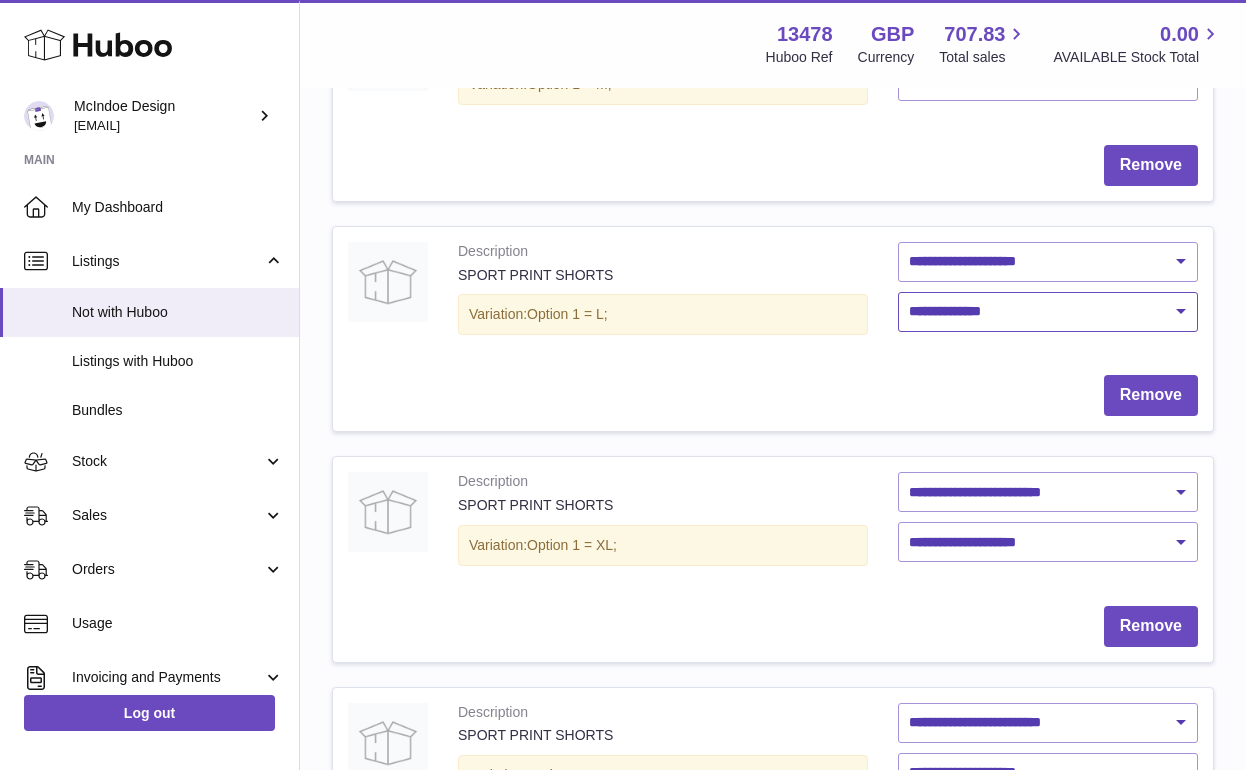 scroll, scrollTop: 769, scrollLeft: 0, axis: vertical 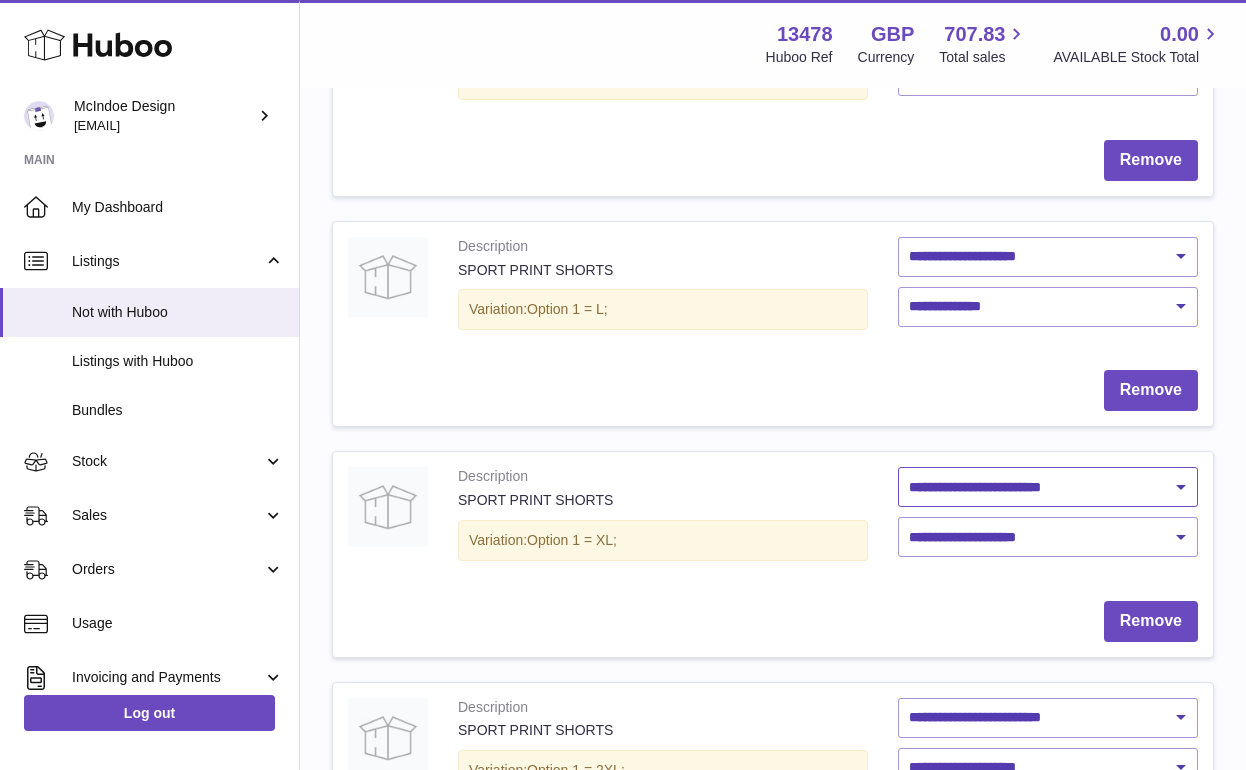 click on "**********" at bounding box center [1048, 487] 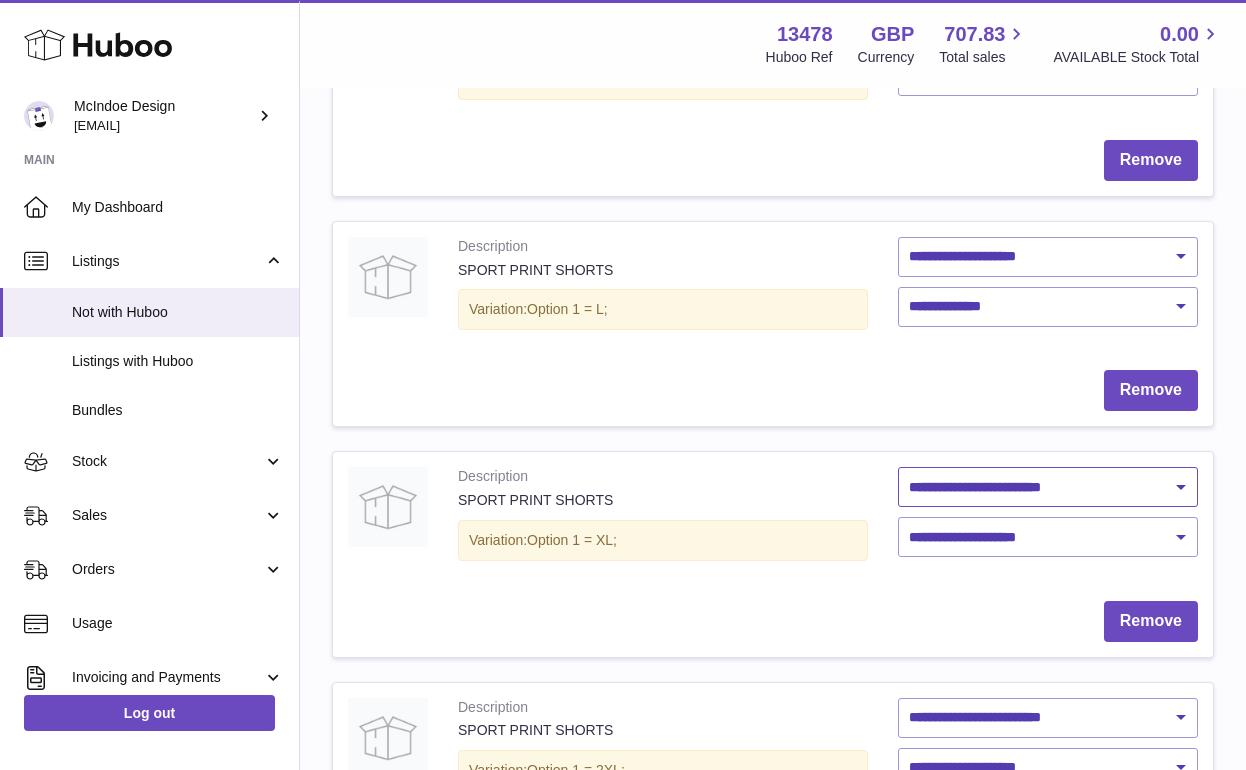 select on "********" 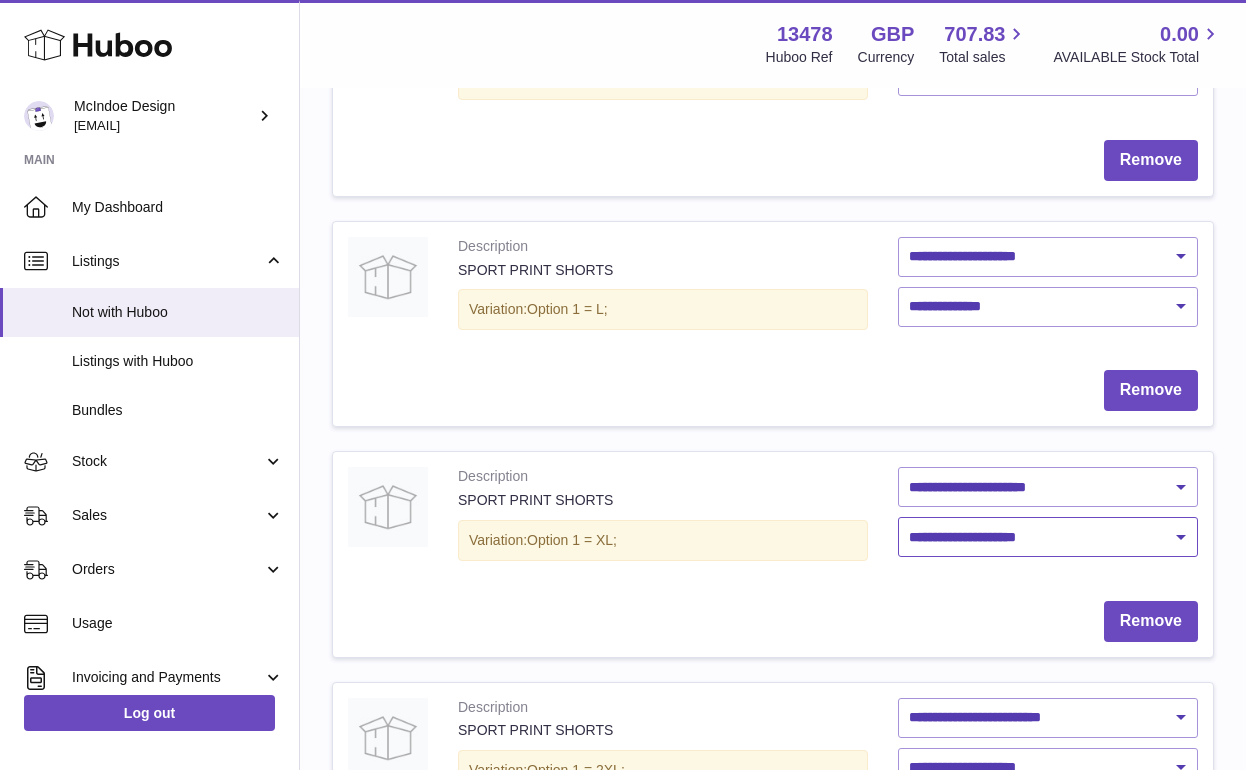 click on "**********" at bounding box center (1048, 537) 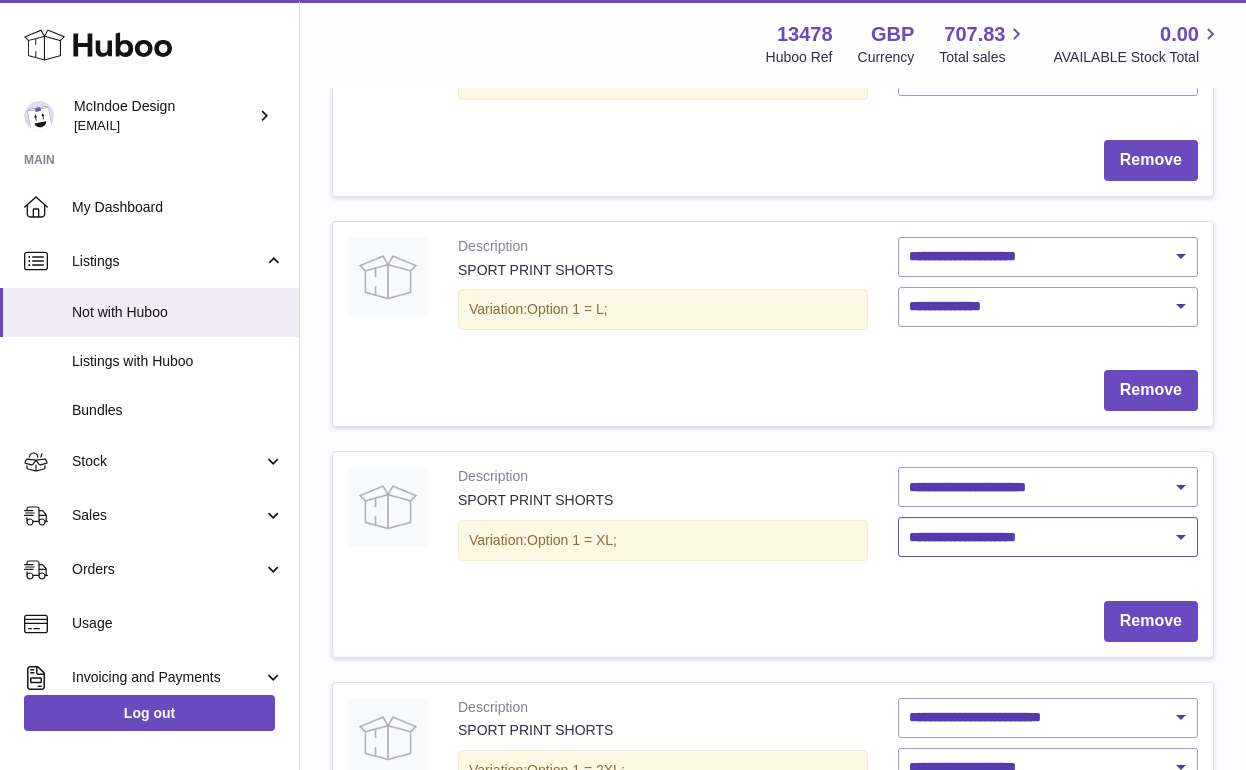 select on "****" 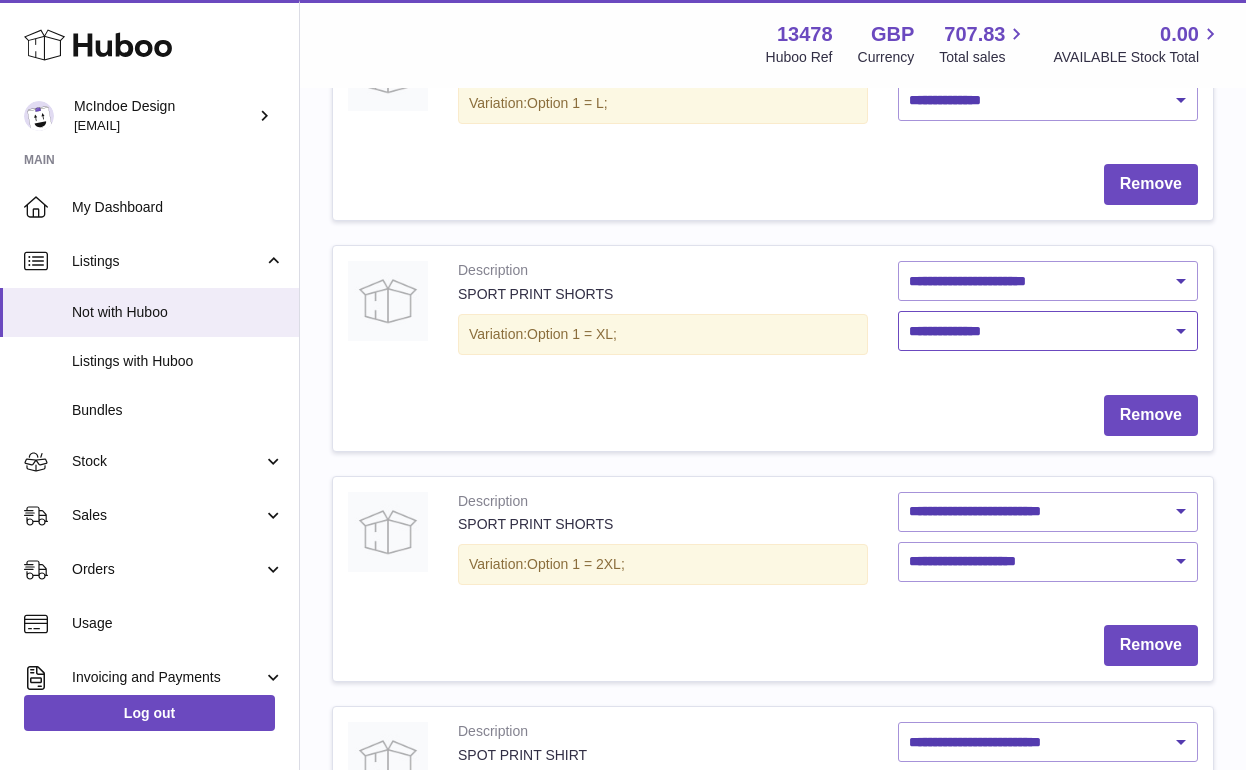 scroll, scrollTop: 985, scrollLeft: 0, axis: vertical 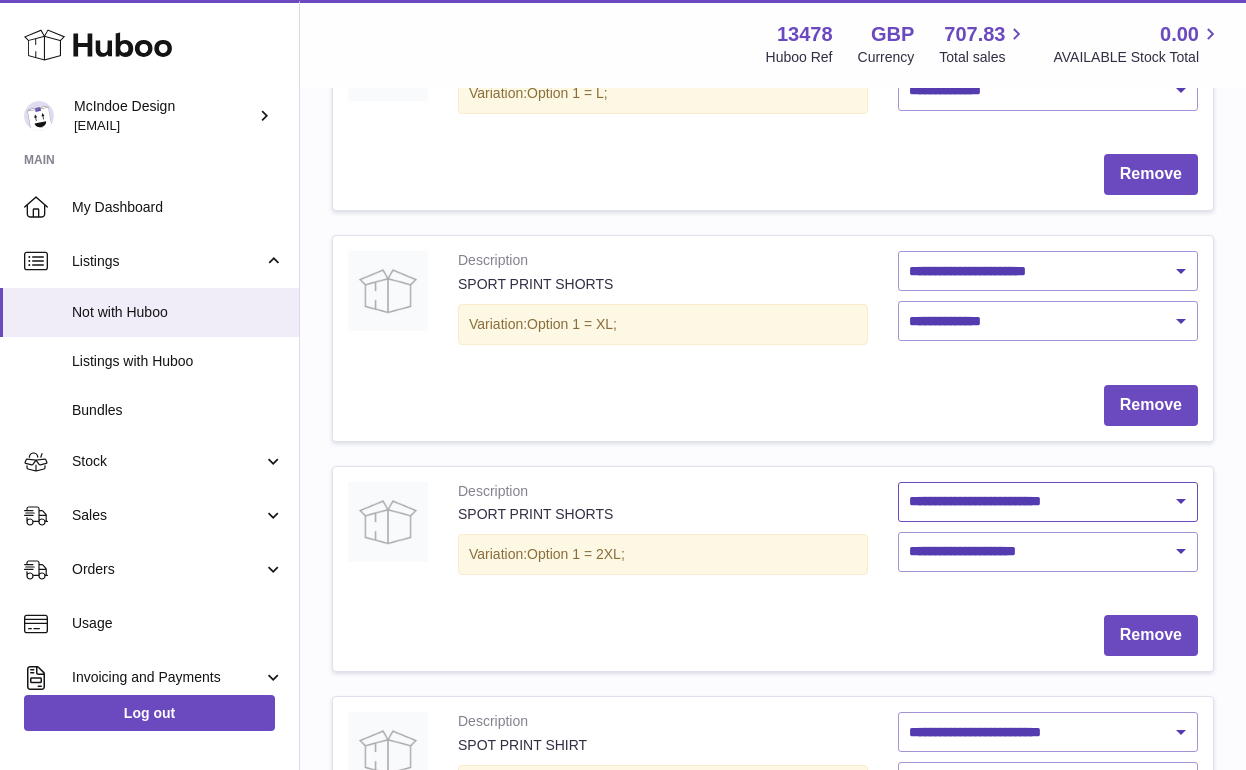click on "**********" at bounding box center (1048, 502) 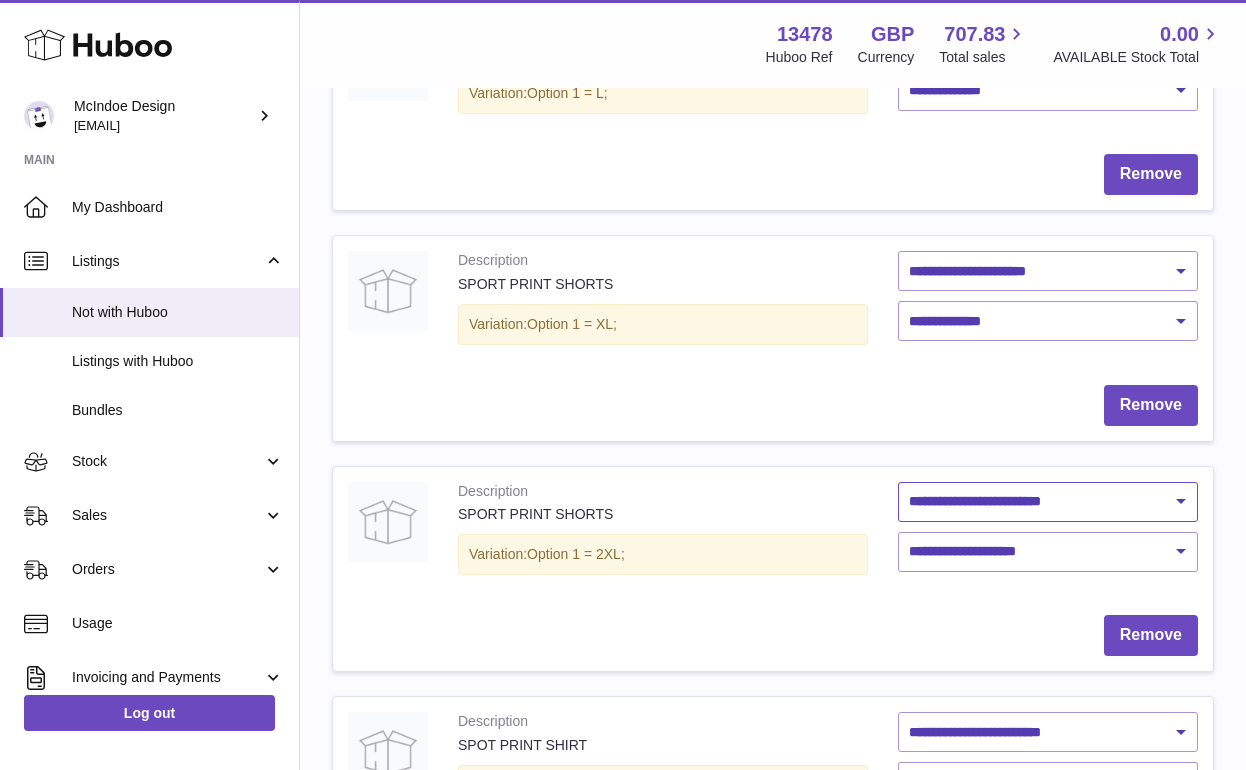 select on "********" 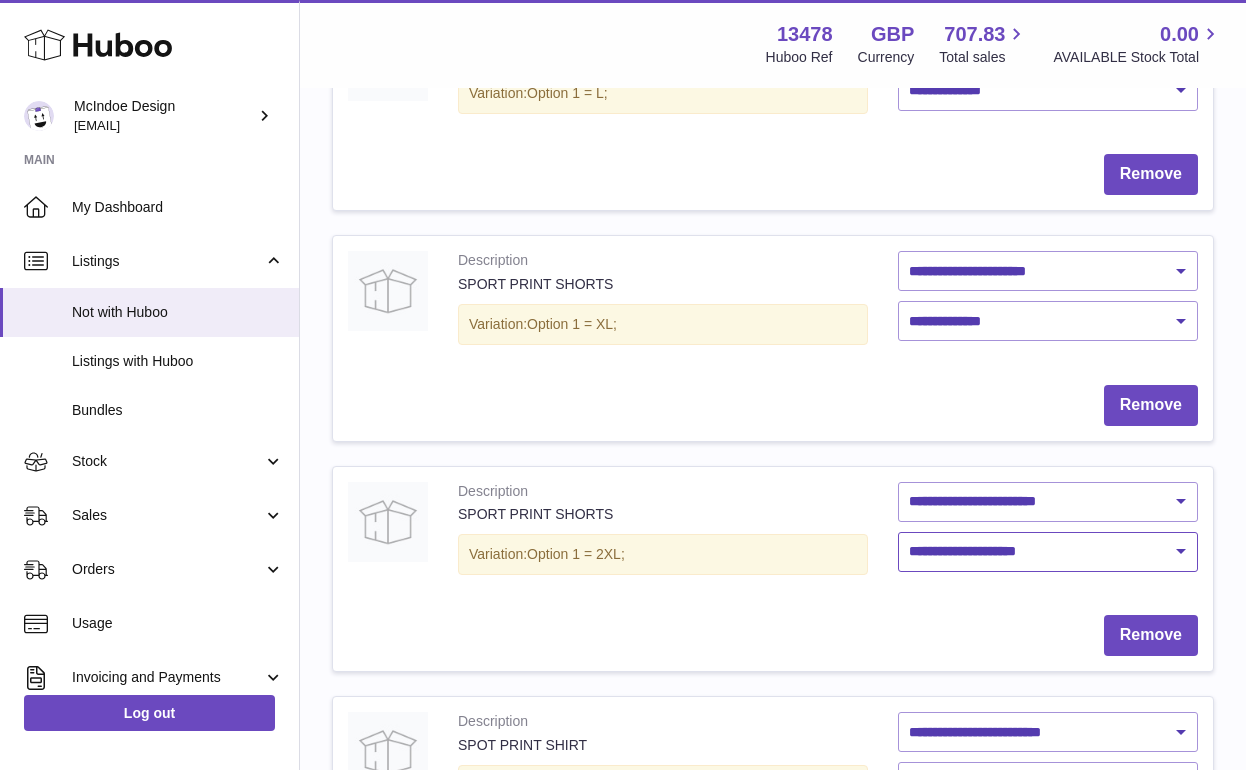 click on "**********" at bounding box center (1048, 552) 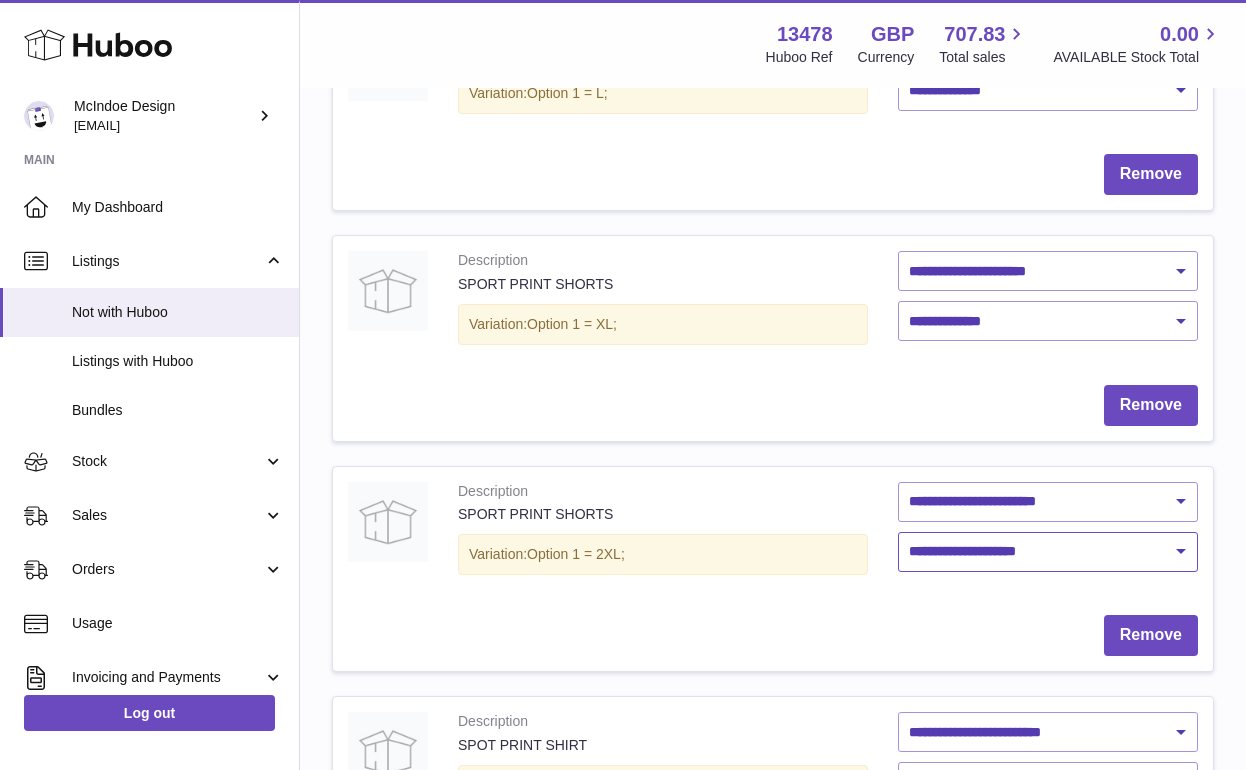 select on "****" 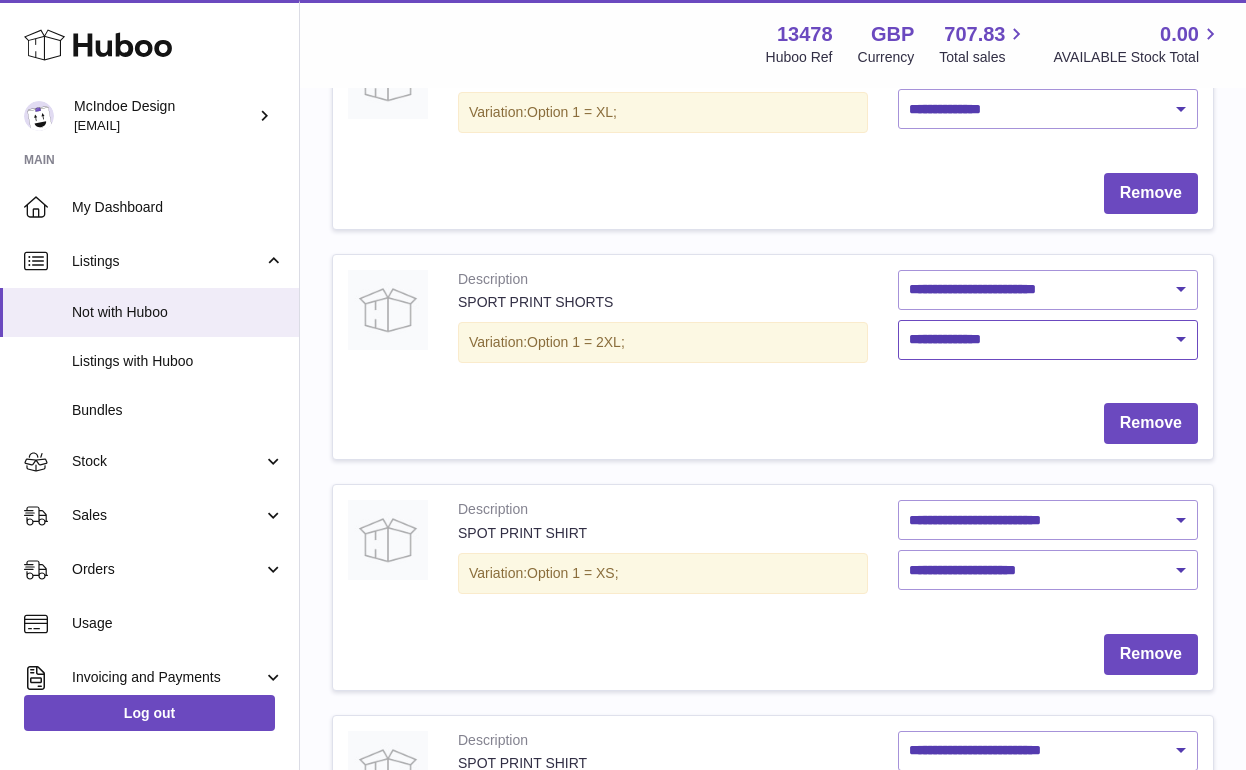scroll, scrollTop: 1213, scrollLeft: 0, axis: vertical 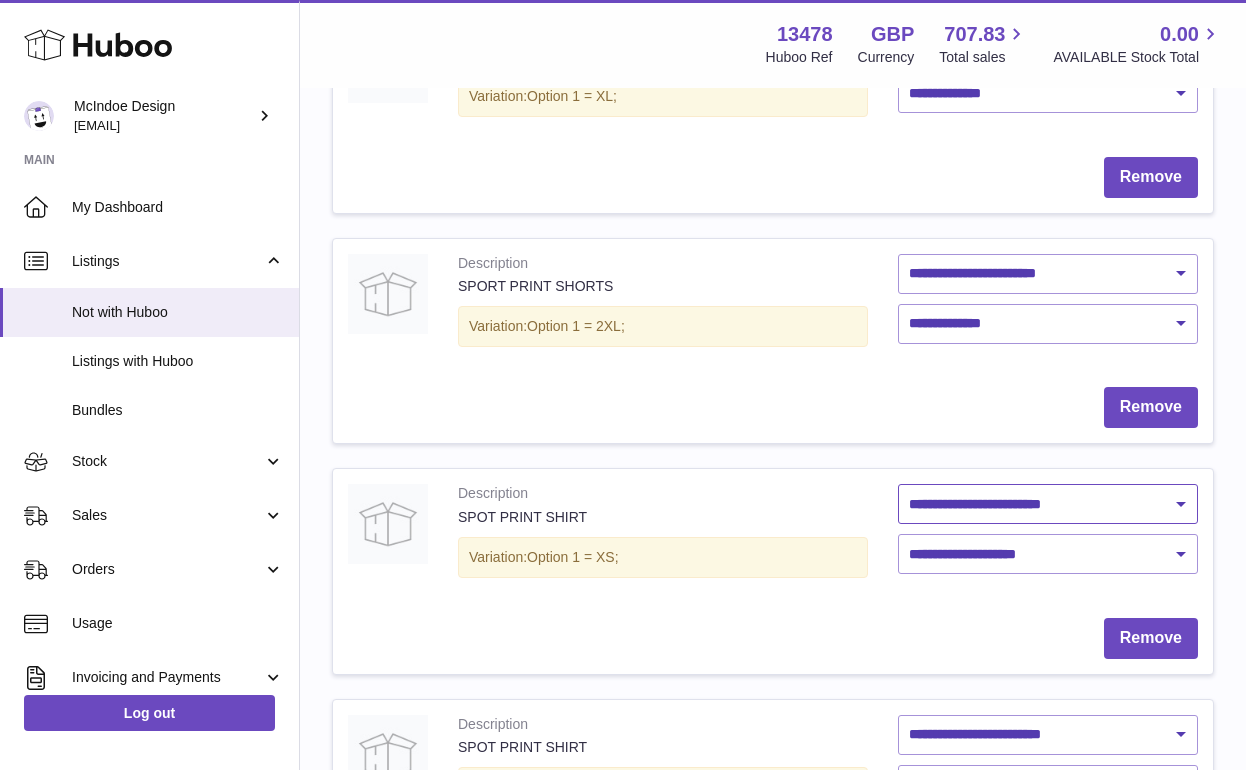 click on "**********" at bounding box center (1048, 504) 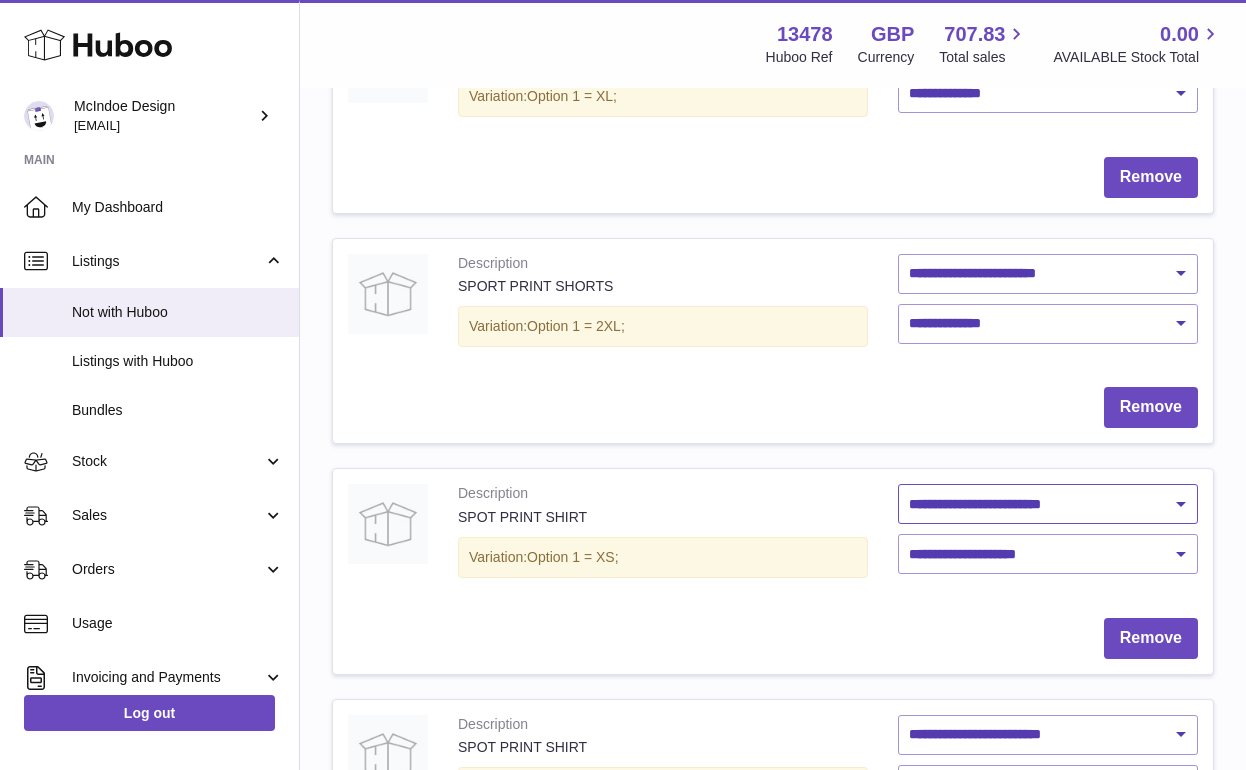 select on "********" 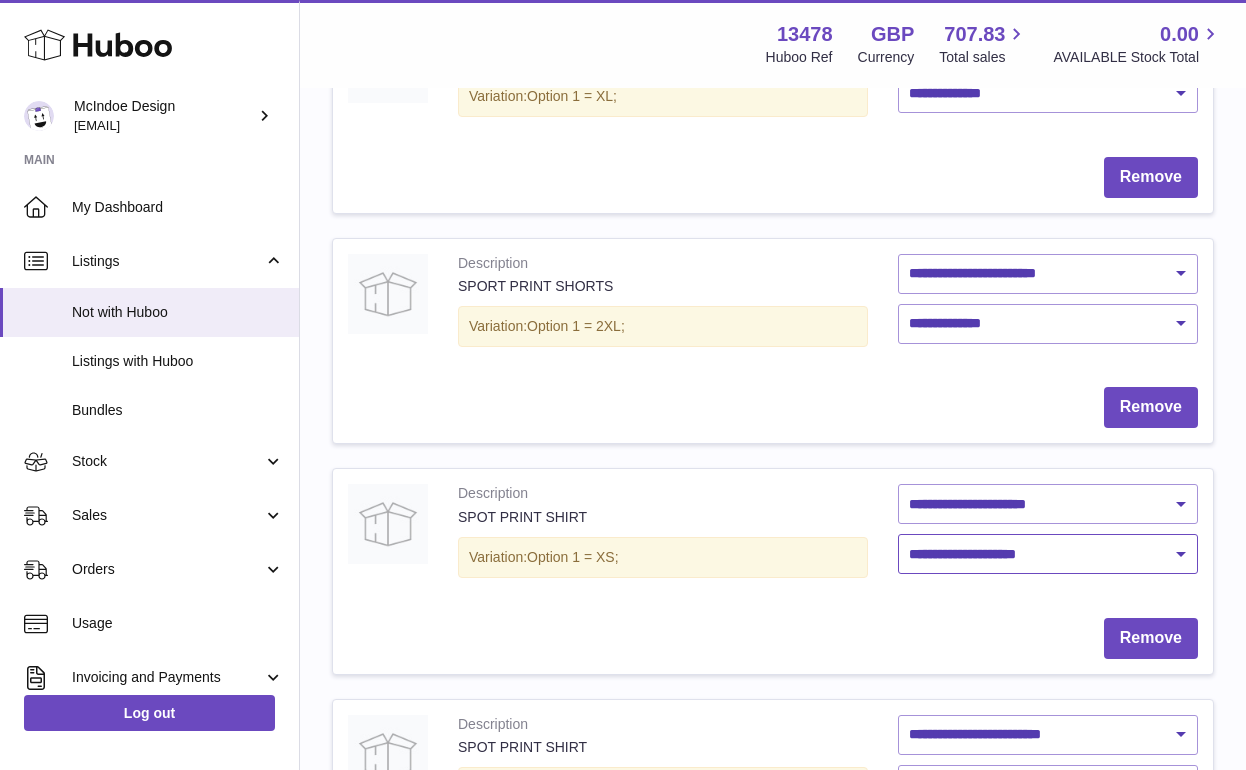 click on "**********" at bounding box center [1048, 554] 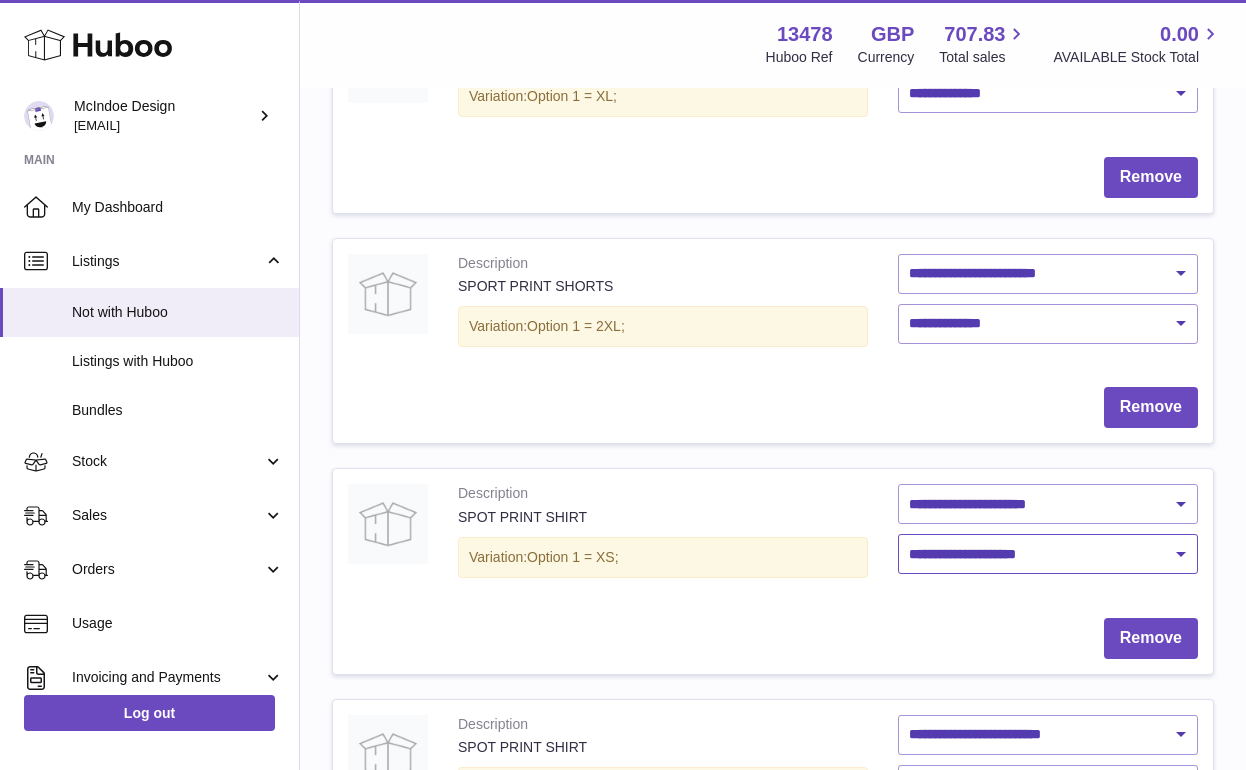 select on "****" 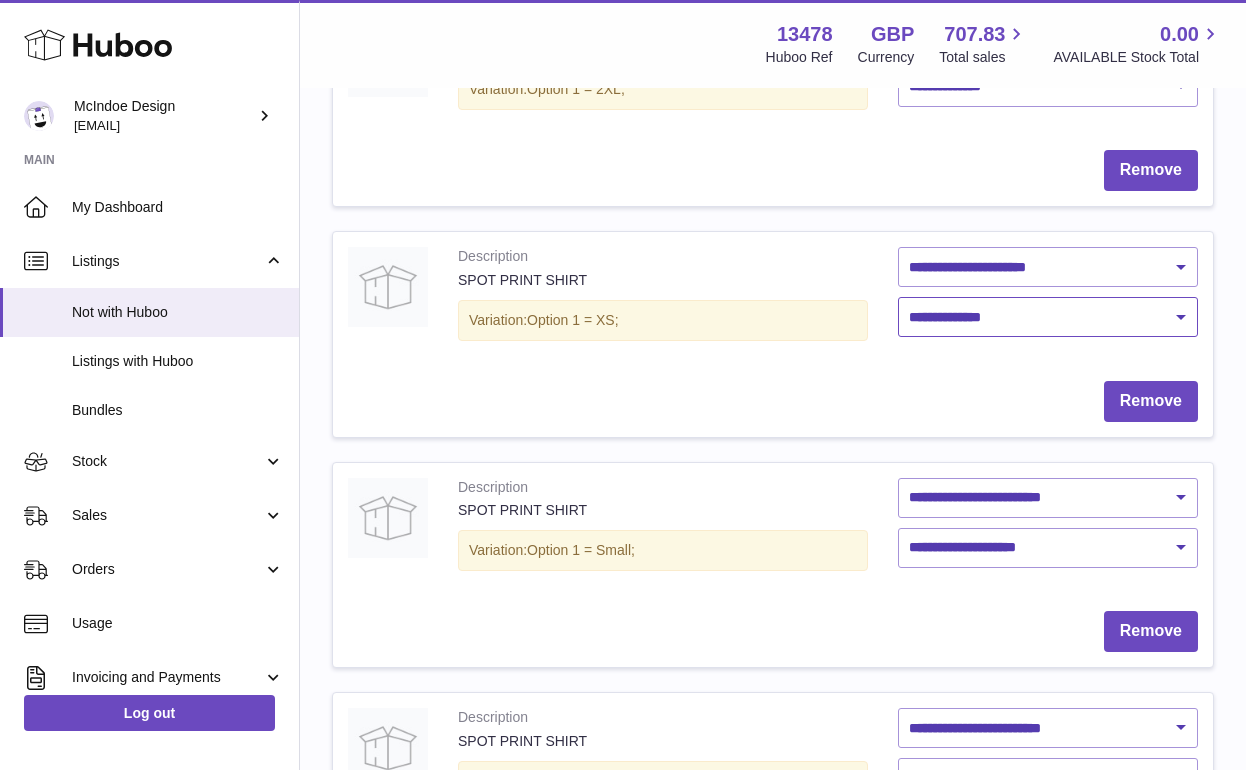 scroll, scrollTop: 1459, scrollLeft: 0, axis: vertical 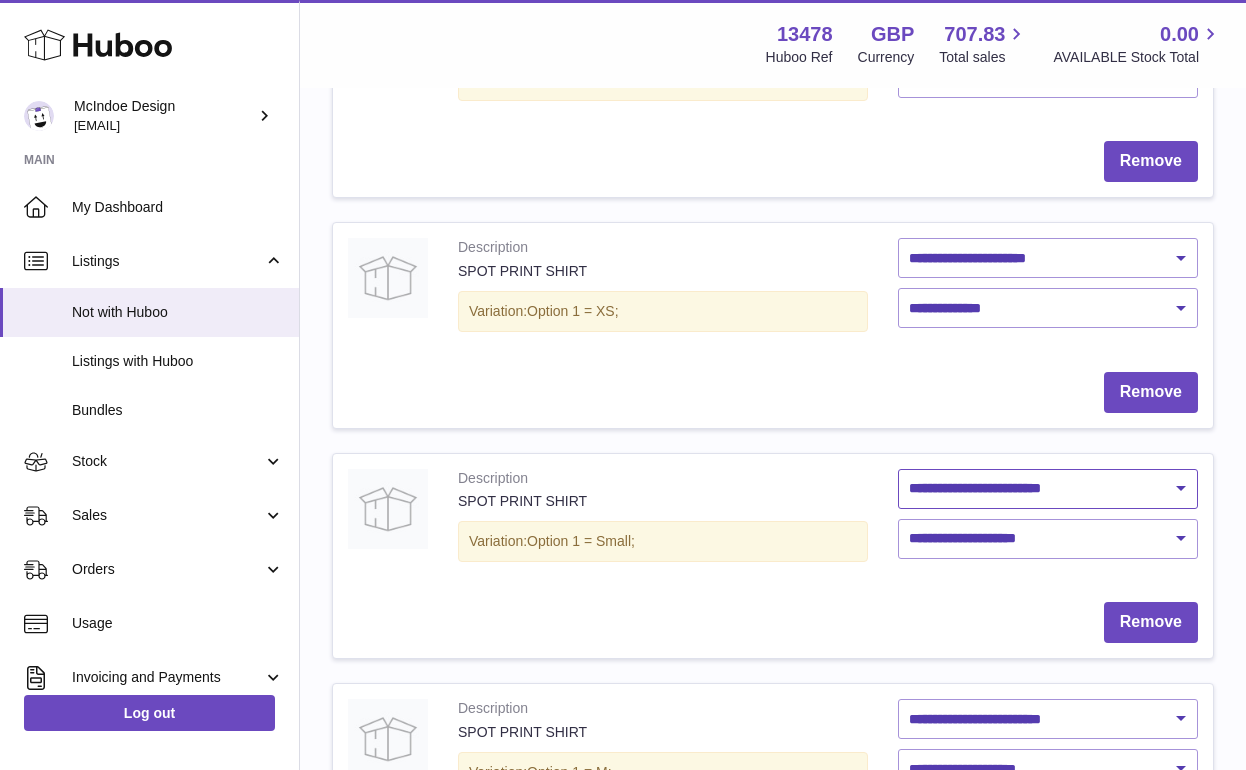 click on "**********" at bounding box center [1048, 489] 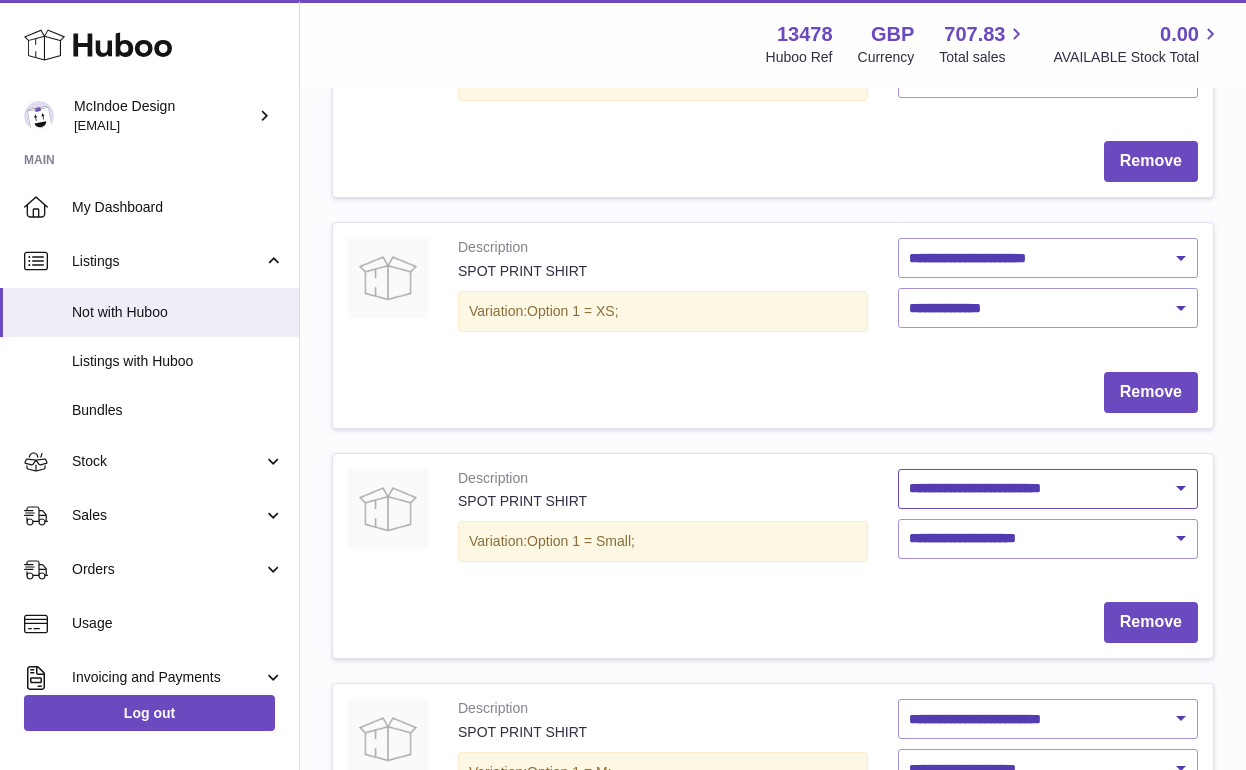 select on "********" 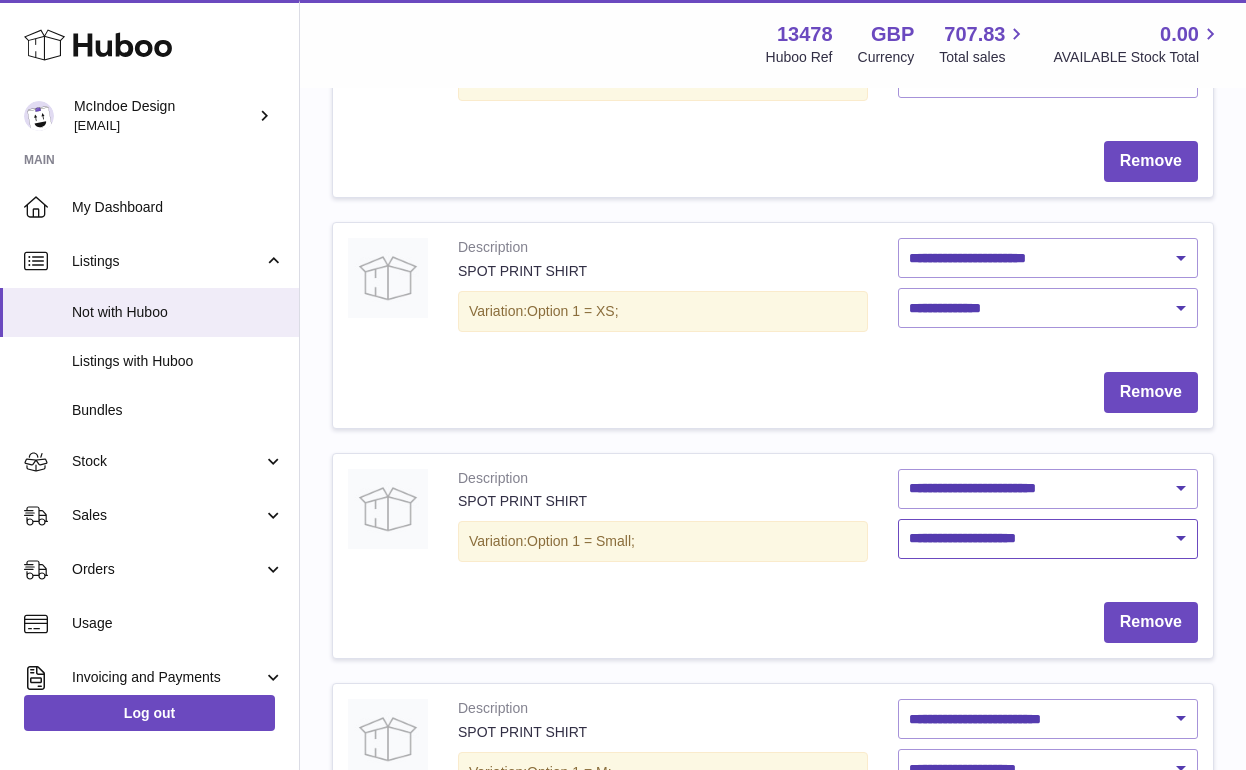 click on "**********" at bounding box center [1048, 539] 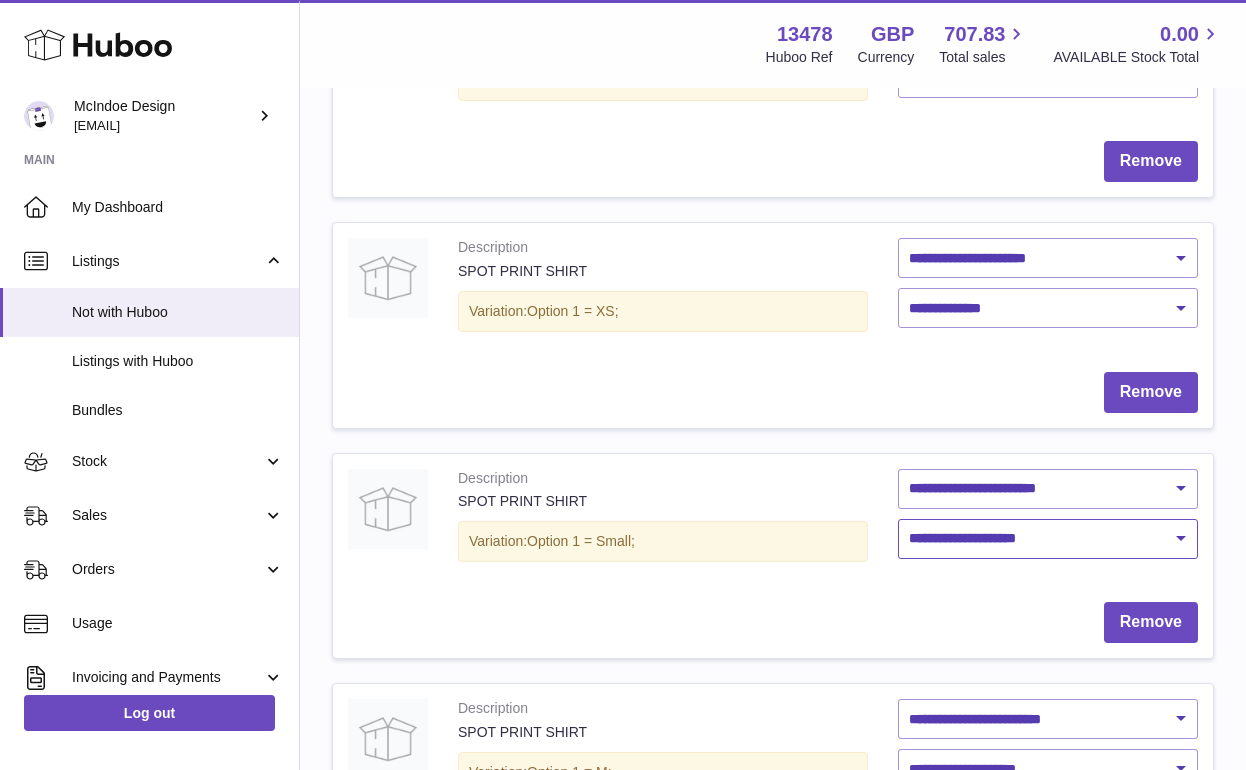 select on "****" 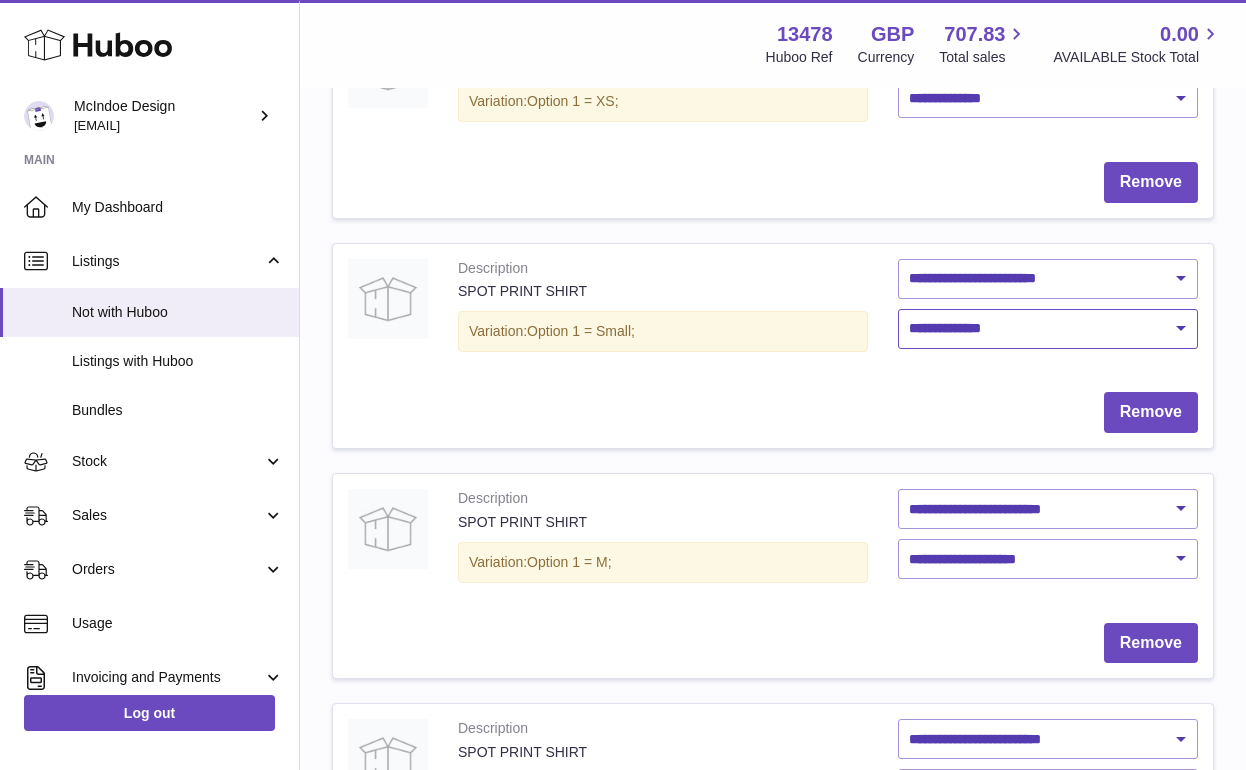 scroll, scrollTop: 1670, scrollLeft: 0, axis: vertical 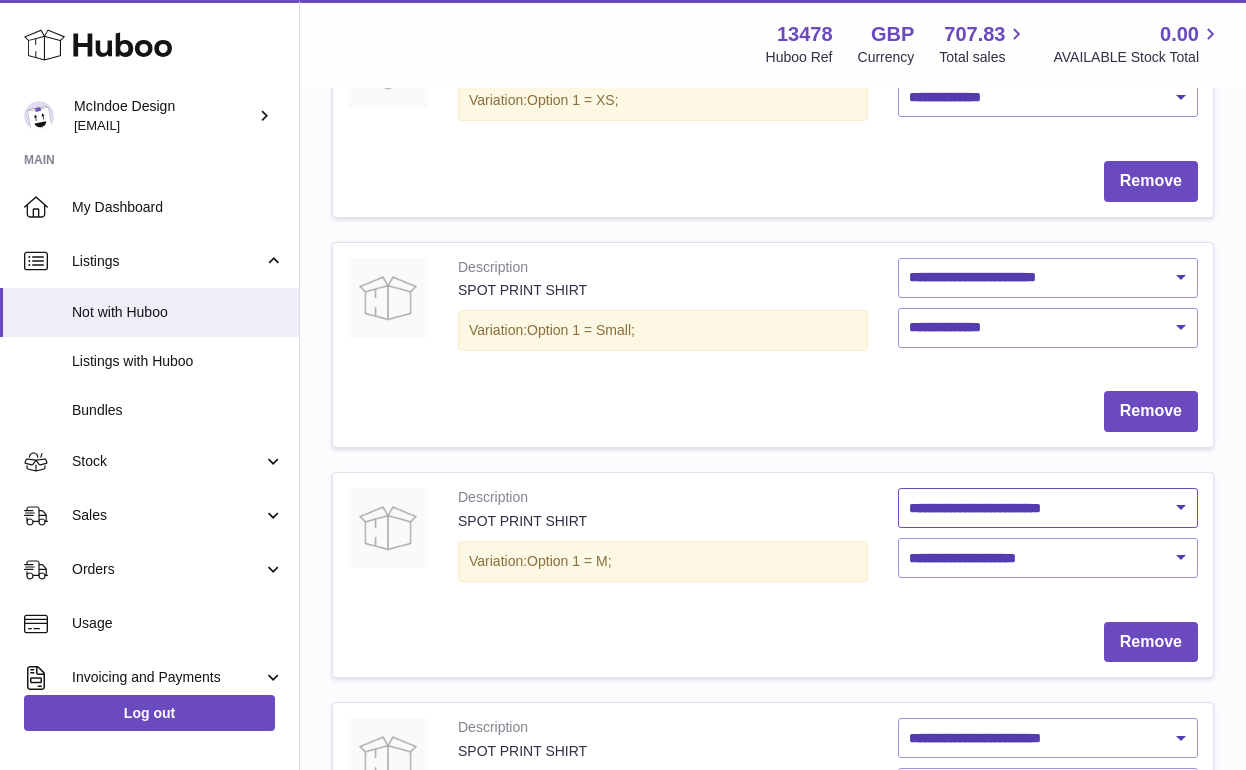 click on "**********" at bounding box center [1048, 508] 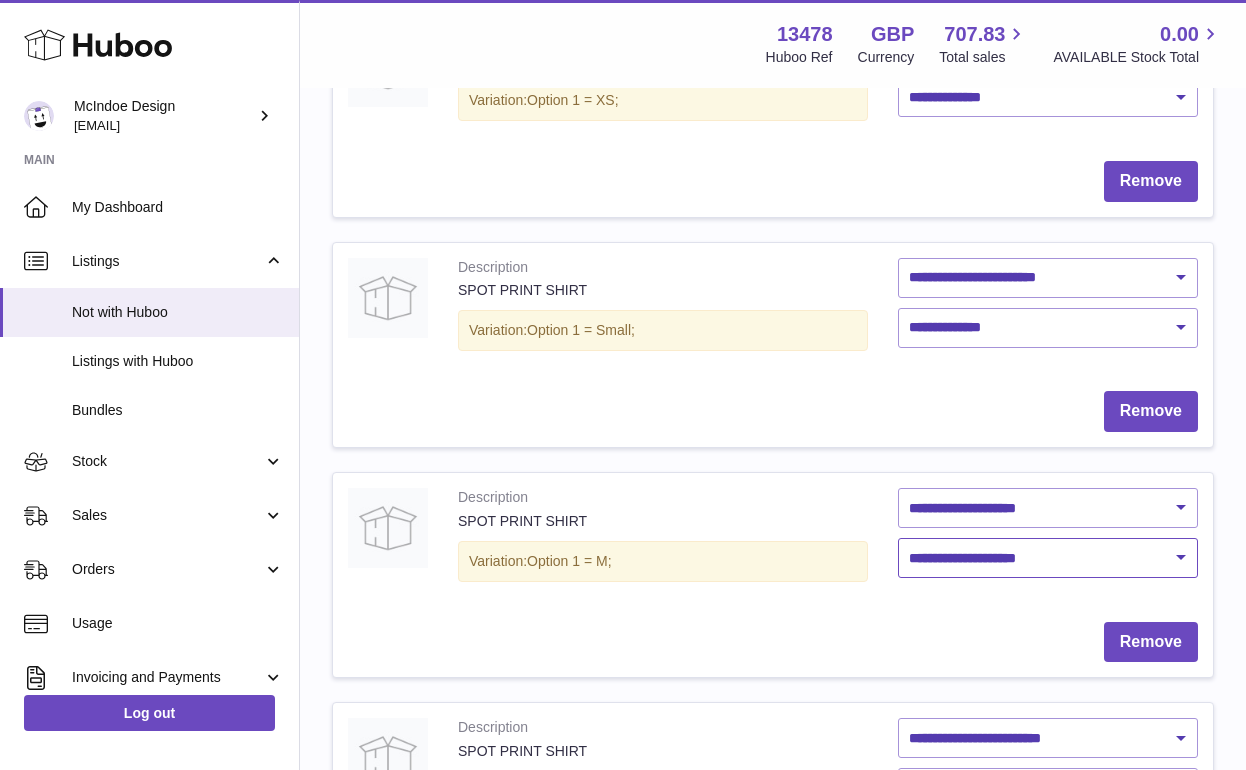 click on "**********" at bounding box center [1048, 558] 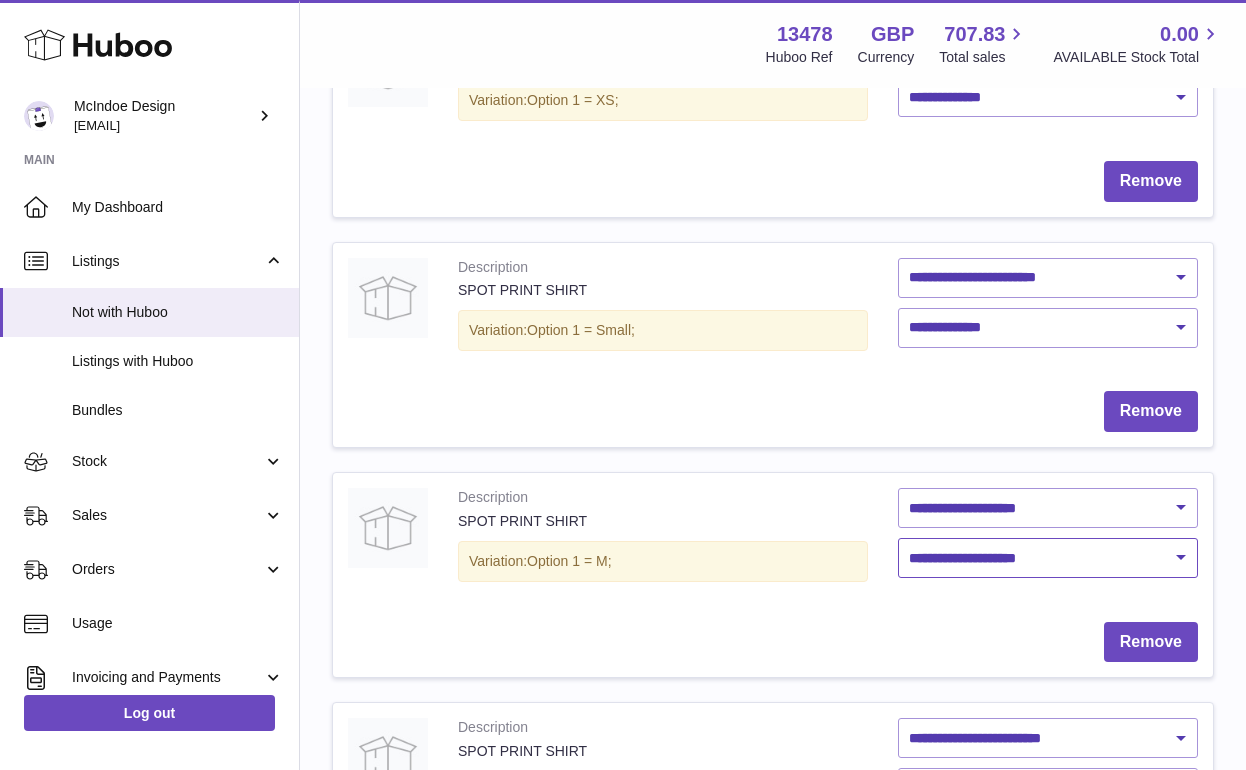 select on "****" 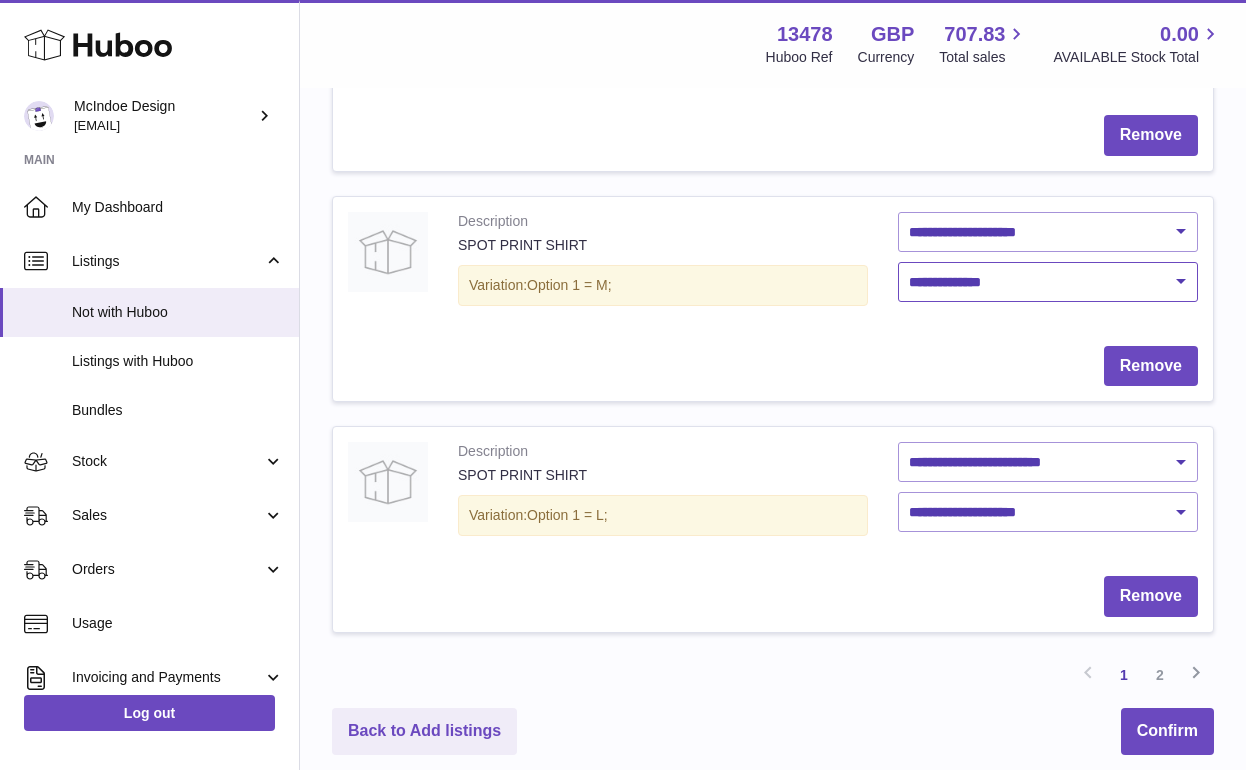 scroll, scrollTop: 1968, scrollLeft: 0, axis: vertical 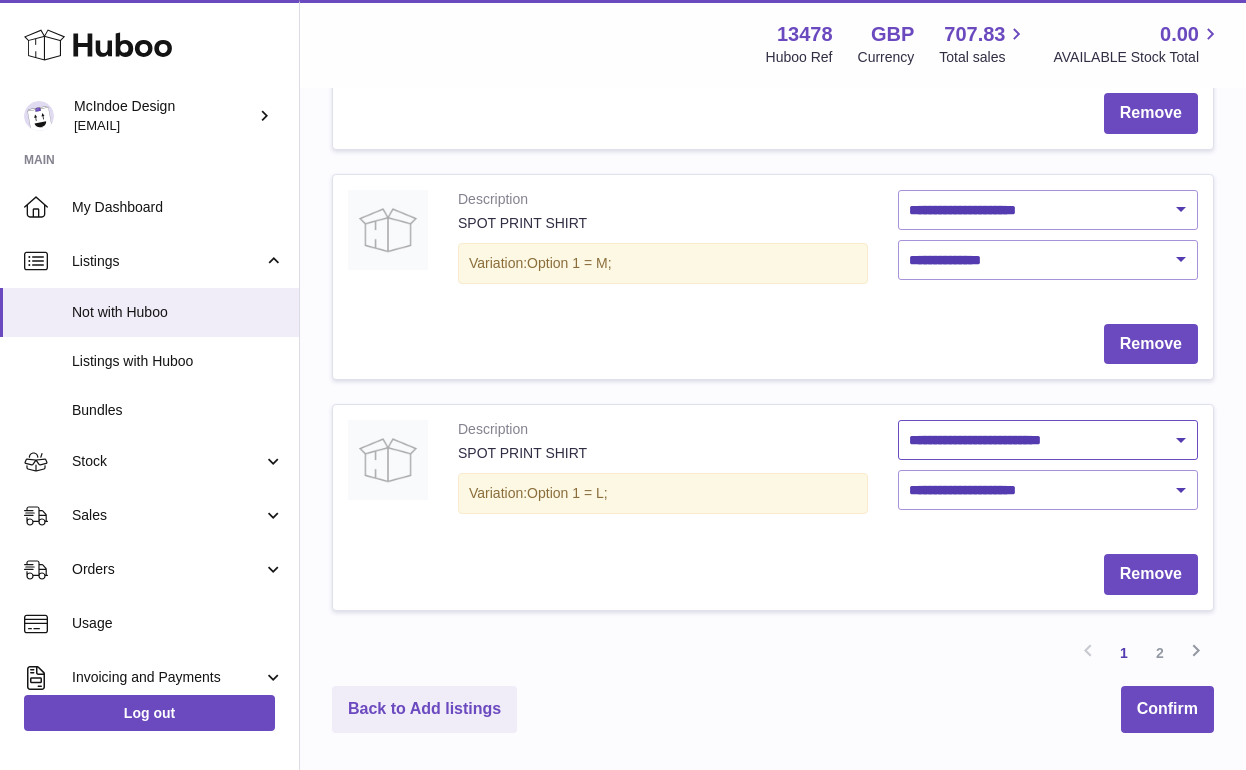 click on "**********" at bounding box center [1048, 440] 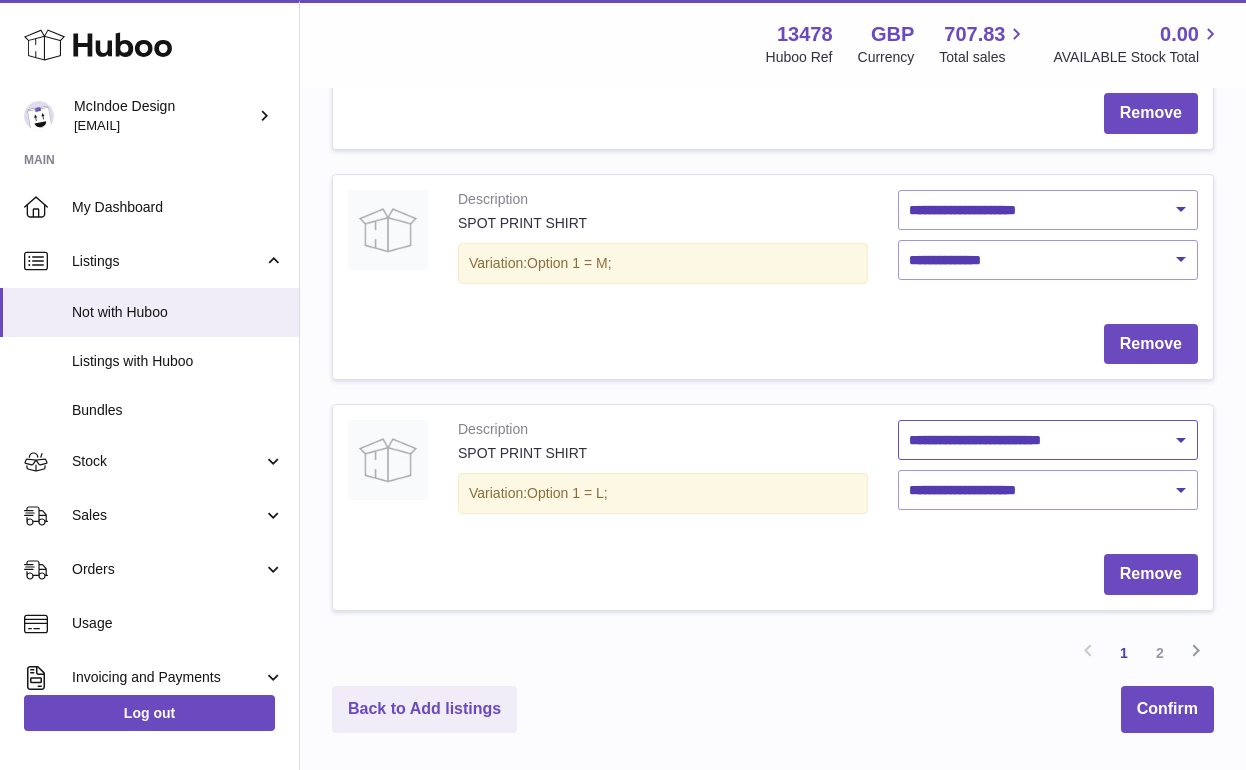 select on "********" 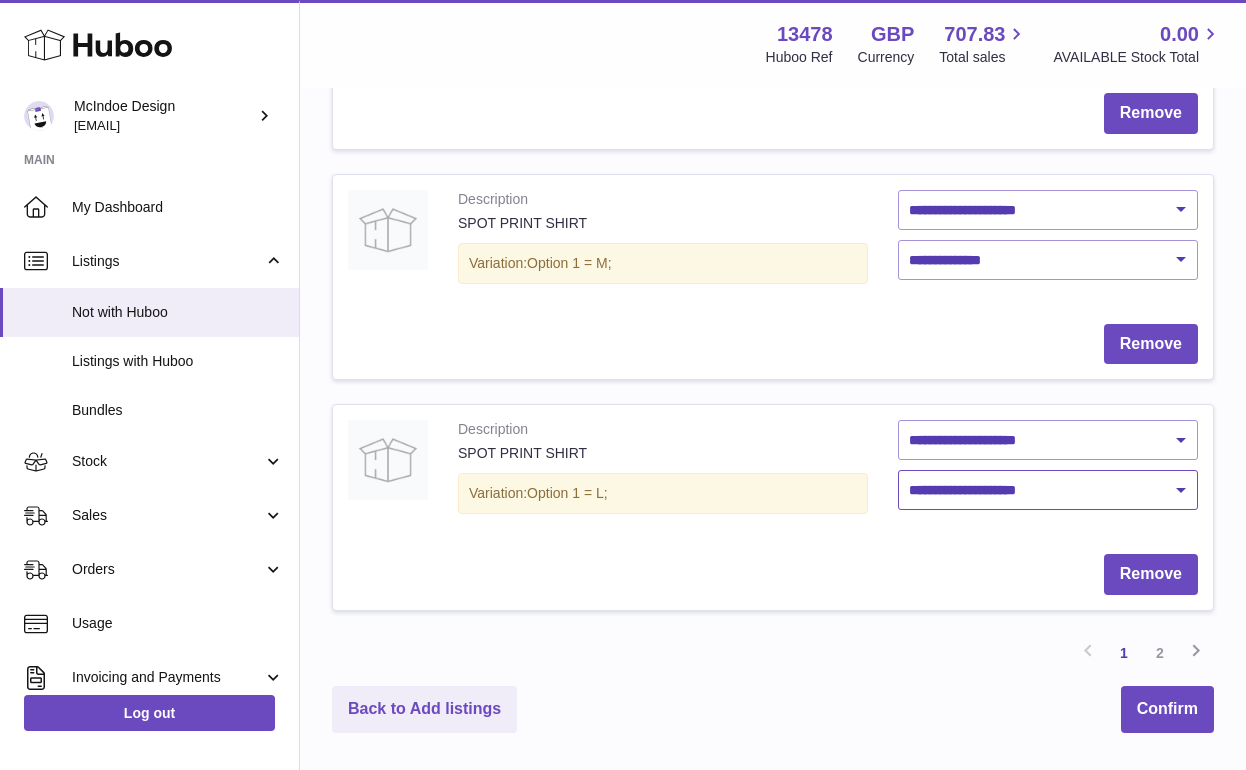 click on "**********" at bounding box center [1048, 490] 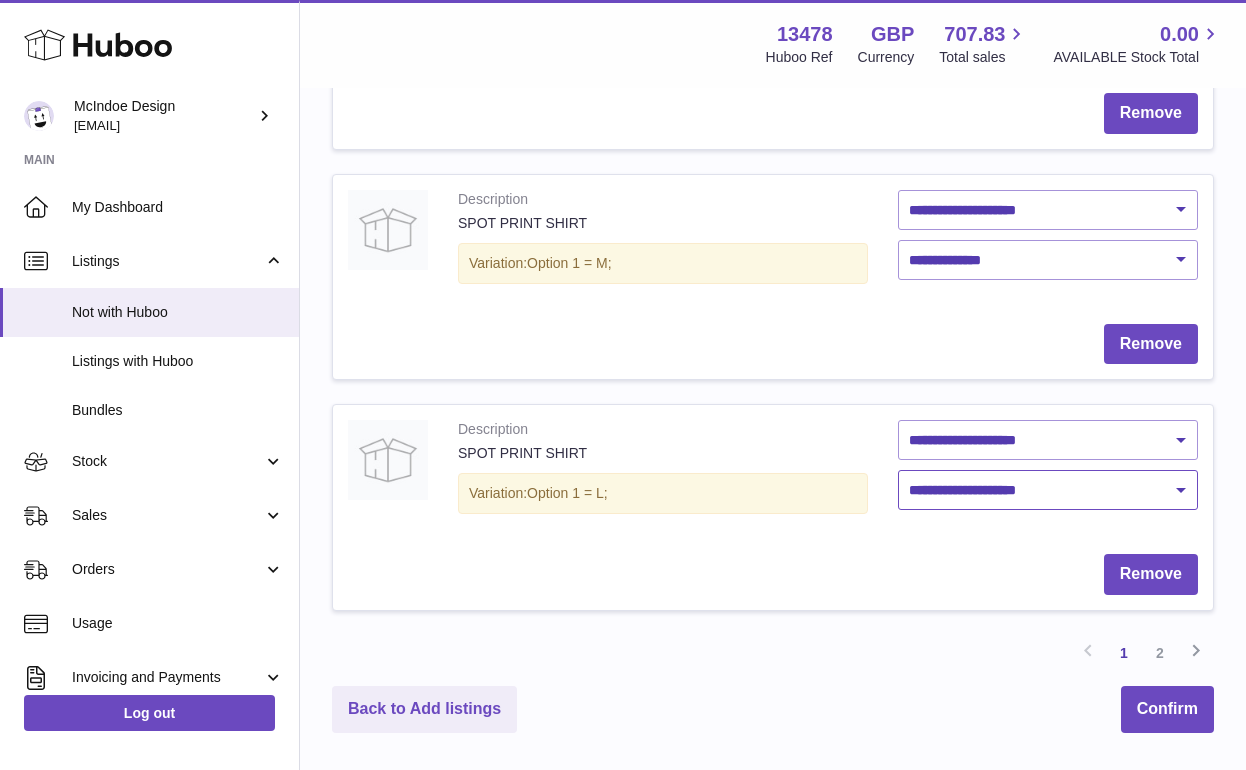 select on "****" 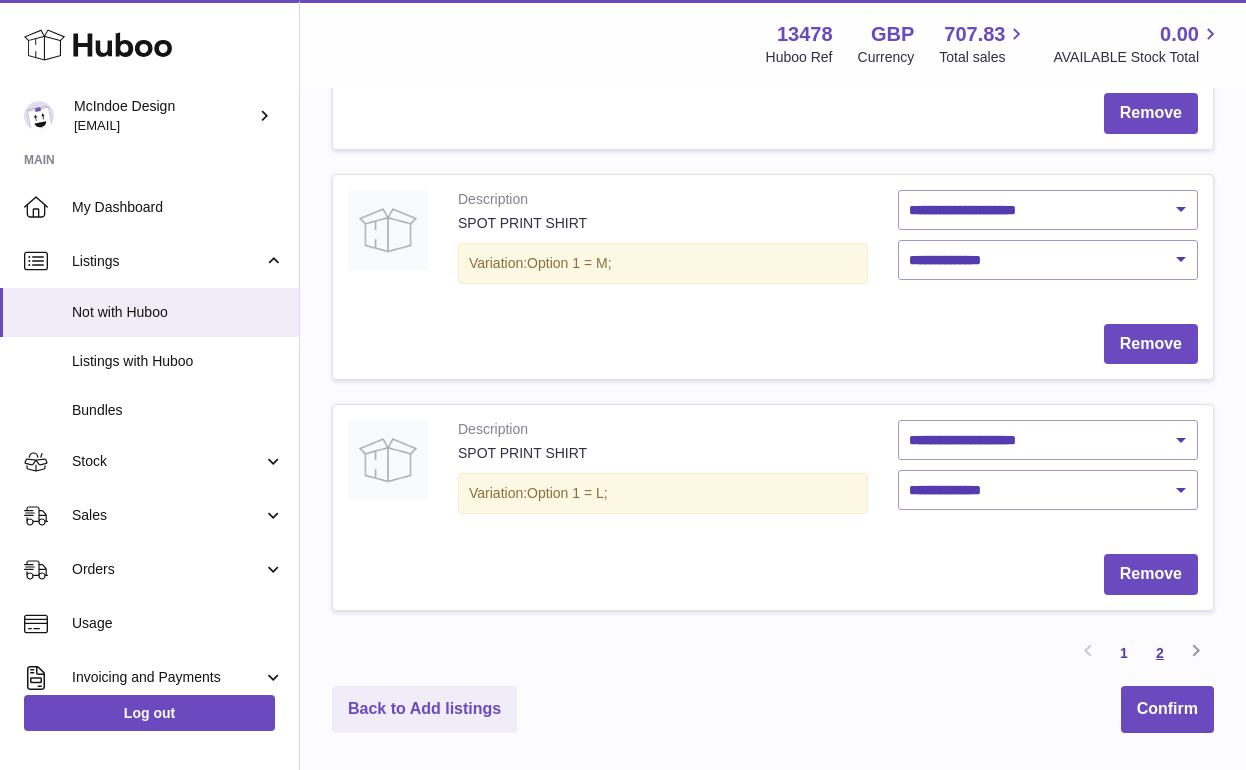 click on "2" at bounding box center [1160, 653] 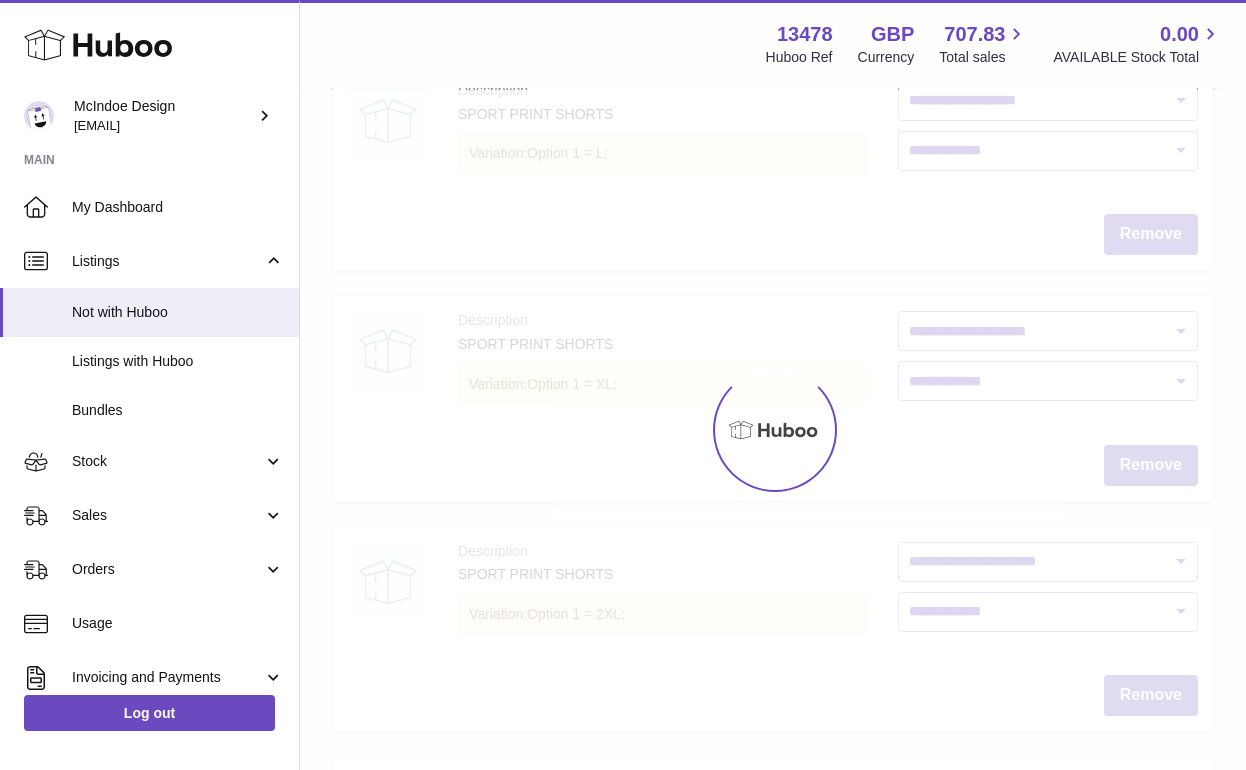 scroll, scrollTop: 90, scrollLeft: 0, axis: vertical 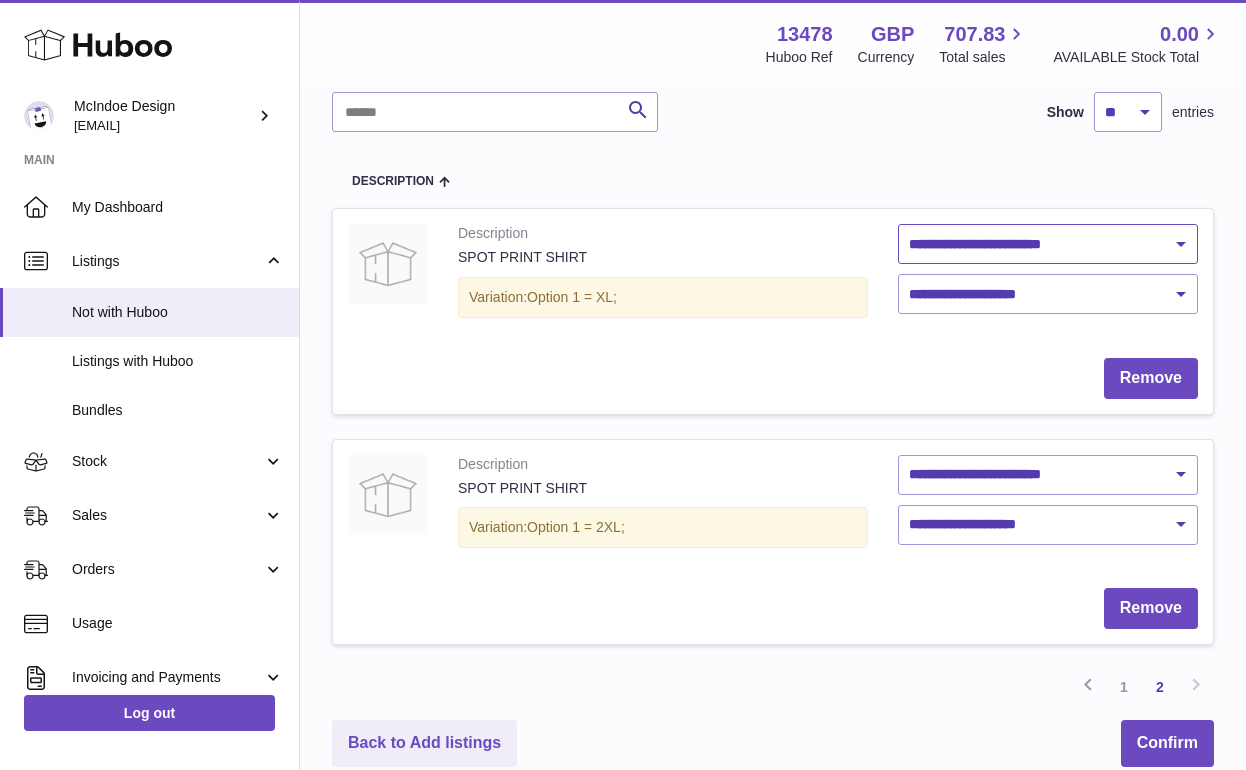 click on "**********" at bounding box center [1048, 244] 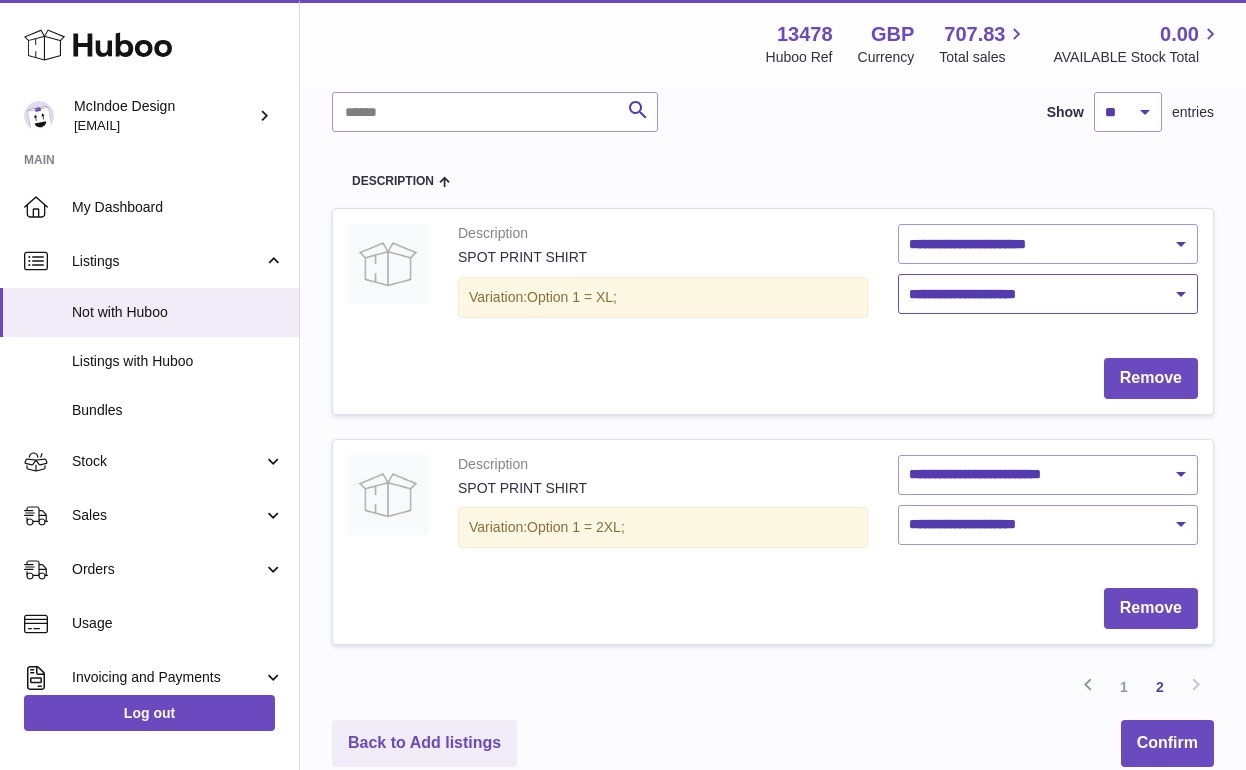 click on "**********" at bounding box center (1048, 294) 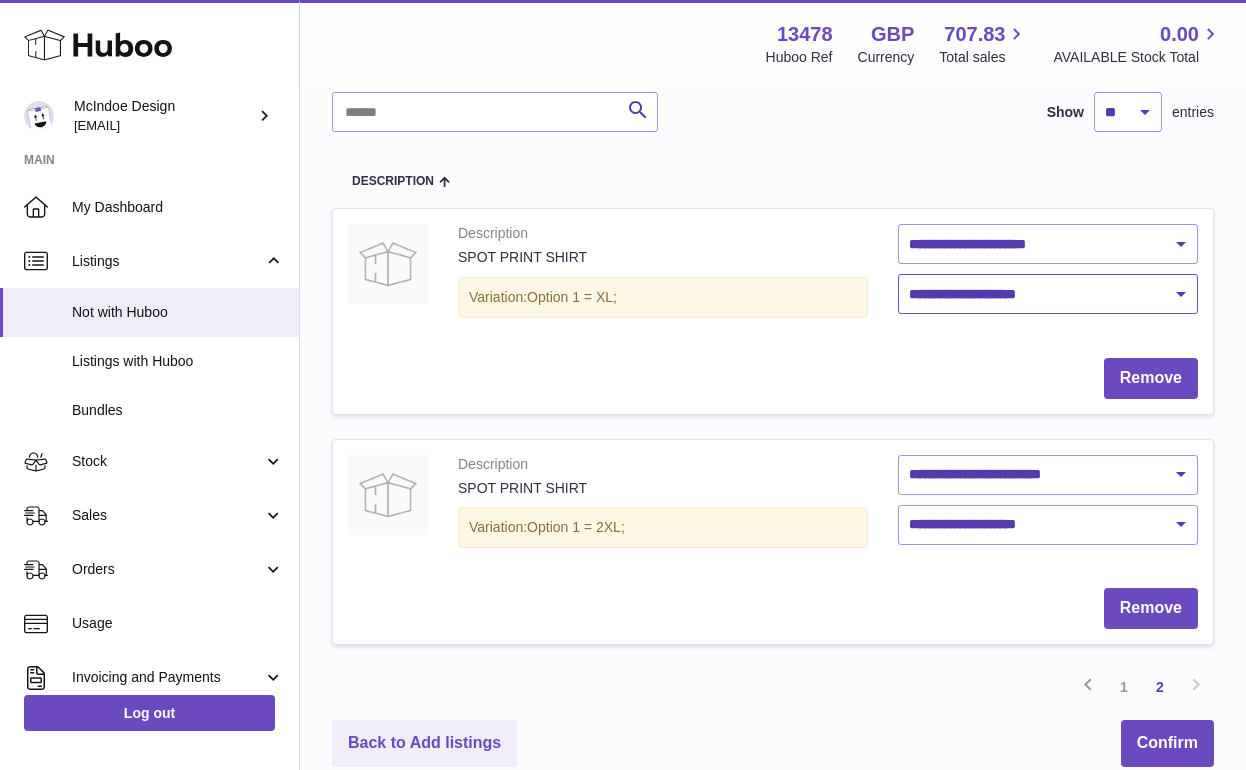 select on "****" 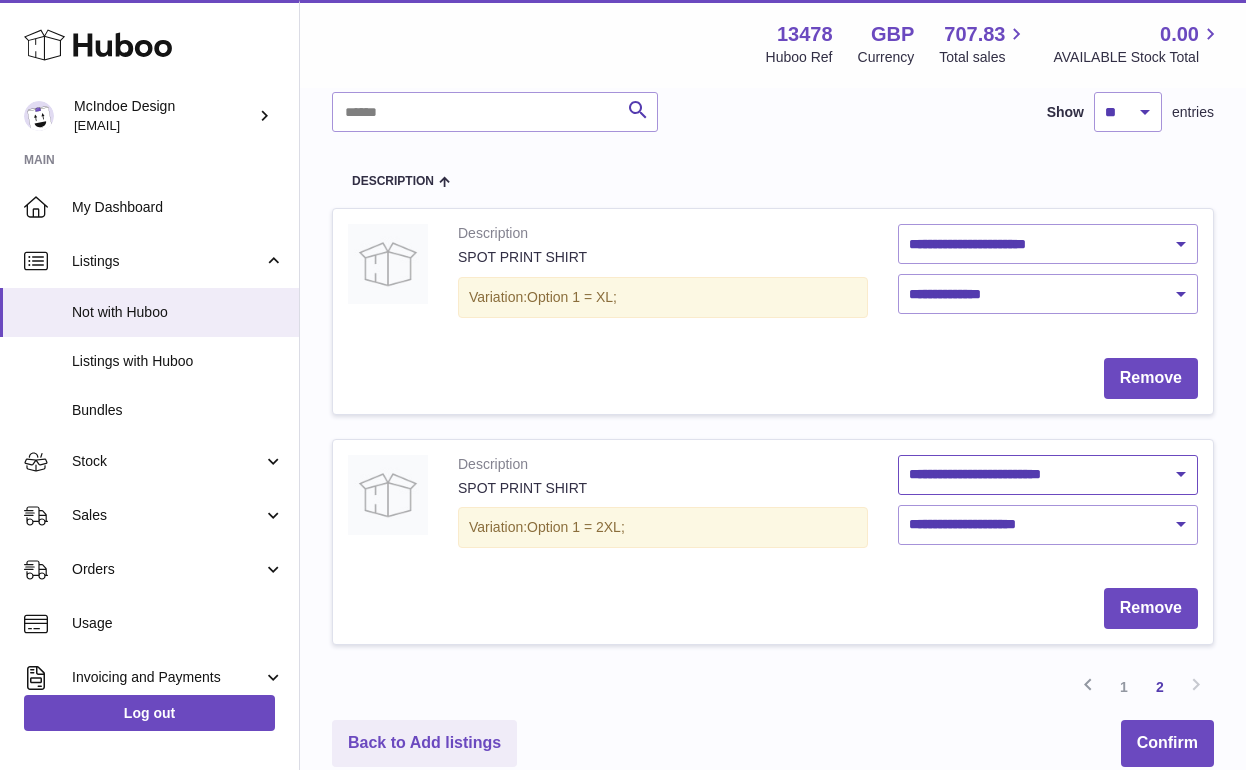 click on "**********" at bounding box center (1048, 475) 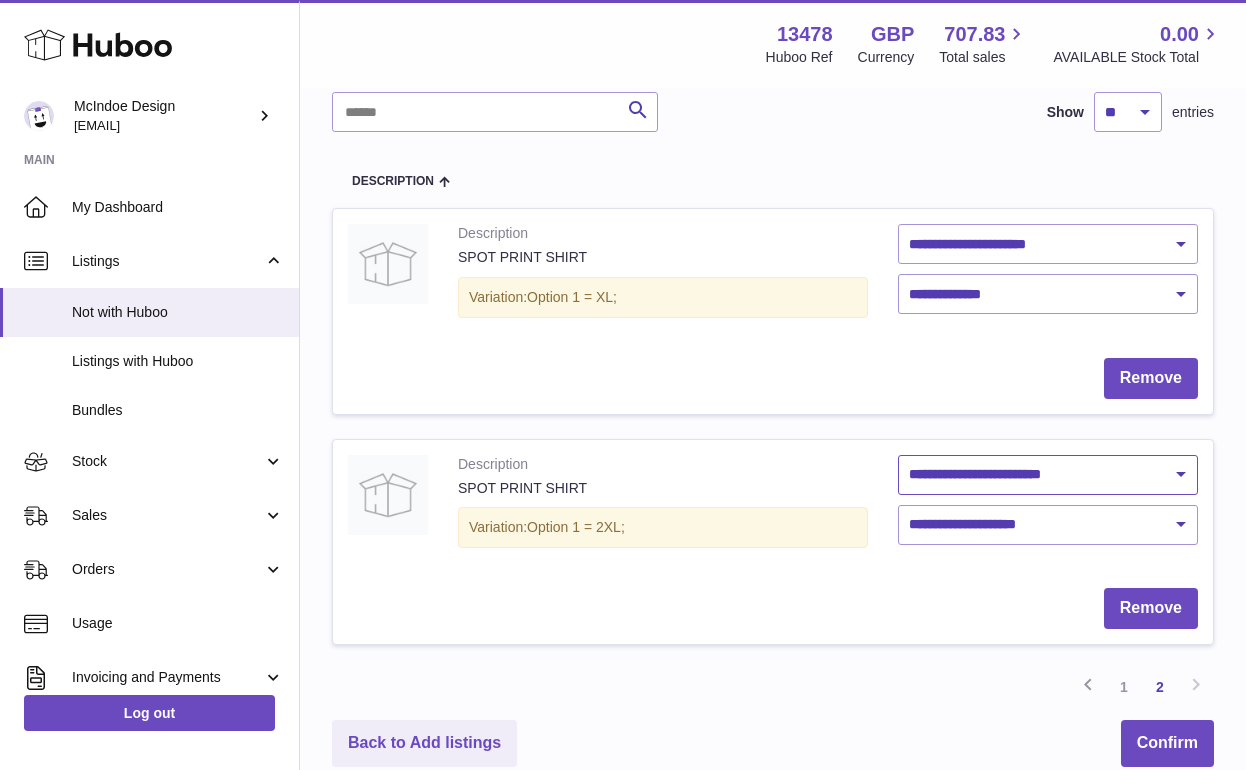 select on "********" 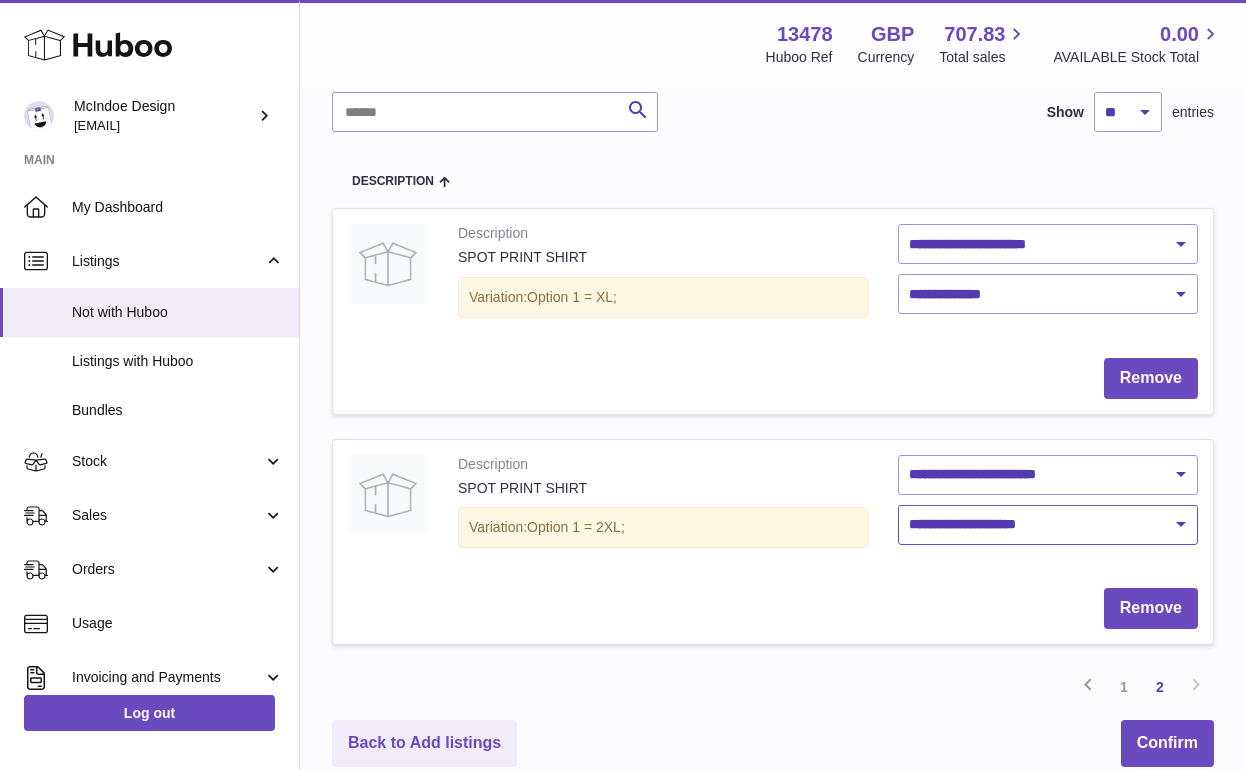 click on "**********" at bounding box center [1048, 525] 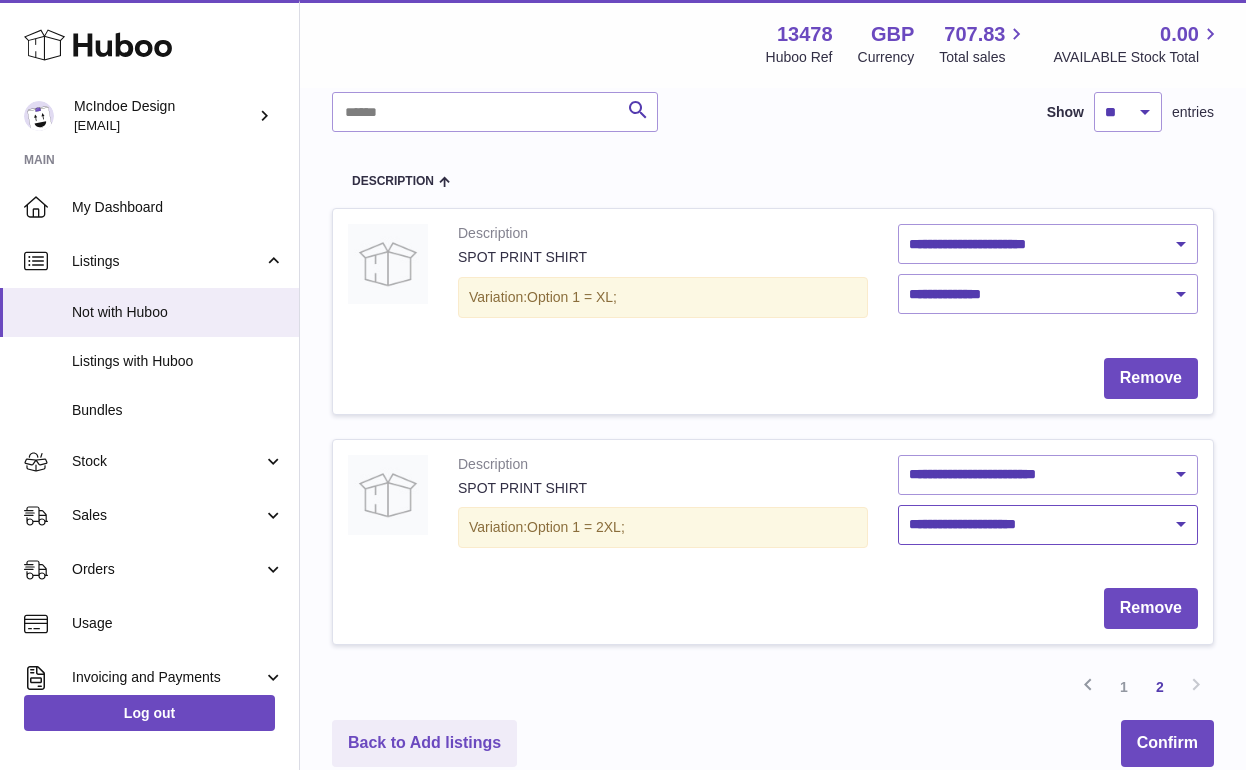 select on "****" 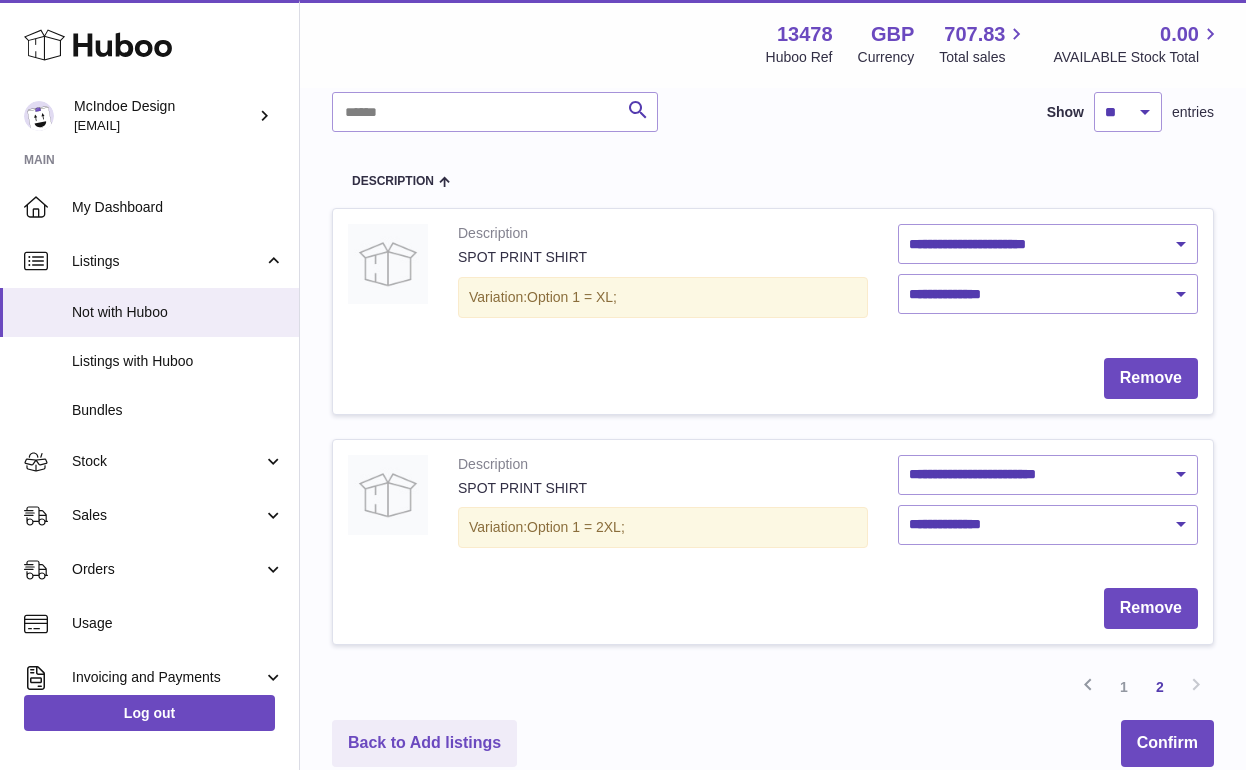 click on "**********" at bounding box center [773, 438] 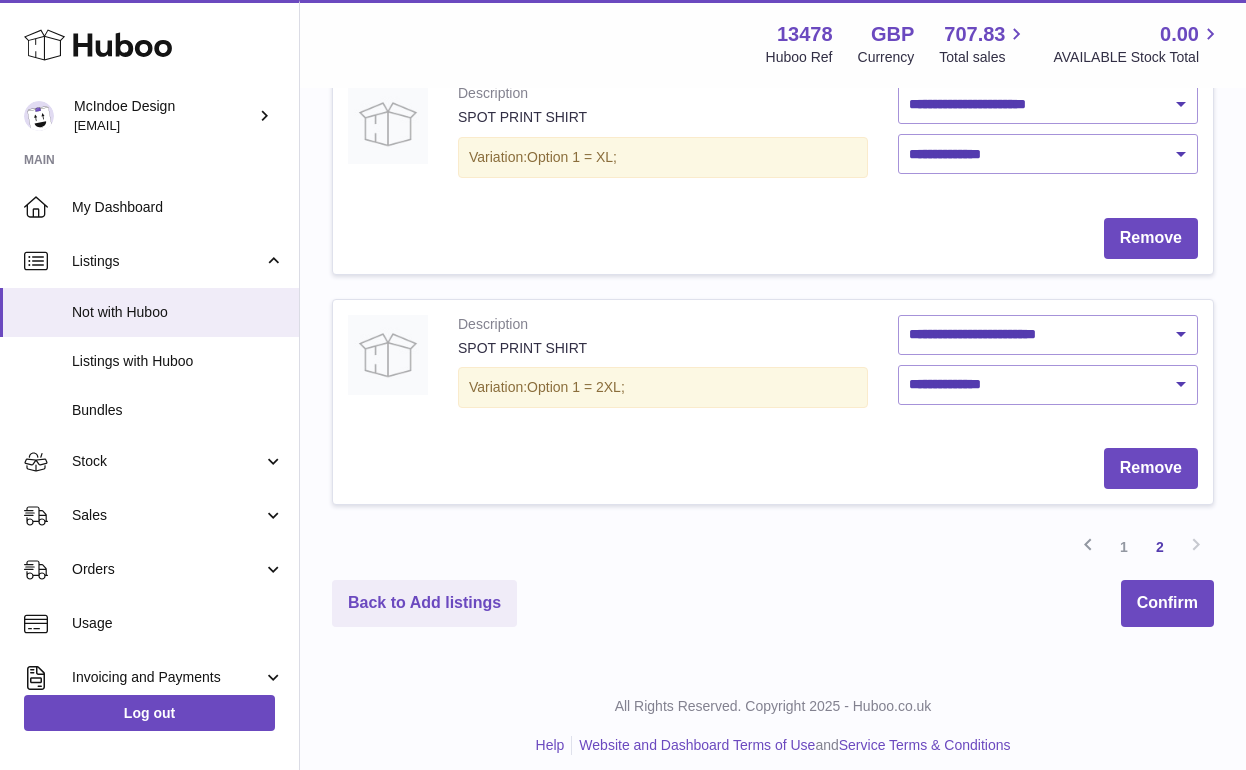 scroll, scrollTop: 232, scrollLeft: 0, axis: vertical 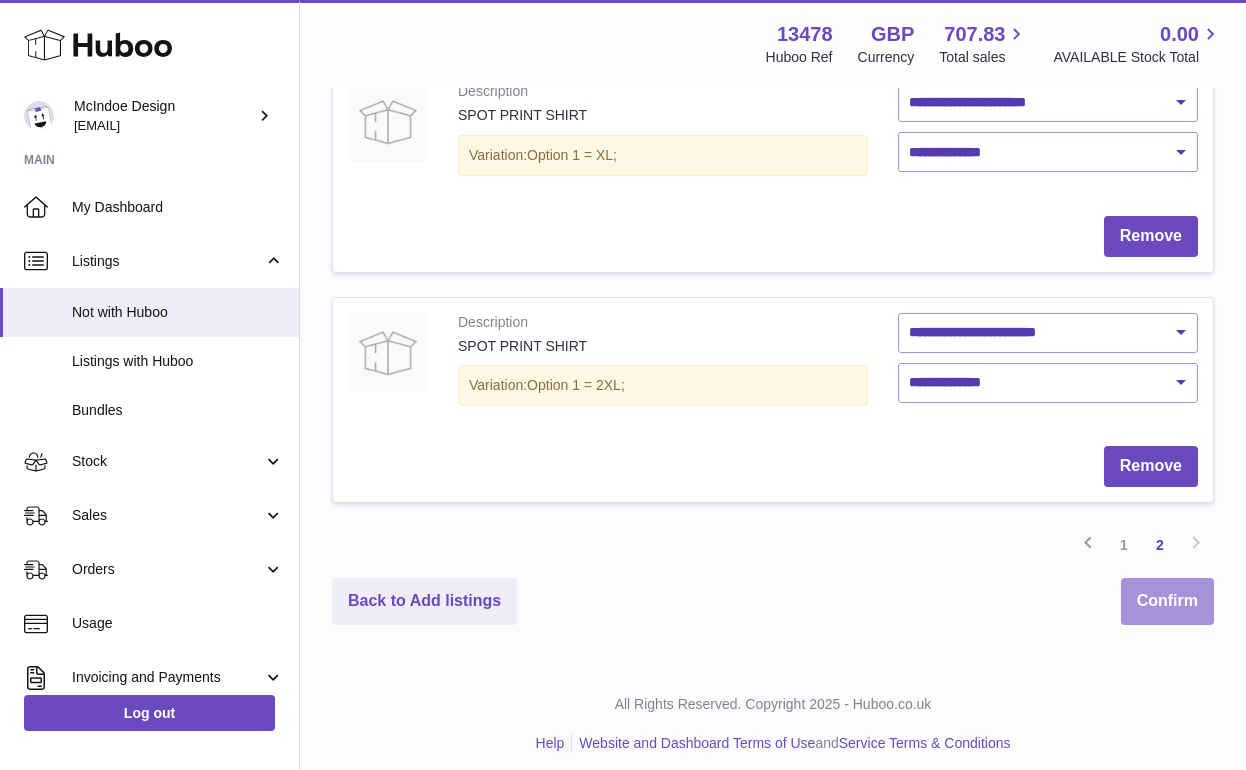 click on "Confirm" at bounding box center [1167, 601] 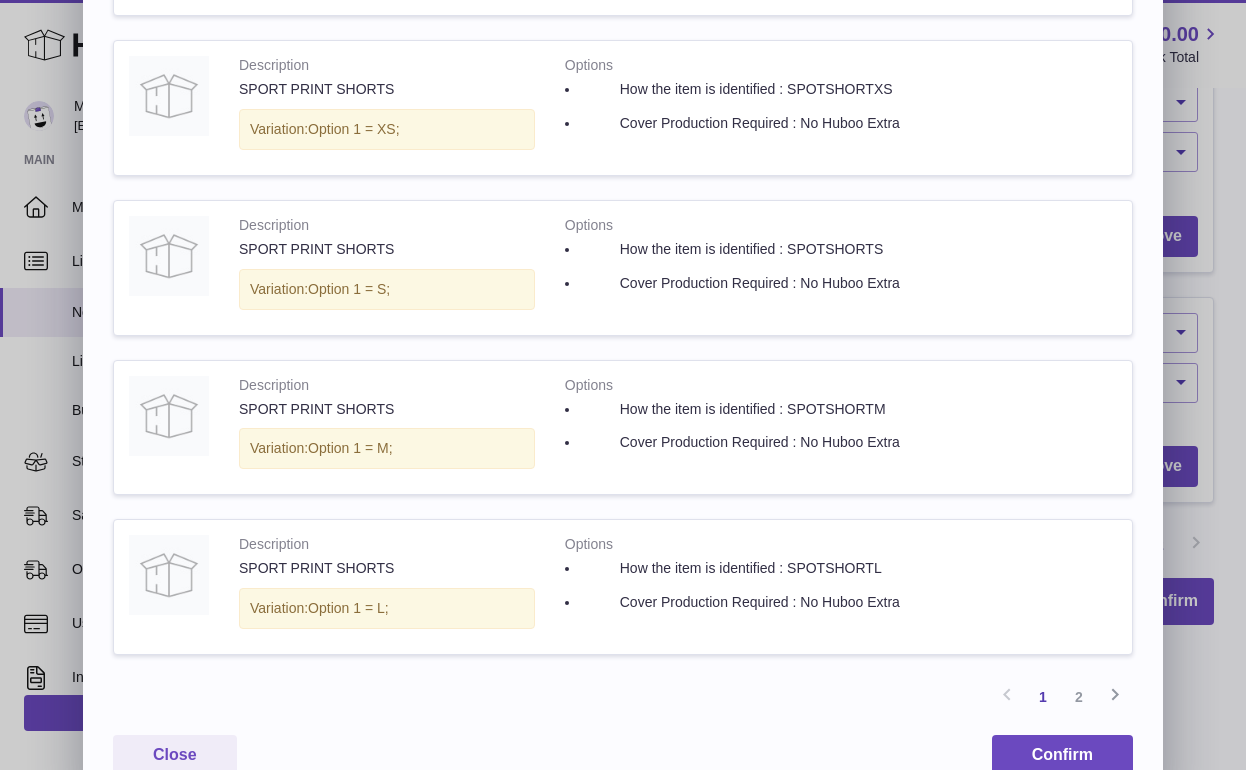 scroll, scrollTop: 1260, scrollLeft: 0, axis: vertical 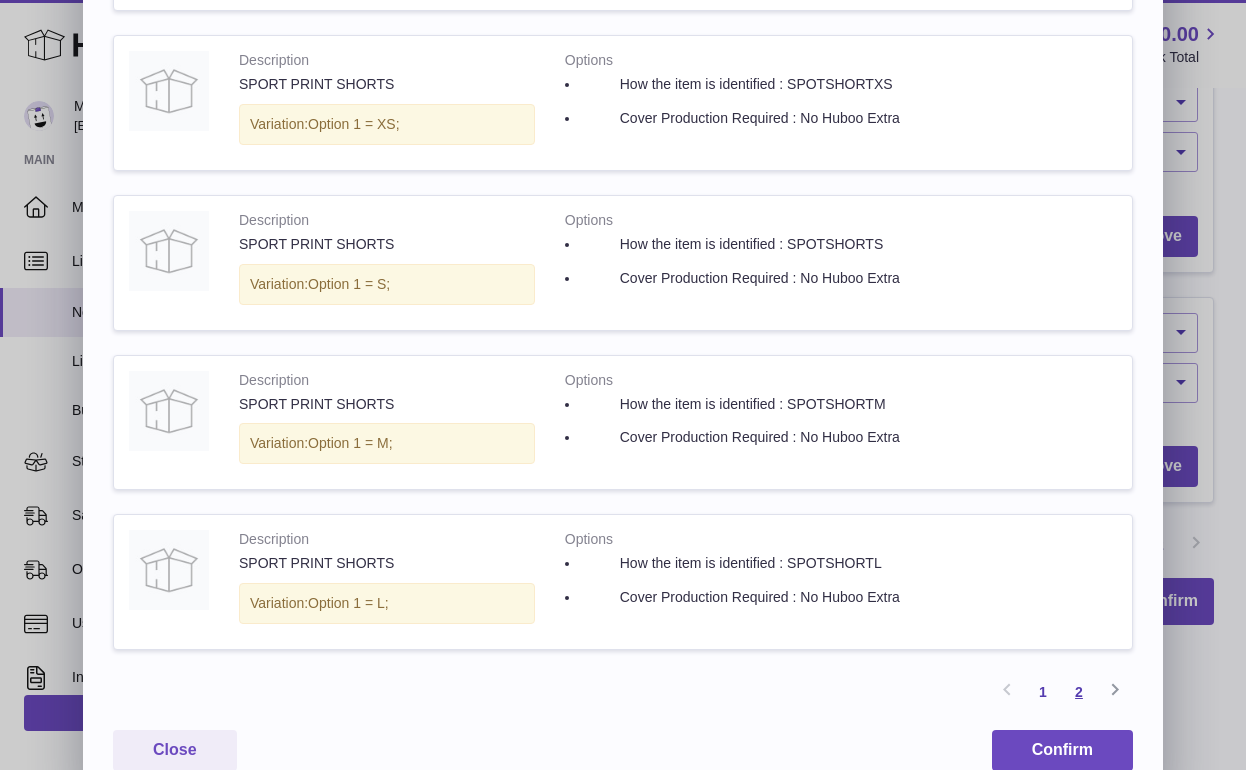 click on "2" at bounding box center [1079, 692] 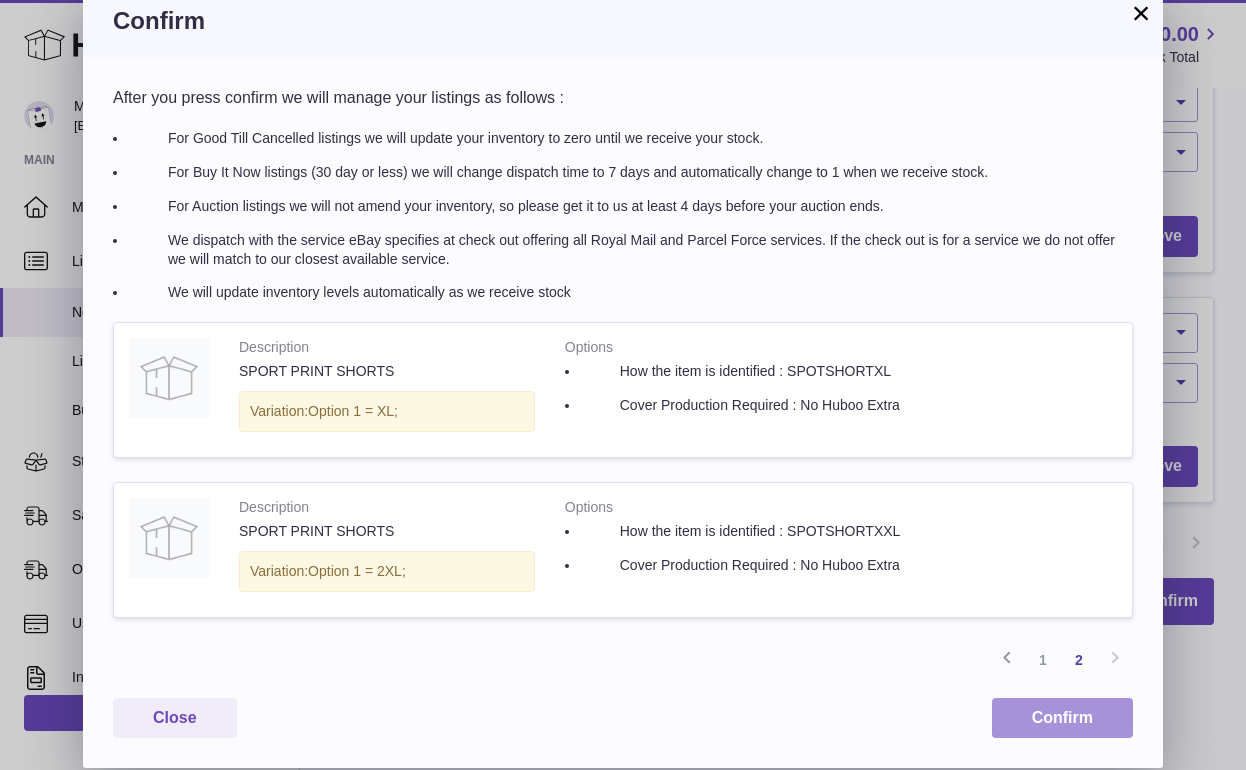 click on "Confirm" at bounding box center (1062, 718) 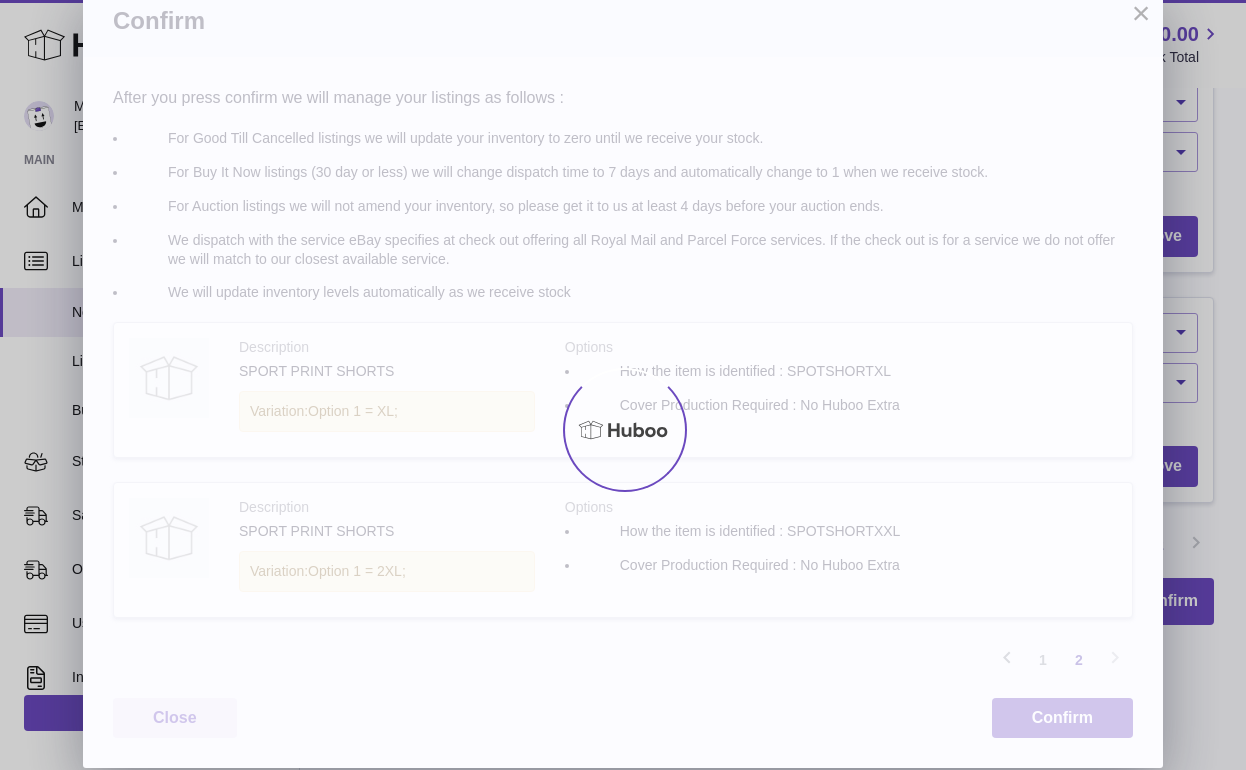 scroll, scrollTop: 0, scrollLeft: 0, axis: both 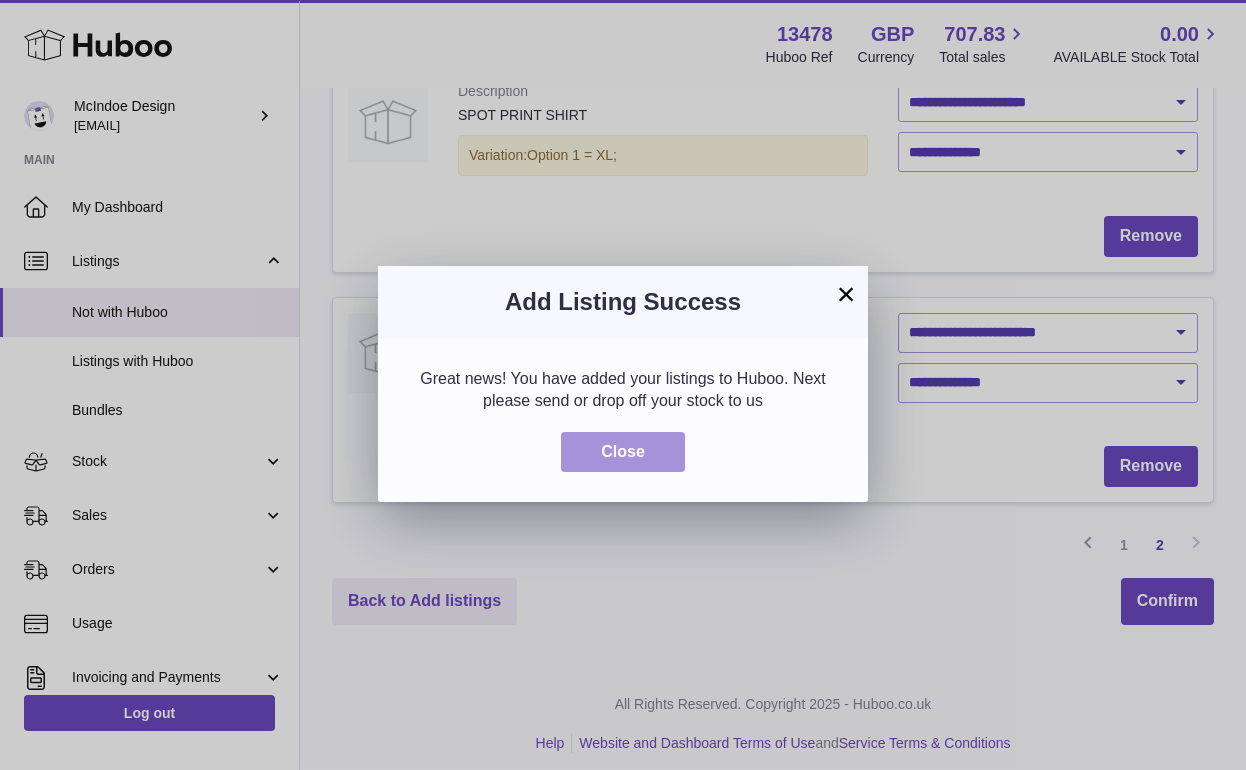 click on "Close" at bounding box center (623, 452) 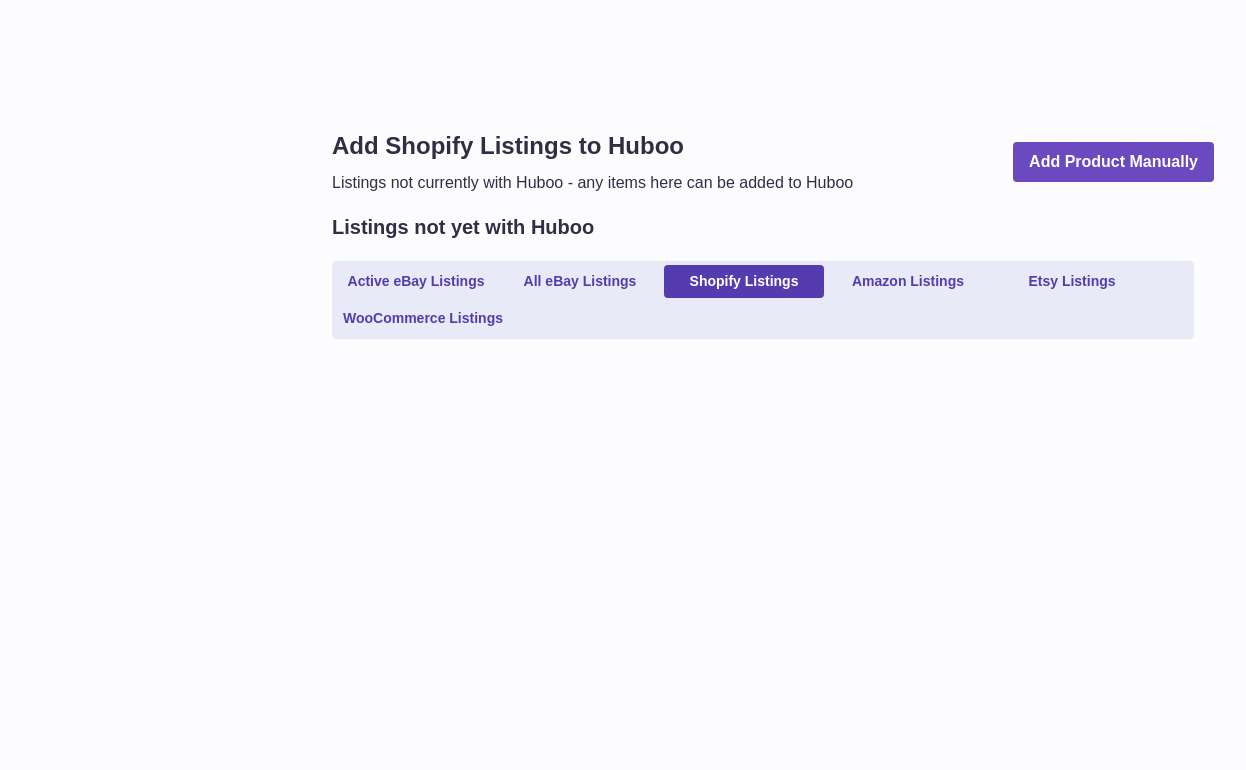 scroll, scrollTop: 0, scrollLeft: 0, axis: both 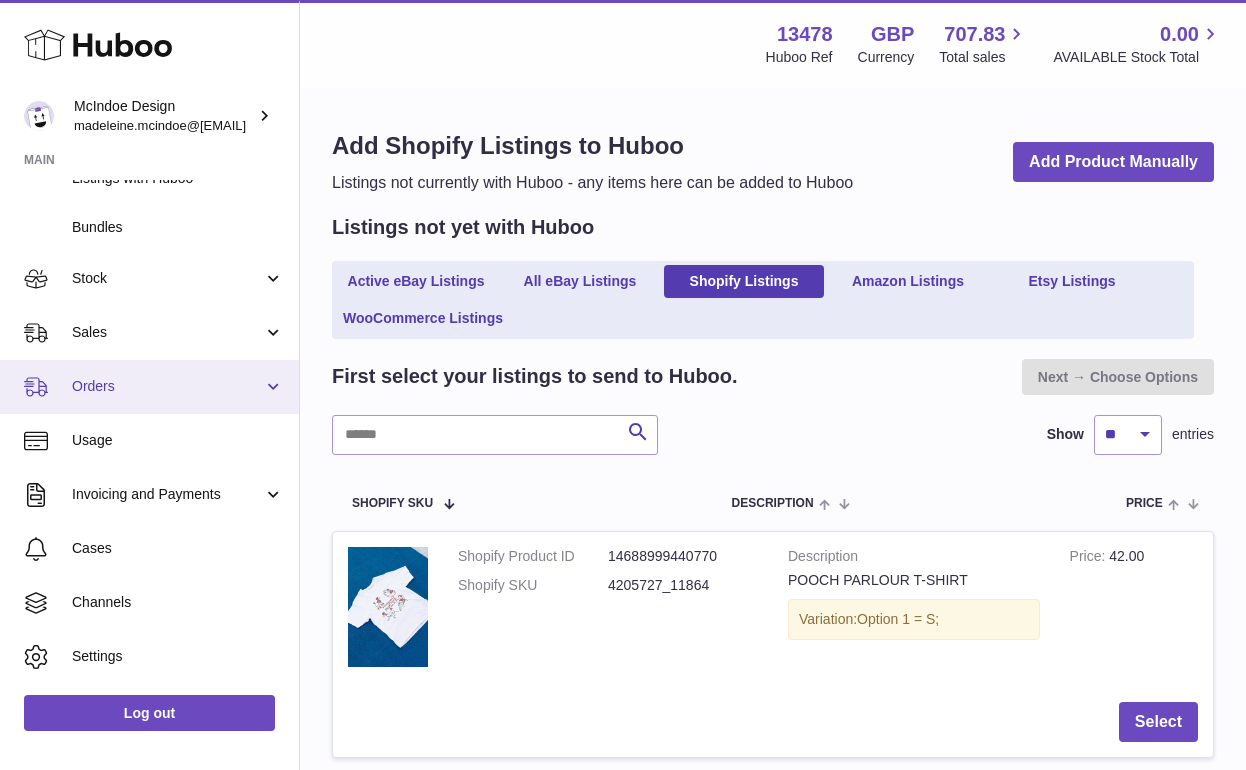 click on "Orders" at bounding box center (167, 386) 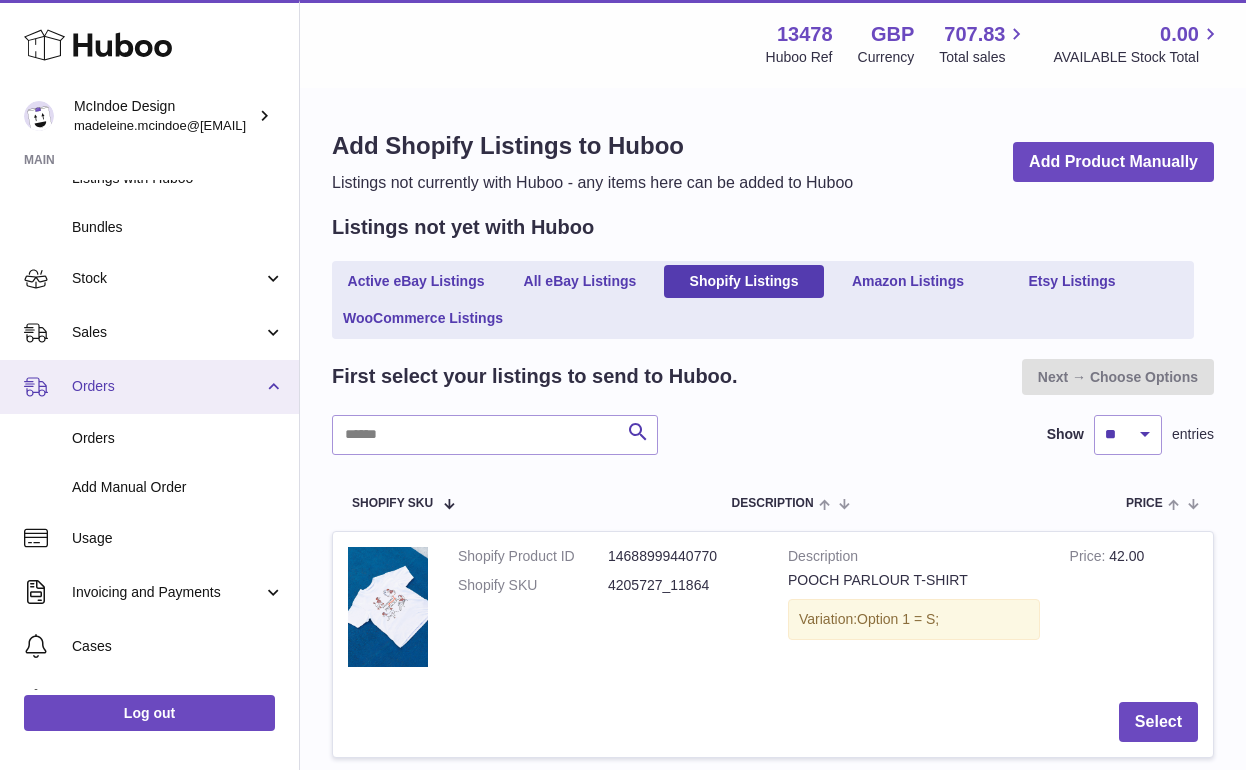 click on "Orders" at bounding box center [167, 386] 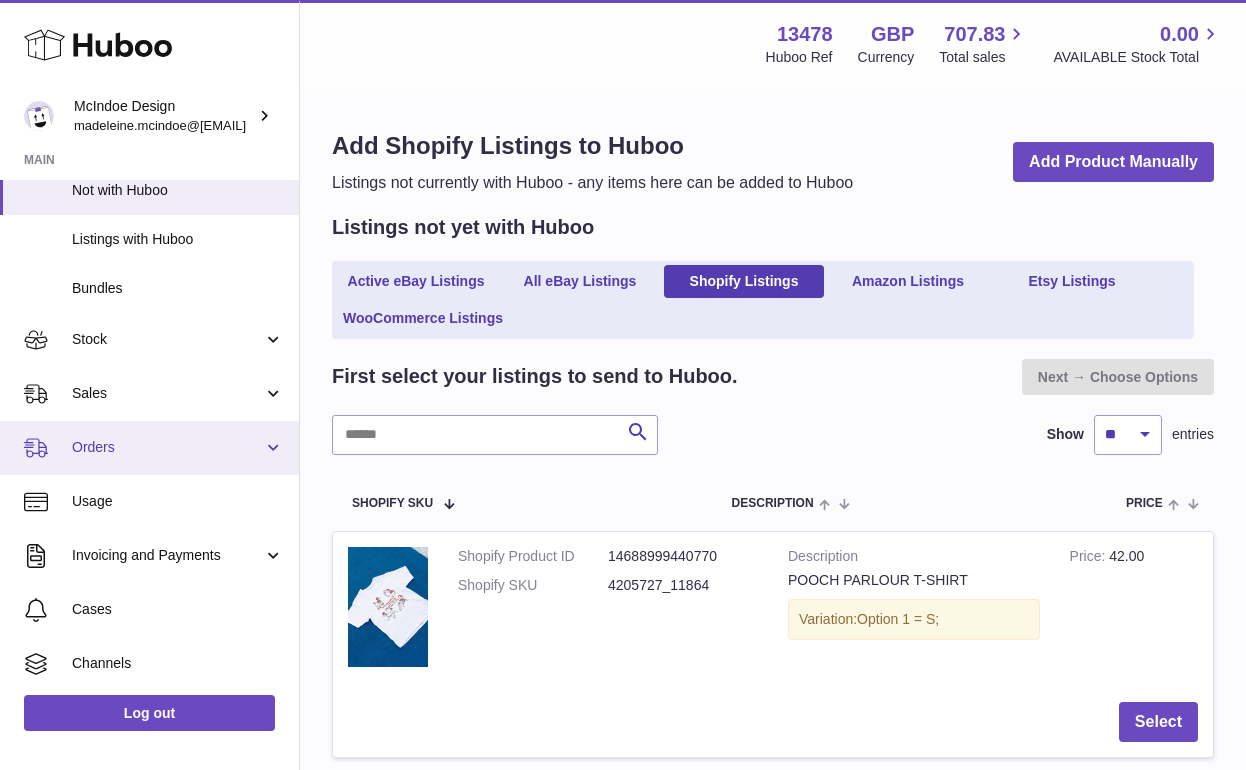 scroll, scrollTop: 0, scrollLeft: 0, axis: both 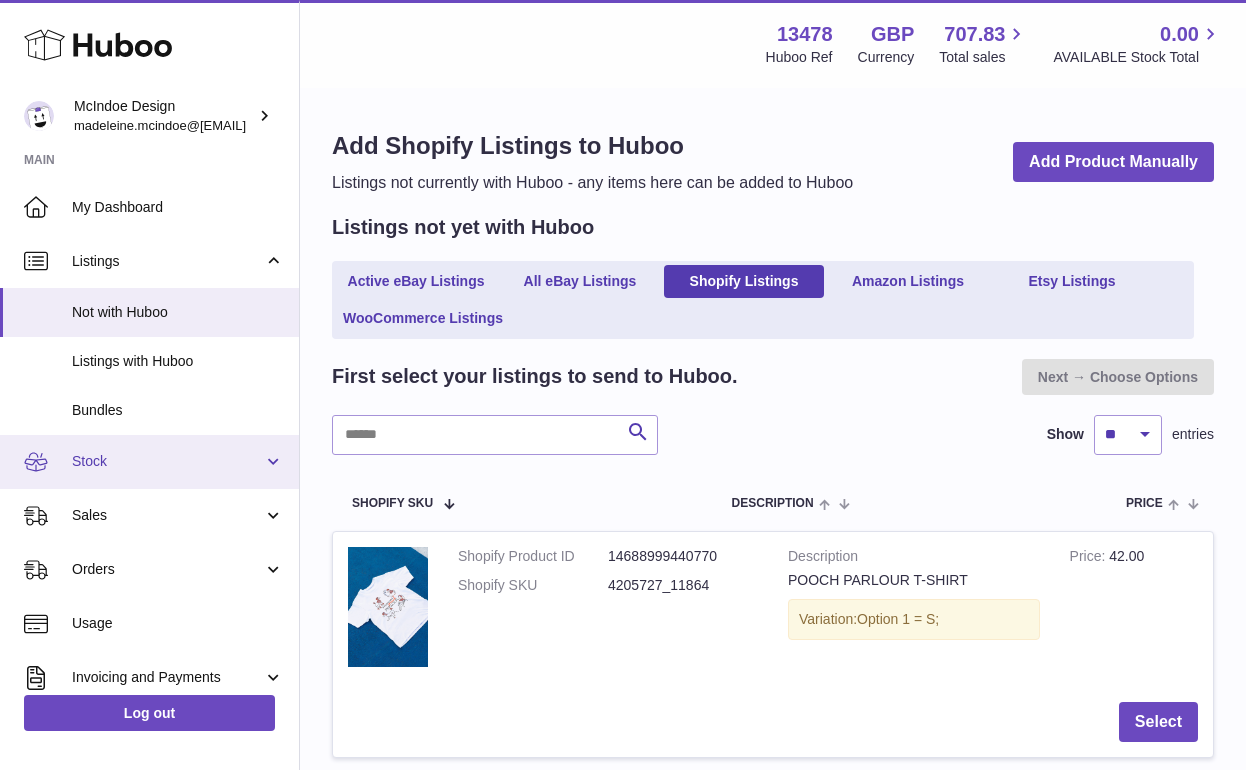 click on "Stock" at bounding box center (149, 462) 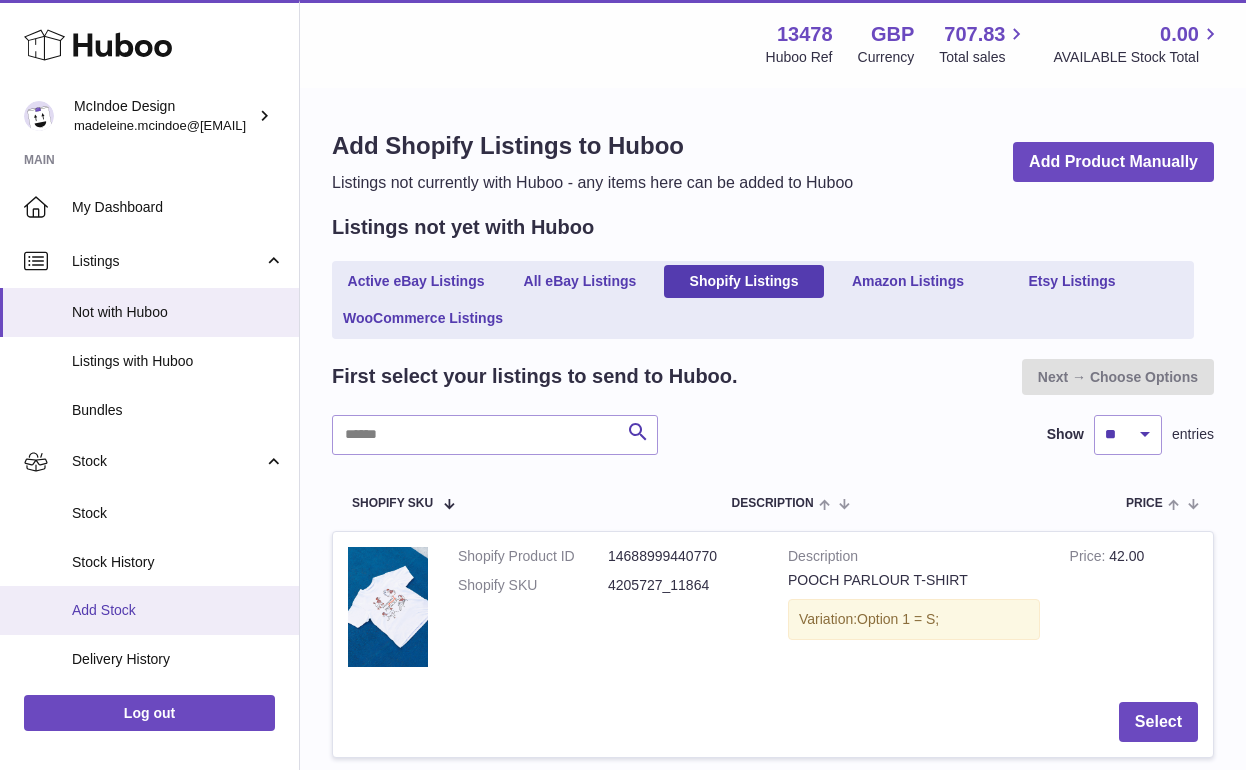 click on "Add Stock" at bounding box center [178, 610] 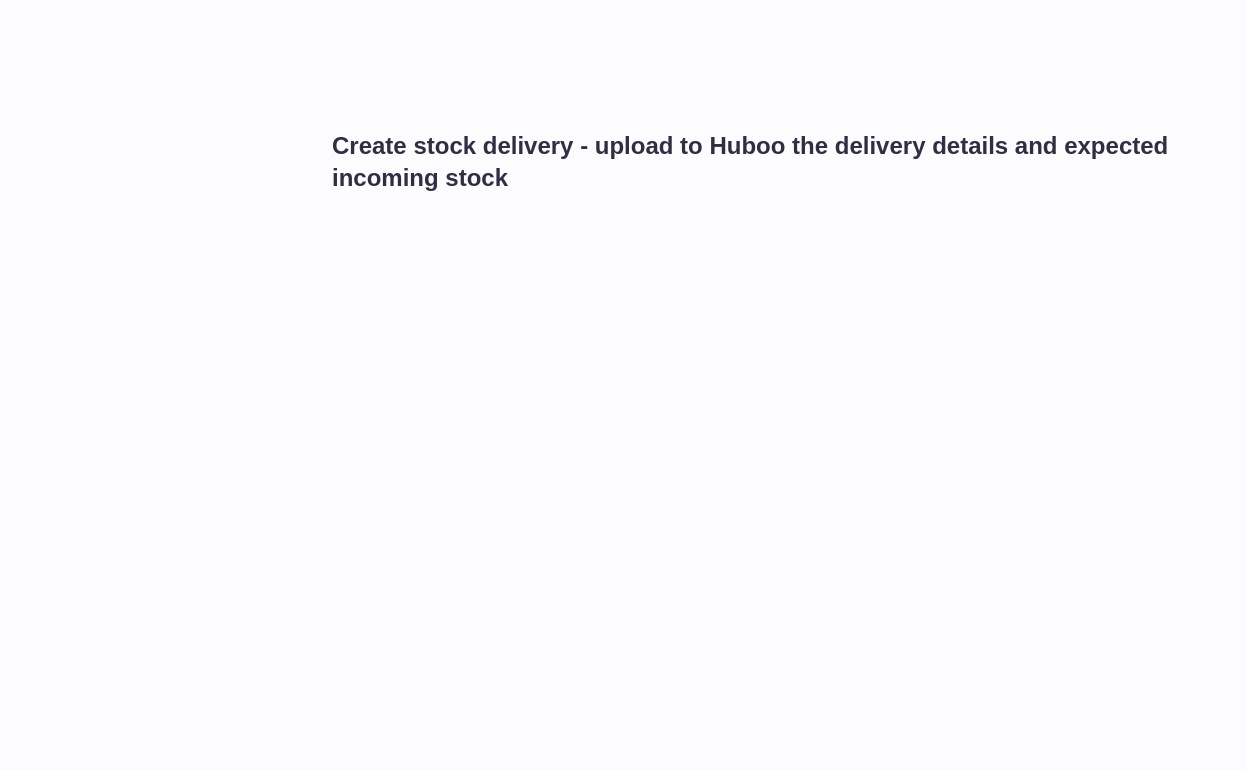scroll, scrollTop: 0, scrollLeft: 0, axis: both 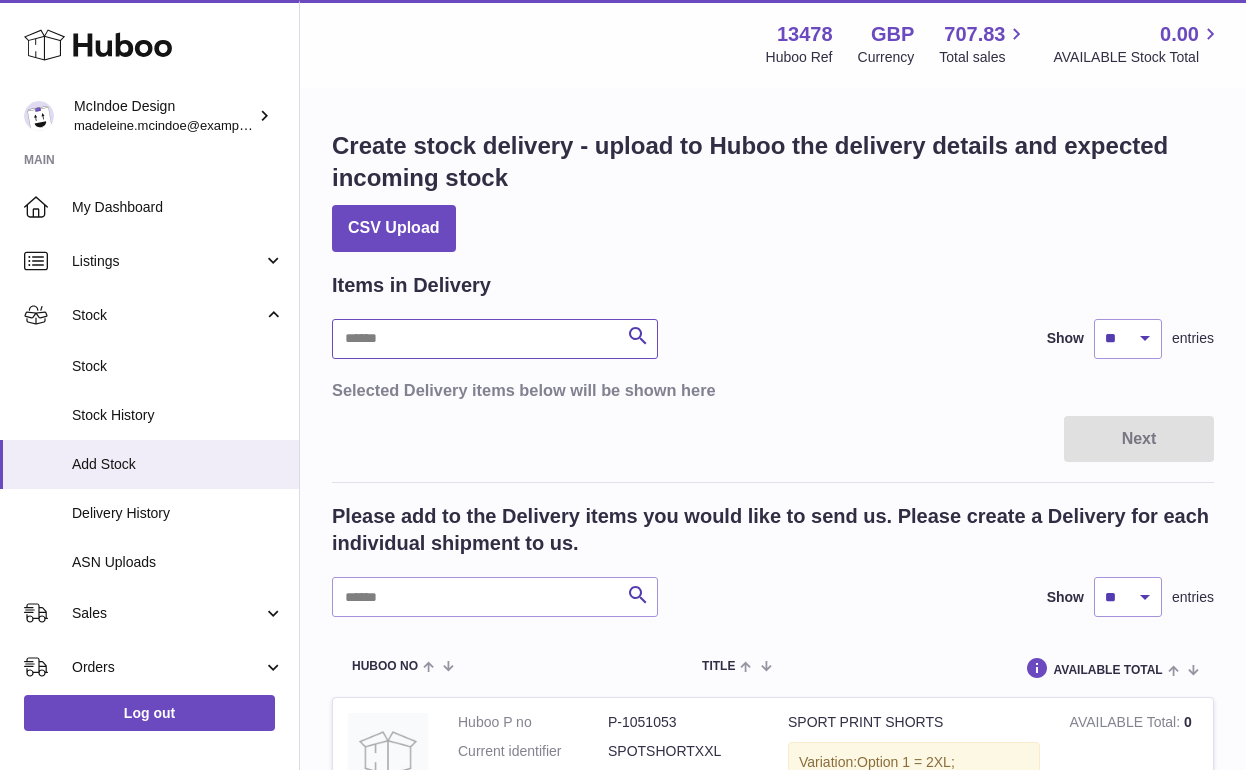 click at bounding box center (495, 339) 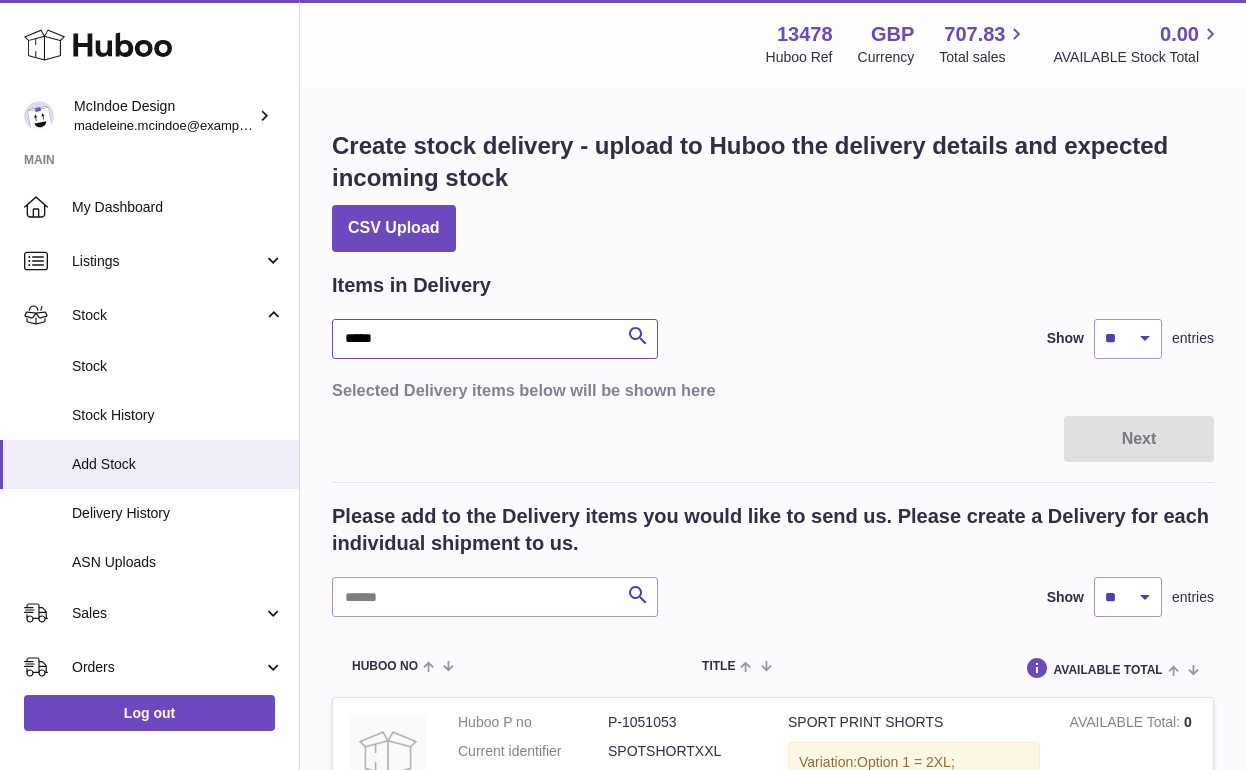 type on "*****" 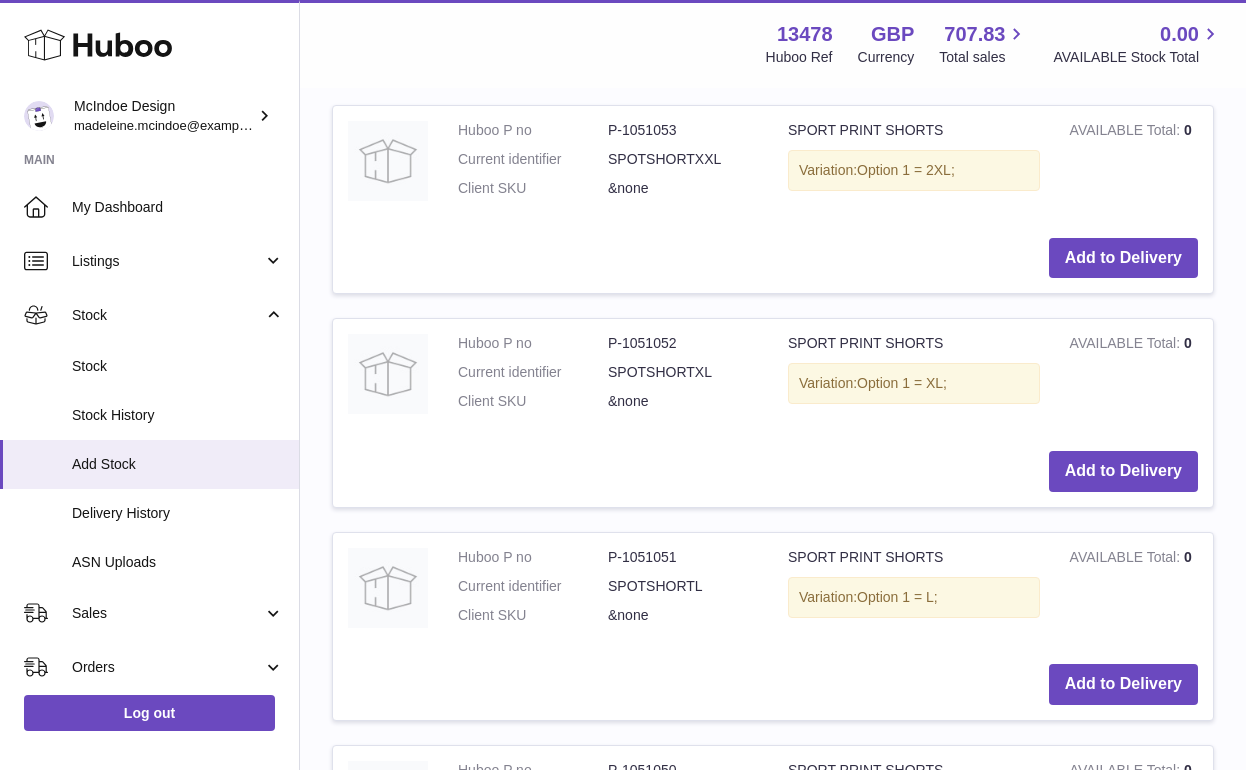 scroll, scrollTop: 619, scrollLeft: 0, axis: vertical 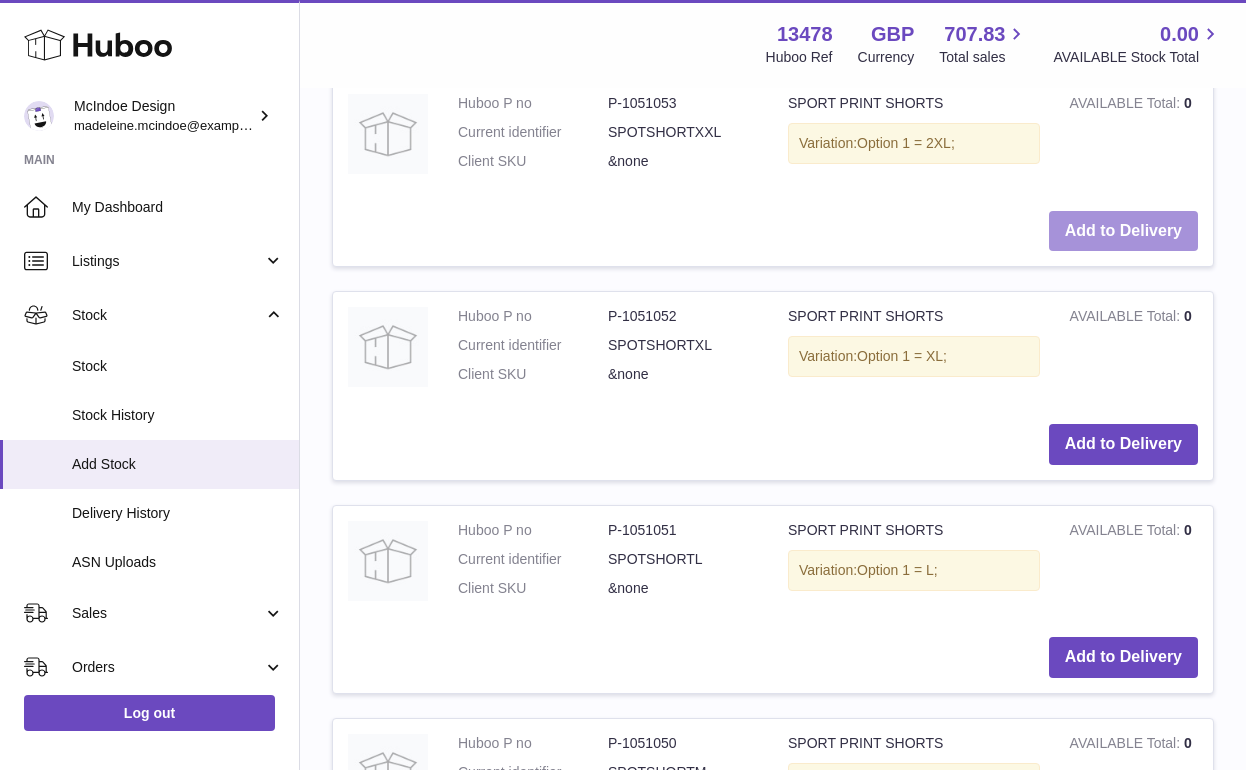 click on "Add to Delivery" at bounding box center [1123, 231] 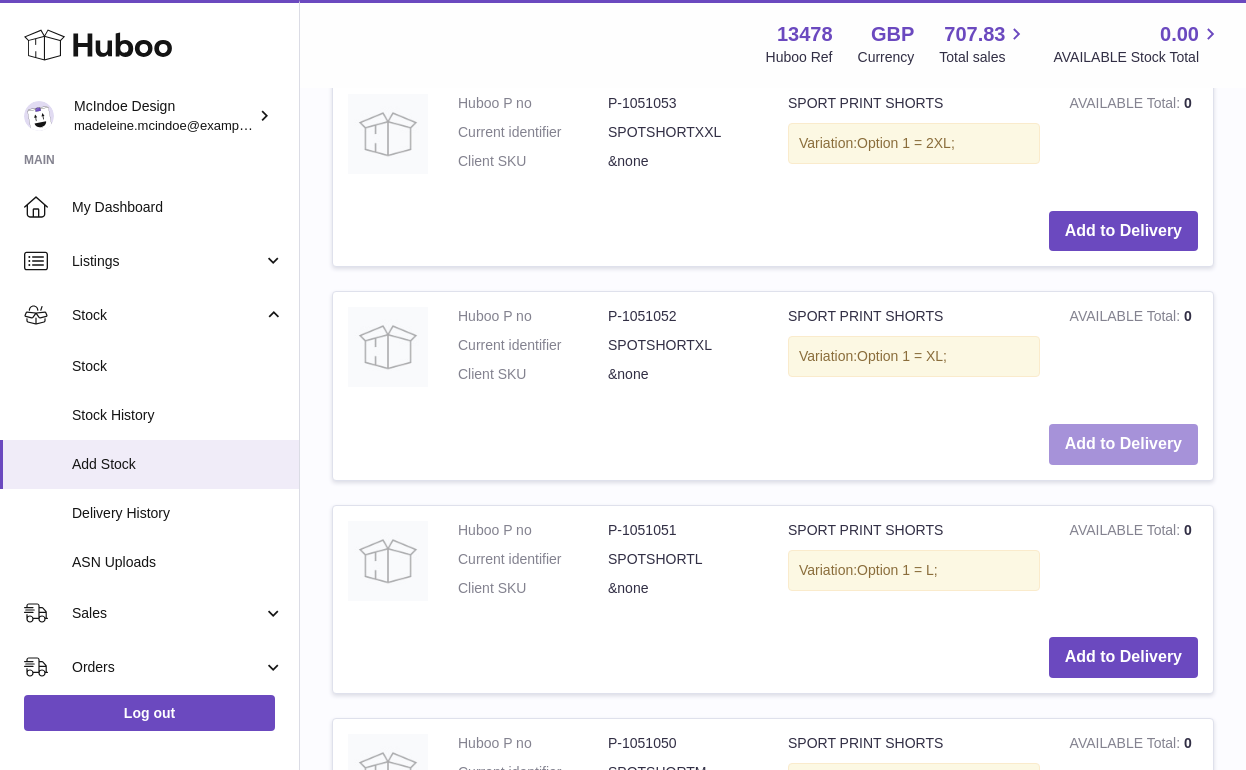 click on "Add to Delivery" at bounding box center [1123, 444] 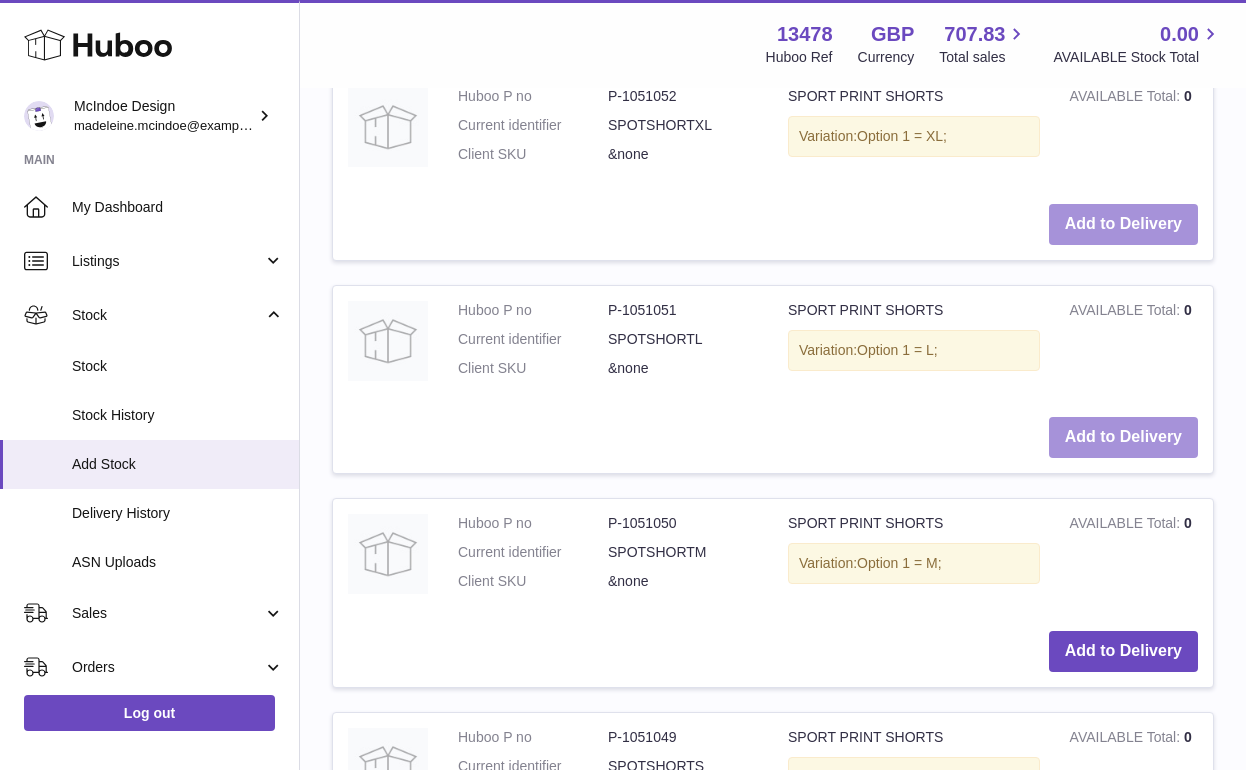 scroll, scrollTop: 840, scrollLeft: 0, axis: vertical 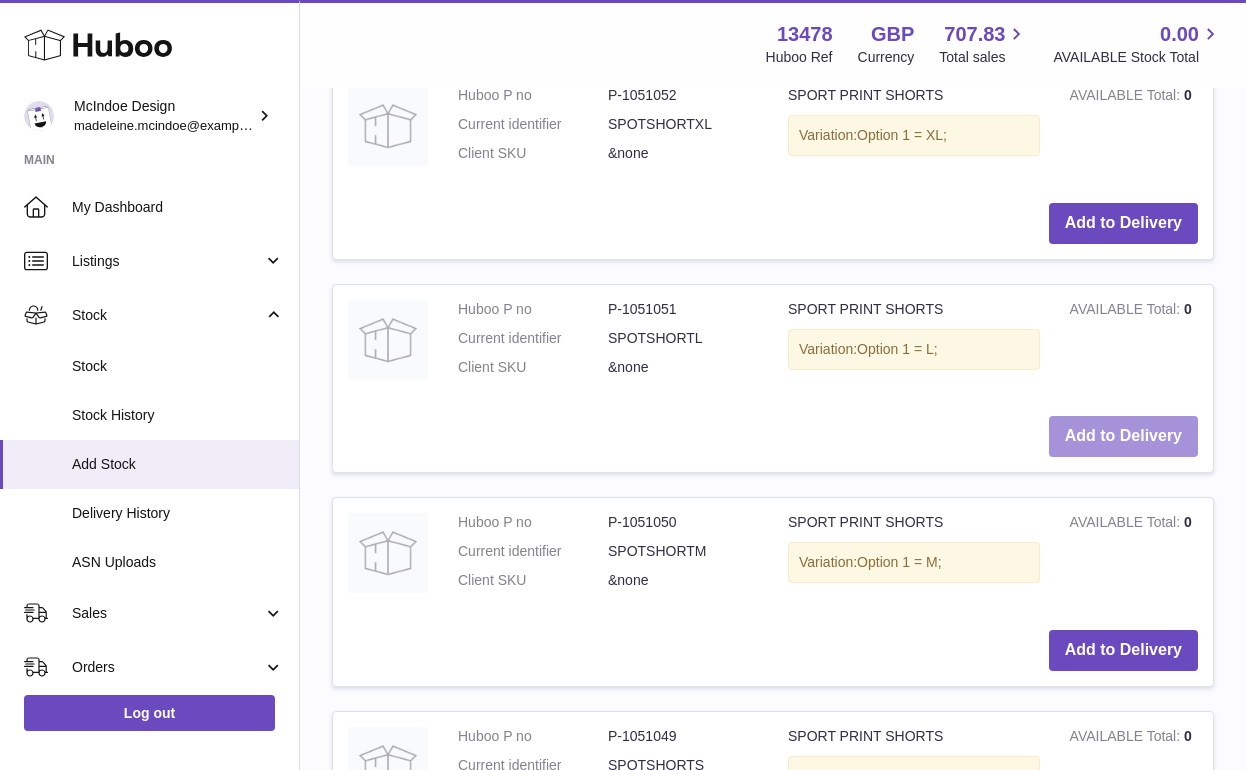 click on "Add to Delivery" at bounding box center (1123, 436) 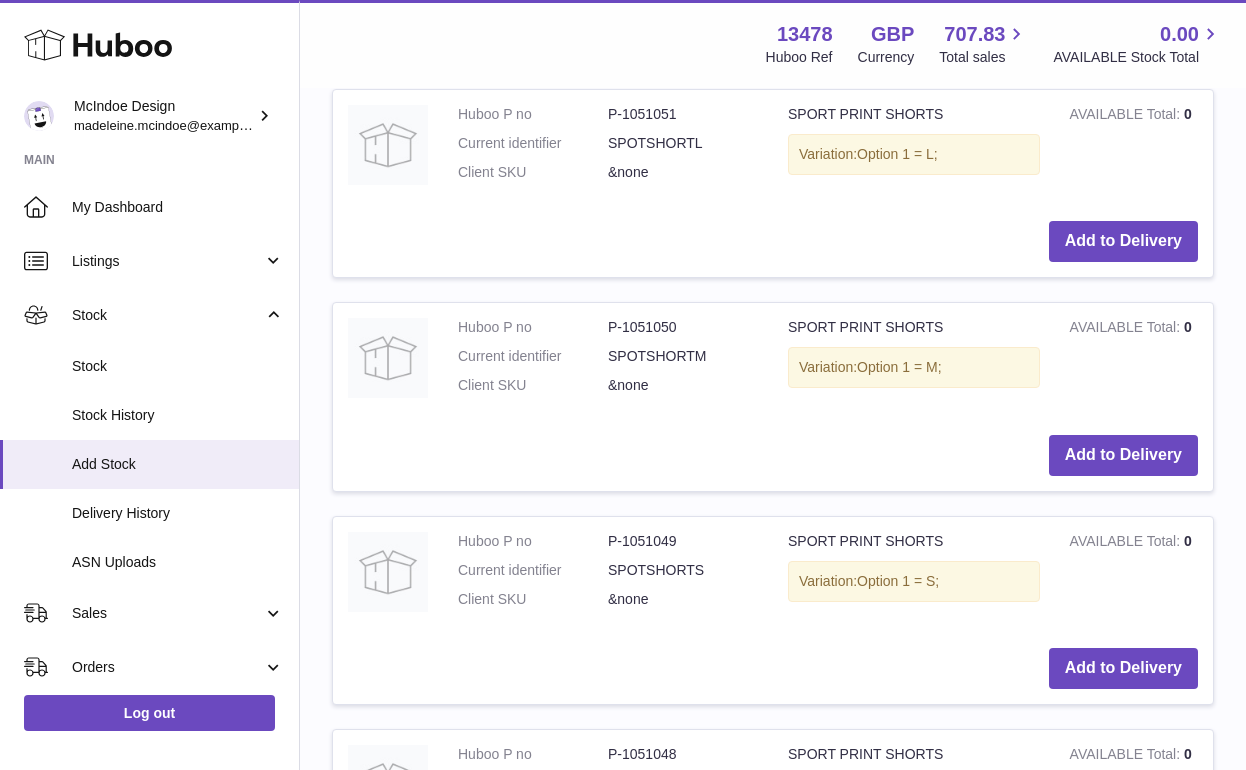 scroll, scrollTop: 1036, scrollLeft: 0, axis: vertical 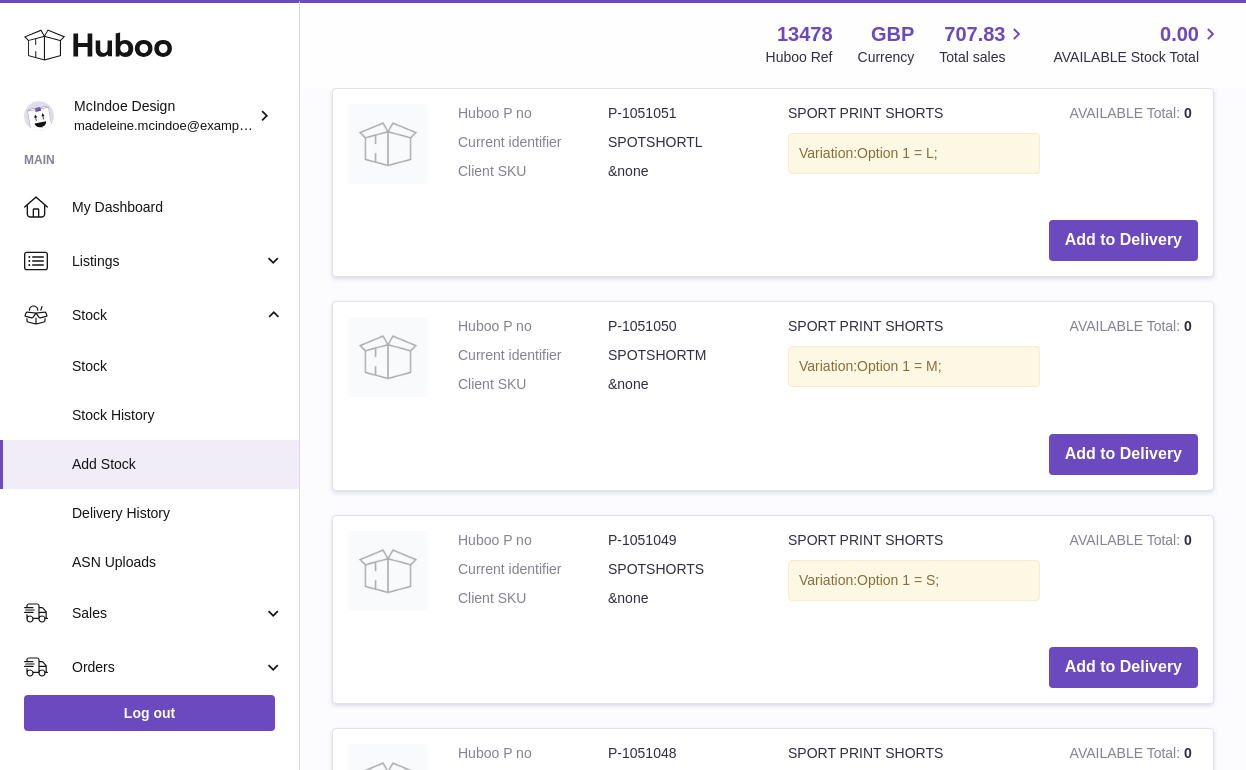 click on "Huboo P no   P-1051053   Current identifier   SPOTSHORTXXL   Client SKU   &none
SPORT PRINT SHORTS
Variation:
Option 1 = 2XL;
AVAILABLE Total 0
Add to Delivery
Huboo P no   P-1051052   Current identifier   SPOTSHORTXL   Client SKU   &none
SPORT PRINT SHORTS
Variation:
Option 1 = XL;
AVAILABLE Total 0
Add to Delivery
Huboo P no   P-1051051   Current identifier   SPOTSHORTL   Client SKU   &none
SPORT PRINT SHORTS
Variation:
Option 1 = L;
AVAILABLE Total 0
Add to Delivery
Huboo P no   P-1051050   Current identifier   SPOTSHORTM   Client SKU   &none
SPORT PRINT SHORTS
Variation:
Option 1 = M;" at bounding box center [773, 728] 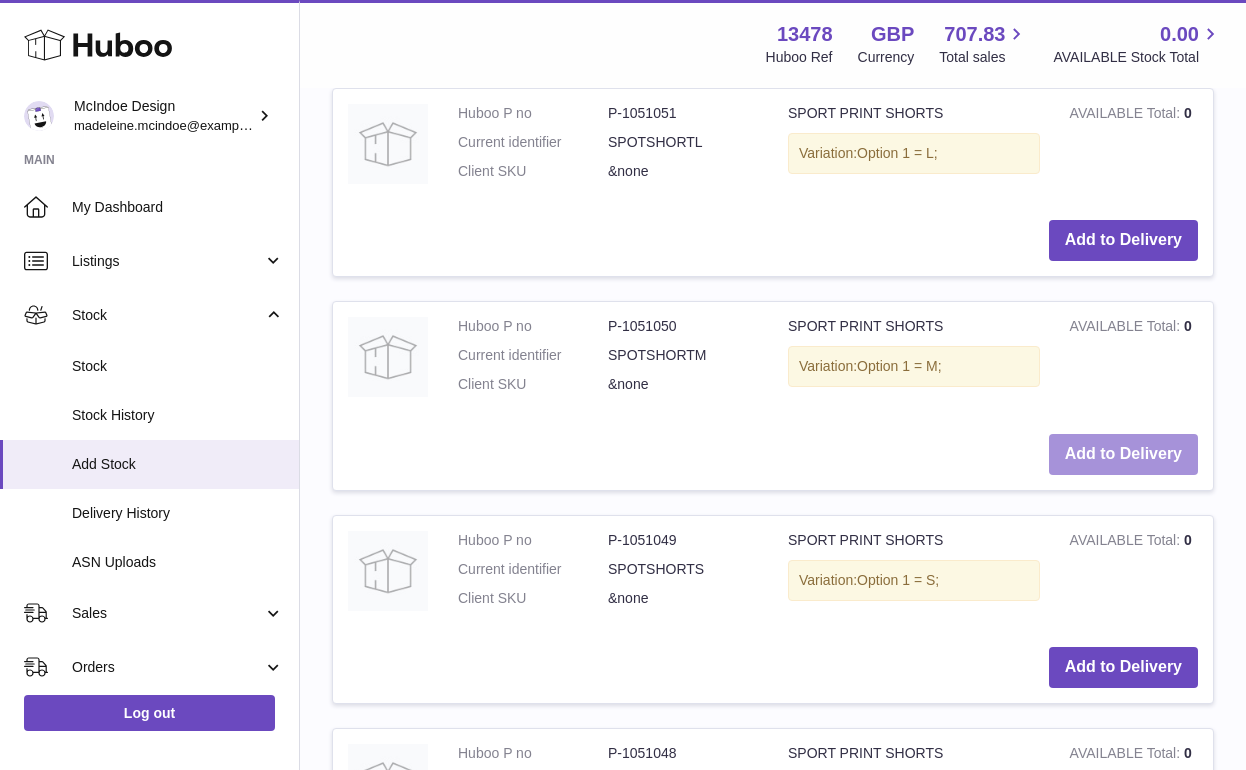 click on "Add to Delivery" at bounding box center [1123, 454] 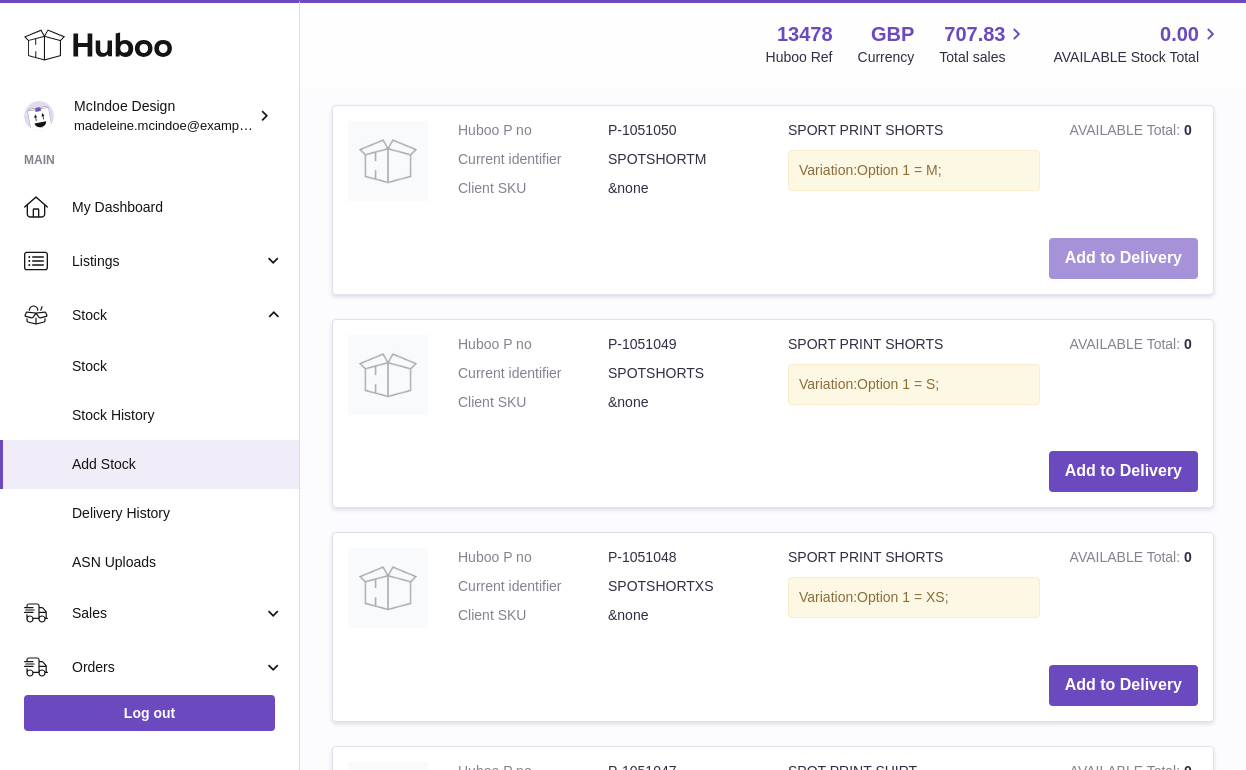 scroll, scrollTop: 1235, scrollLeft: 0, axis: vertical 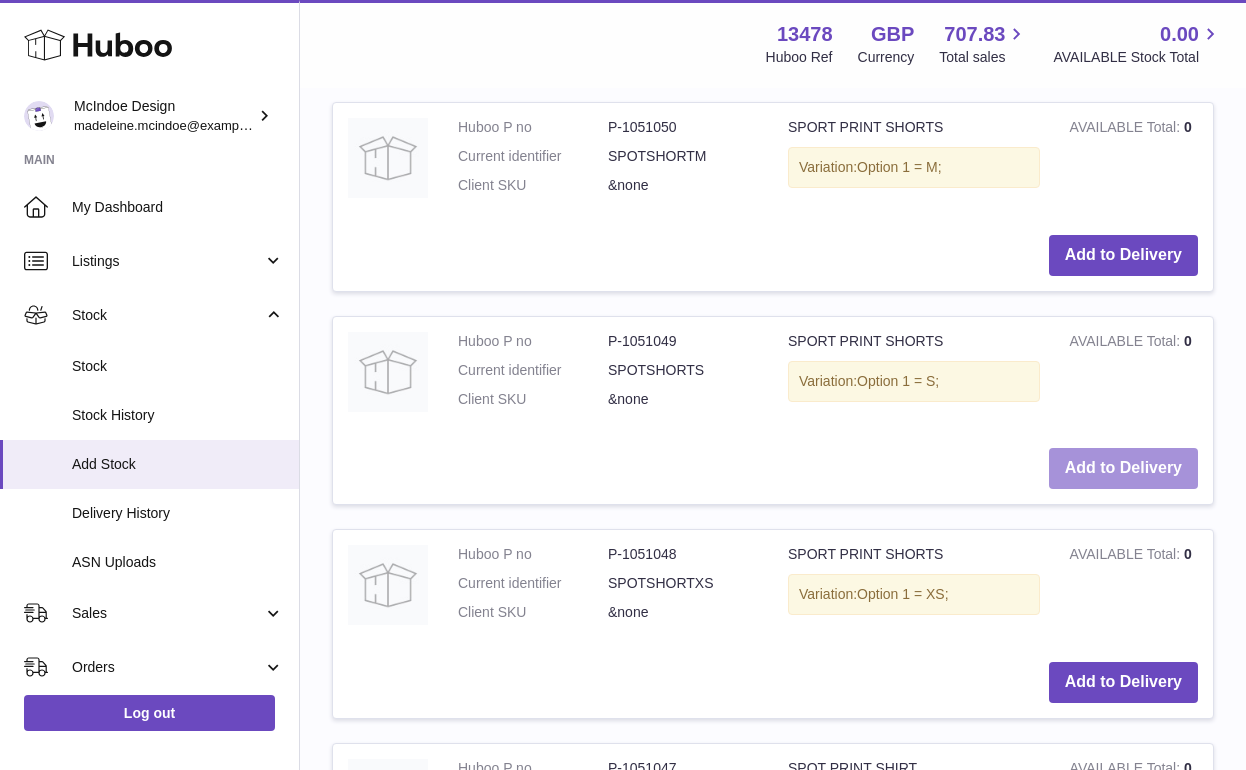 click on "Add to Delivery" at bounding box center (1123, 468) 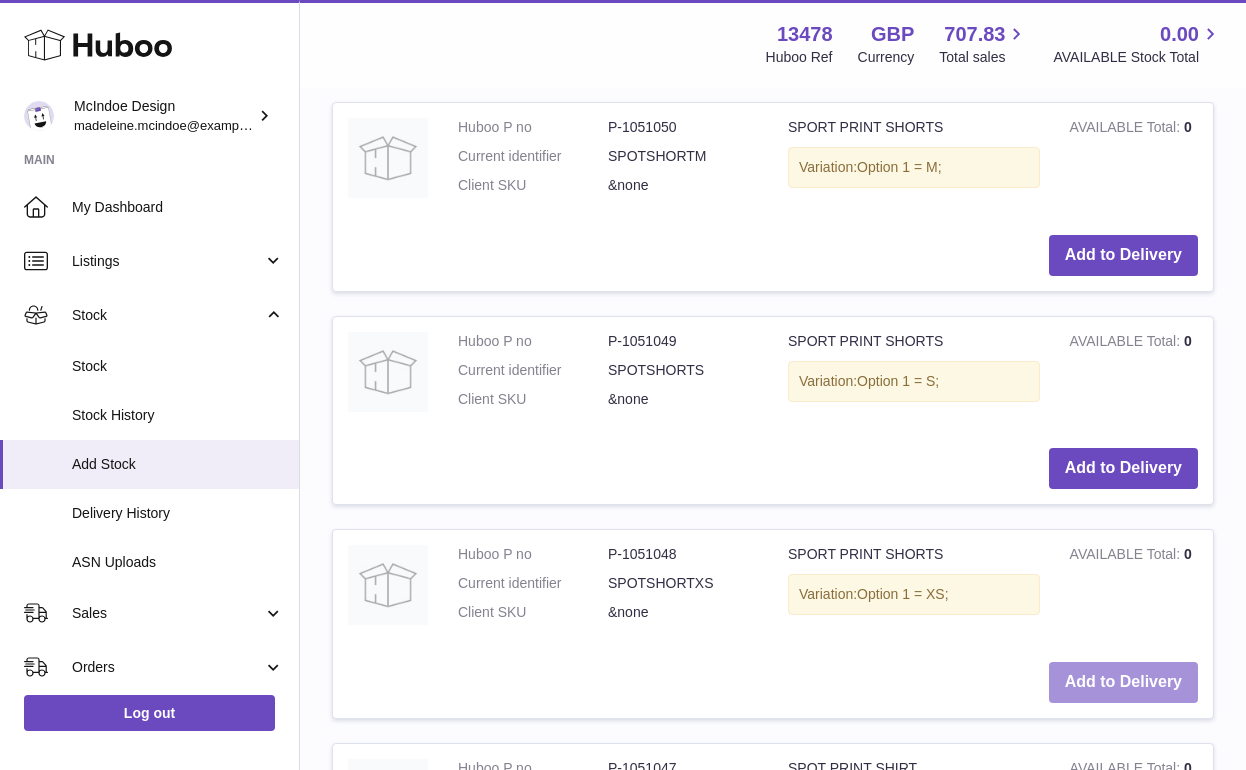 click on "Add to Delivery" at bounding box center (1123, 682) 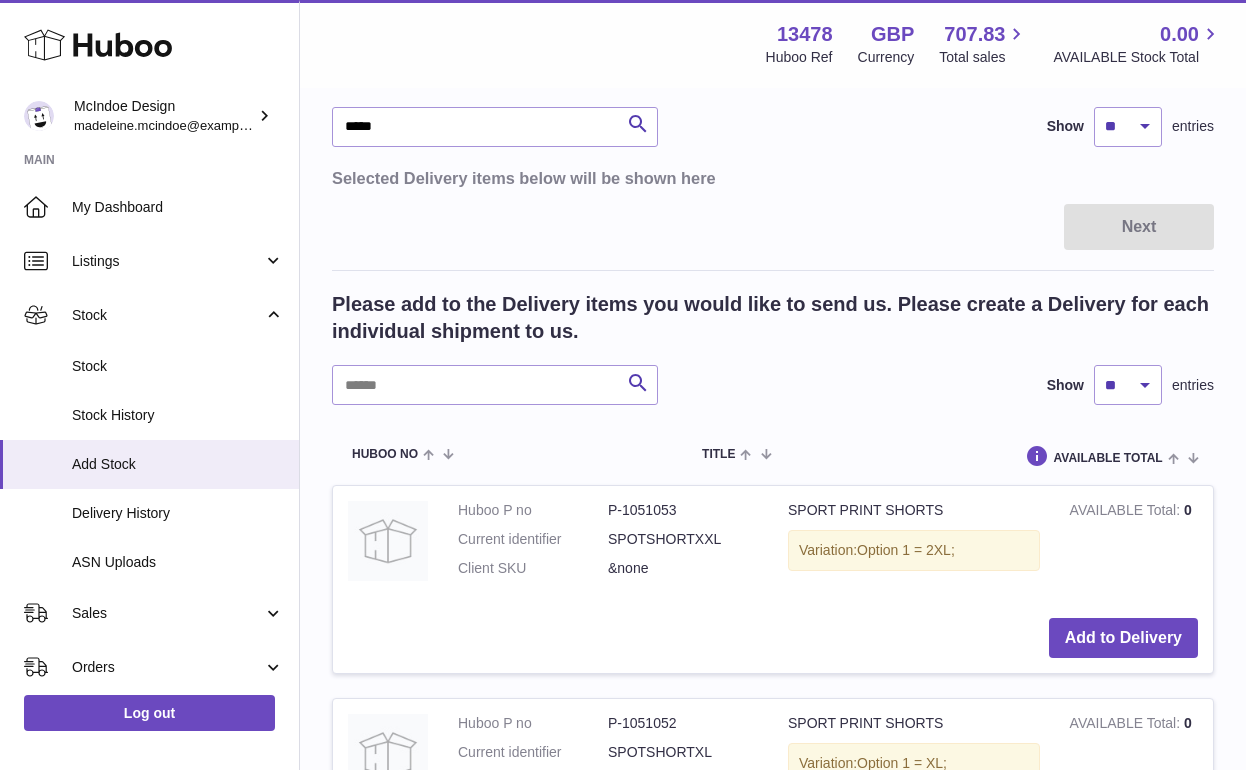 scroll, scrollTop: 0, scrollLeft: 0, axis: both 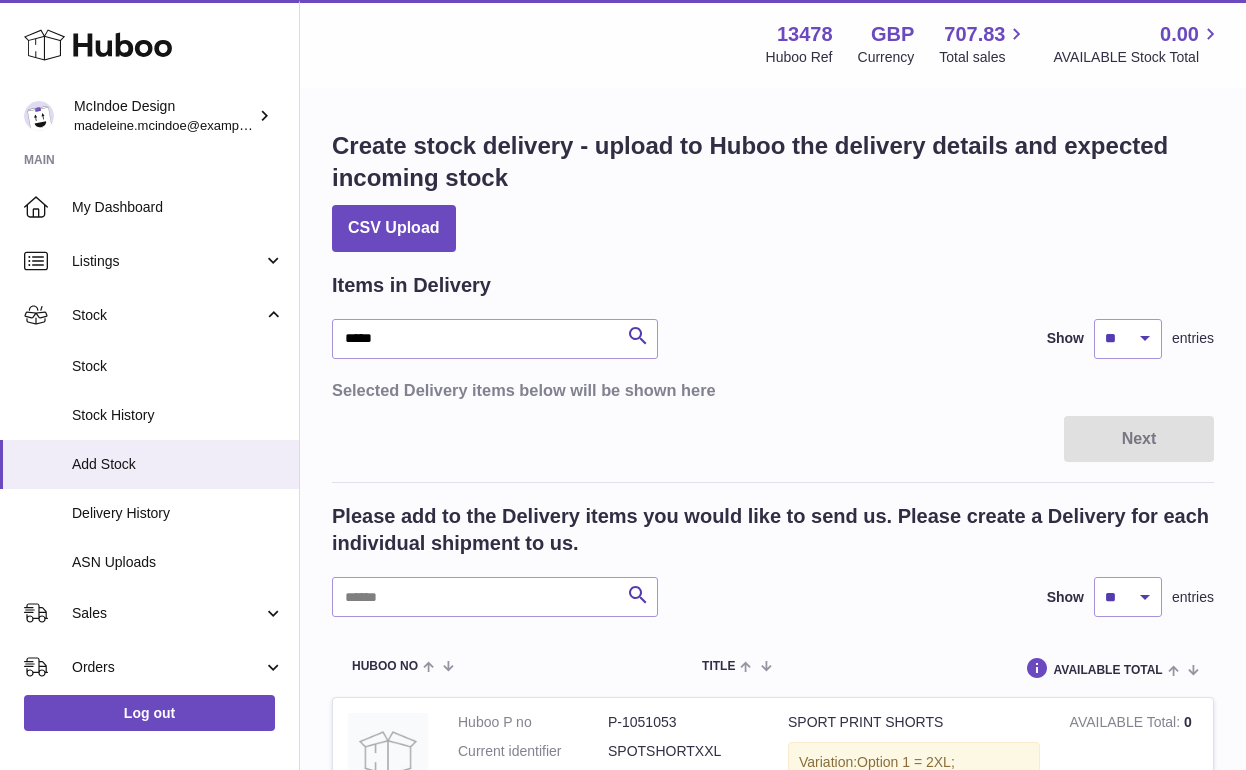 click on "Items in Delivery   *****     Search
Show
** ** ** ***
entries
Selected Delivery items below will be shown here
Next
Please add to the Delivery items you would like to send us. Please create a Delivery for each individual shipment to us.       Search
Show
** ** ** ***
entries
Huboo no       Title       AVAILABLE Total
Action
Huboo P no   P-1051053   Current identifier   SPOTSHORTXXL   Client SKU   &none
SPORT PRINT SHORTS
Variation:
Option 1 = 2XL;
AVAILABLE Total 0
Add to Delivery
Huboo P no   P-1051052   Current identifier   SPOTSHORTXL   Client SKU   &none
SPORT PRINT SHORTS
Variation:
Option 1 = XL;
AVAILABLE Total 0" at bounding box center (773, 1601) 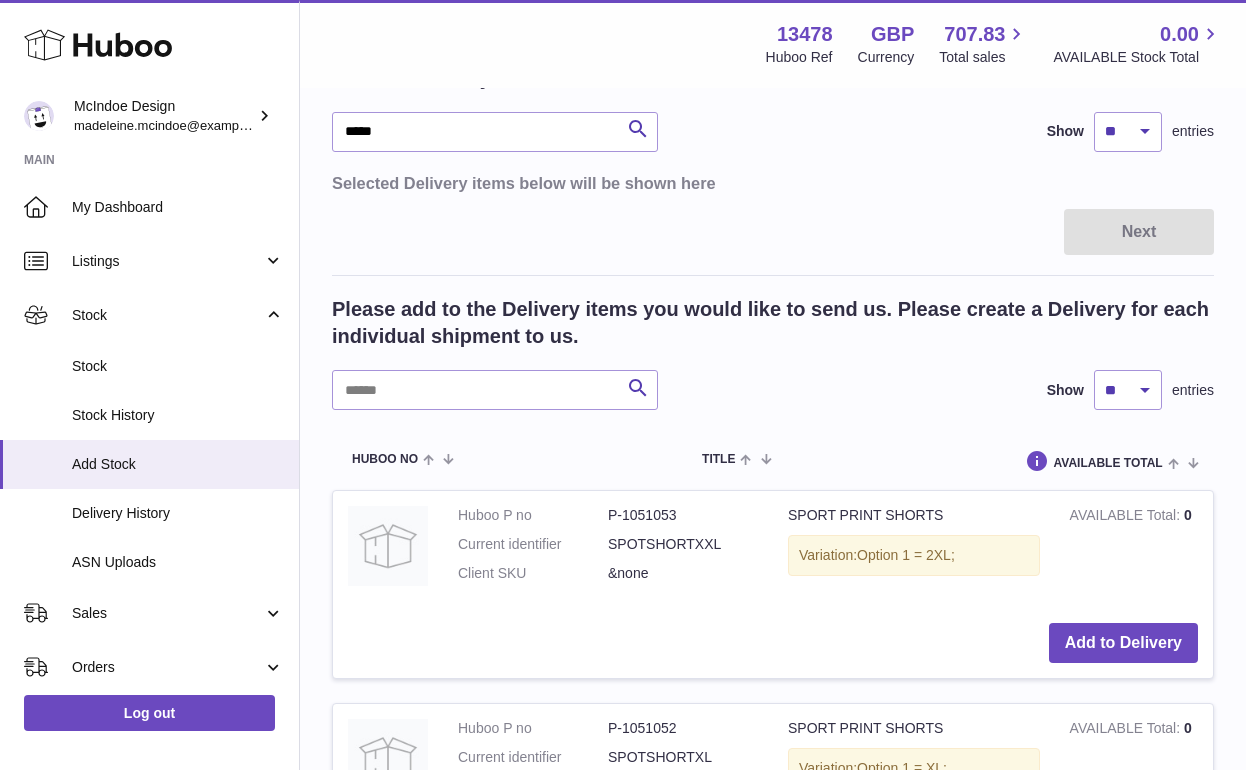 scroll, scrollTop: 216, scrollLeft: 0, axis: vertical 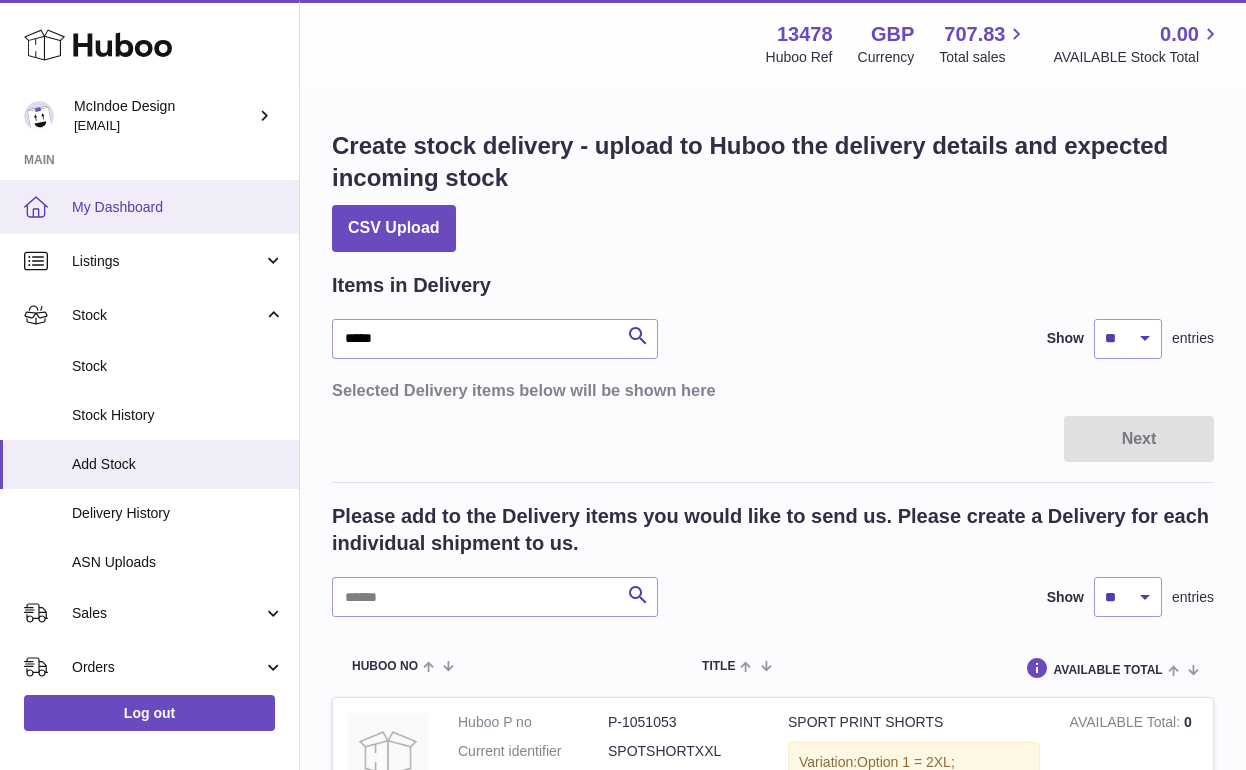 click on "My Dashboard" at bounding box center [178, 207] 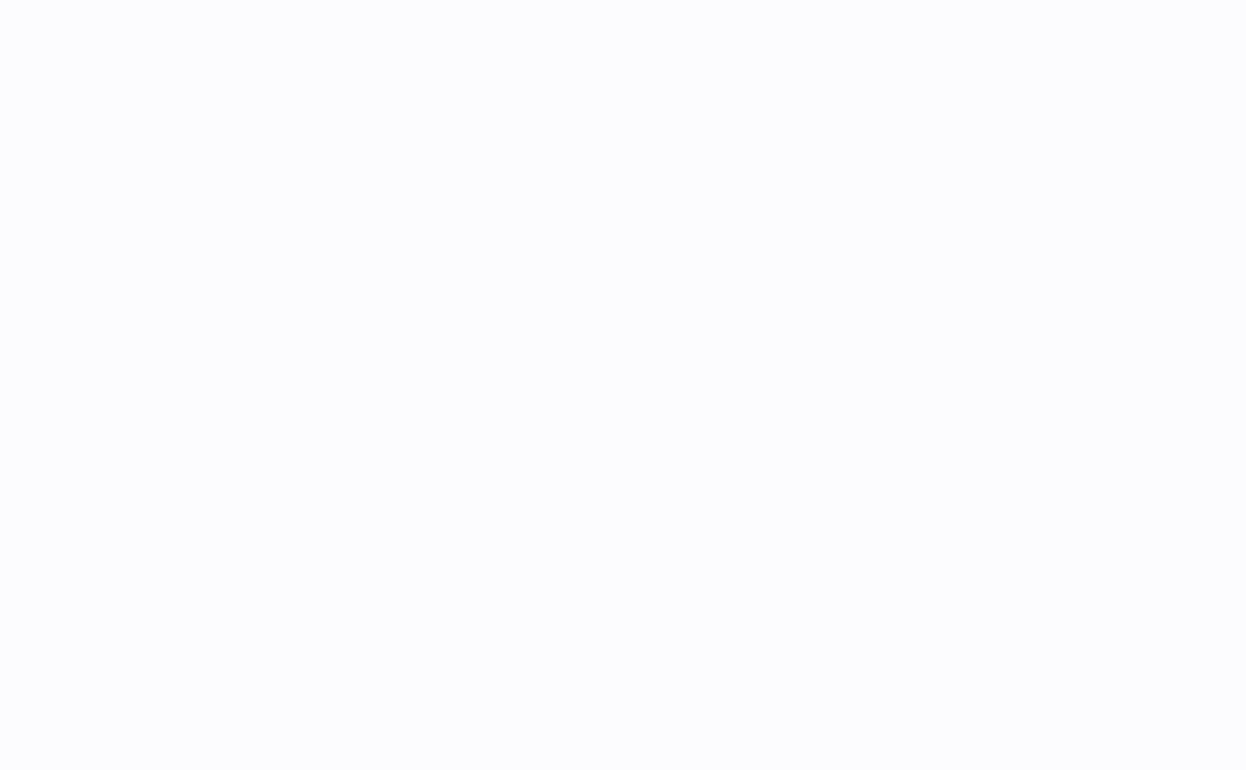 scroll, scrollTop: 0, scrollLeft: 0, axis: both 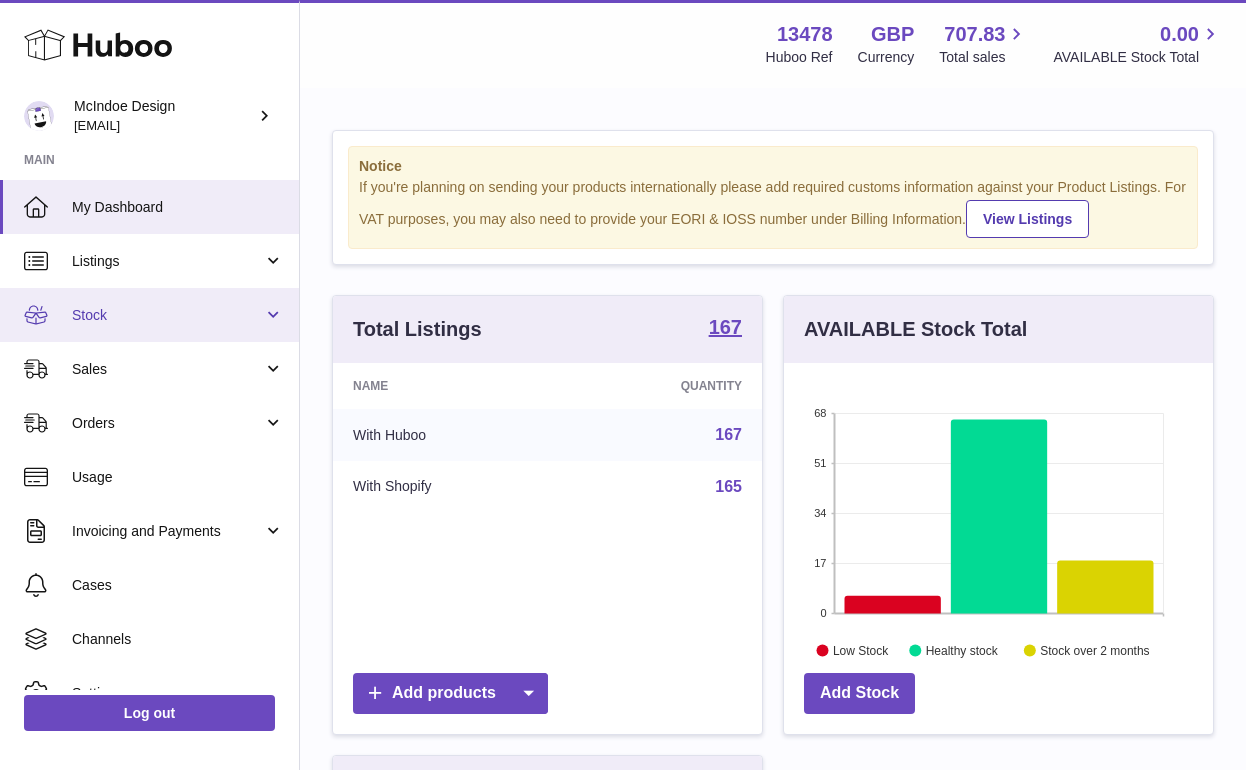 click on "Stock" at bounding box center (149, 315) 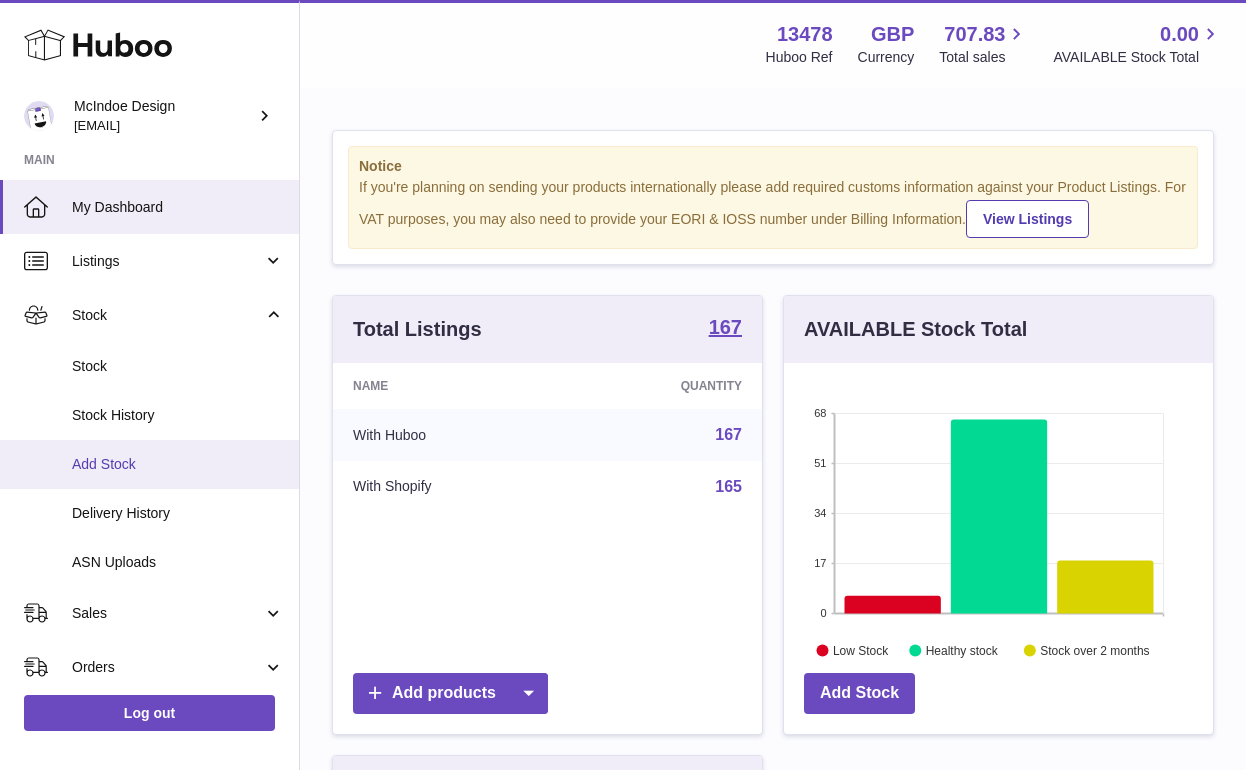 click on "Add Stock" at bounding box center (178, 464) 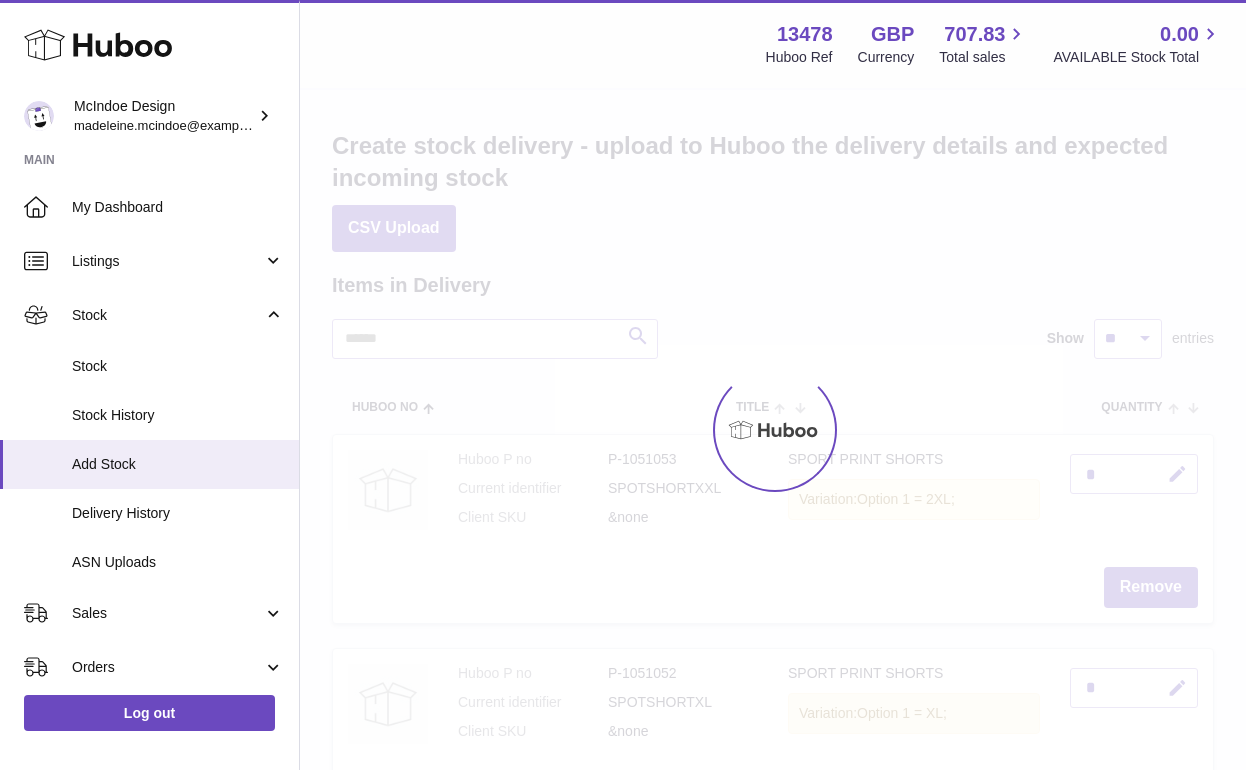 scroll, scrollTop: 0, scrollLeft: 0, axis: both 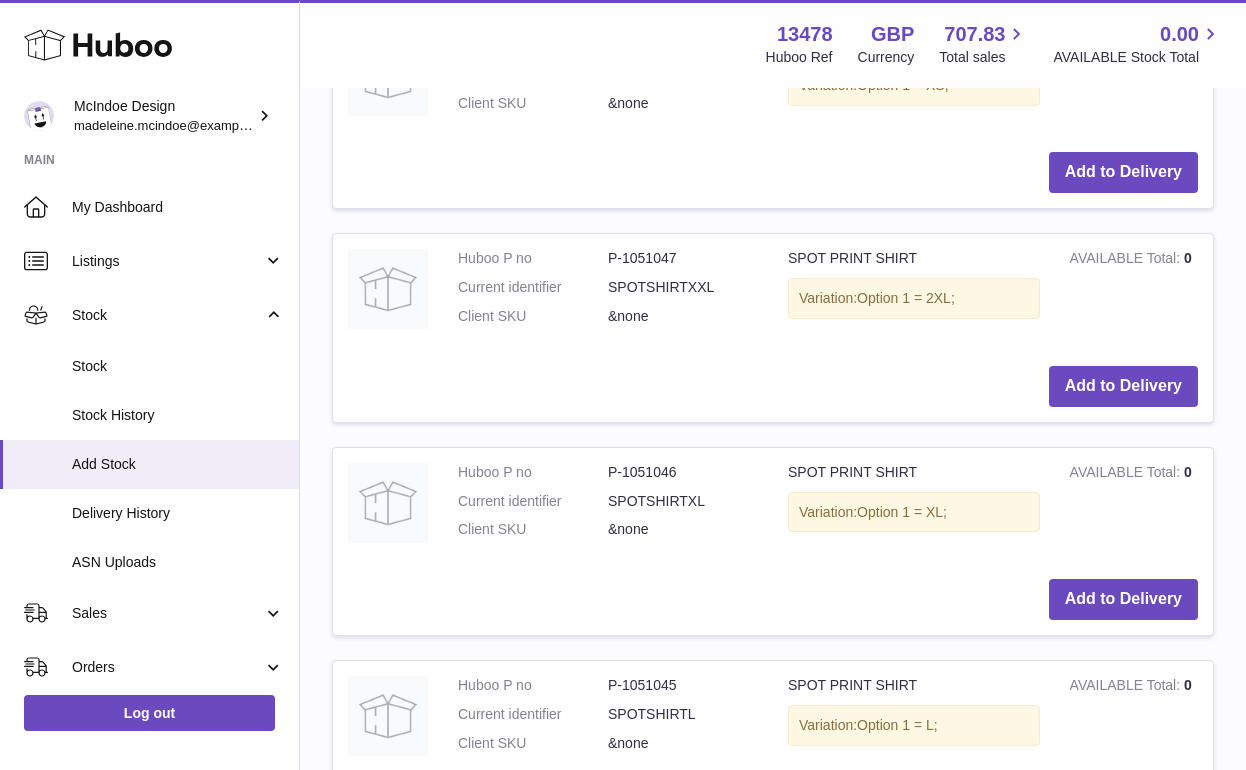click on "Add to Delivery" at bounding box center [773, 386] 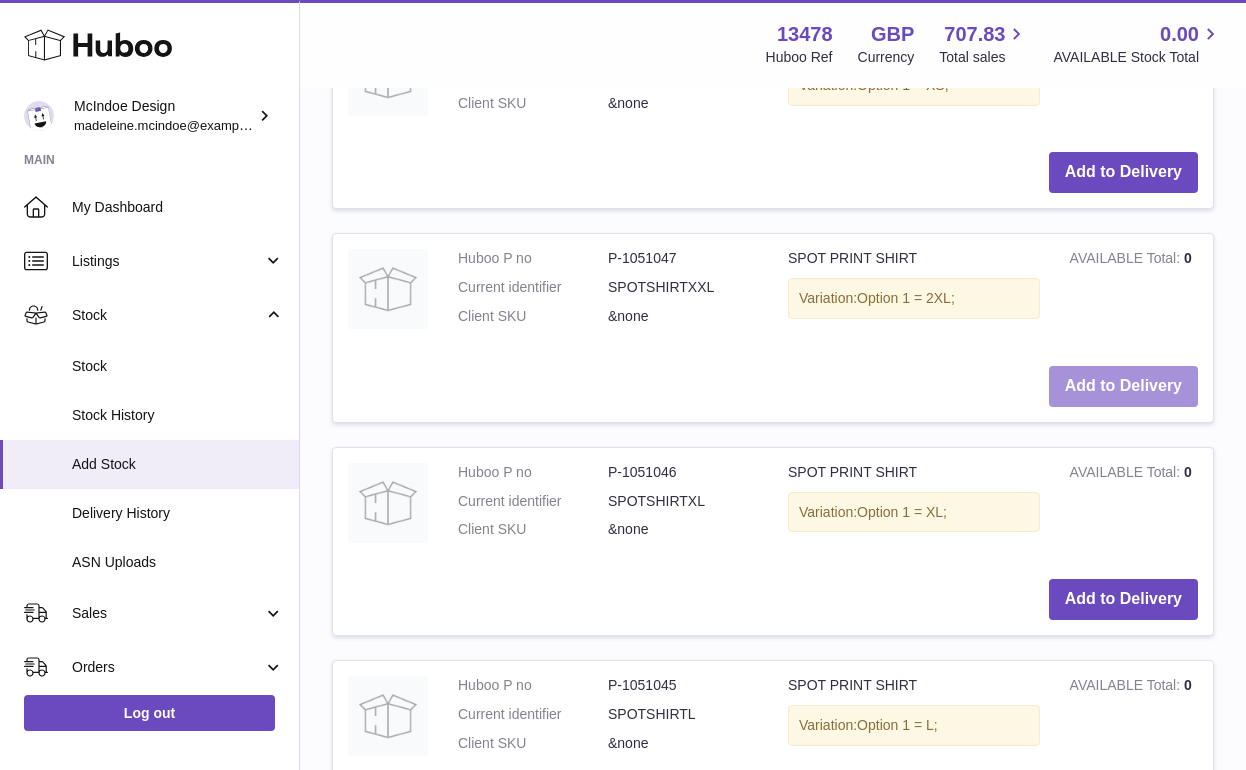 click on "Add to Delivery" at bounding box center [1123, 386] 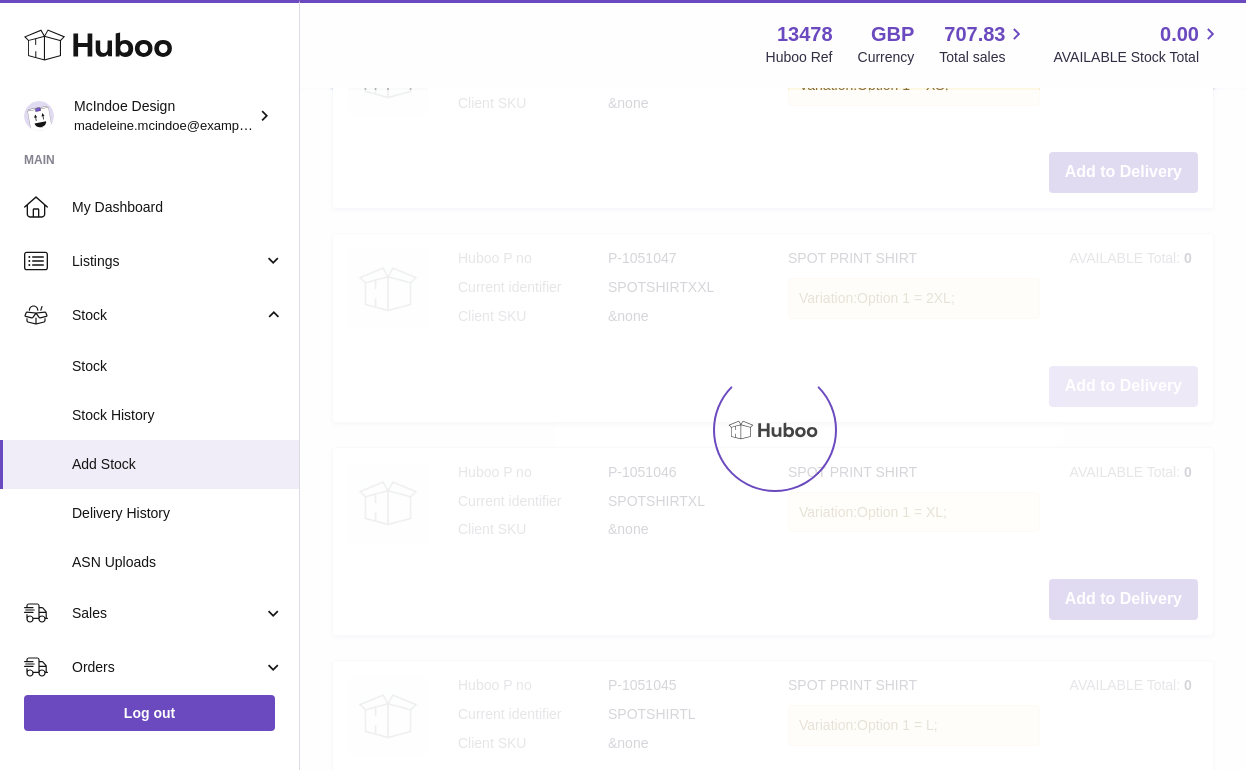 scroll, scrollTop: 3273, scrollLeft: 0, axis: vertical 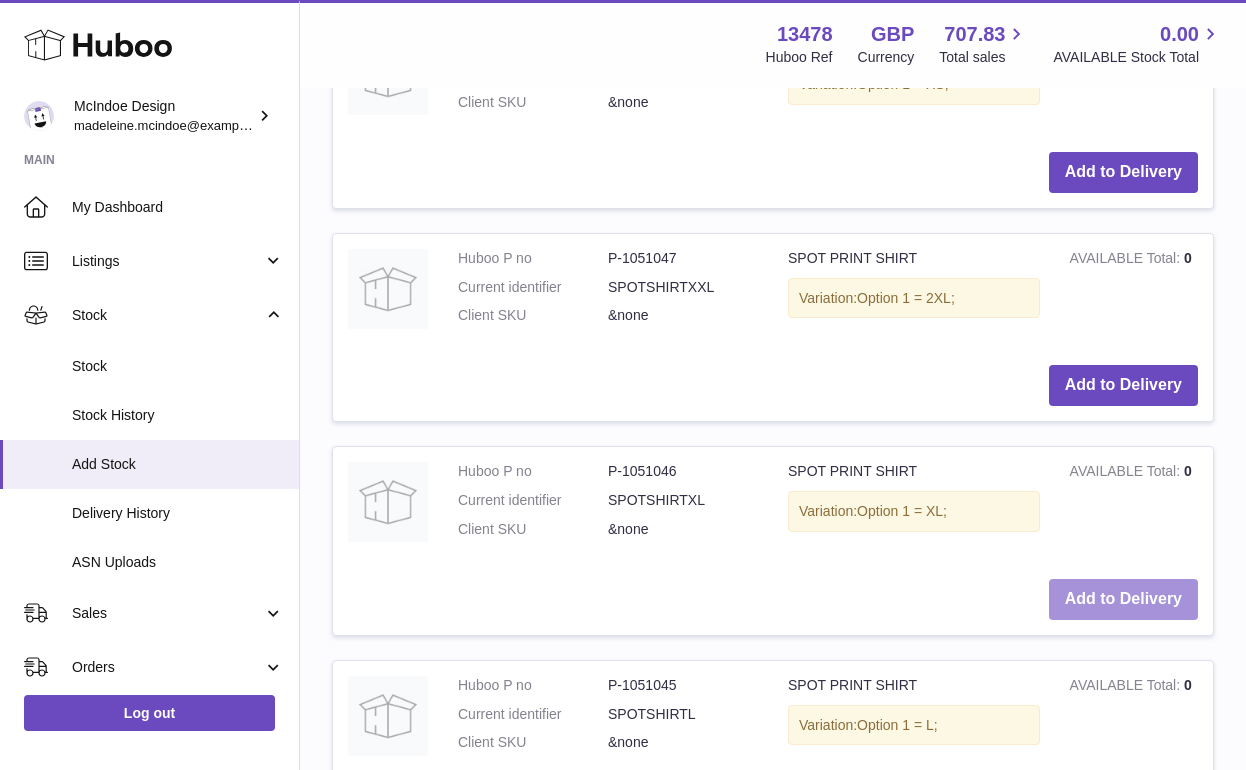 click on "Add to Delivery" at bounding box center [1123, 599] 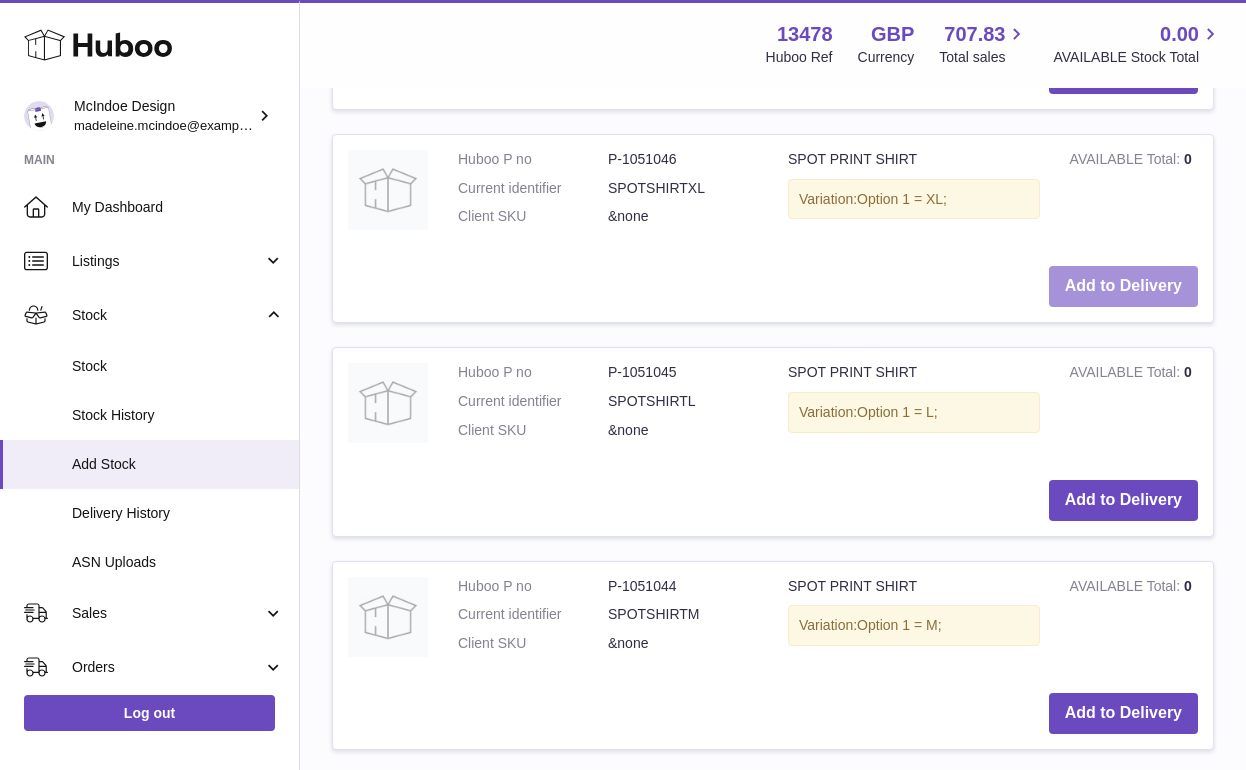 scroll, scrollTop: 3801, scrollLeft: 0, axis: vertical 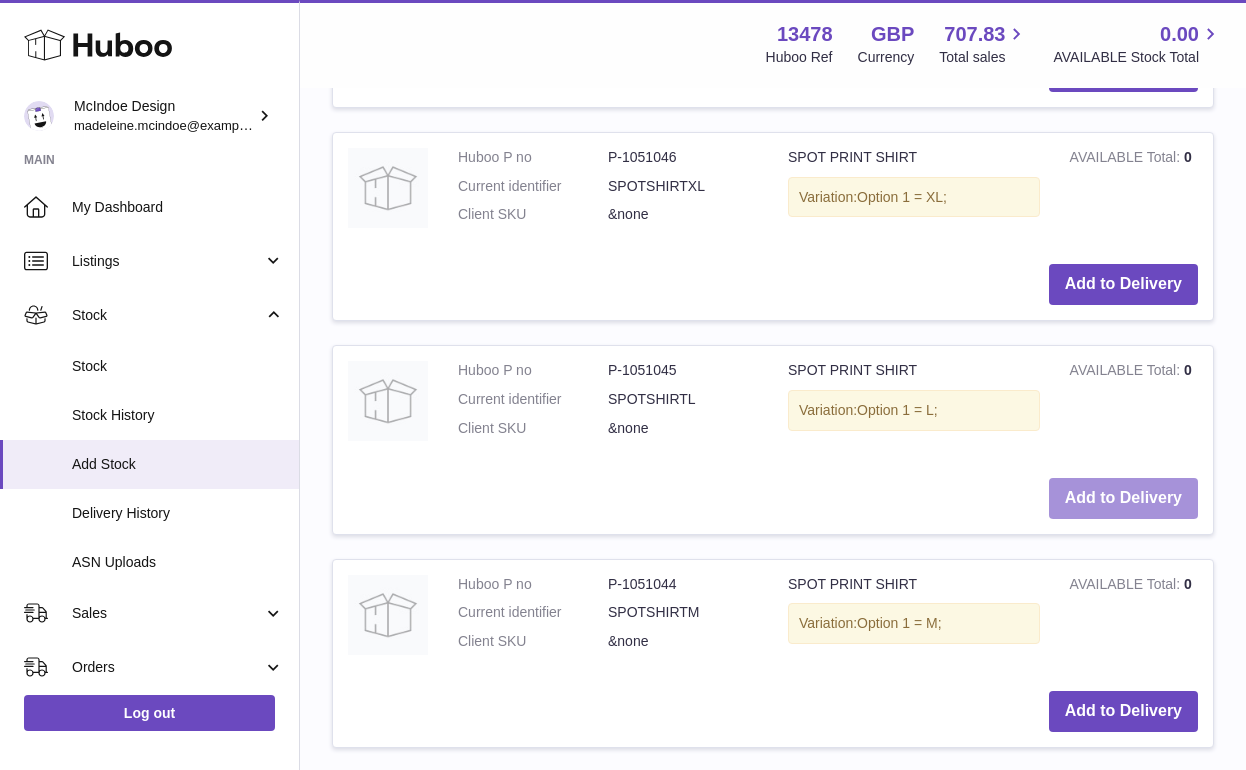 click on "Add to Delivery" at bounding box center (1123, 498) 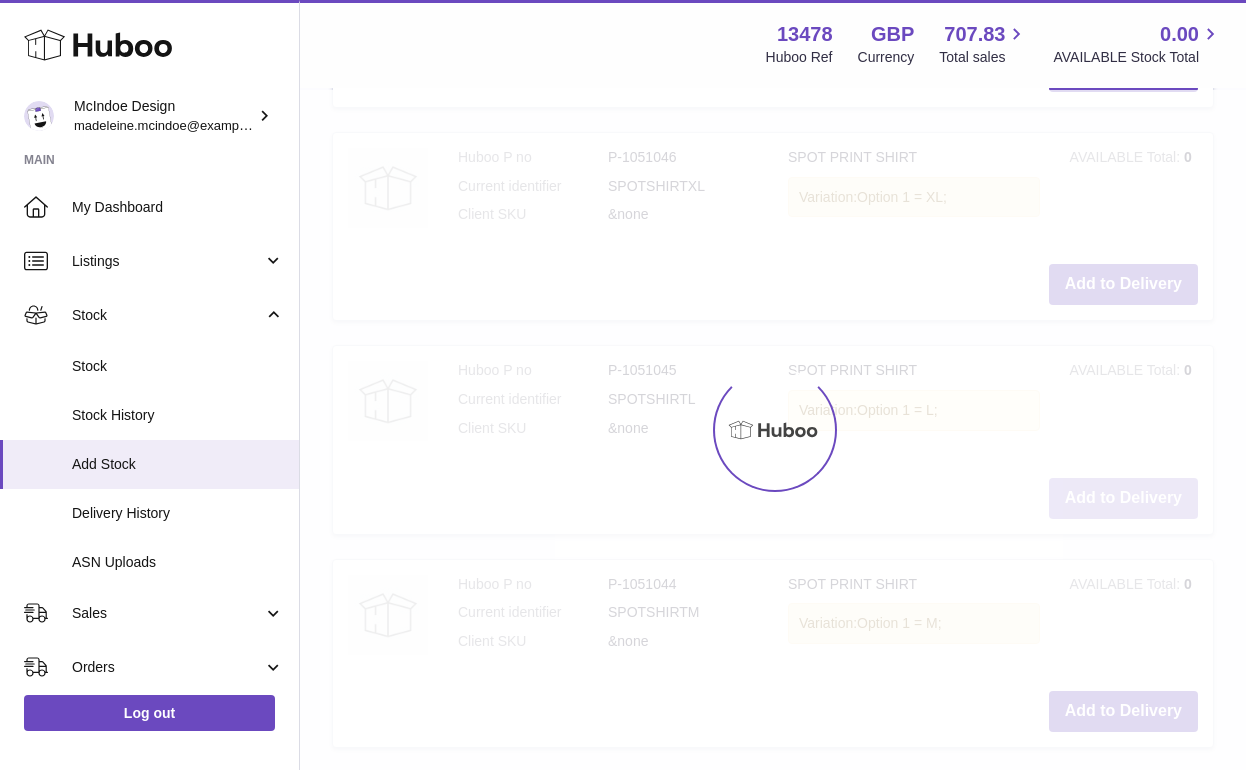 scroll, scrollTop: 4015, scrollLeft: 0, axis: vertical 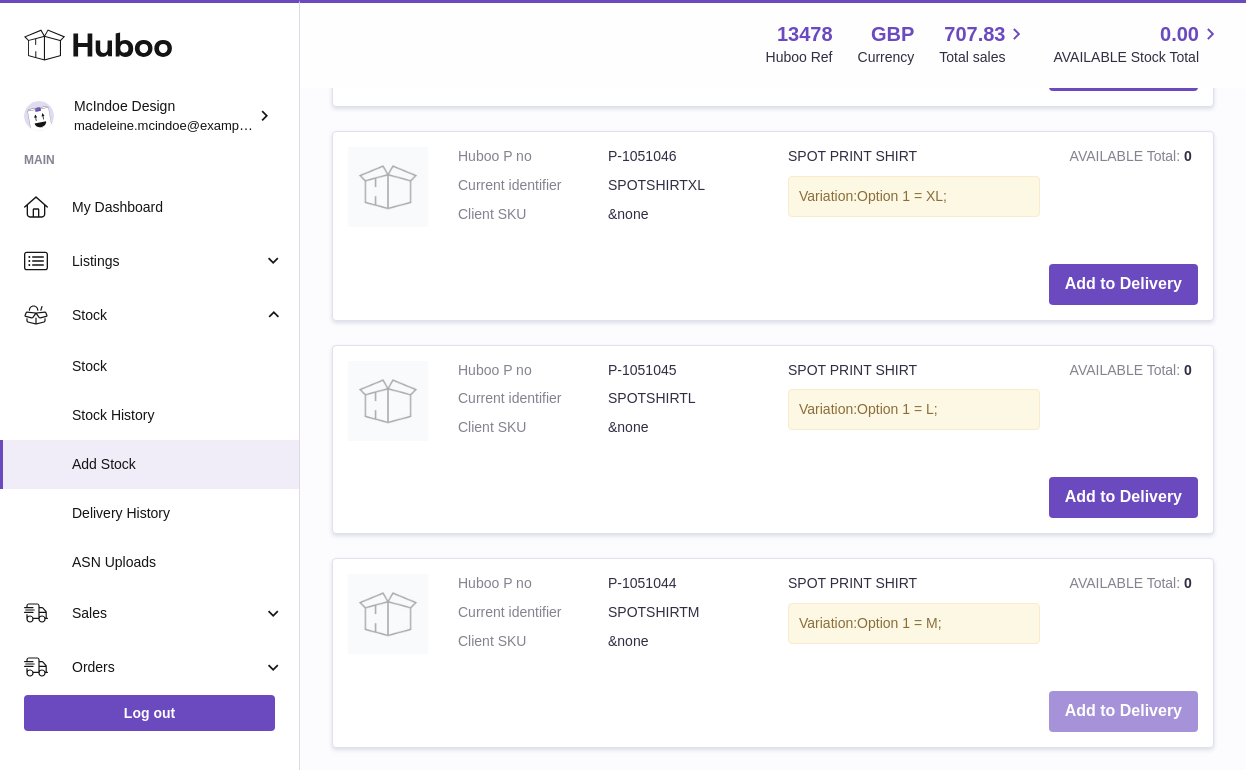 click on "Add to Delivery" at bounding box center [1123, 711] 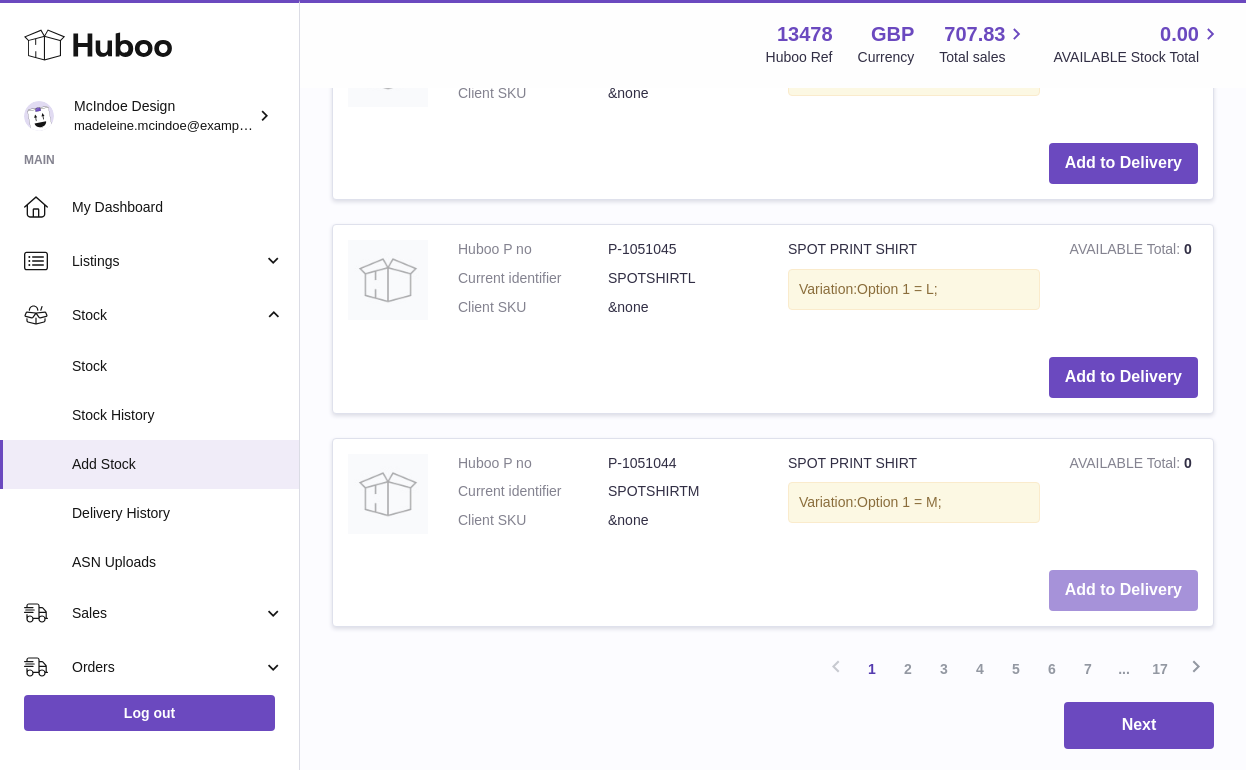 scroll, scrollTop: 4486, scrollLeft: 0, axis: vertical 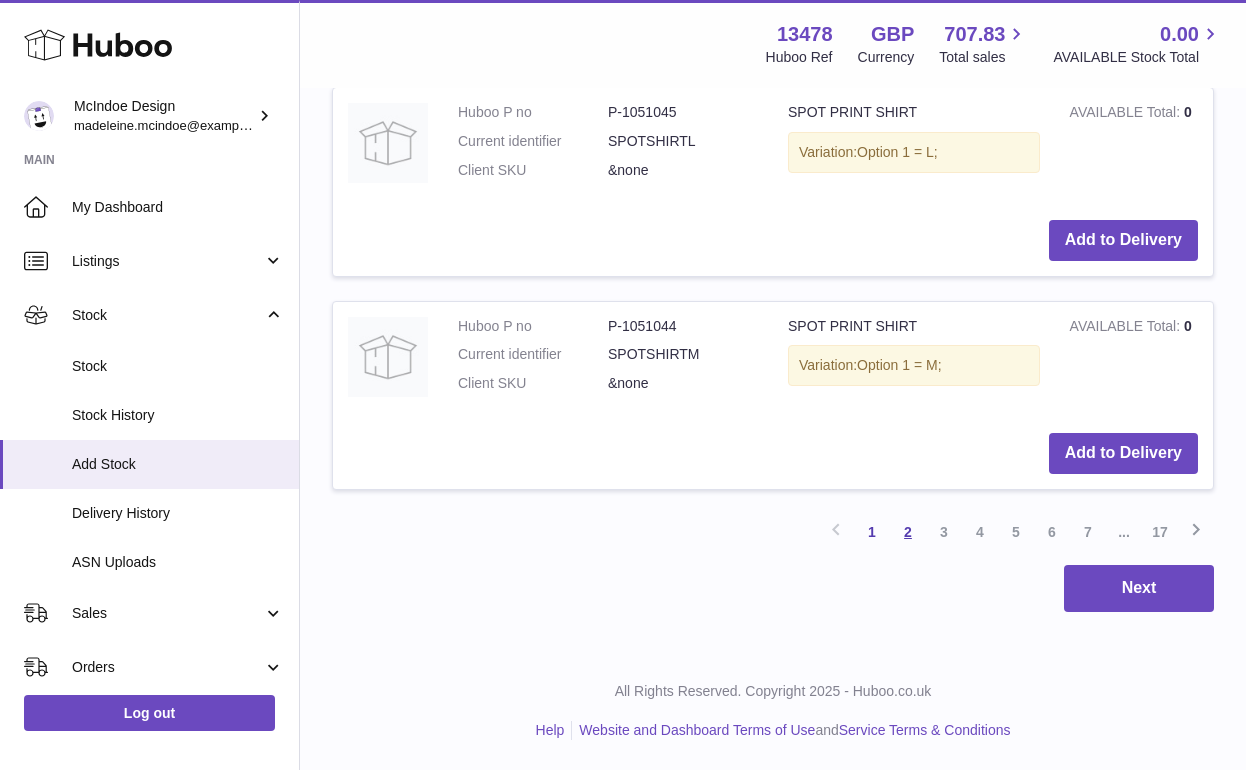 click on "2" at bounding box center [908, 532] 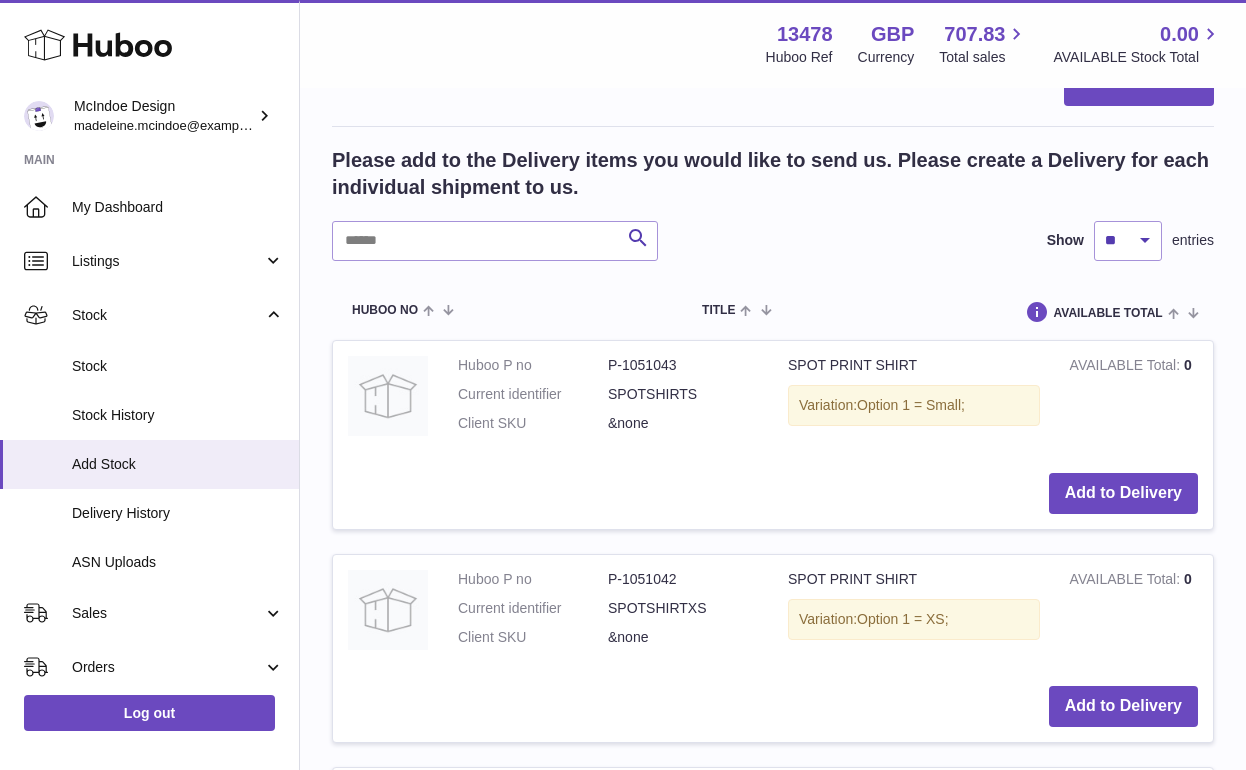 scroll, scrollTop: 2528, scrollLeft: 0, axis: vertical 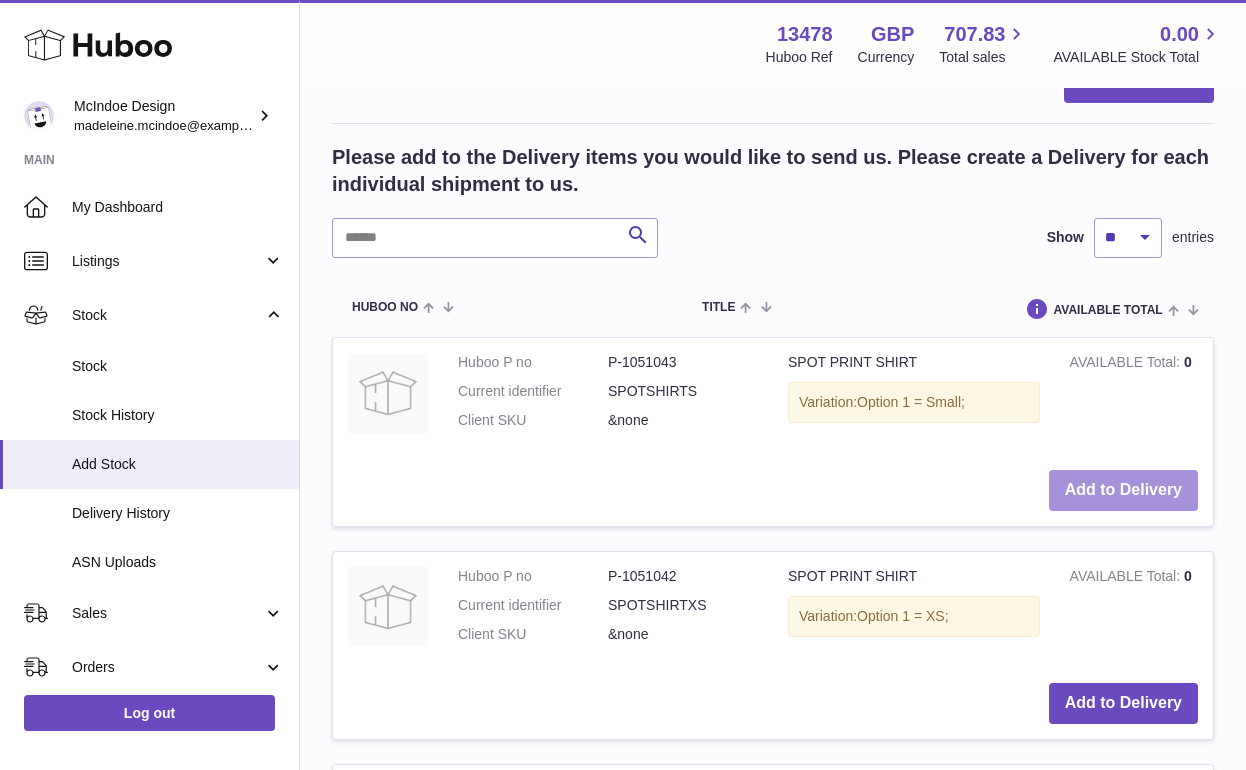 click on "Add to Delivery" at bounding box center [1123, 490] 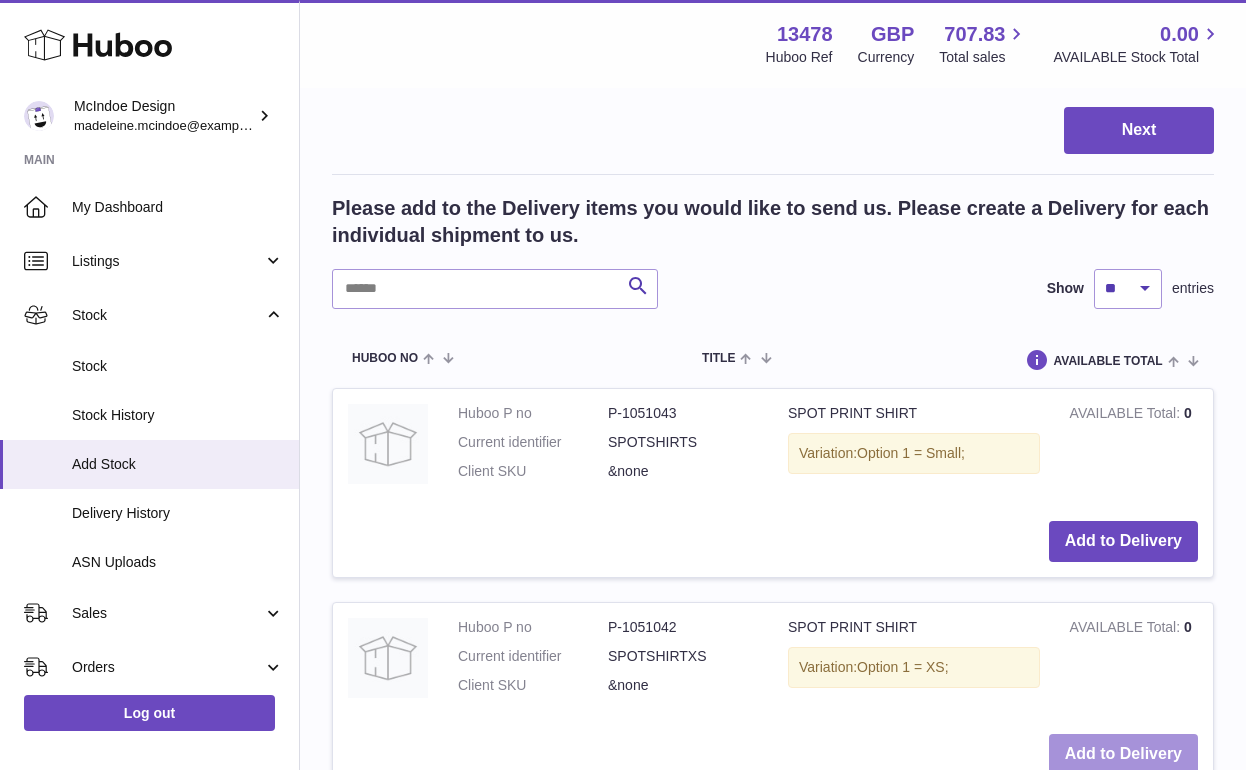 click on "Add to Delivery" at bounding box center [1123, 754] 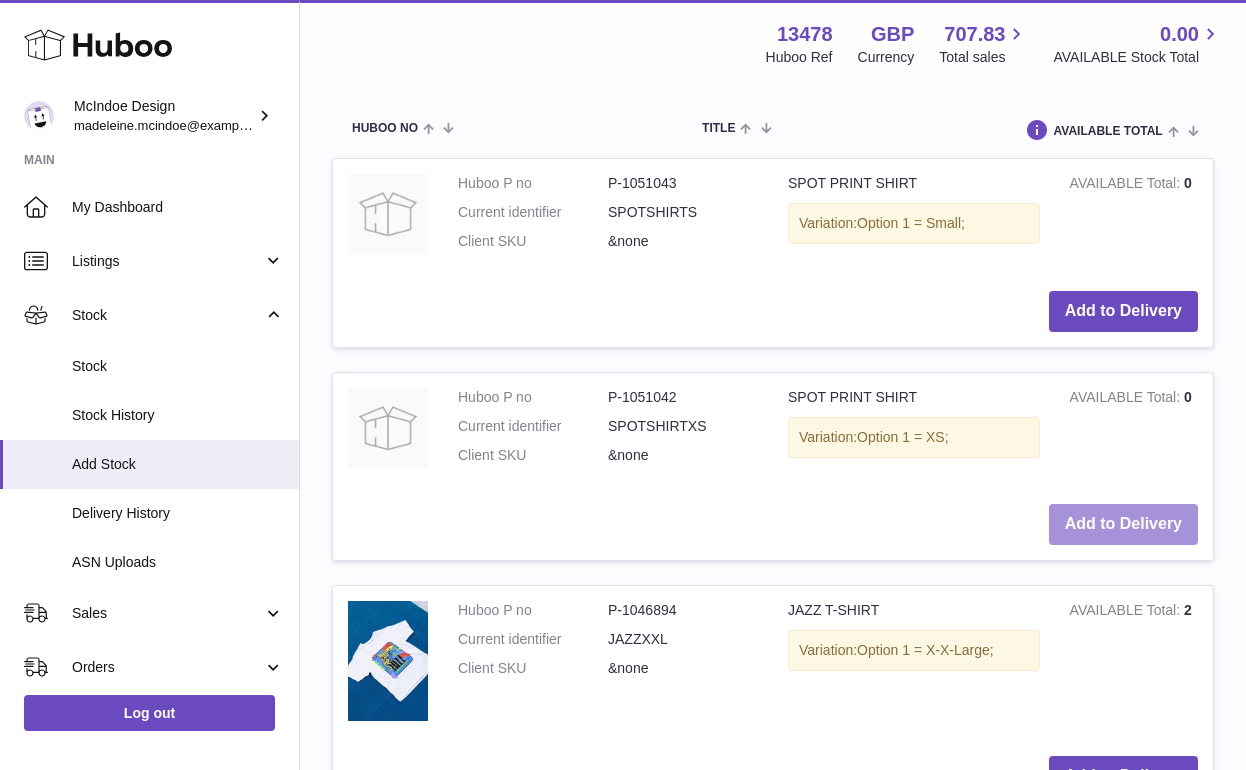 scroll, scrollTop: 2323, scrollLeft: 0, axis: vertical 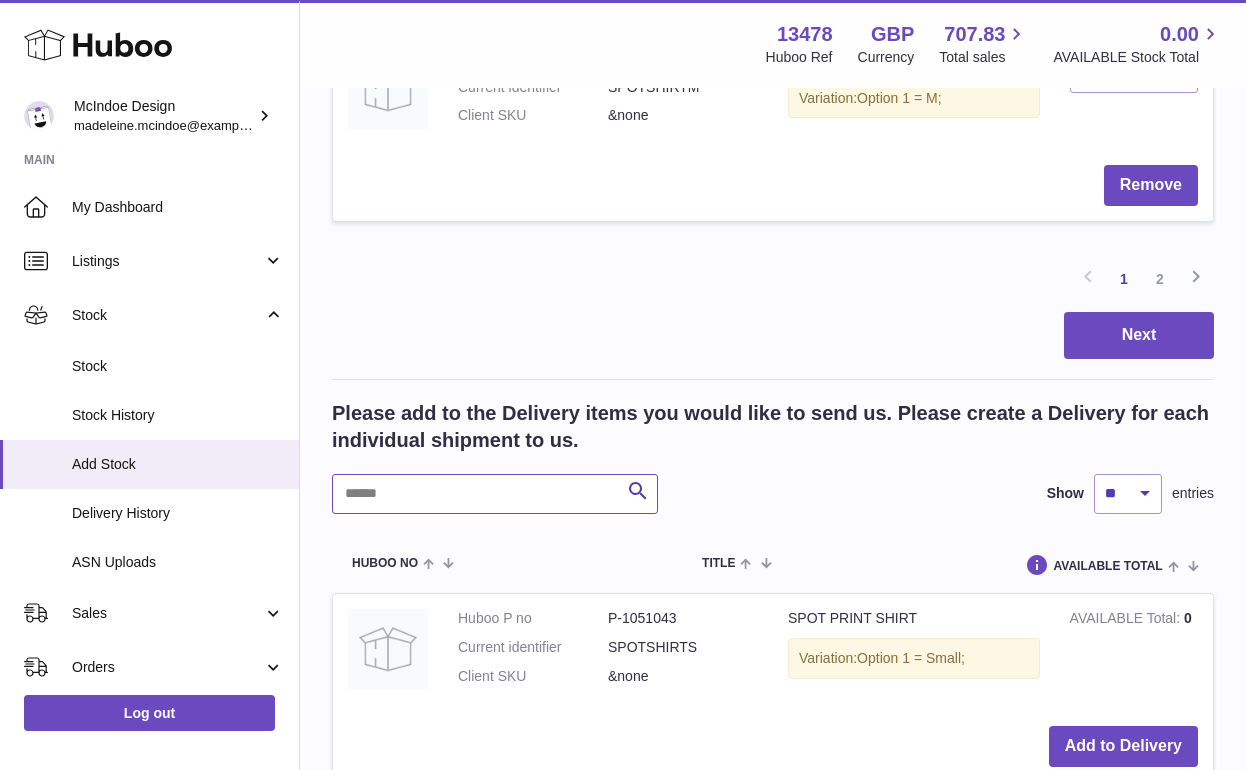click at bounding box center [495, 494] 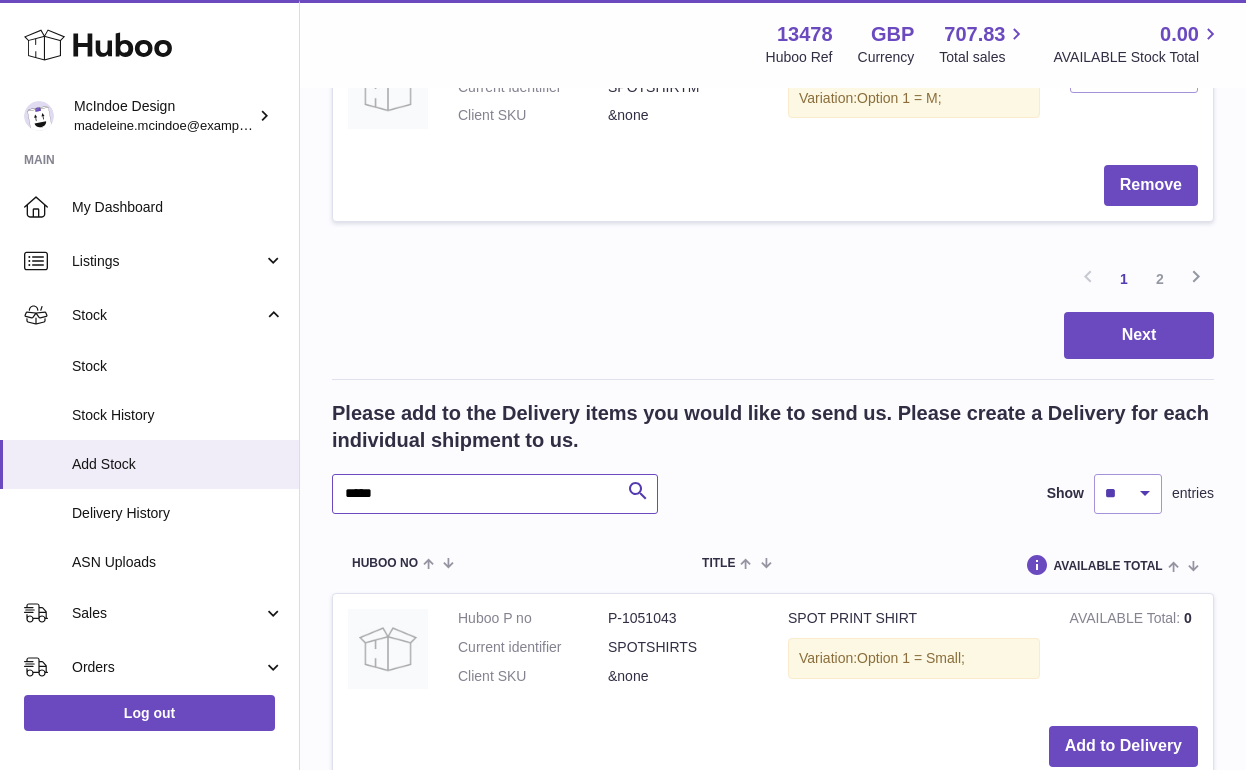 type on "*****" 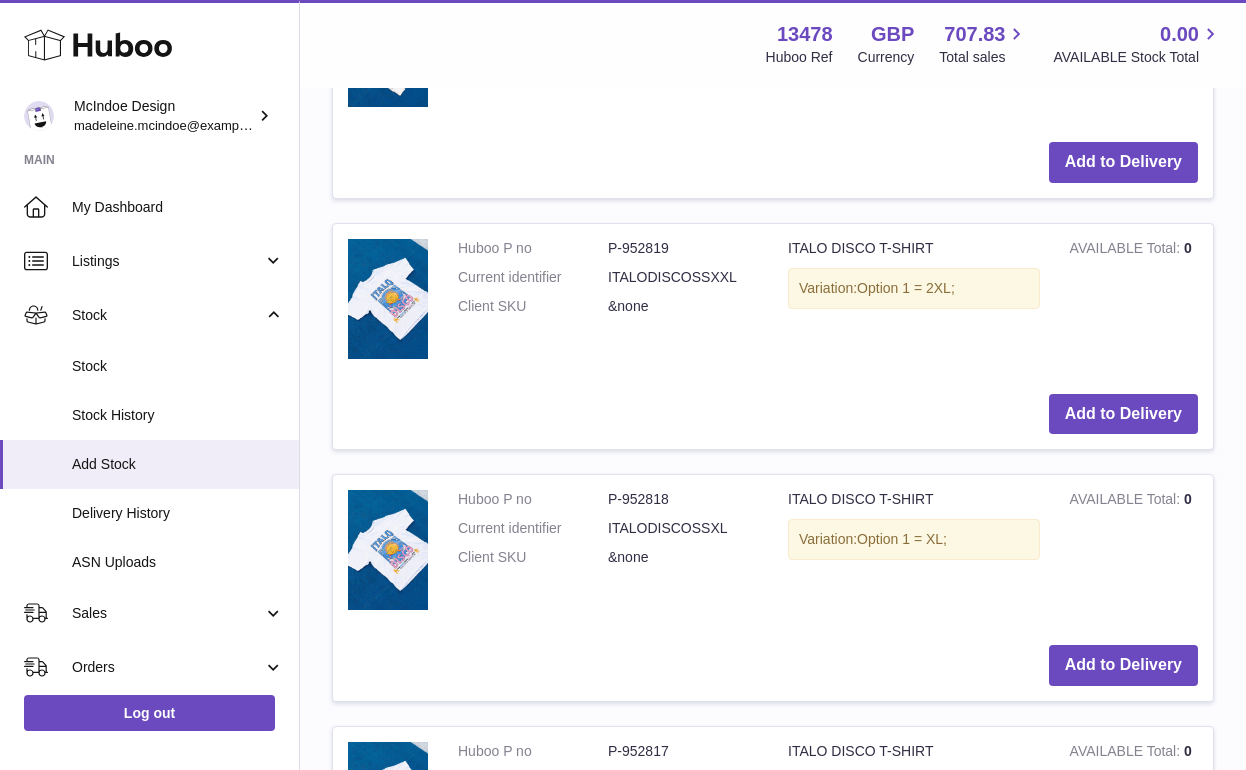 scroll, scrollTop: 3863, scrollLeft: 0, axis: vertical 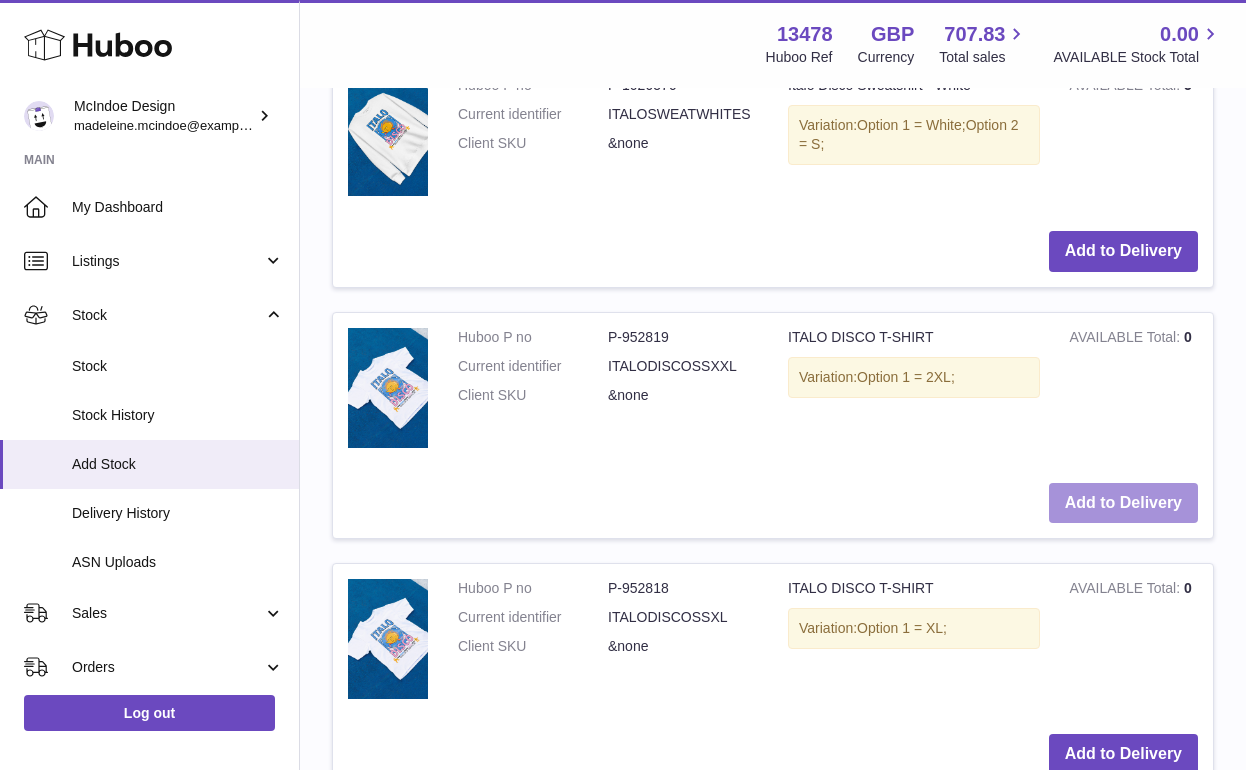 click on "Add to Delivery" at bounding box center (1123, 503) 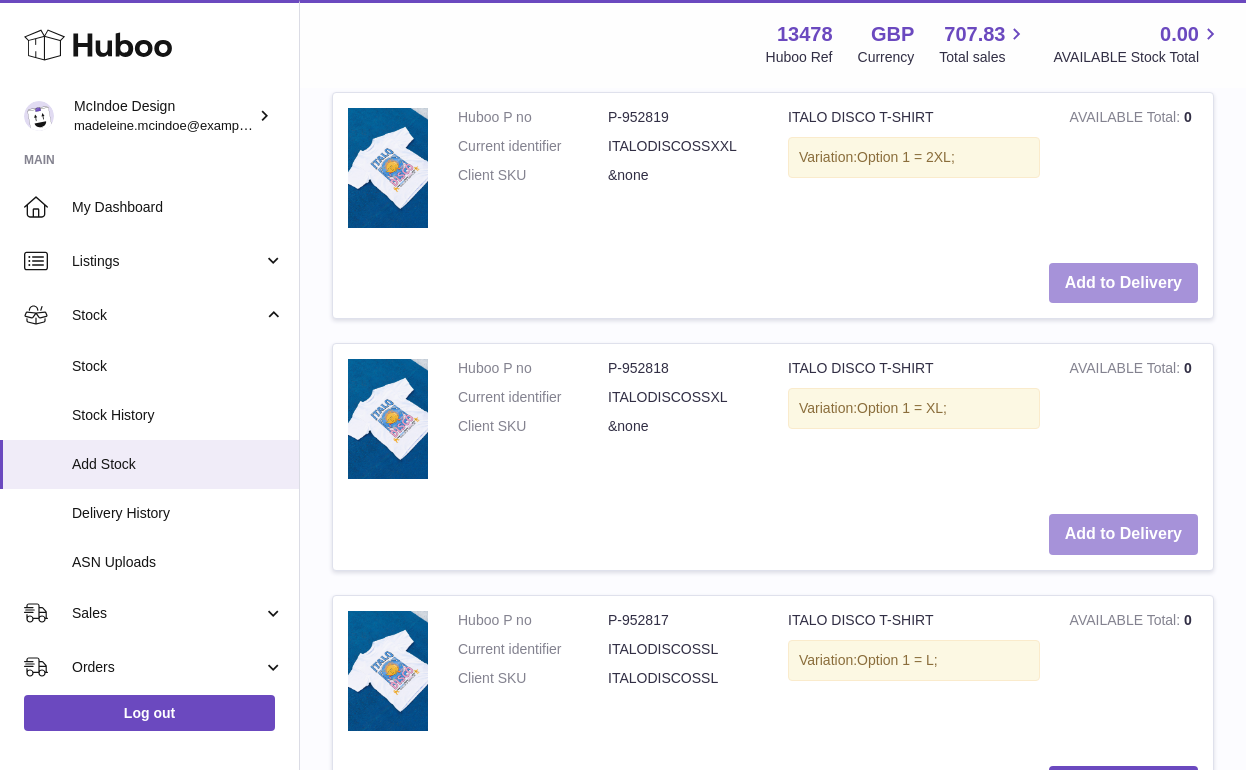 scroll, scrollTop: 4089, scrollLeft: 0, axis: vertical 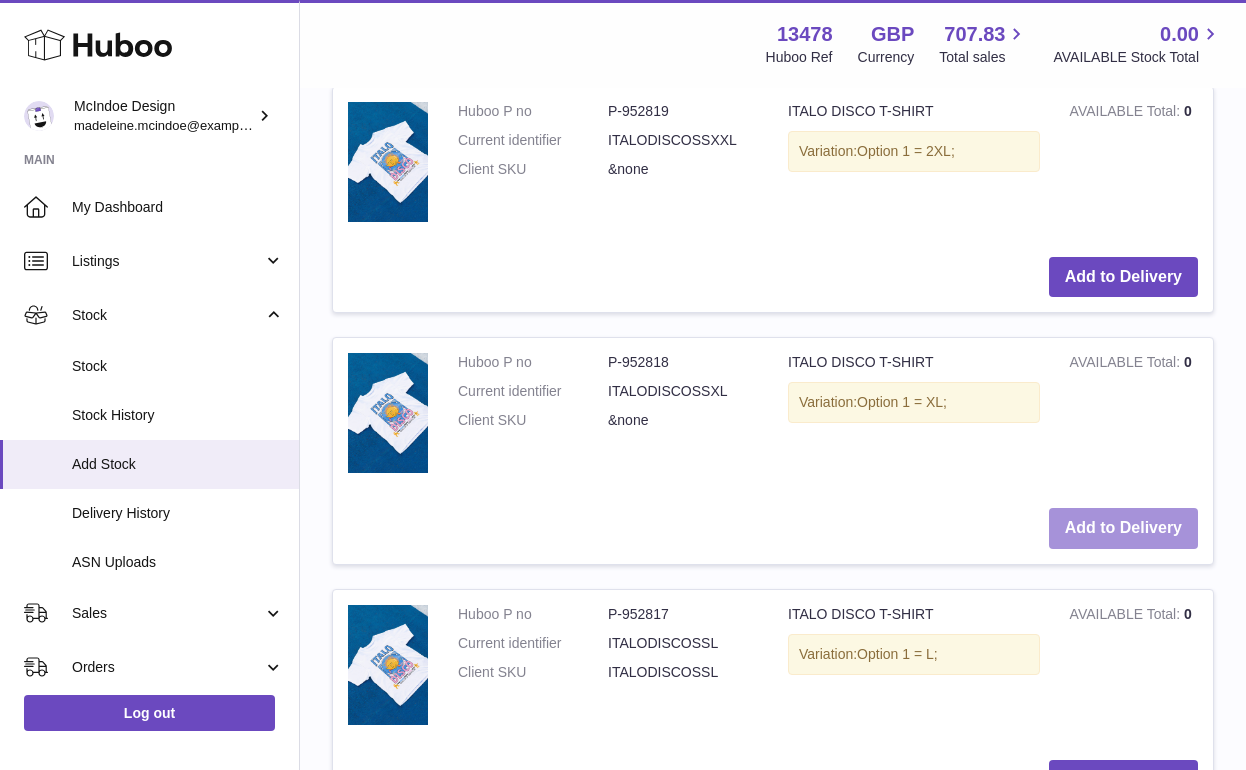 click on "Add to Delivery" at bounding box center (1123, 528) 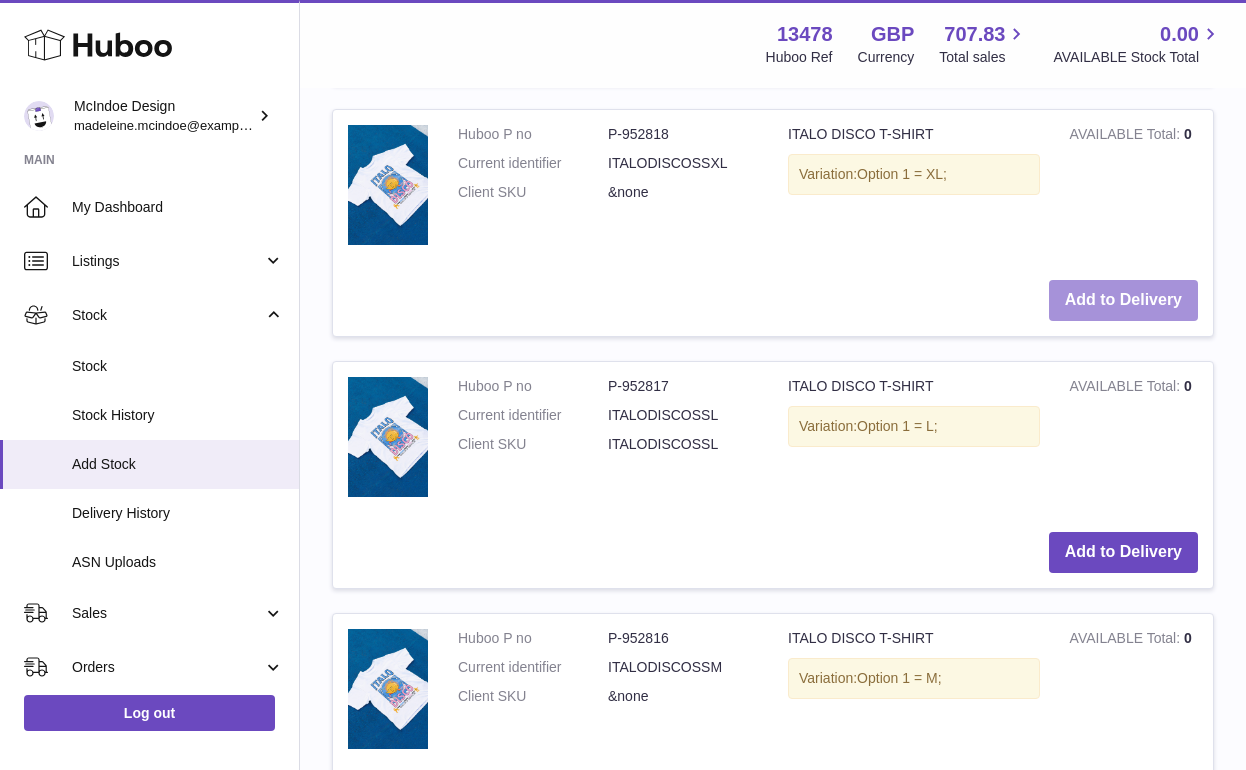 scroll, scrollTop: 4335, scrollLeft: 0, axis: vertical 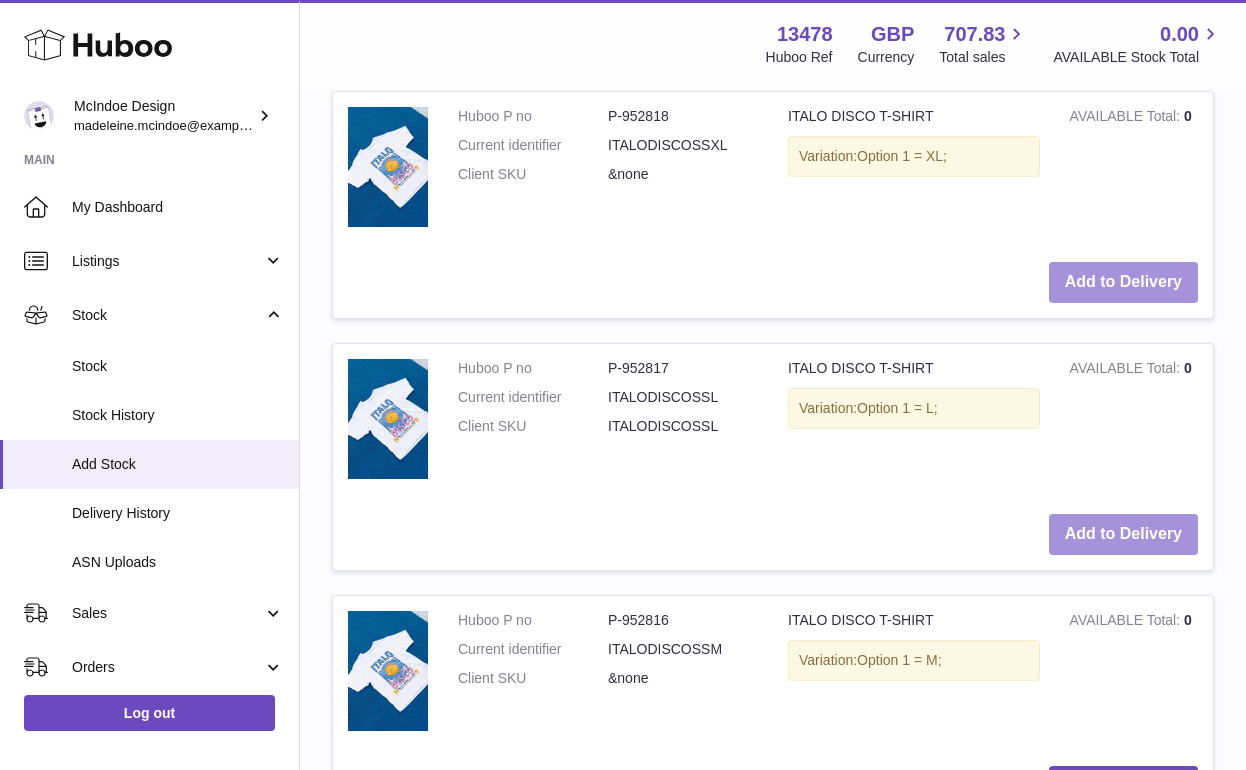 click on "Add to Delivery" at bounding box center (1123, 534) 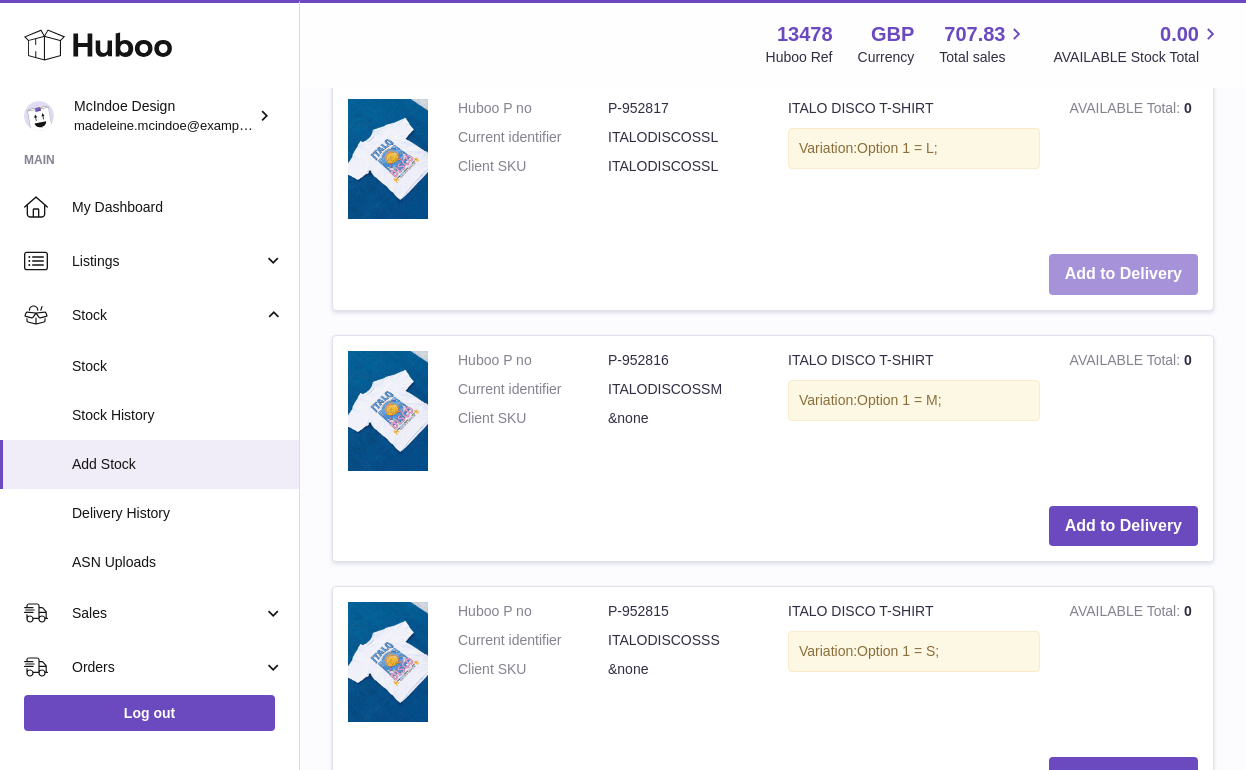 scroll, scrollTop: 4597, scrollLeft: 0, axis: vertical 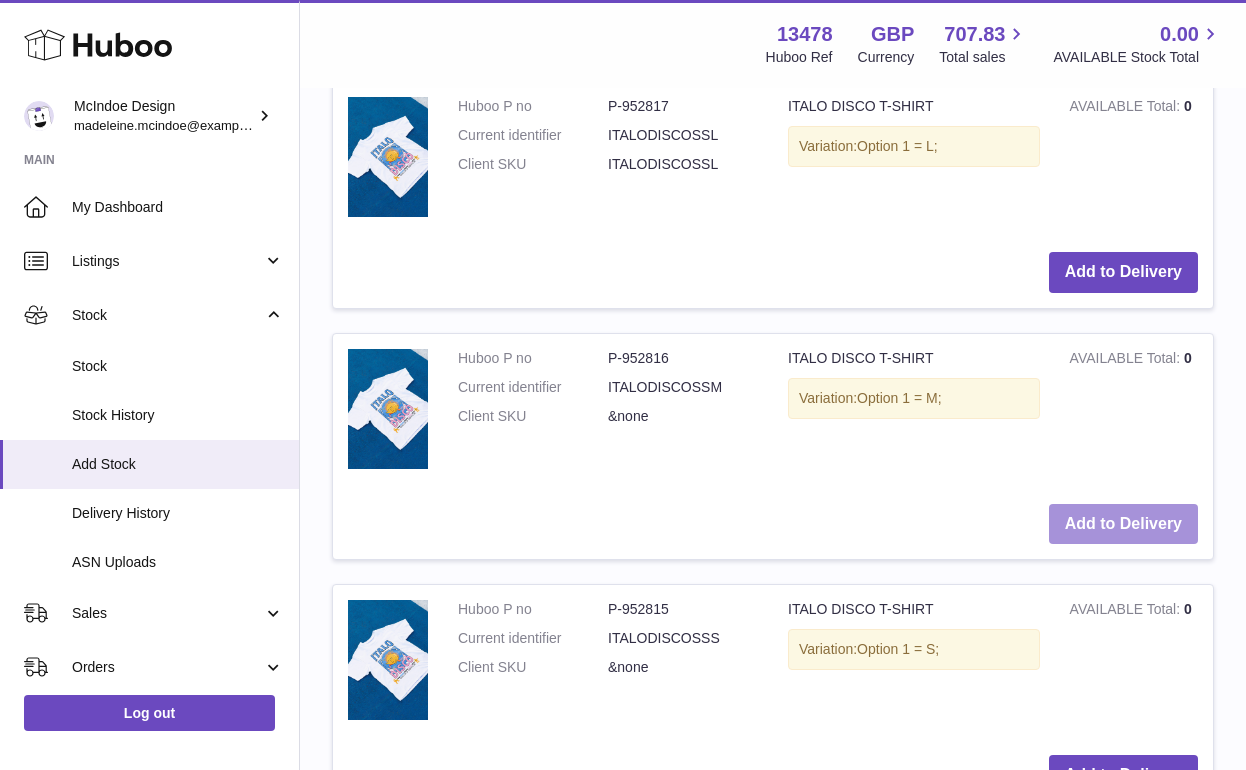 click on "Add to Delivery" at bounding box center (1123, 524) 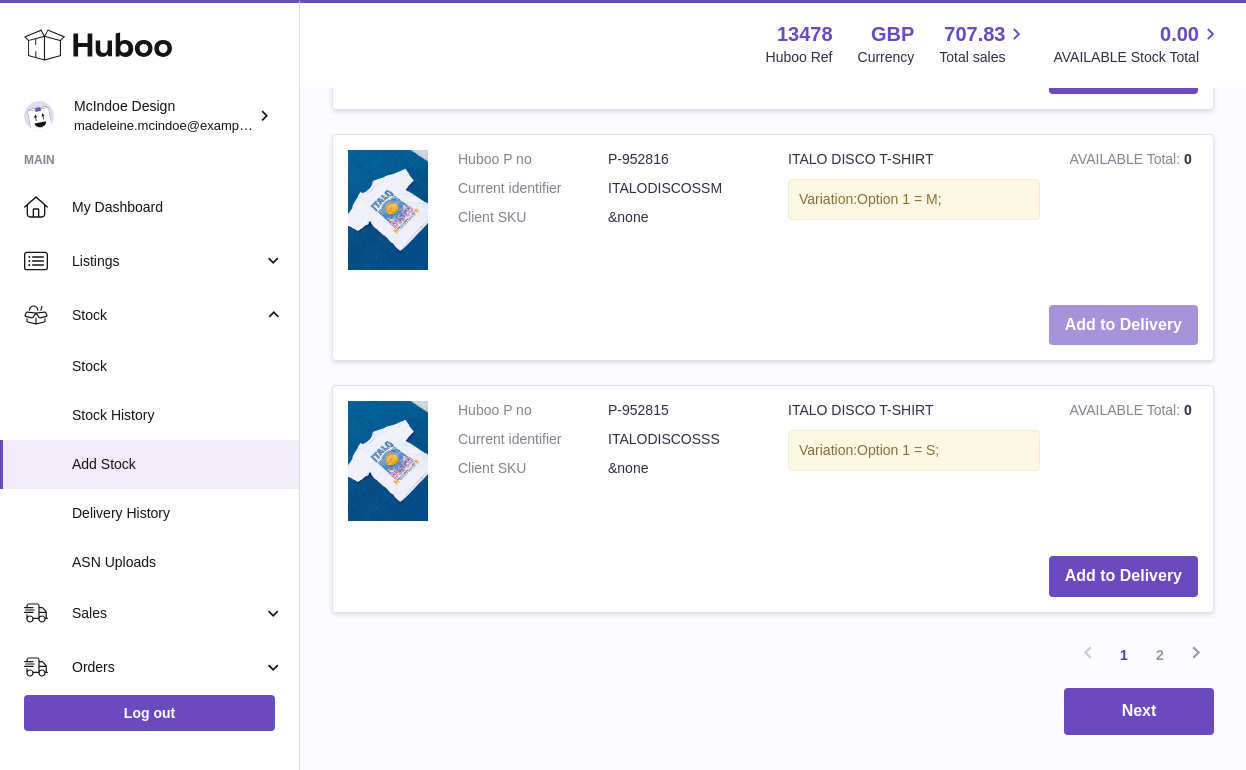 scroll, scrollTop: 4800, scrollLeft: 0, axis: vertical 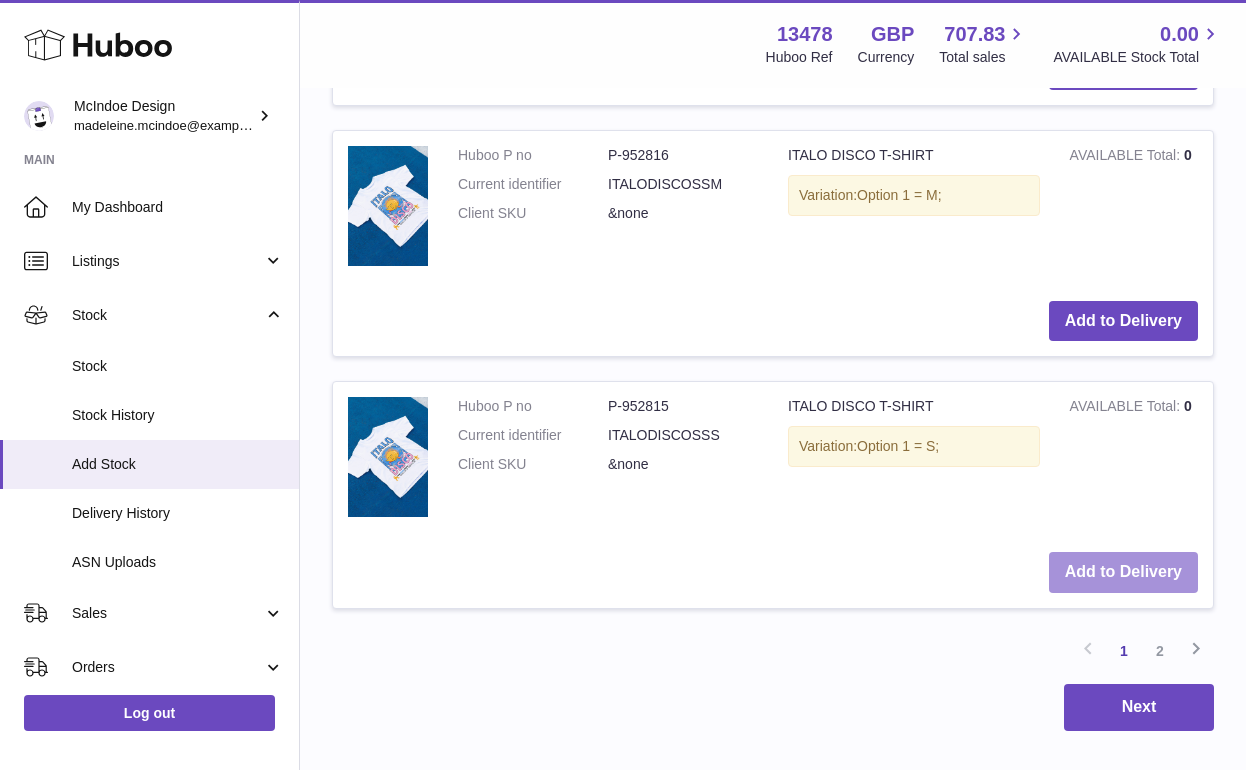 click on "Add to Delivery" at bounding box center (1123, 572) 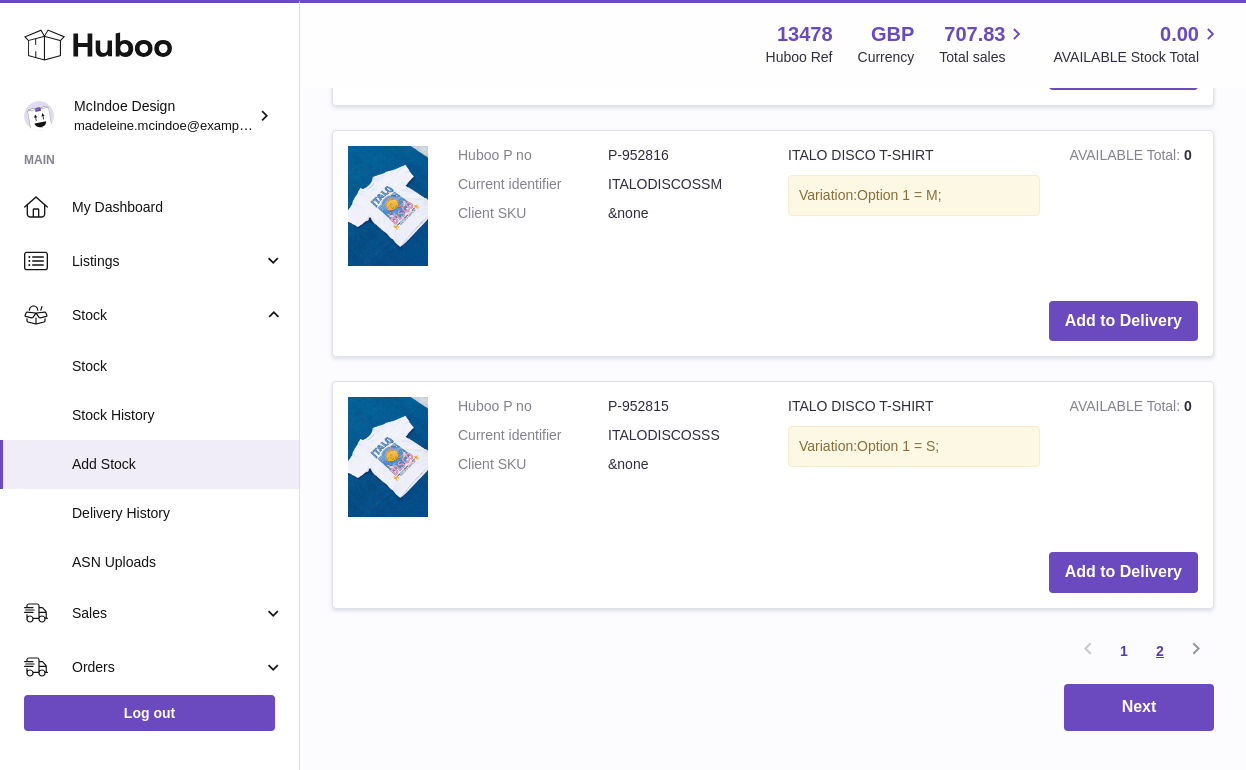 click on "2" at bounding box center (1160, 651) 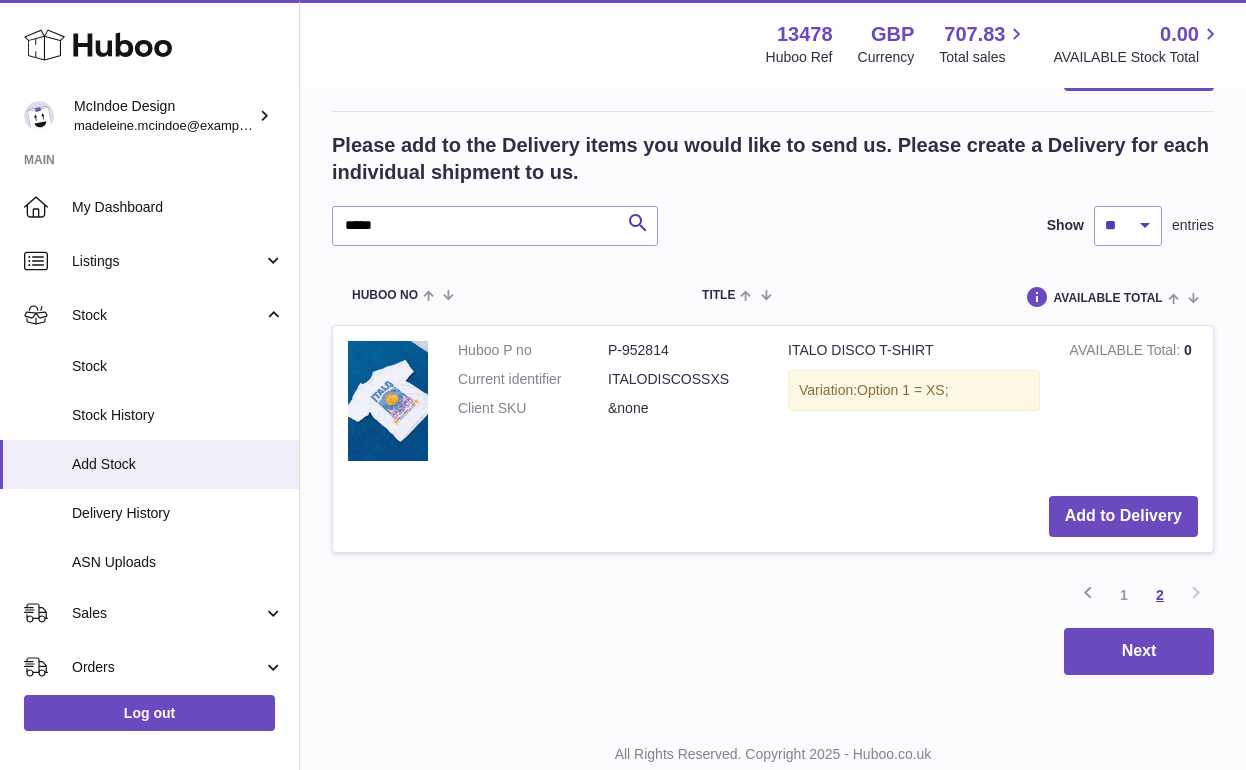 scroll, scrollTop: 2583, scrollLeft: 0, axis: vertical 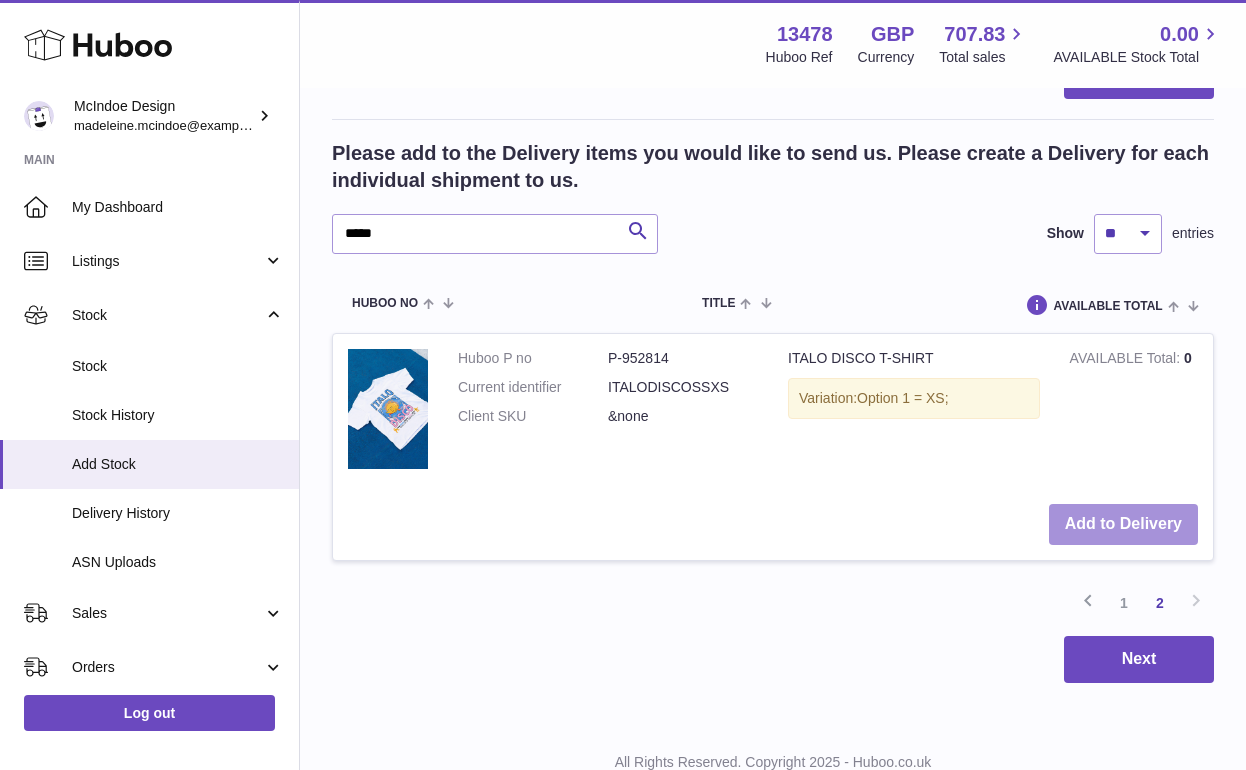 click on "Add to Delivery" at bounding box center (1123, 524) 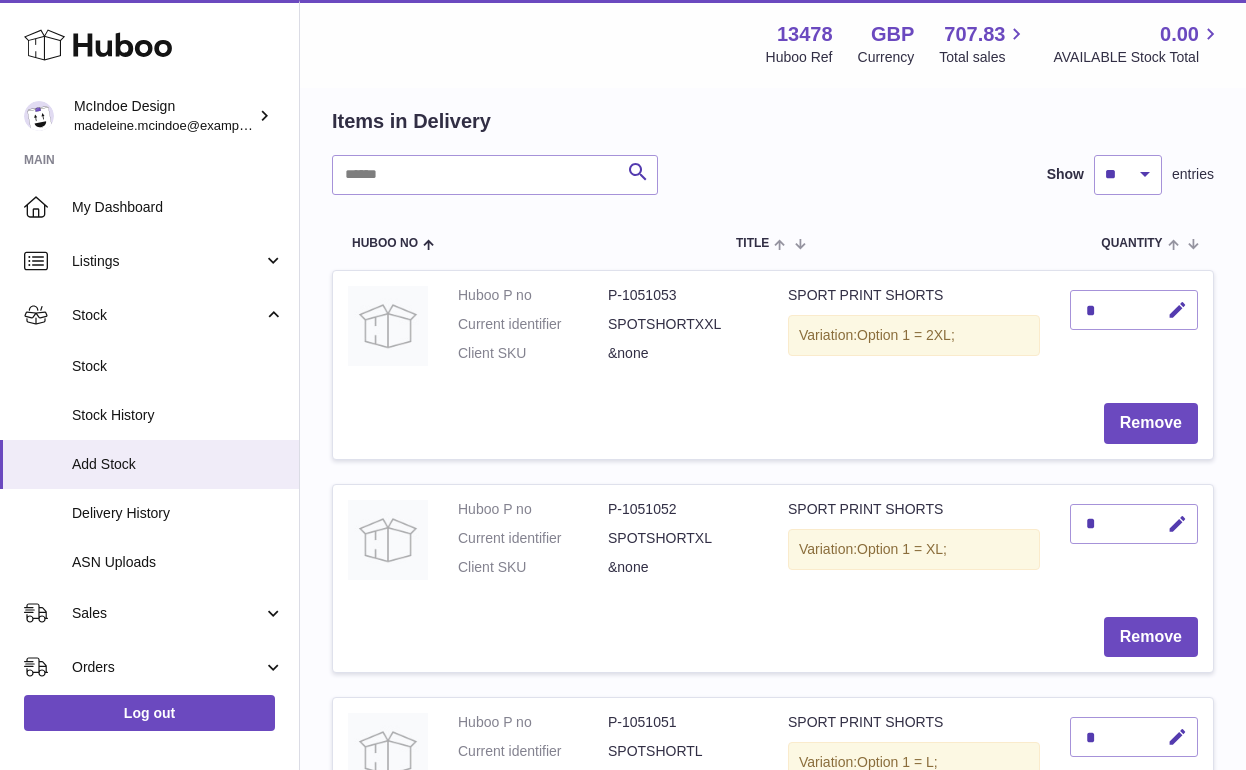 scroll, scrollTop: 177, scrollLeft: 0, axis: vertical 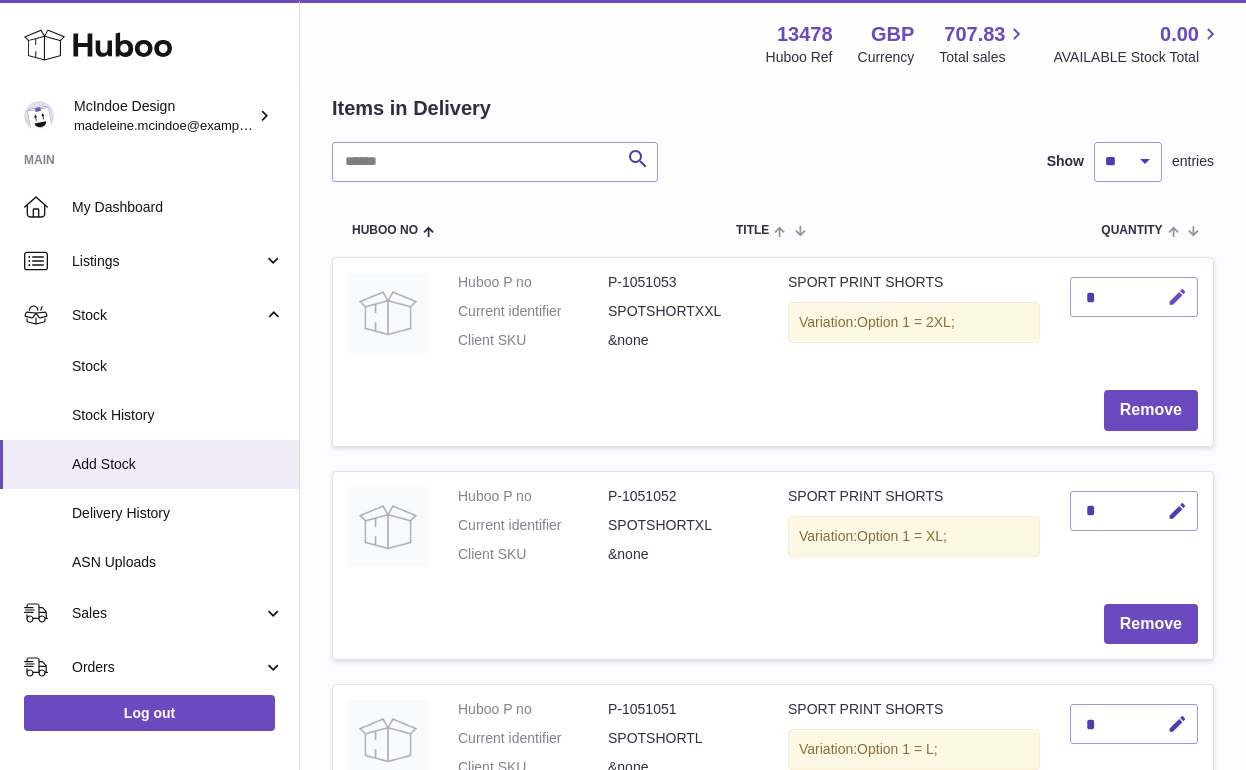 click at bounding box center [1177, 297] 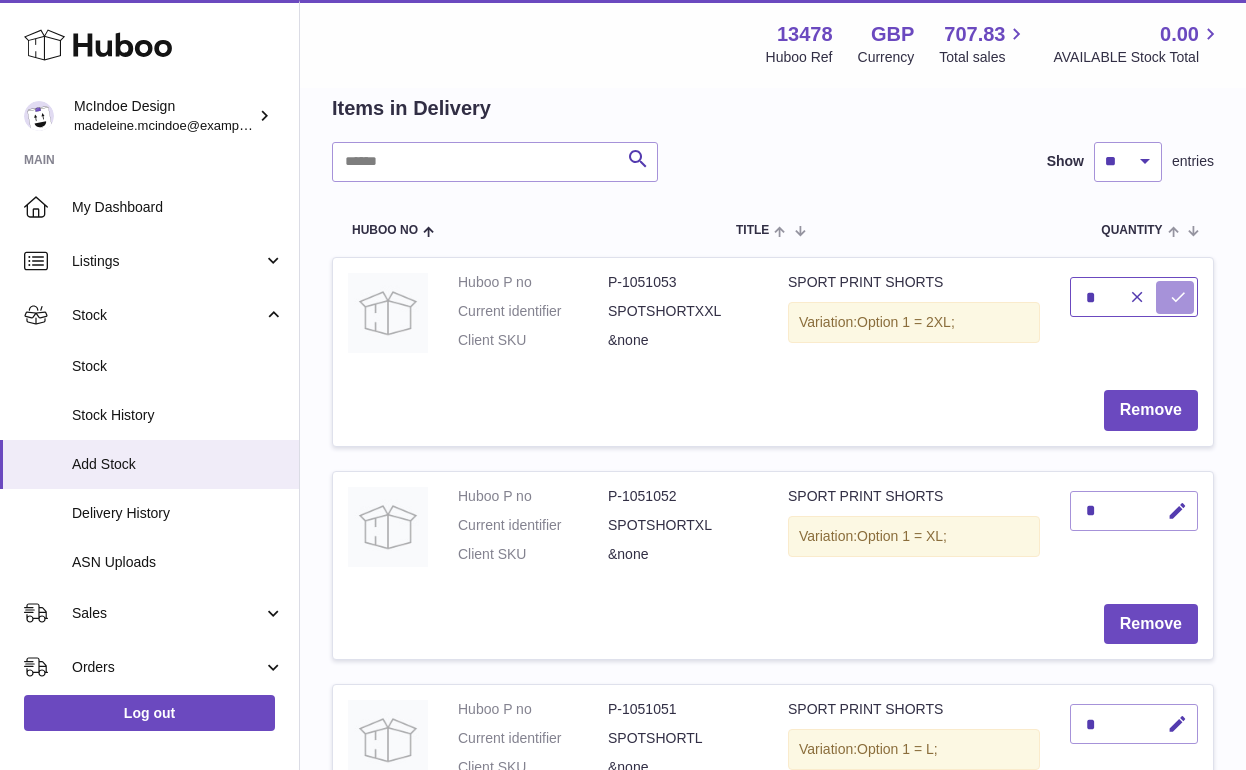 type on "*" 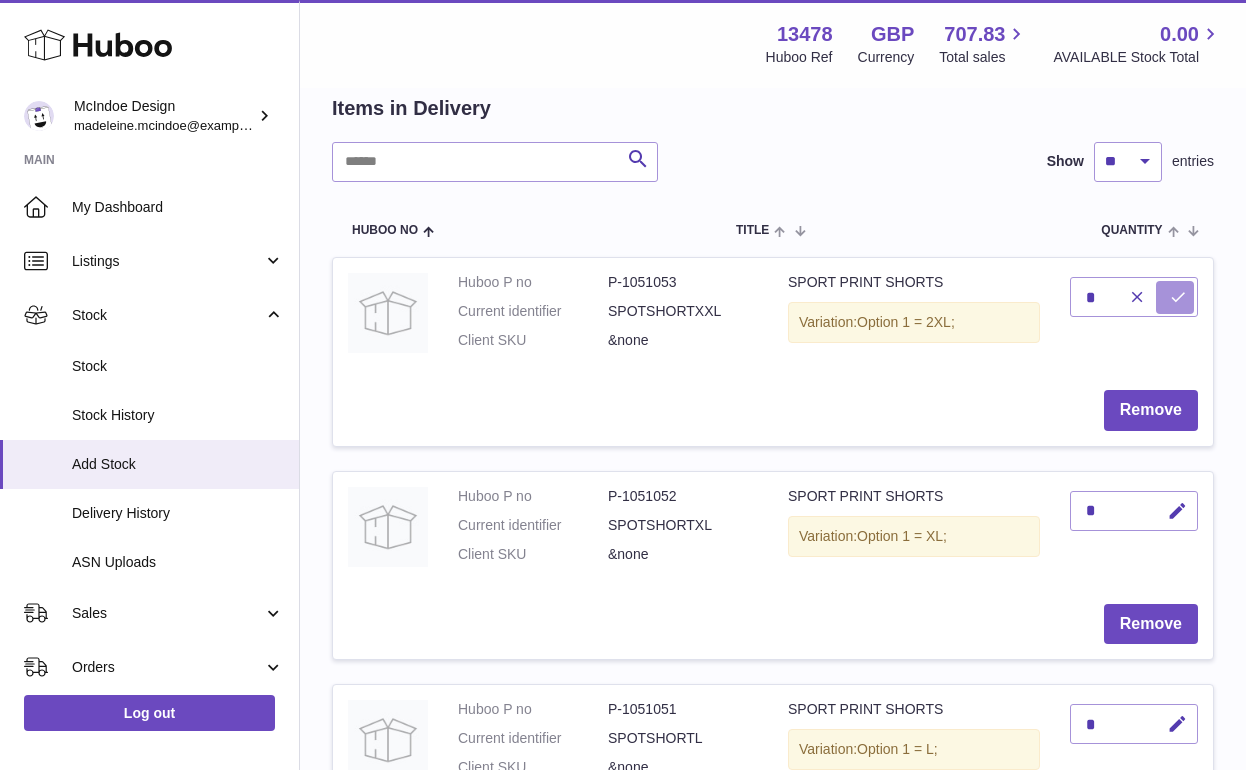 click at bounding box center [1175, 297] 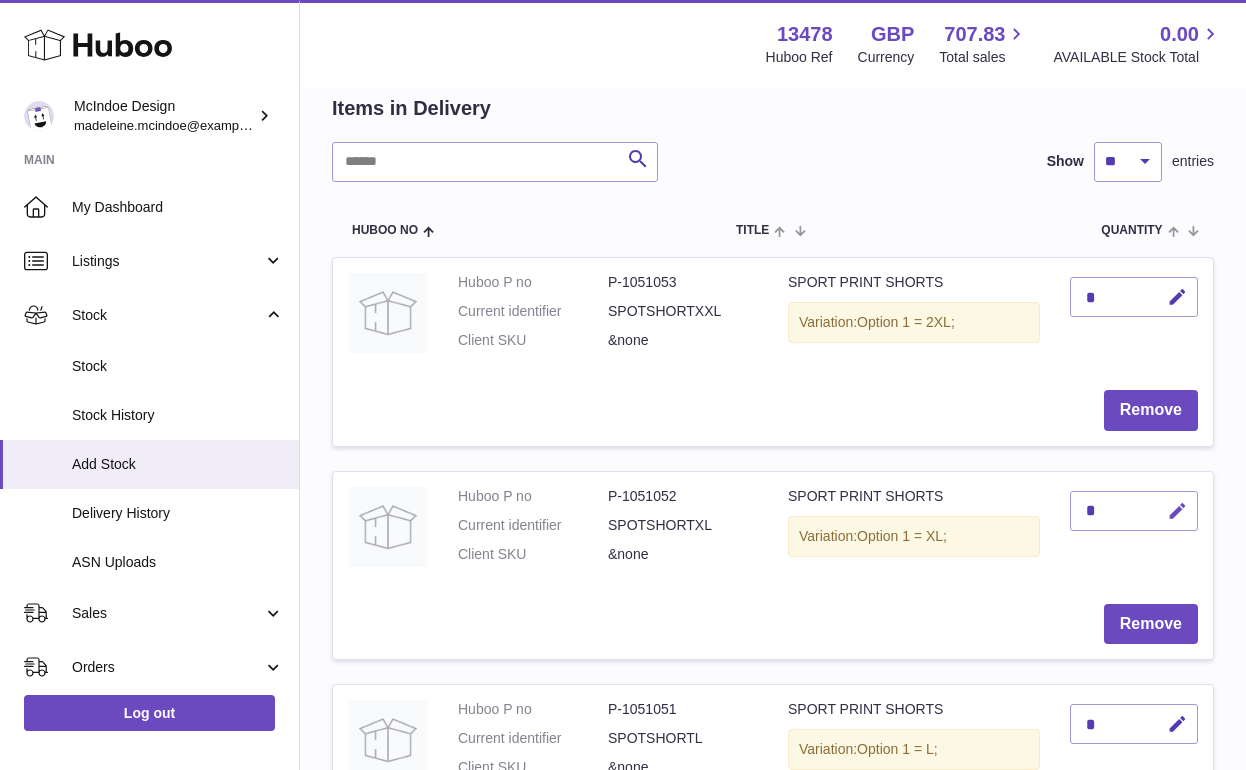 click at bounding box center [1177, 511] 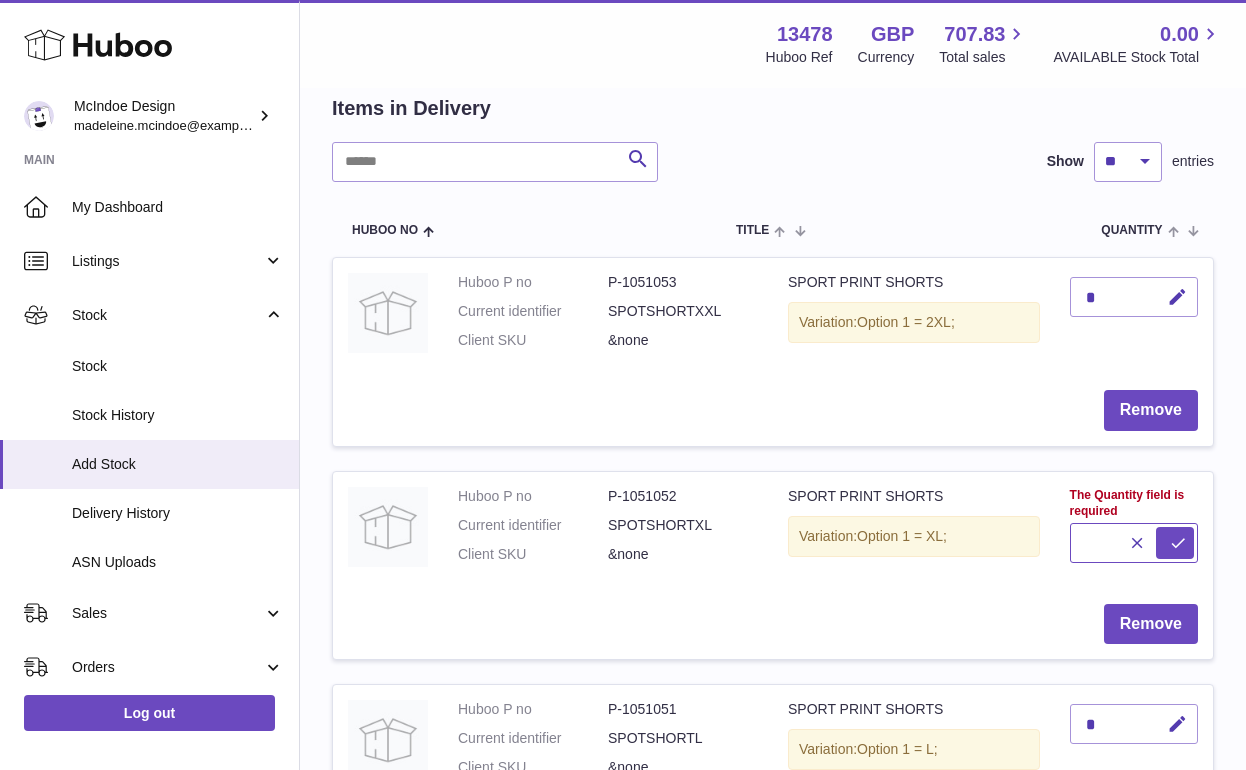 type on "*" 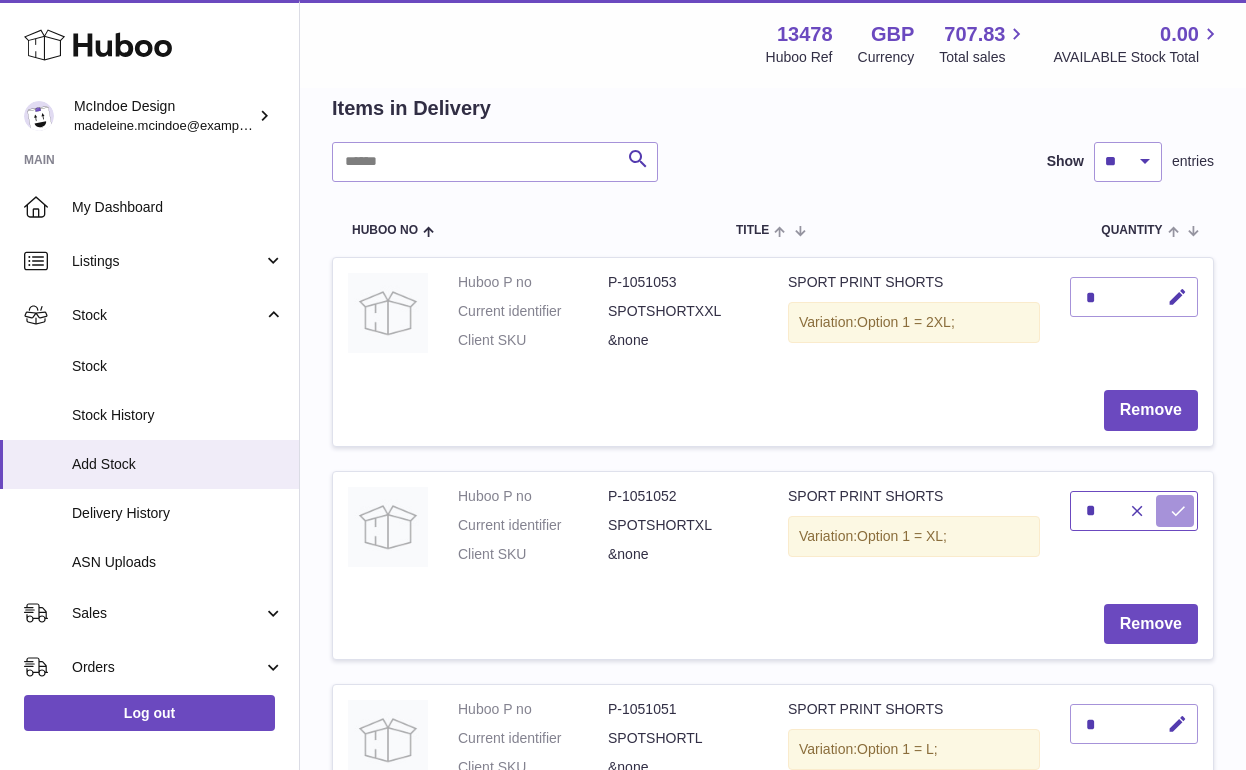 type on "*" 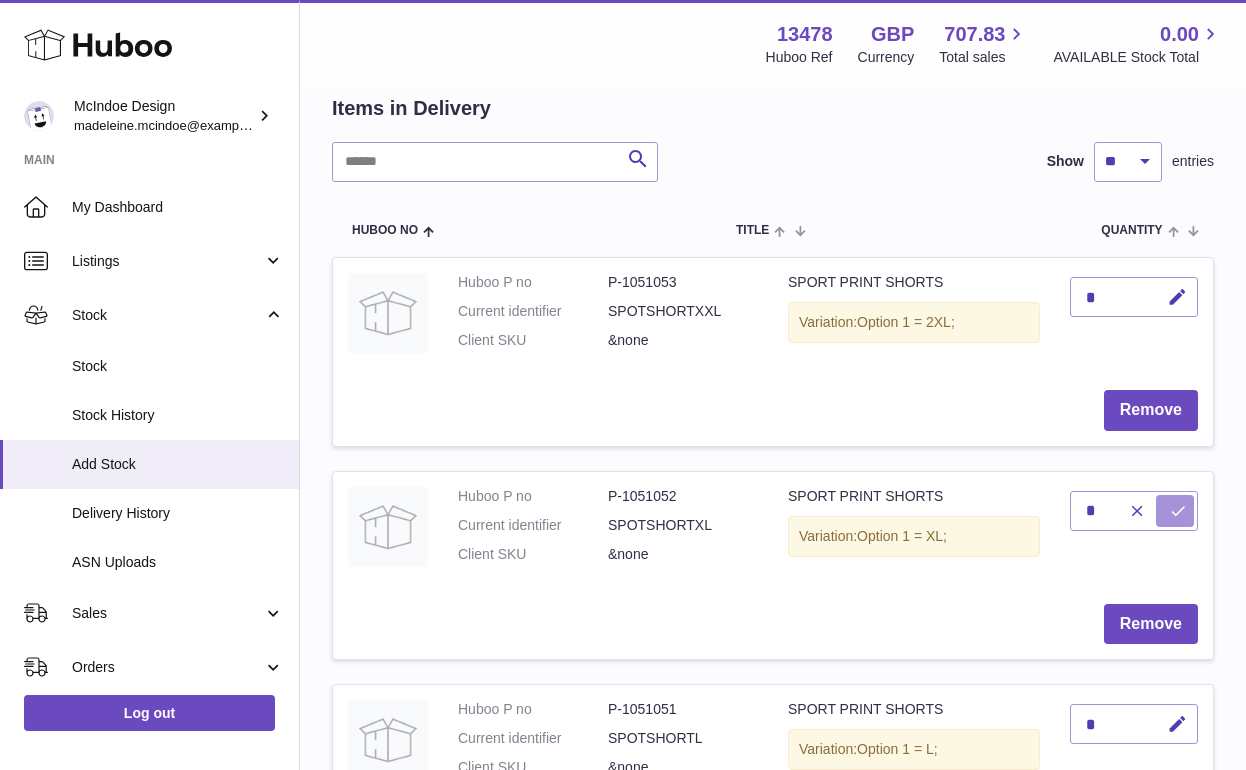 click at bounding box center (1175, 511) 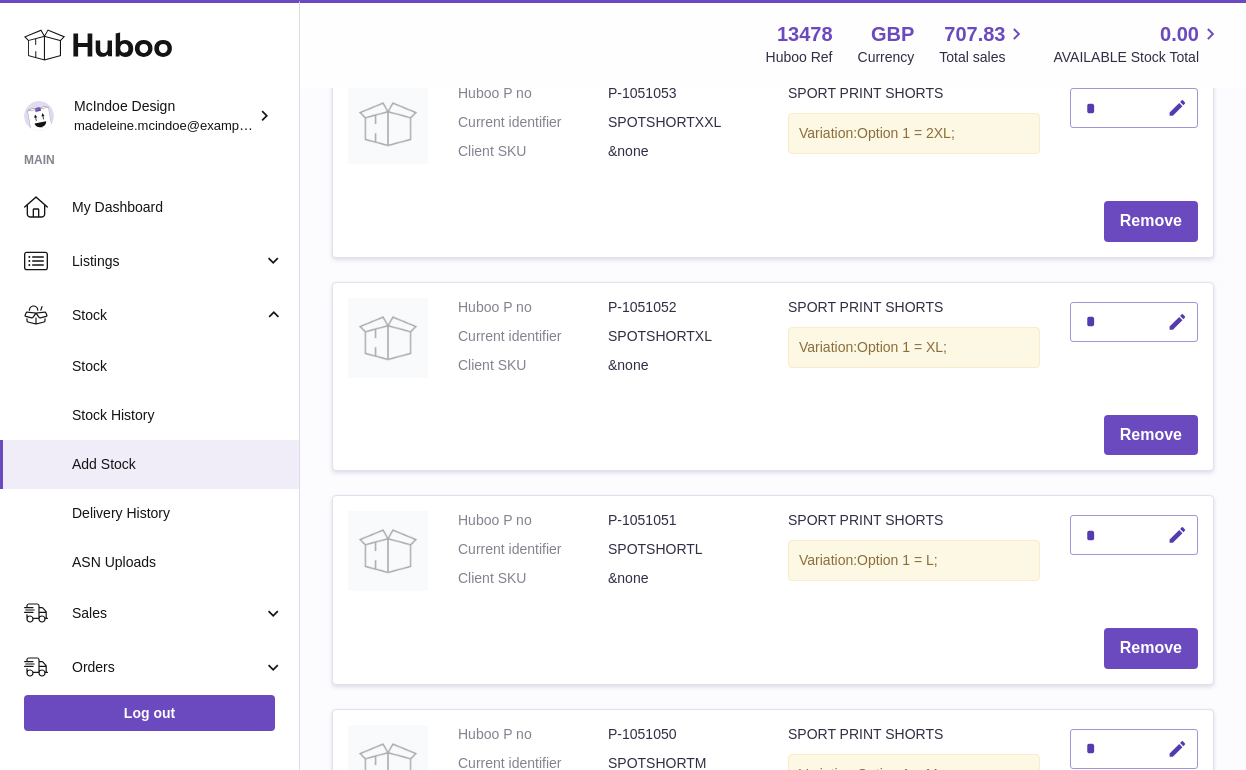 scroll, scrollTop: 389, scrollLeft: 0, axis: vertical 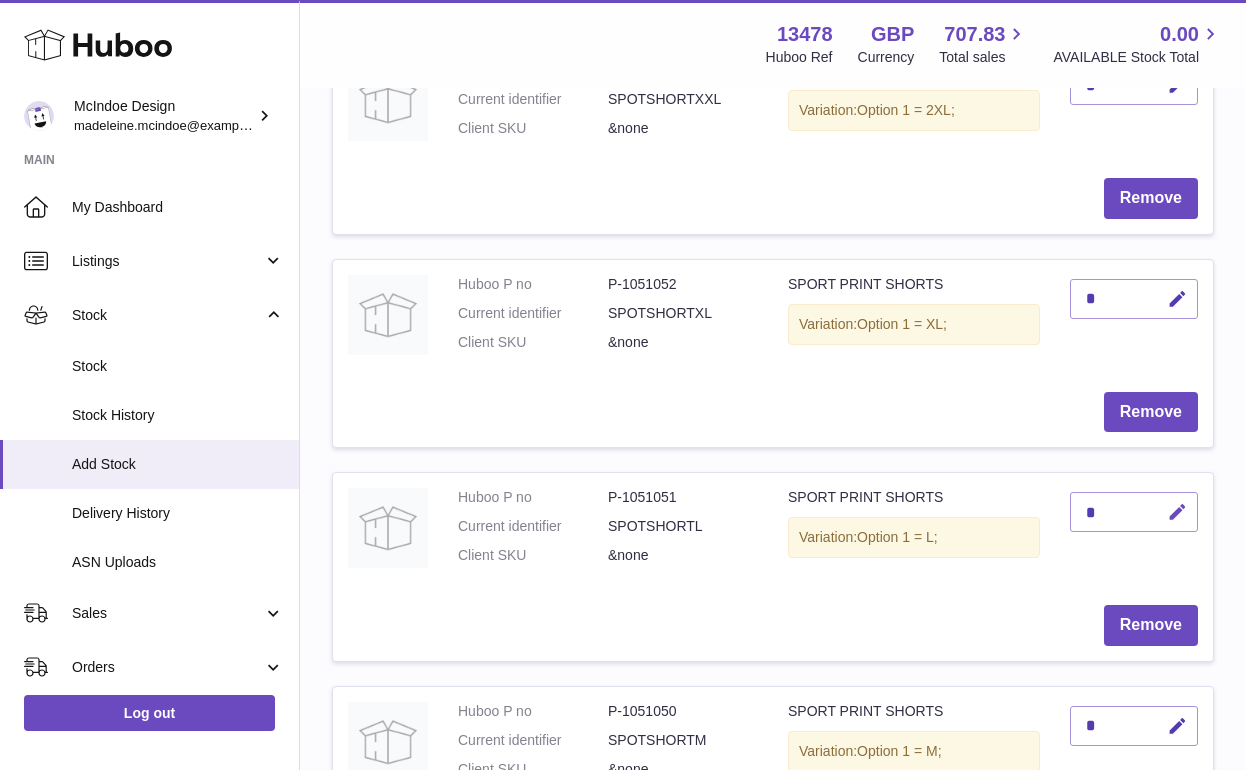 click at bounding box center [1177, 512] 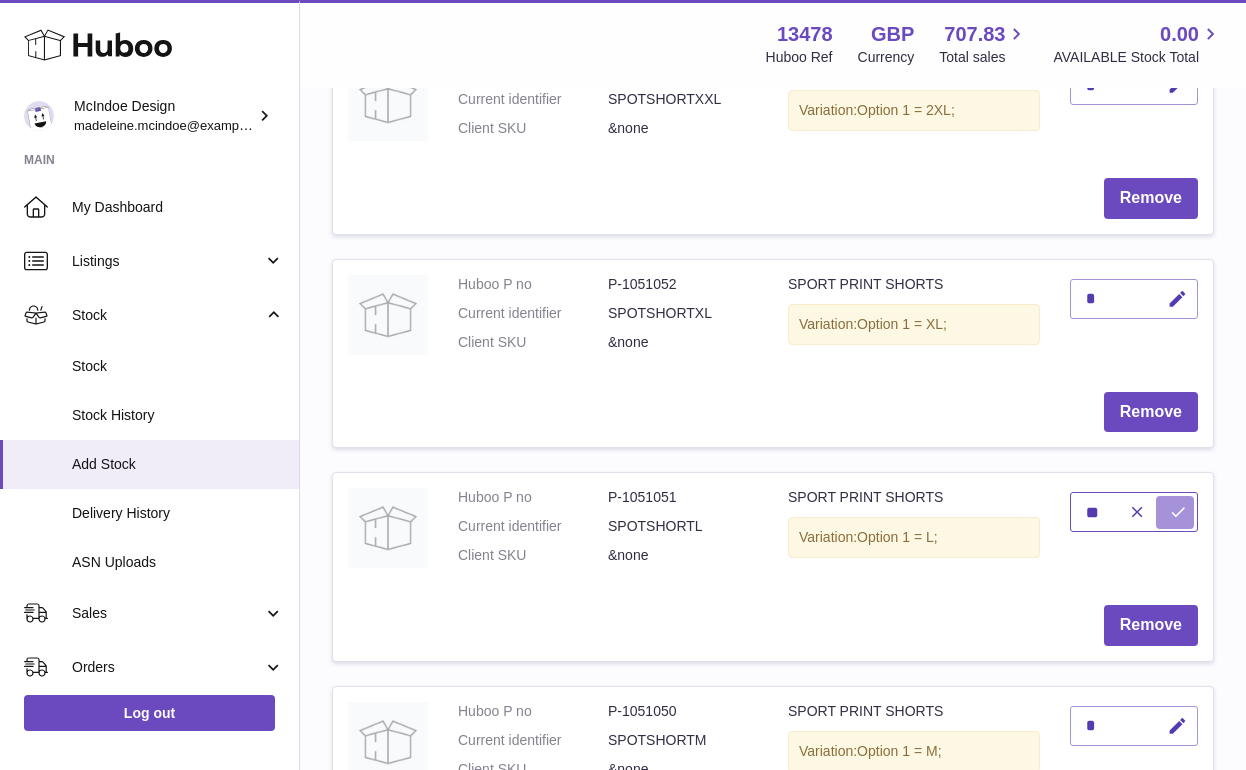 type on "**" 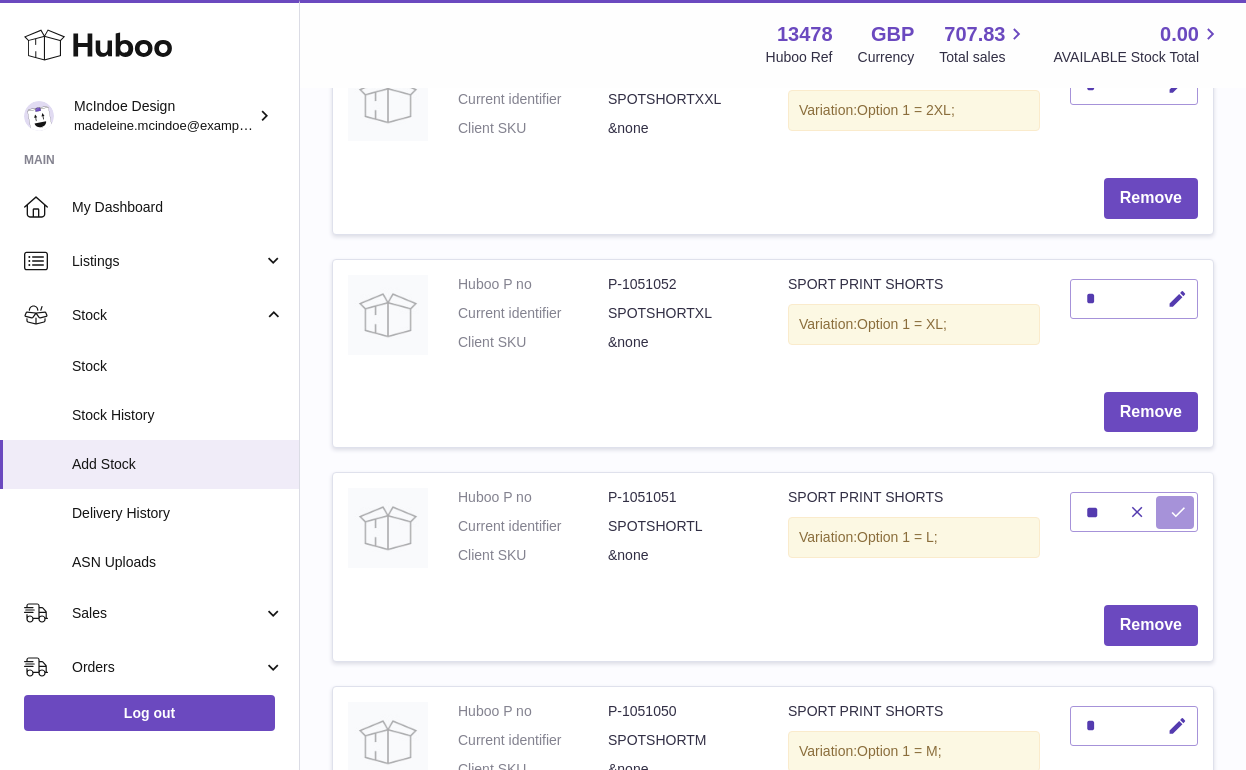 click at bounding box center (1178, 512) 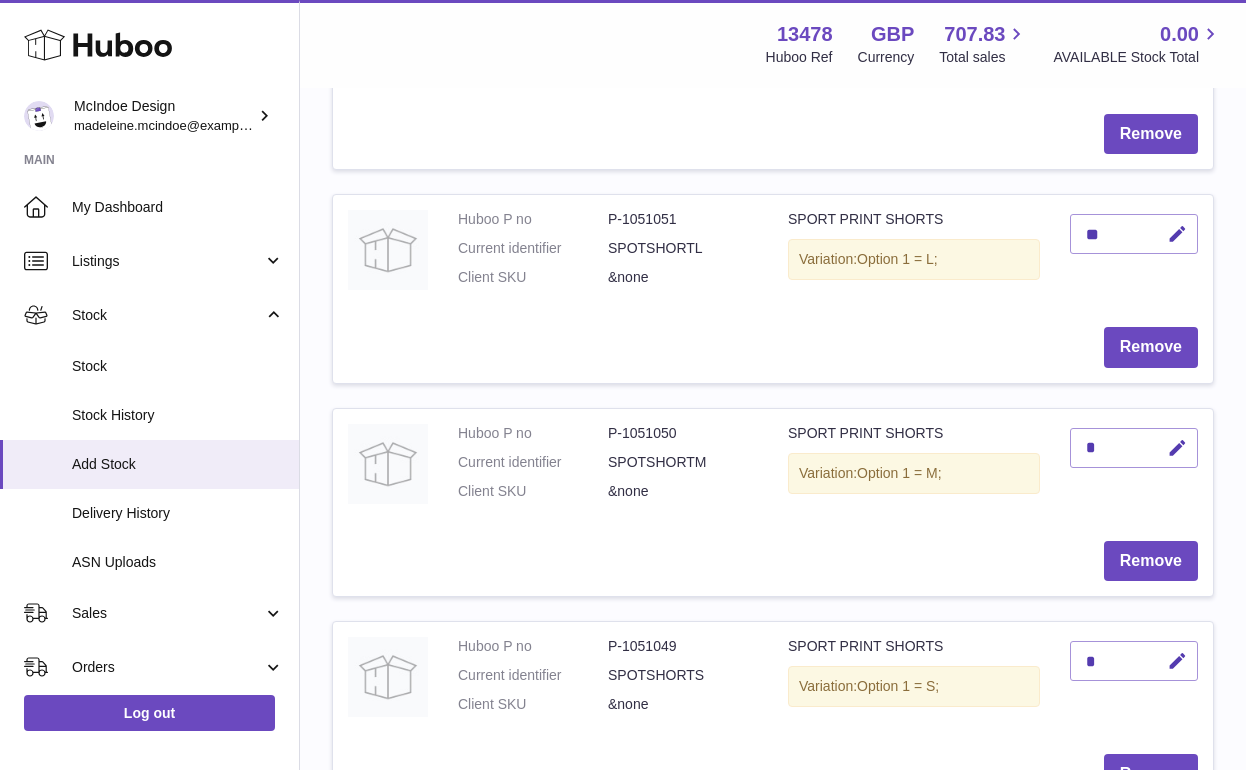 scroll, scrollTop: 671, scrollLeft: 0, axis: vertical 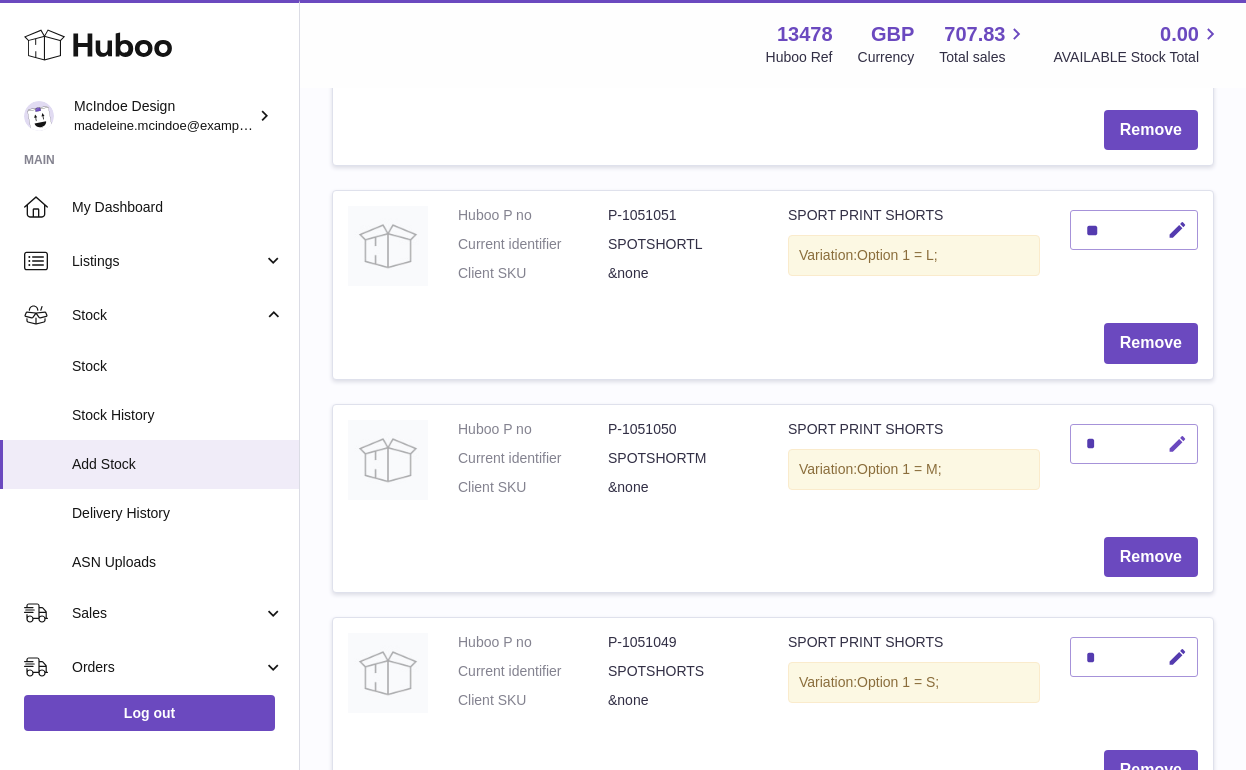 click at bounding box center (1177, 444) 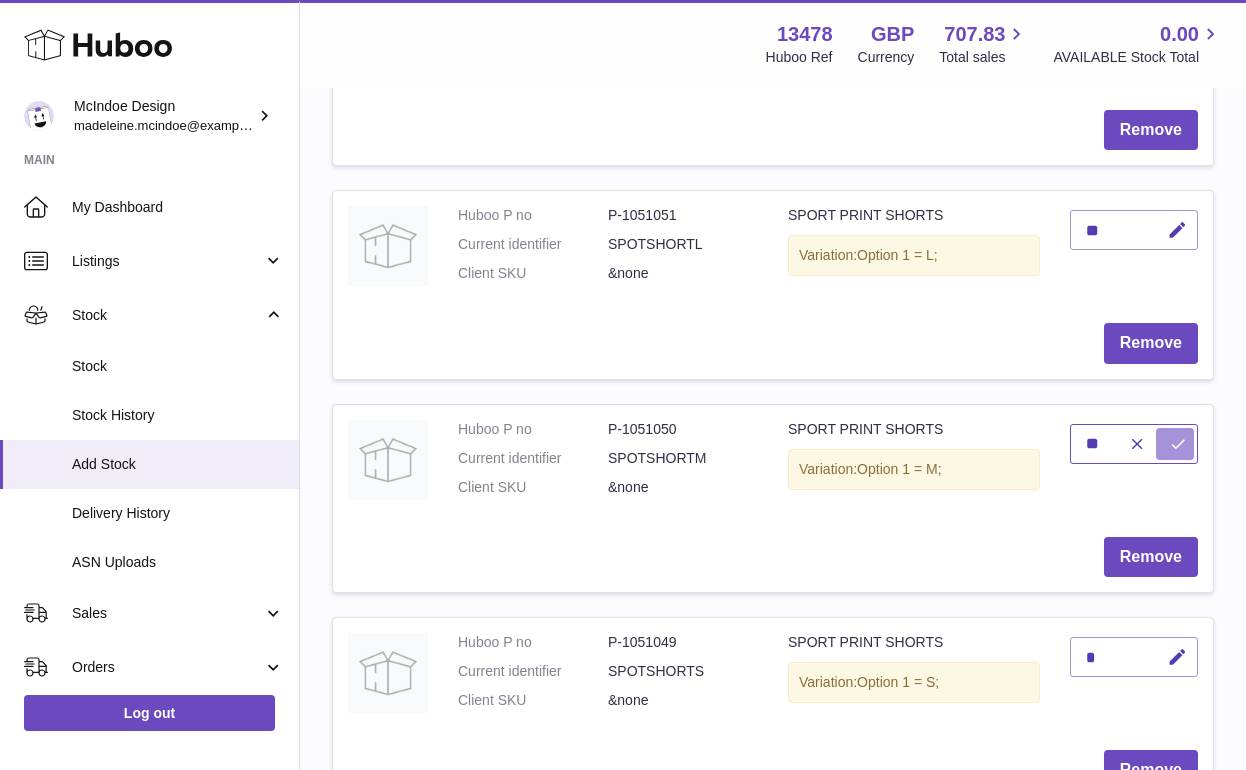 type on "**" 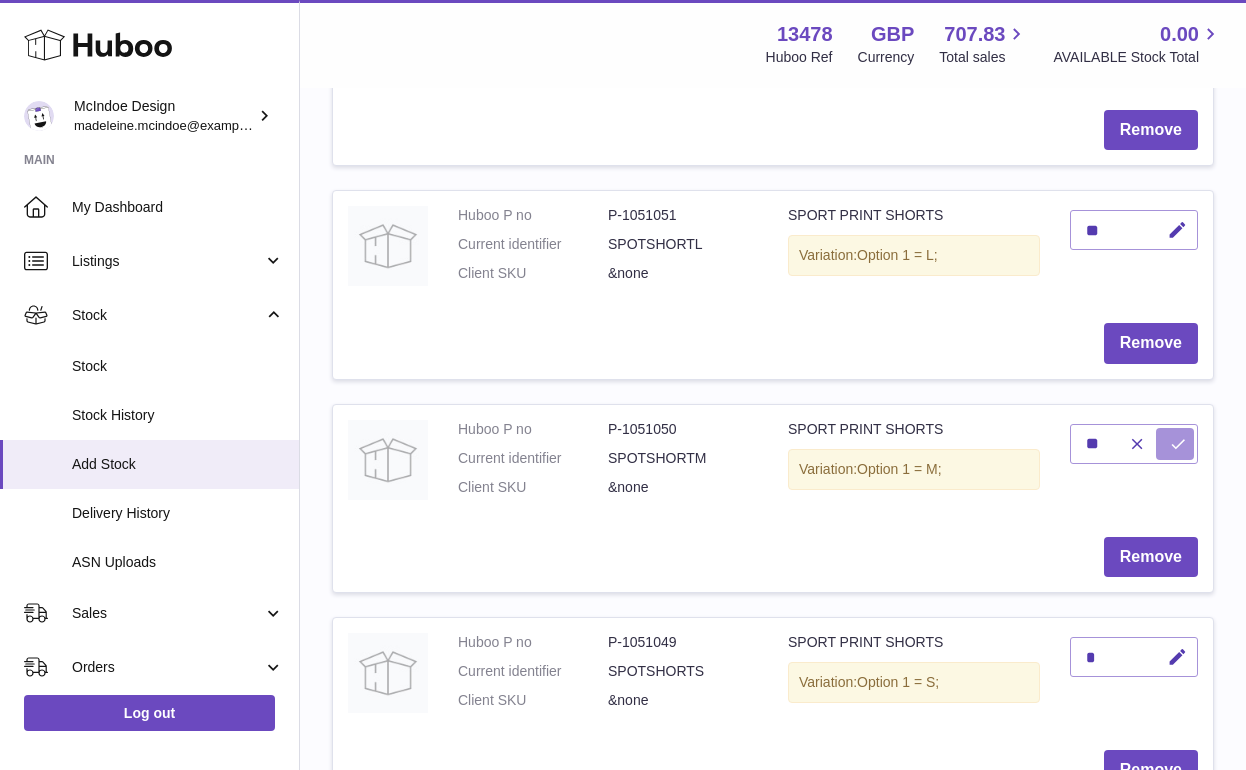 click at bounding box center [1178, 444] 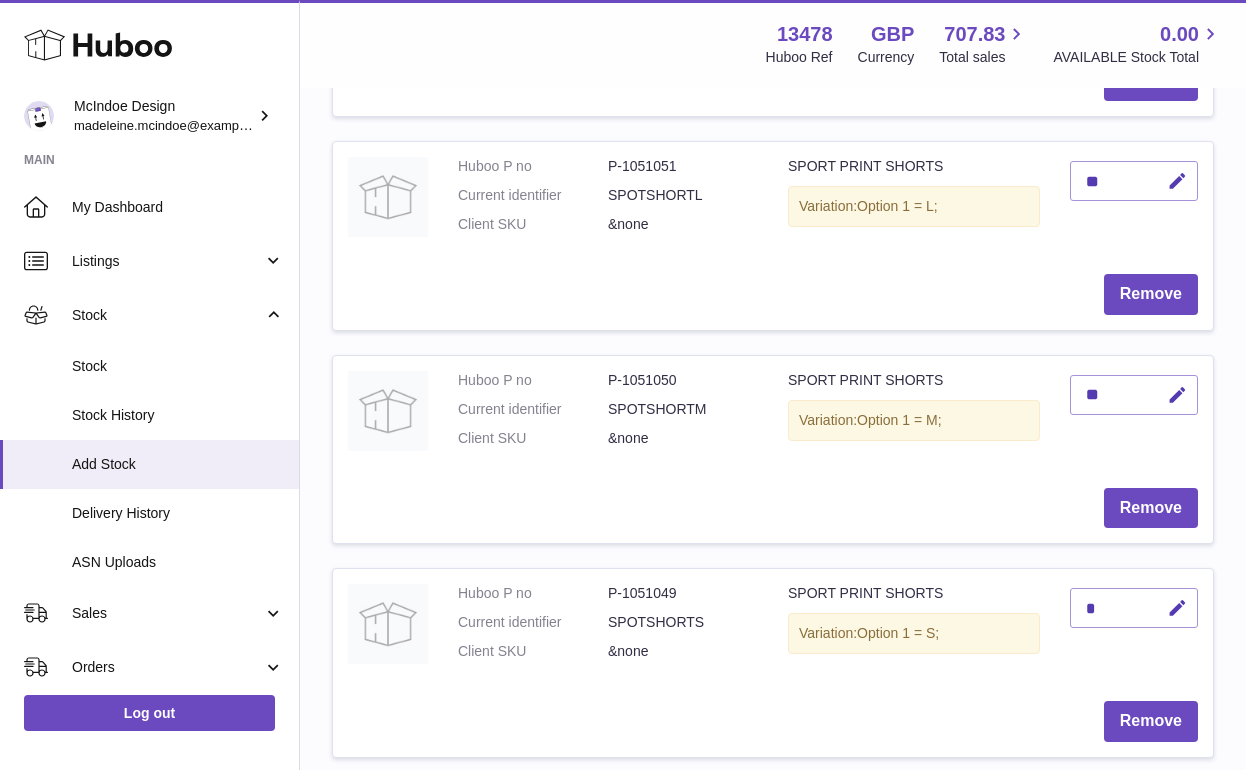 scroll, scrollTop: 753, scrollLeft: 0, axis: vertical 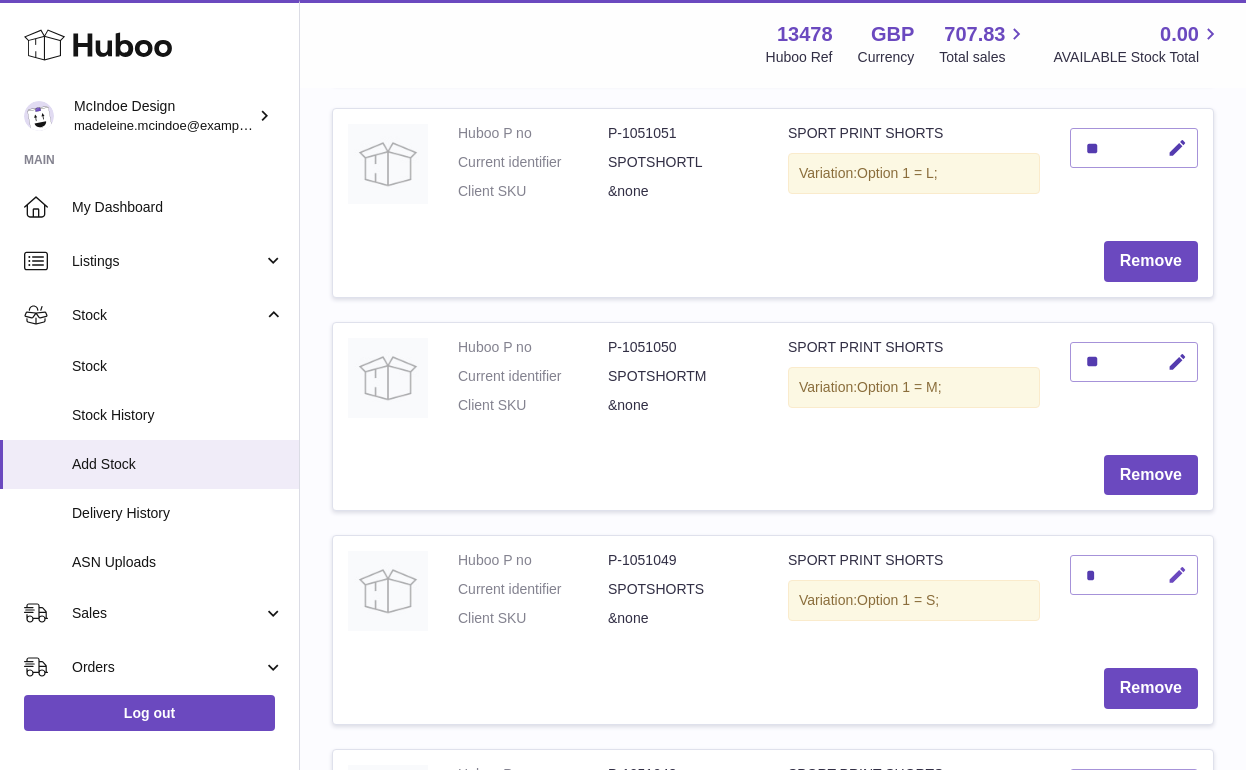 click at bounding box center [1177, 575] 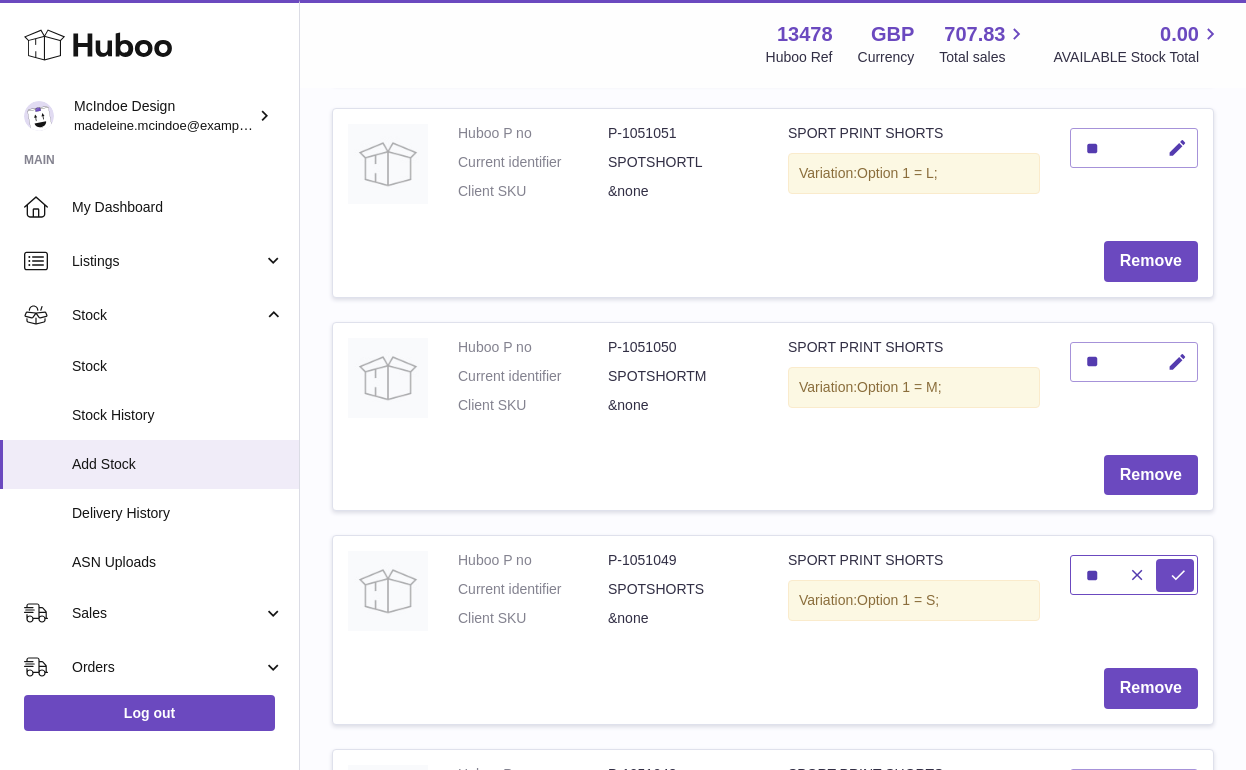 type on "**" 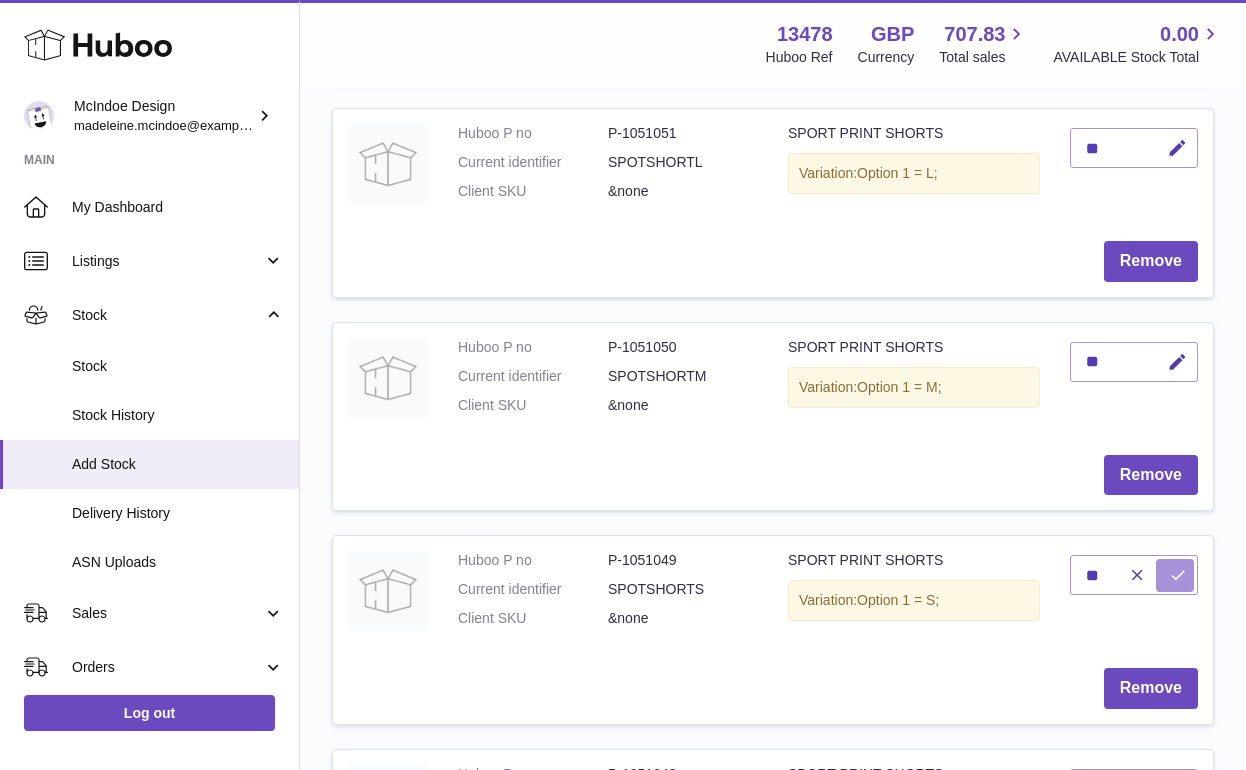 click at bounding box center (1178, 575) 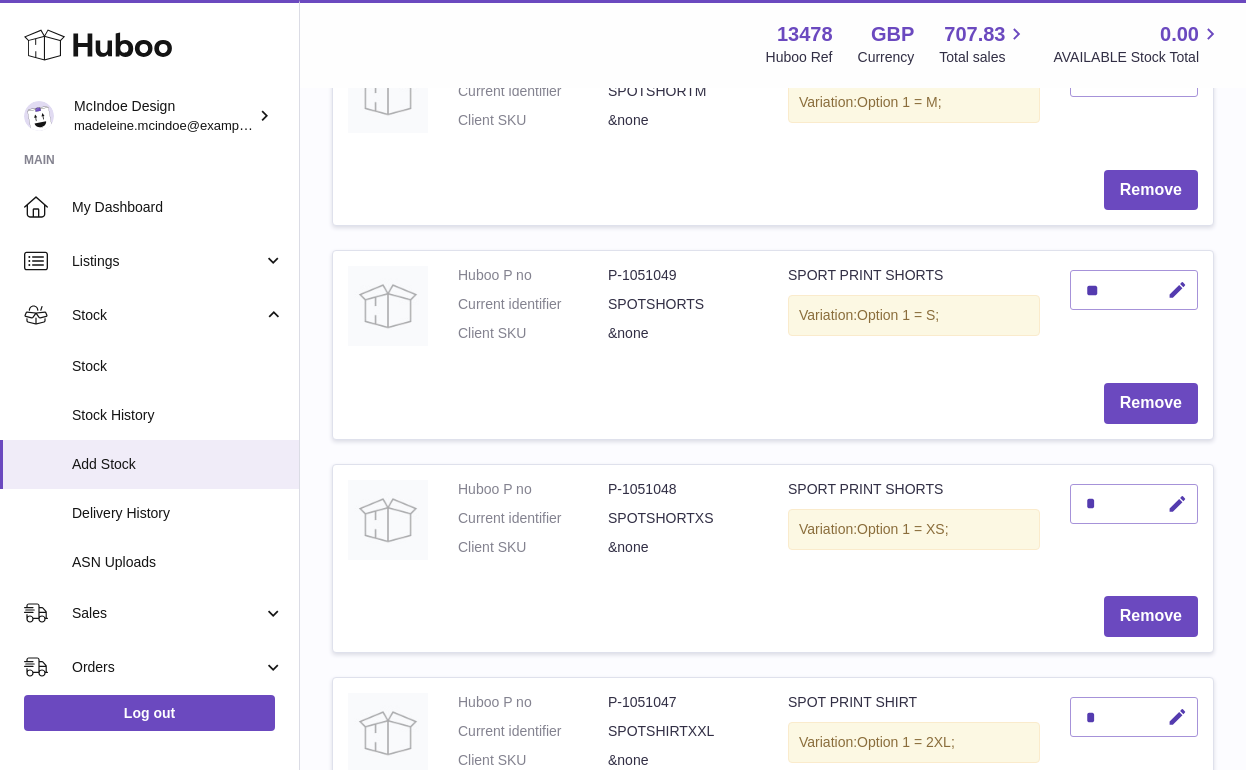 scroll, scrollTop: 1042, scrollLeft: 0, axis: vertical 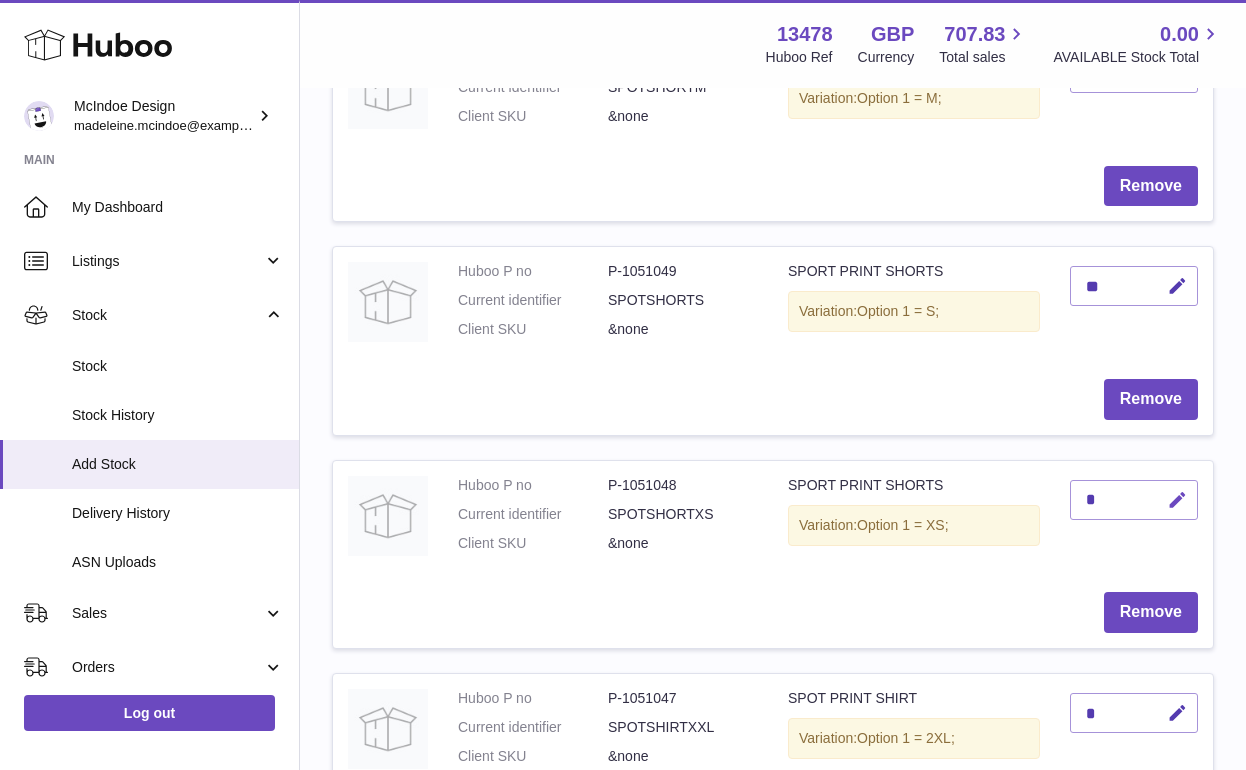 click at bounding box center [1177, 500] 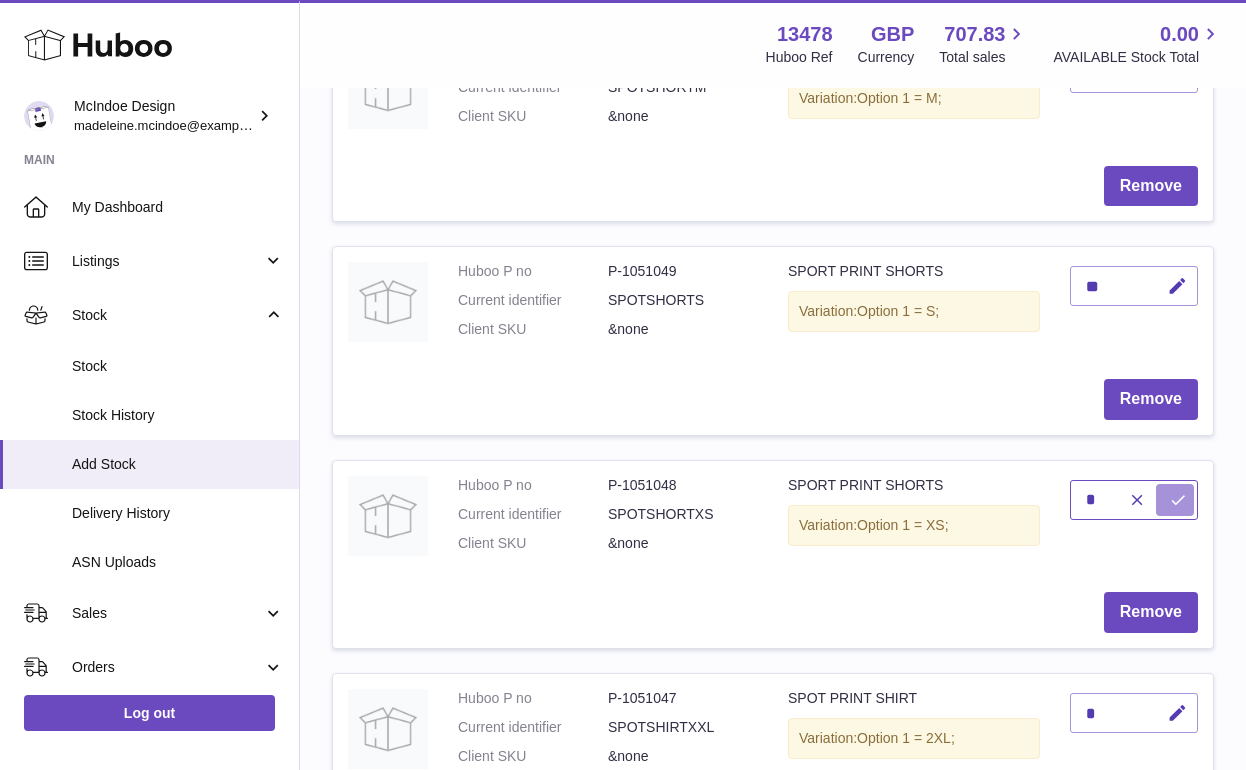 type on "*" 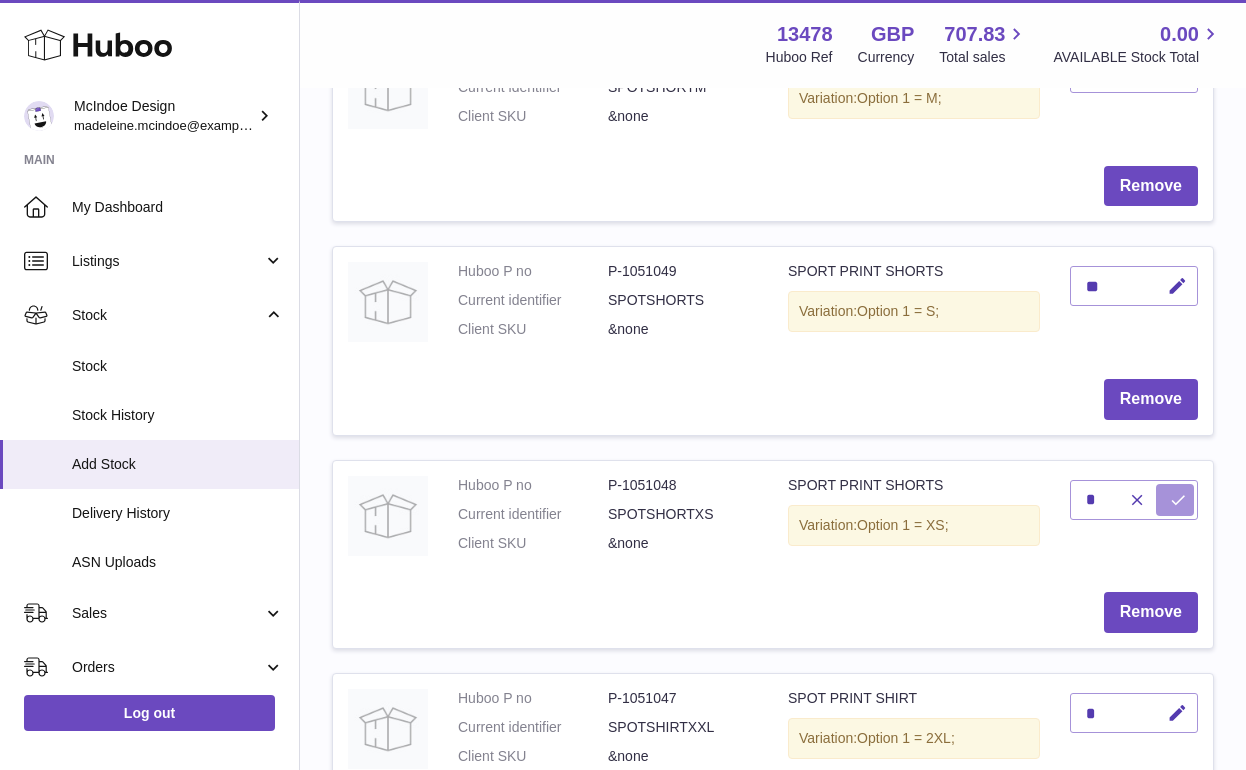 click at bounding box center (1175, 500) 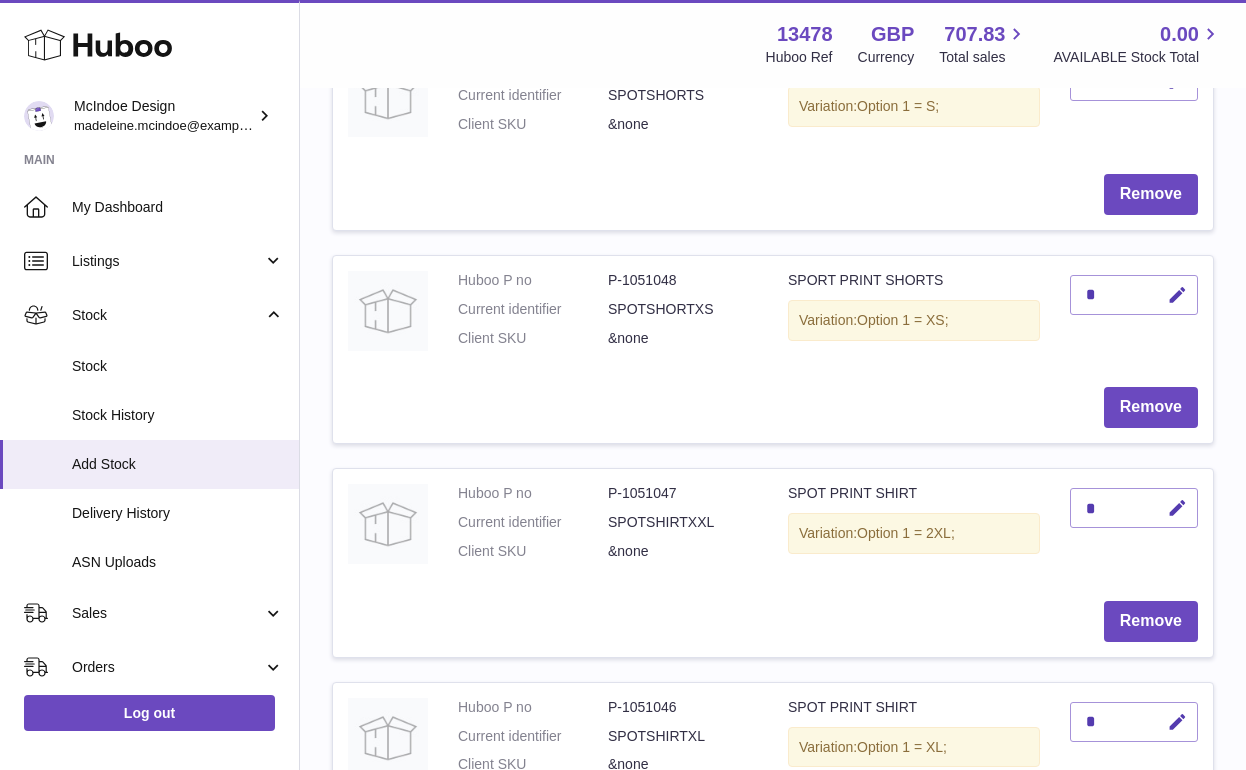 scroll, scrollTop: 1291, scrollLeft: 0, axis: vertical 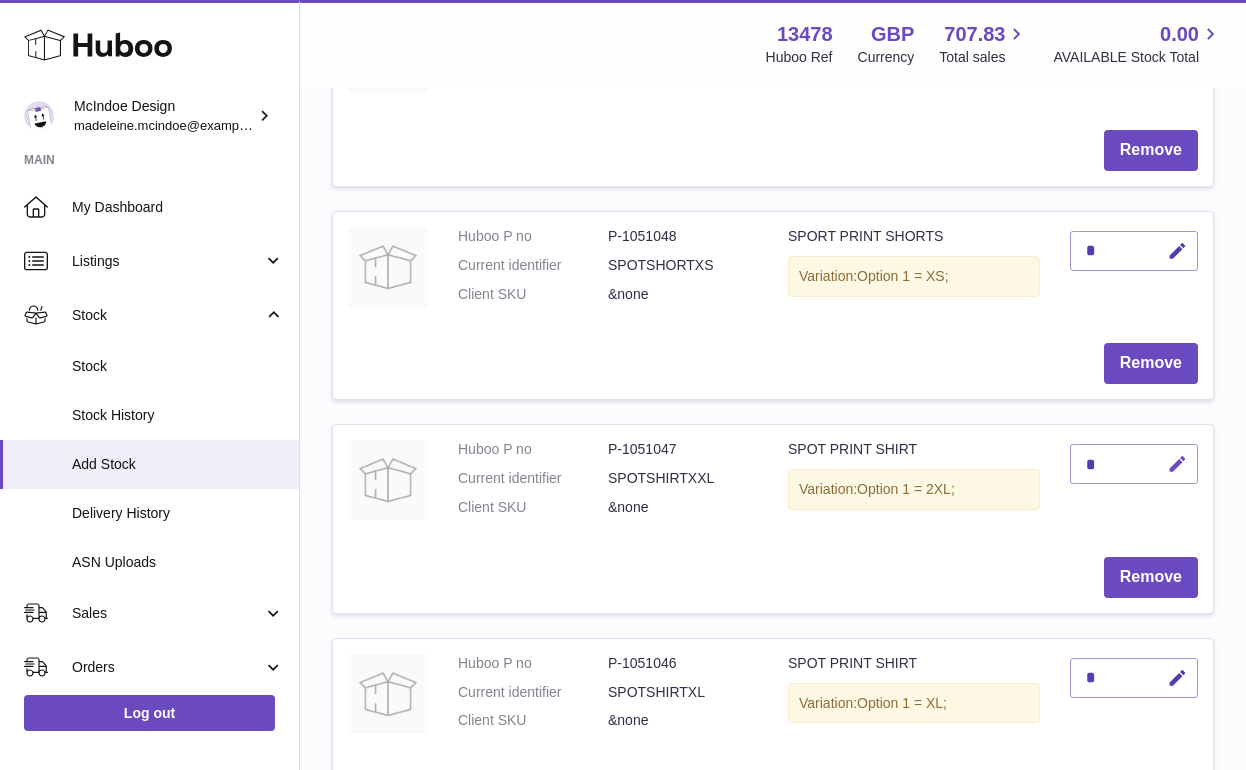 click at bounding box center [1177, 464] 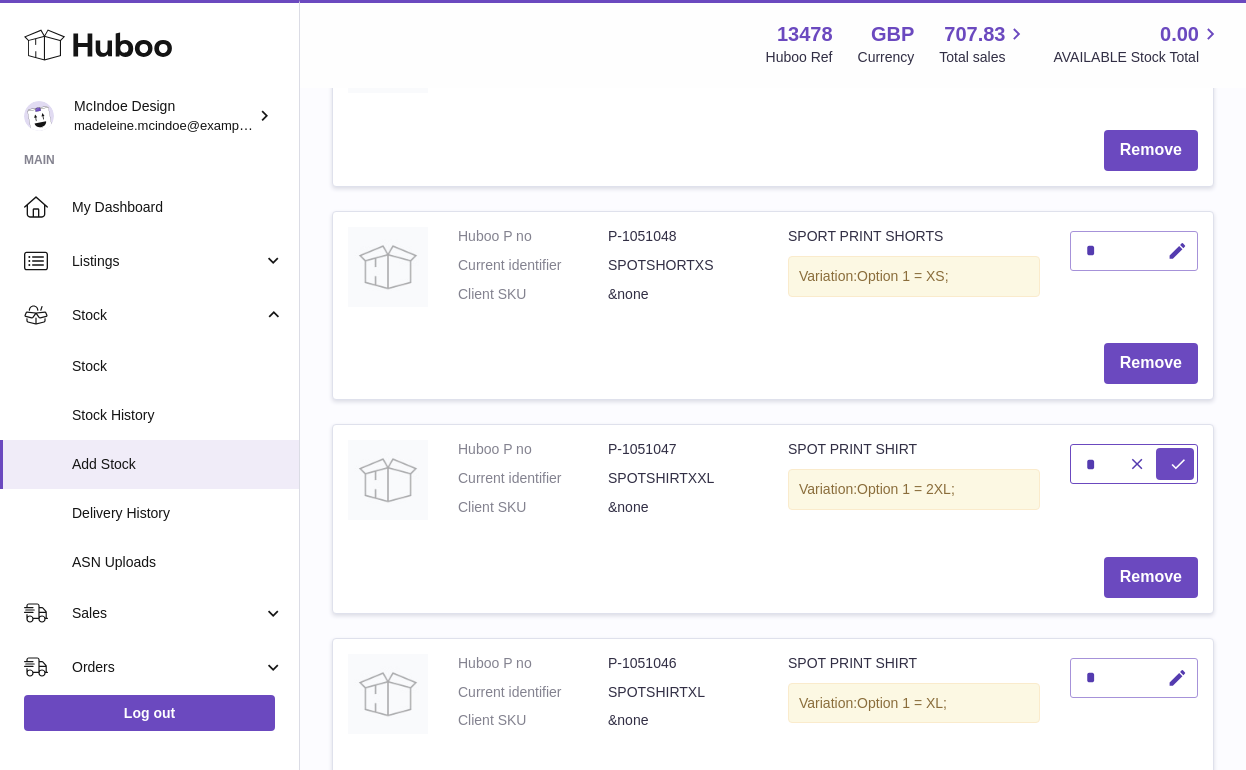 type on "*" 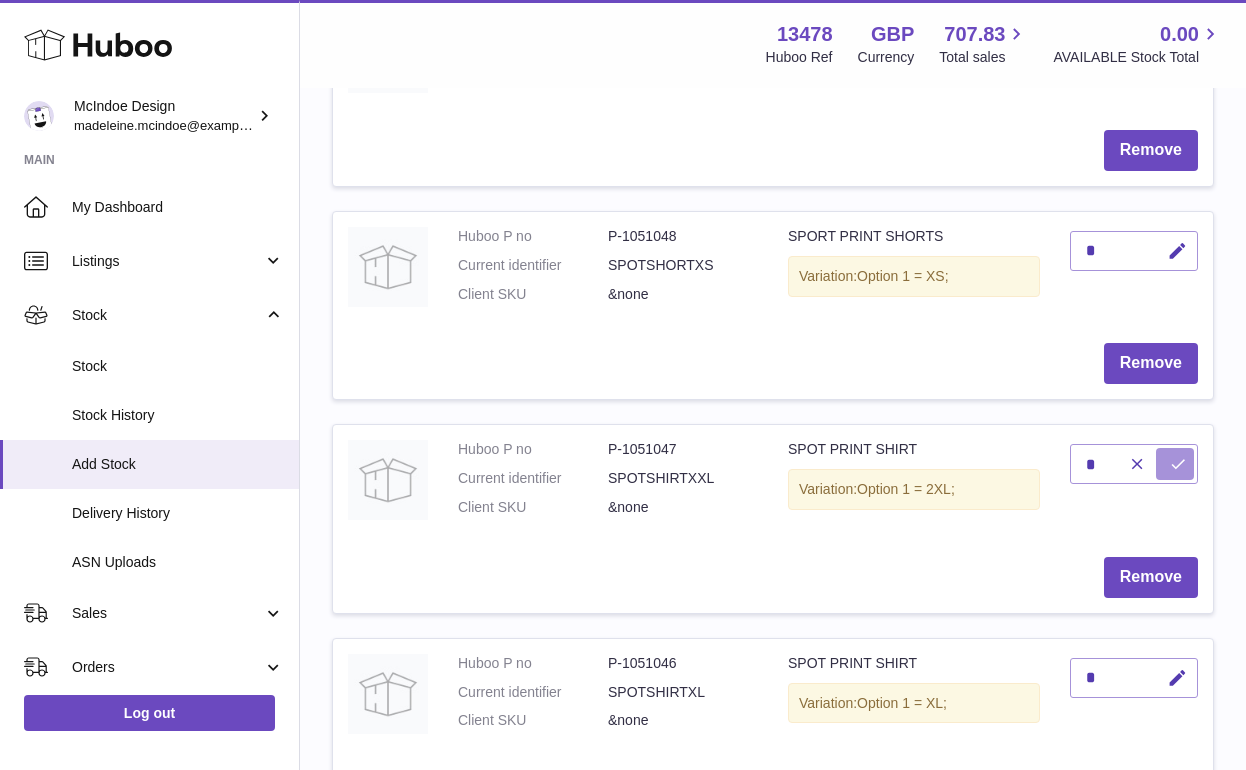 click at bounding box center (1178, 464) 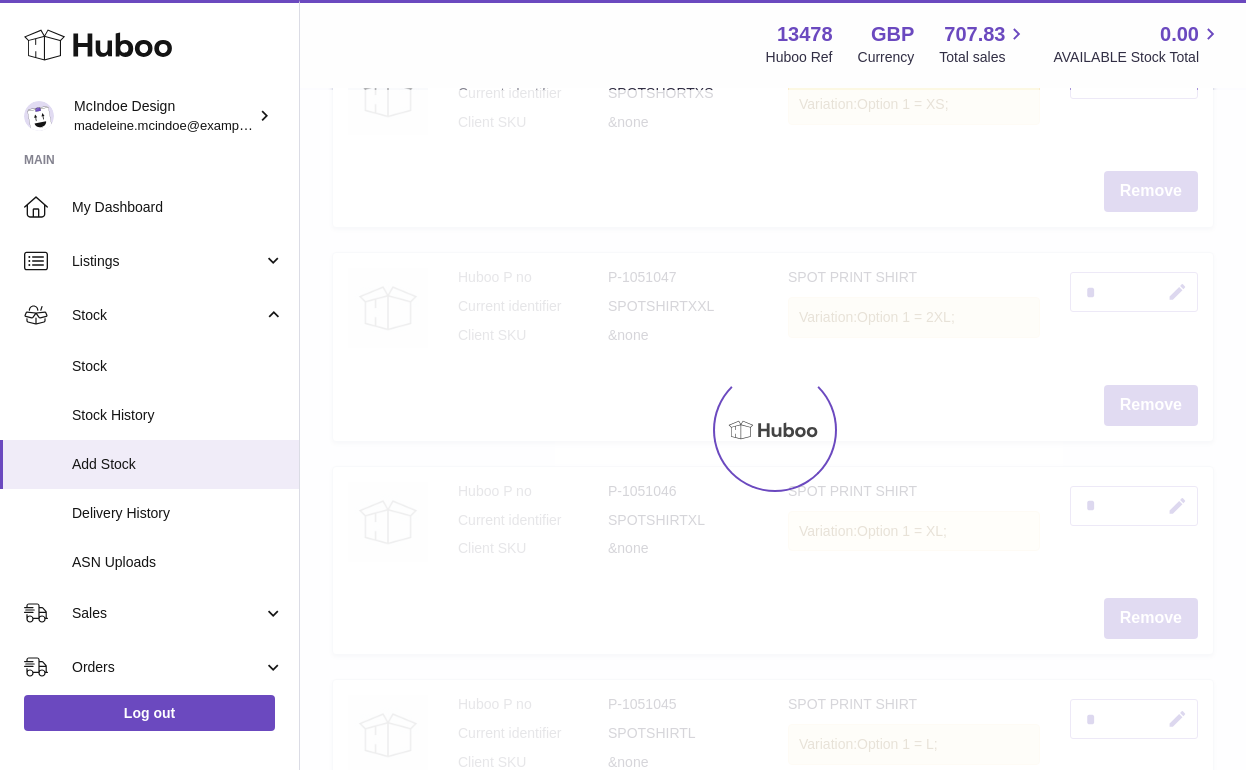 scroll, scrollTop: 1469, scrollLeft: 0, axis: vertical 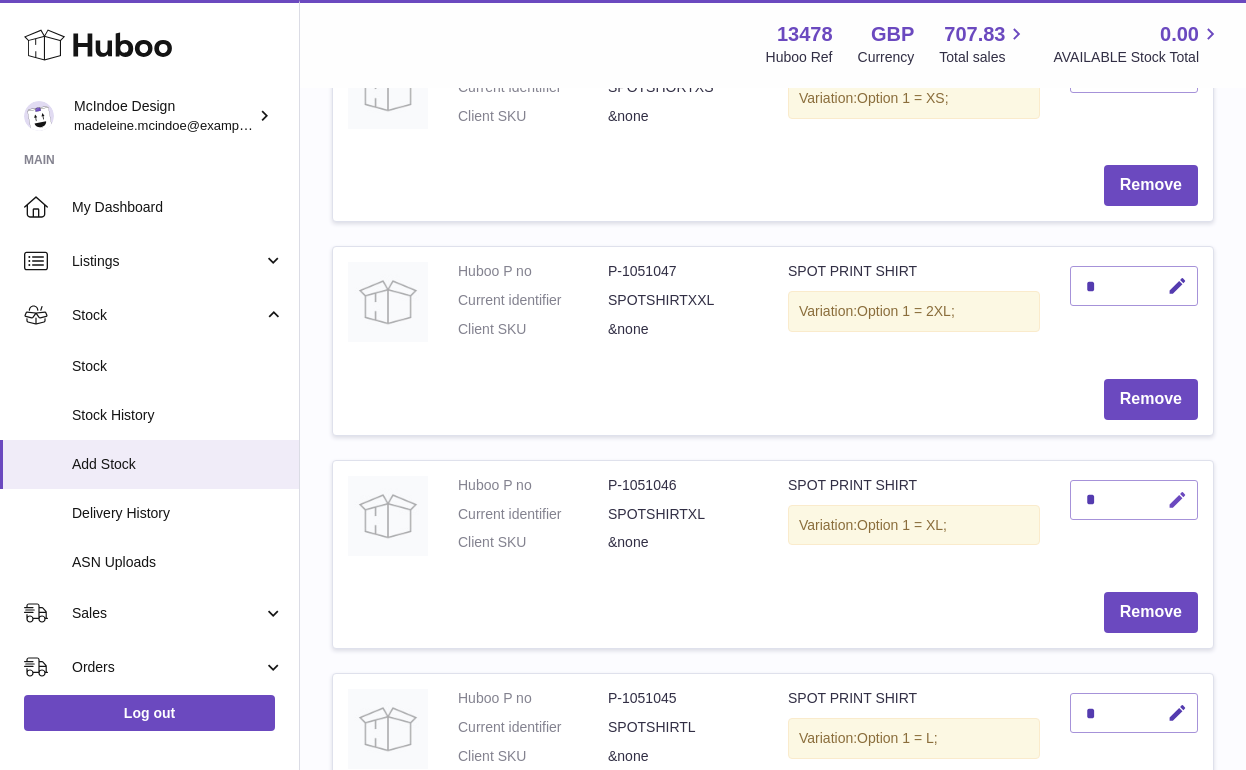 click at bounding box center (1177, 500) 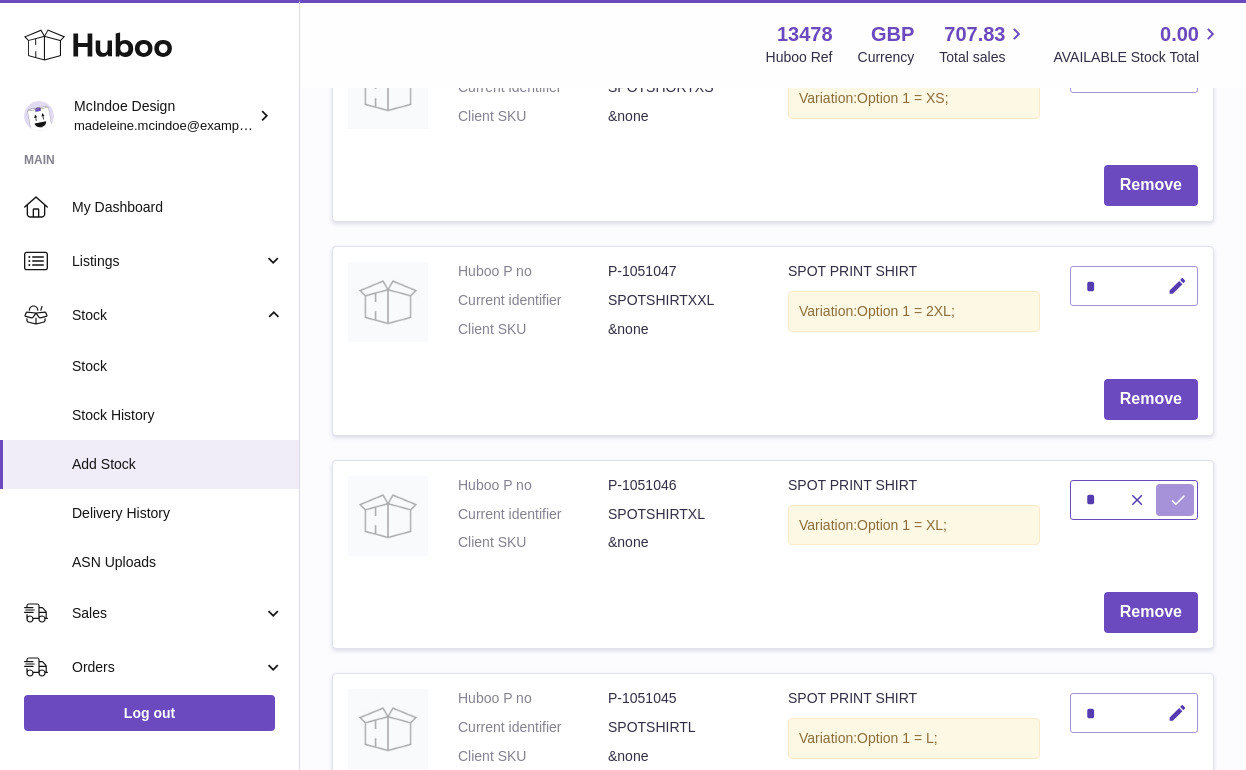 type on "*" 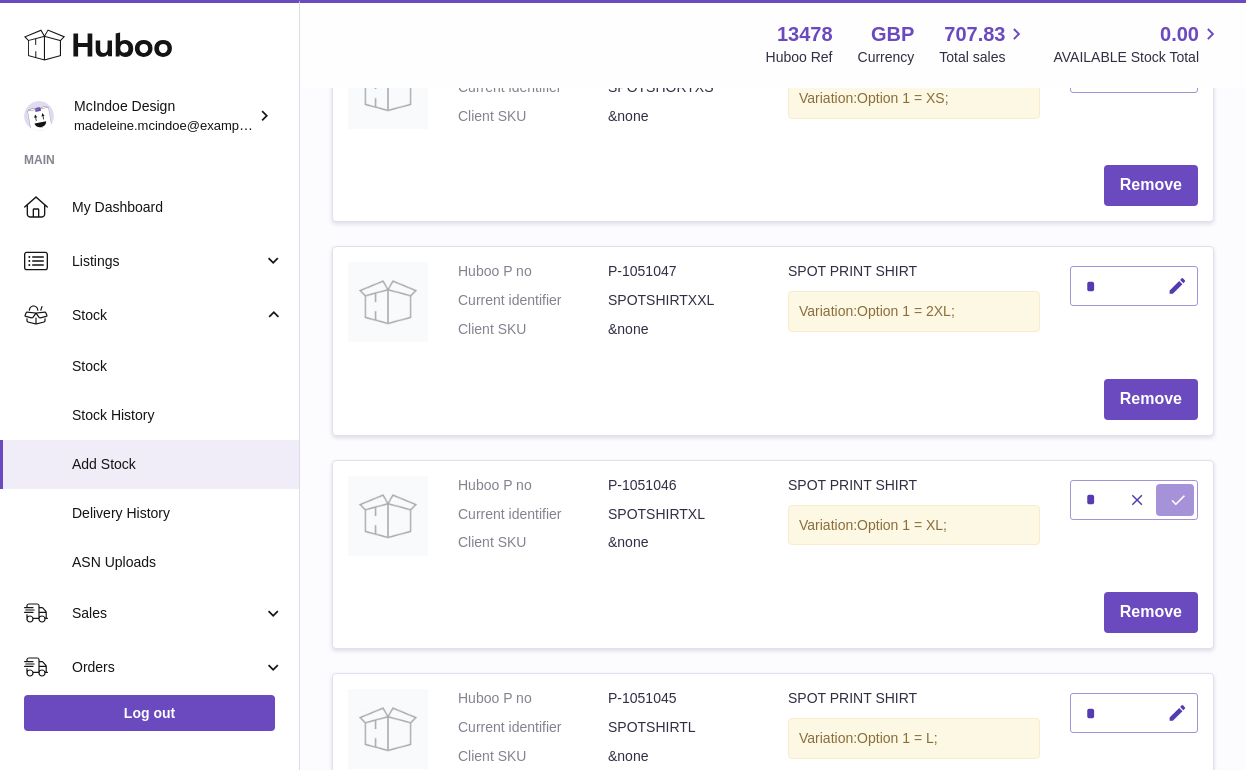 click at bounding box center (1175, 500) 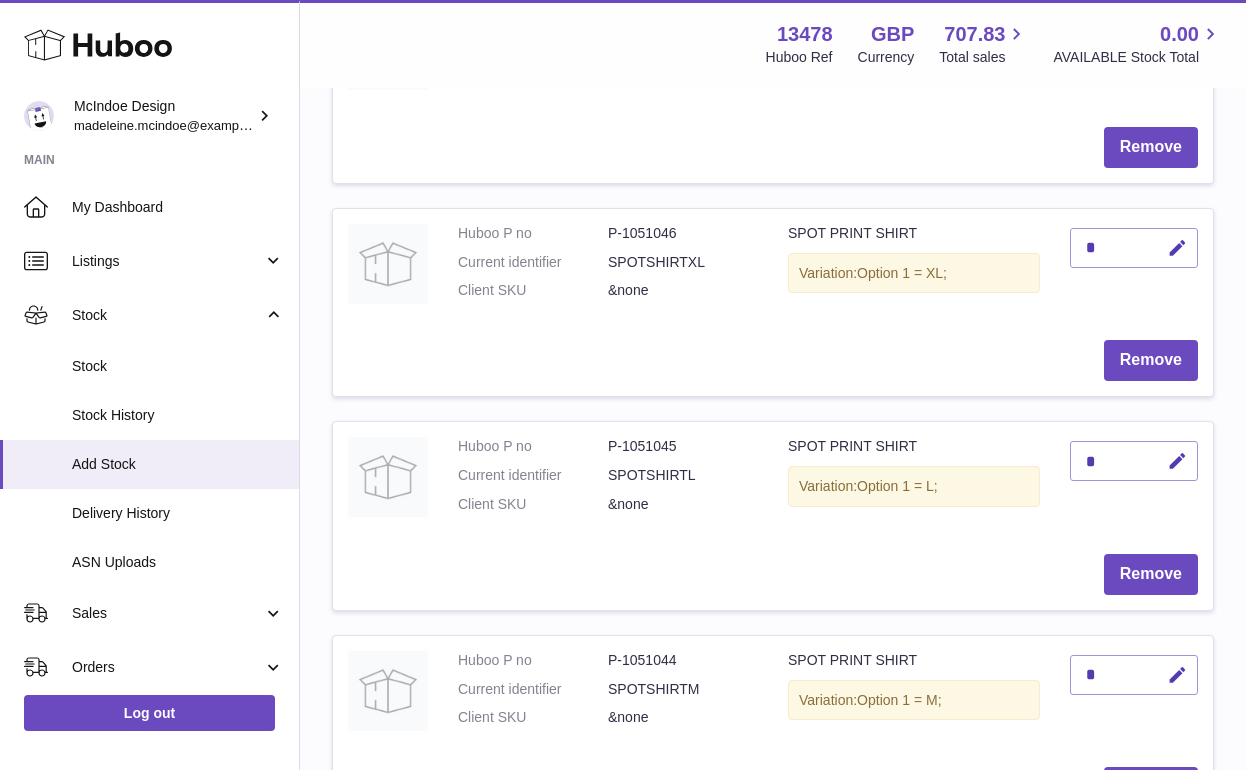 scroll, scrollTop: 1724, scrollLeft: 0, axis: vertical 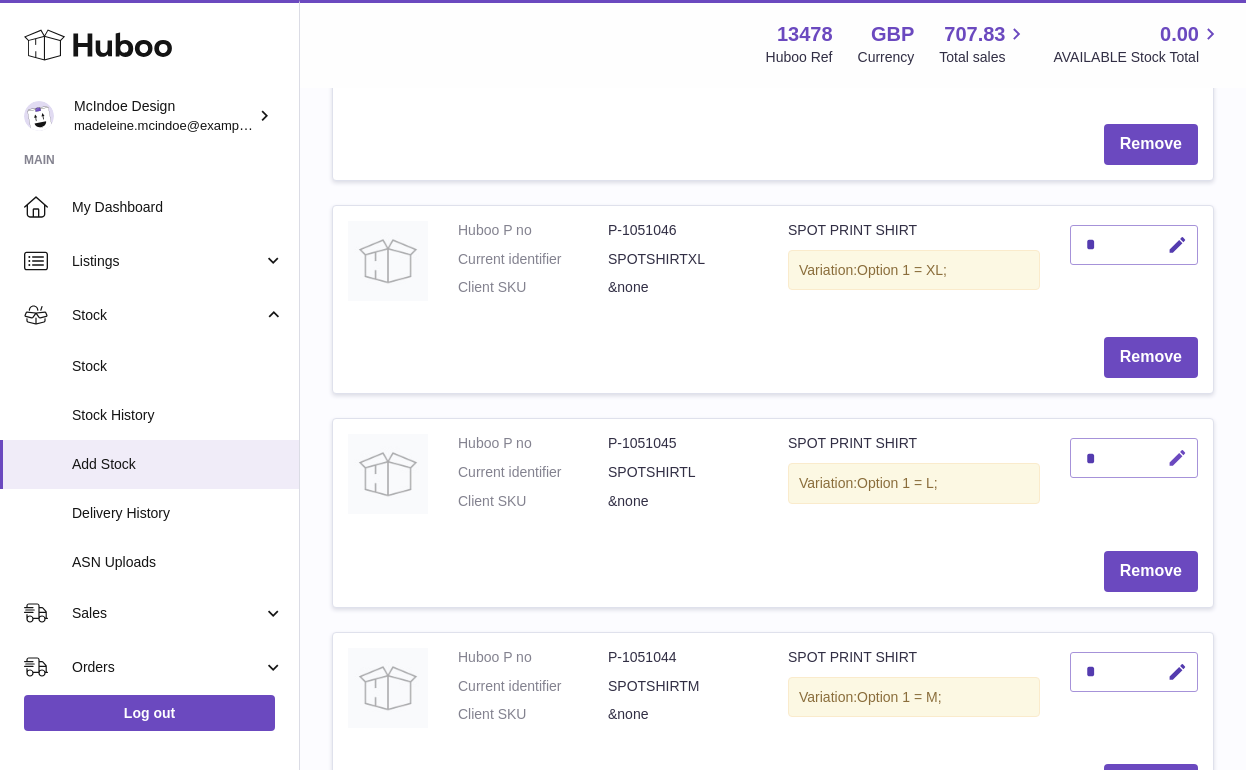 click at bounding box center (1177, 458) 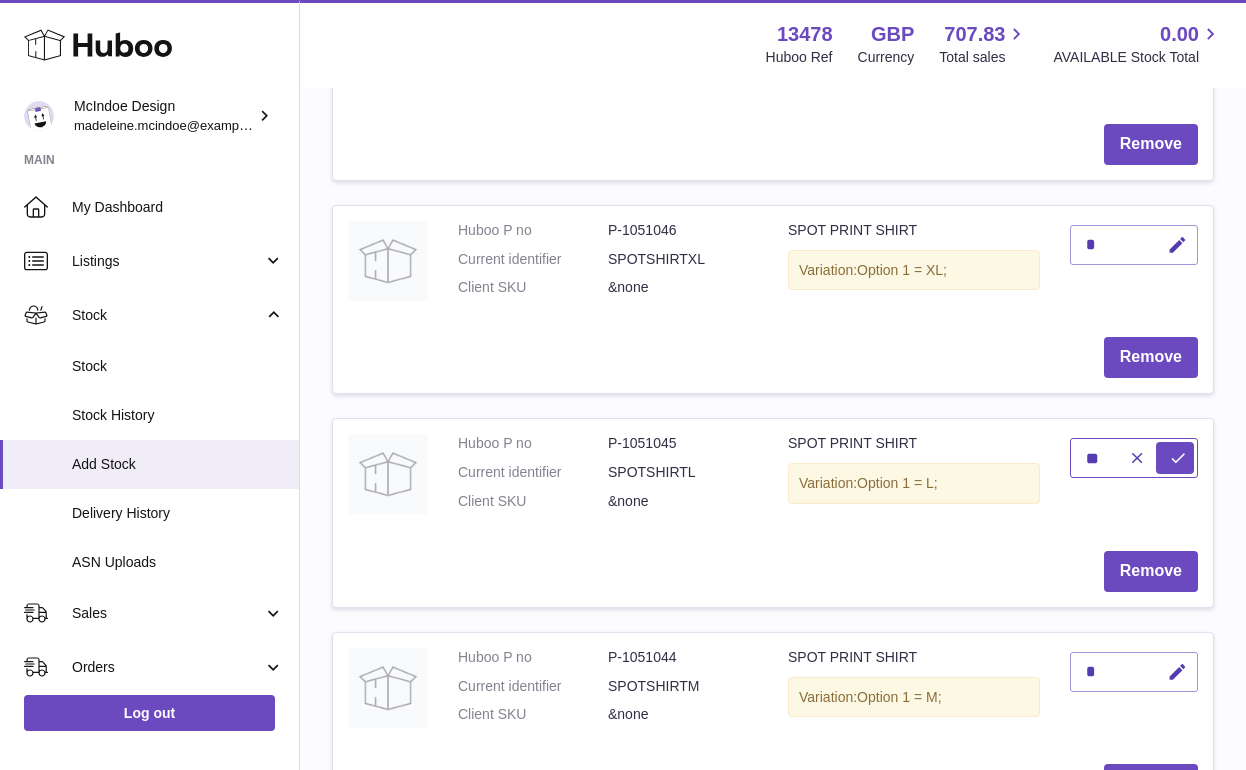 type on "**" 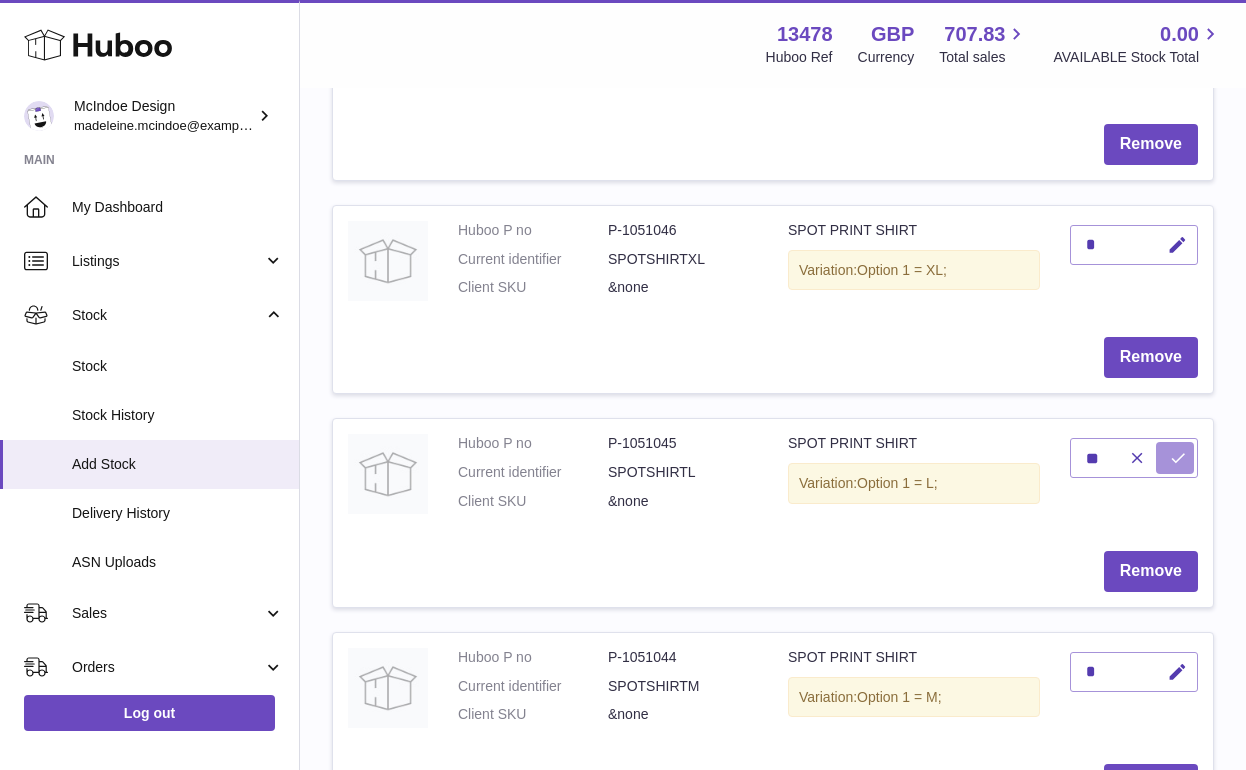 click at bounding box center (1178, 458) 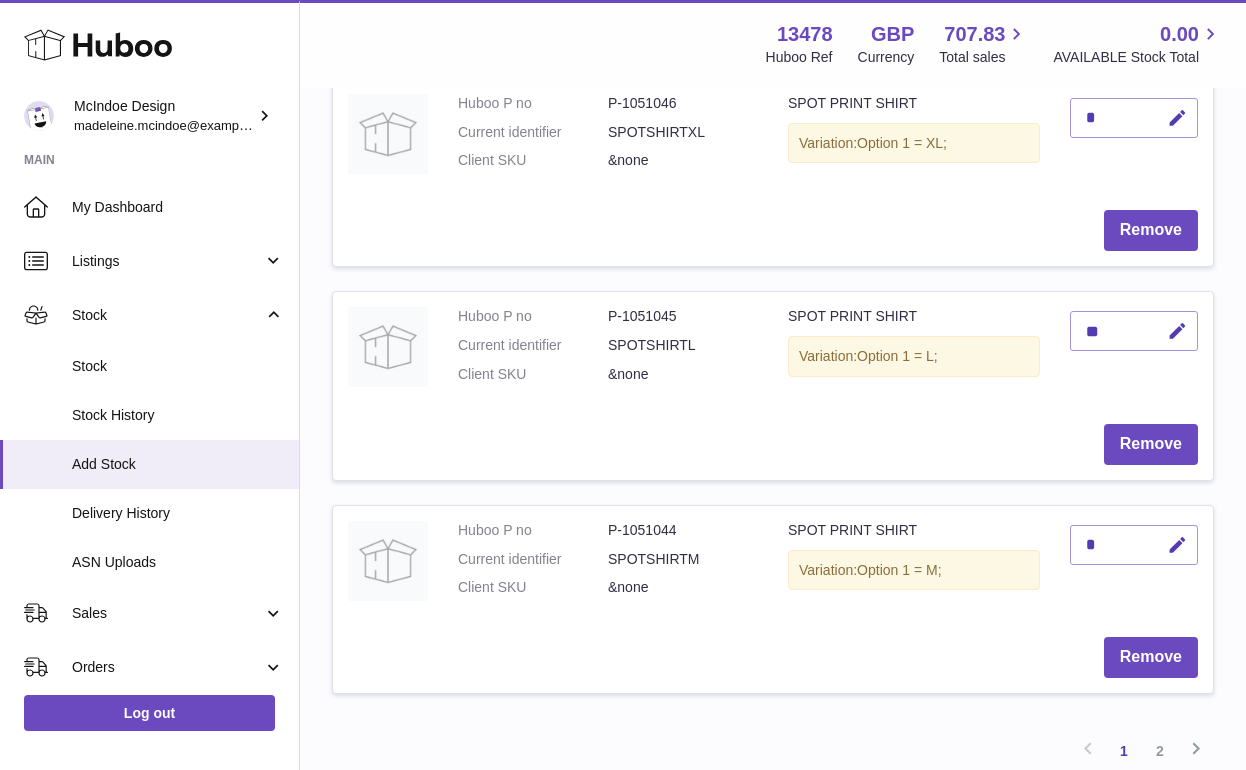 scroll, scrollTop: 1864, scrollLeft: 0, axis: vertical 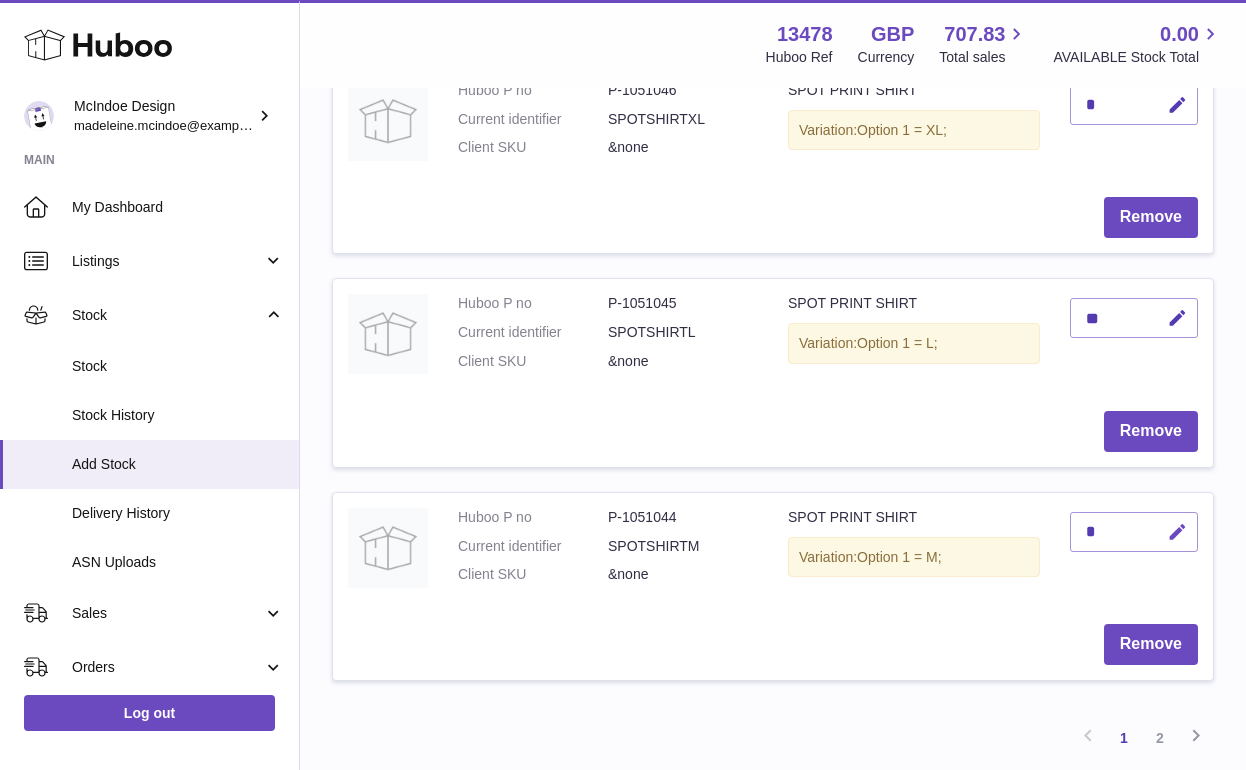 click at bounding box center [1177, 532] 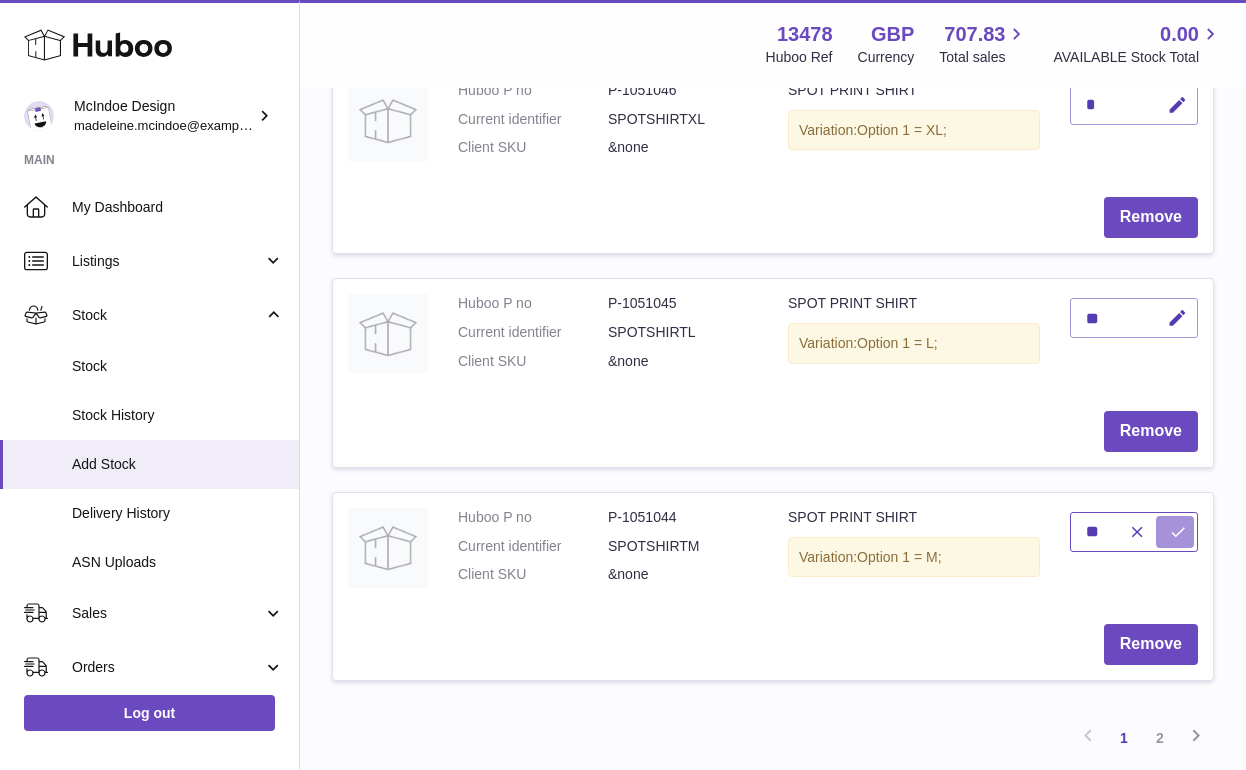 type on "**" 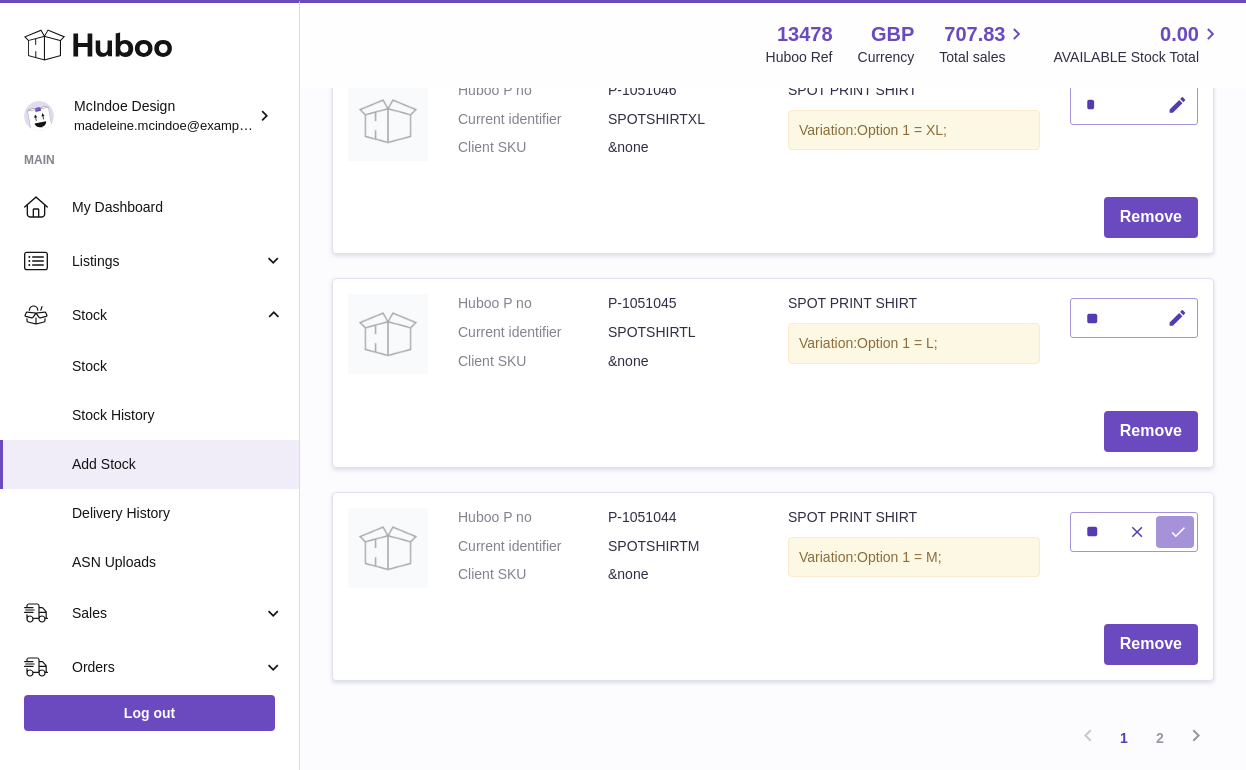 click at bounding box center (1178, 532) 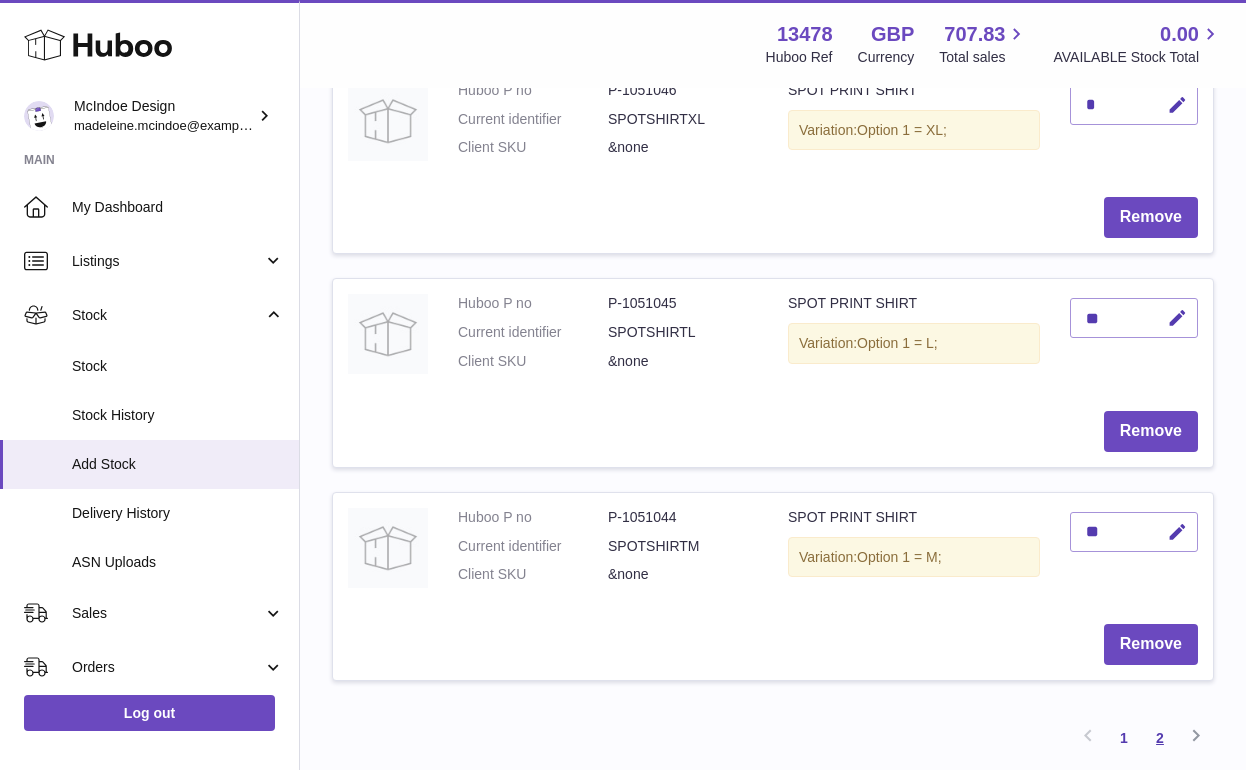 click on "2" at bounding box center (1160, 738) 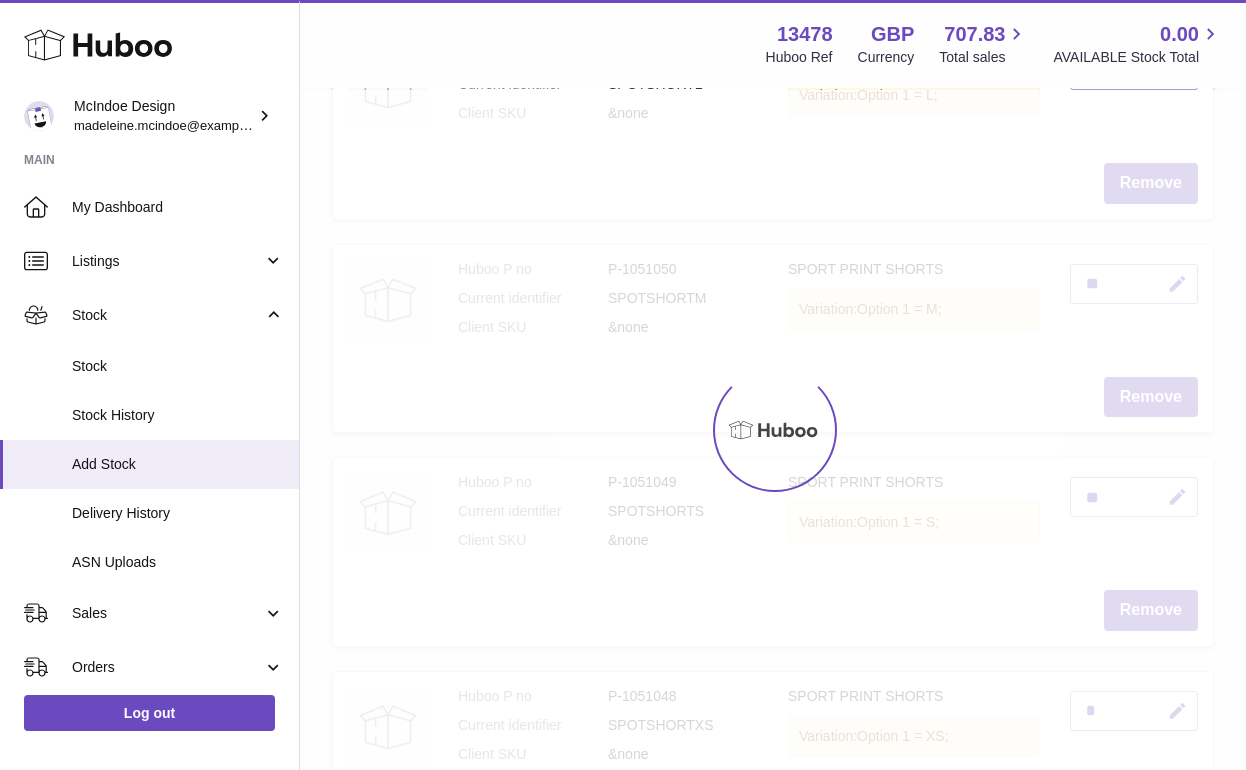 scroll, scrollTop: 90, scrollLeft: 0, axis: vertical 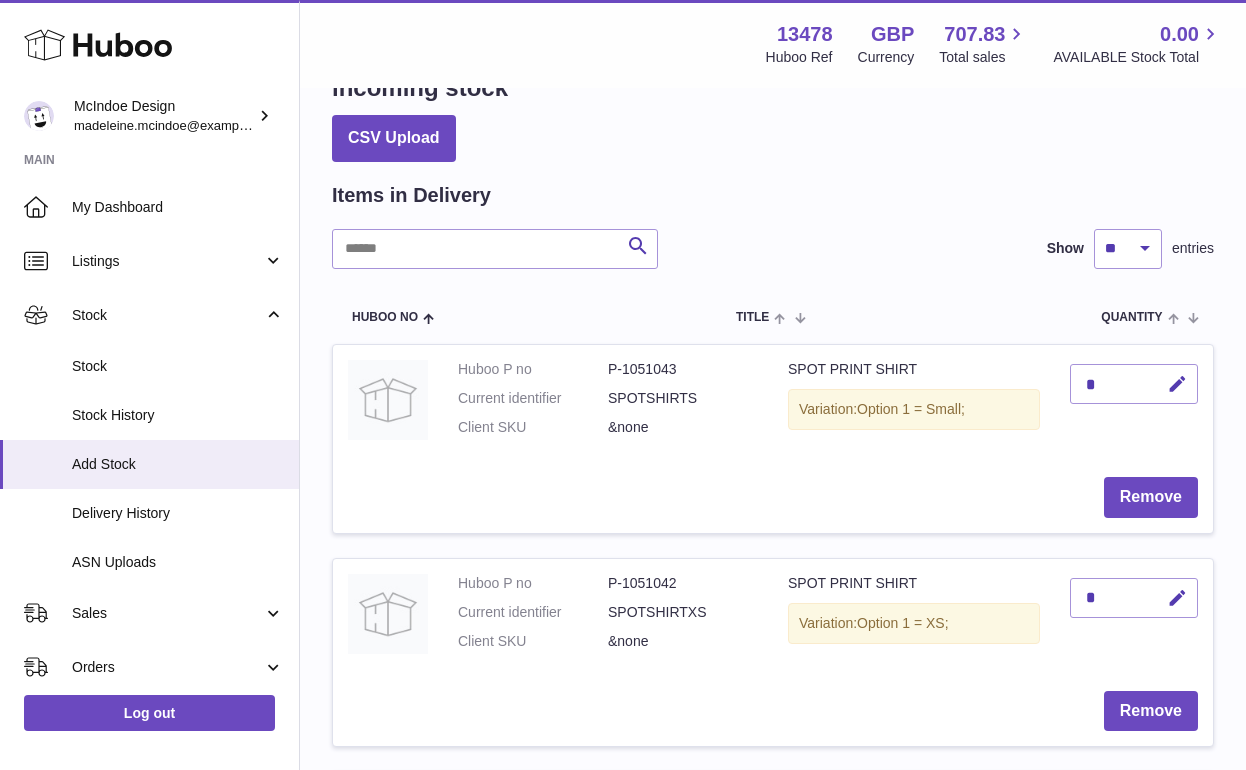 click on "*" at bounding box center [1134, 403] 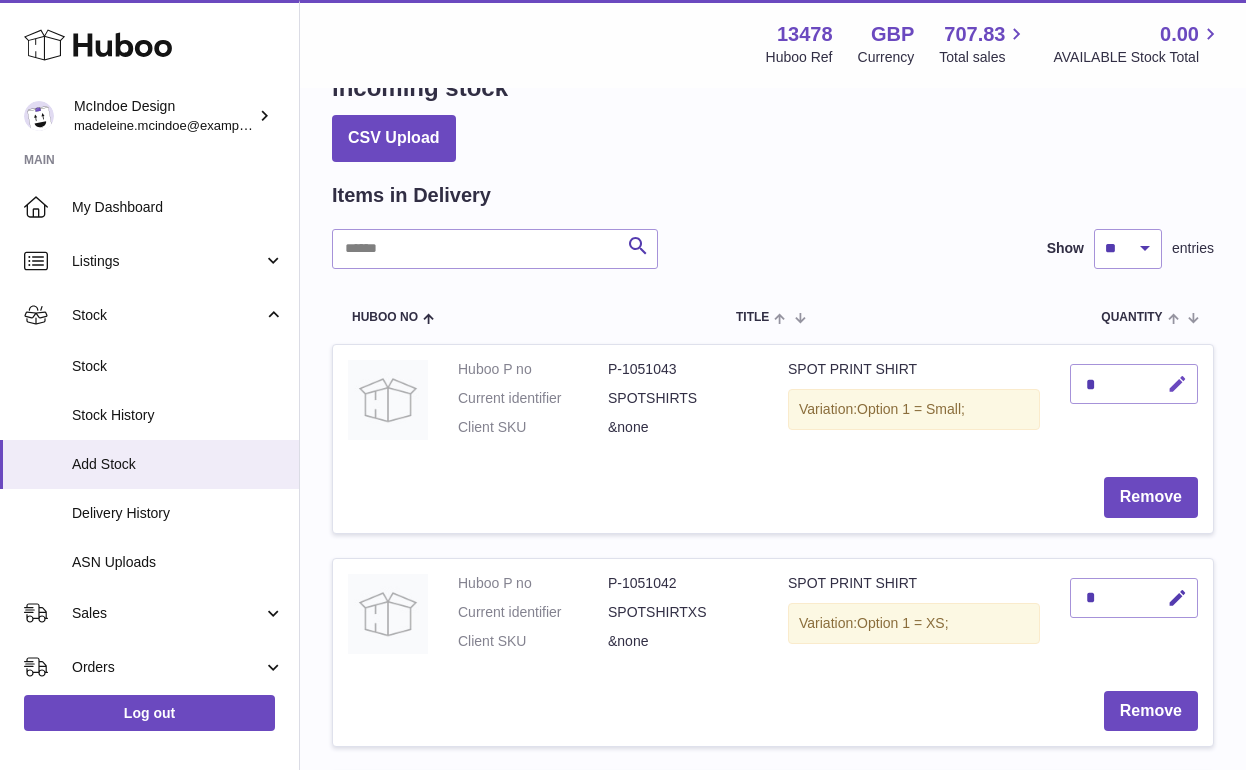 click at bounding box center (1177, 384) 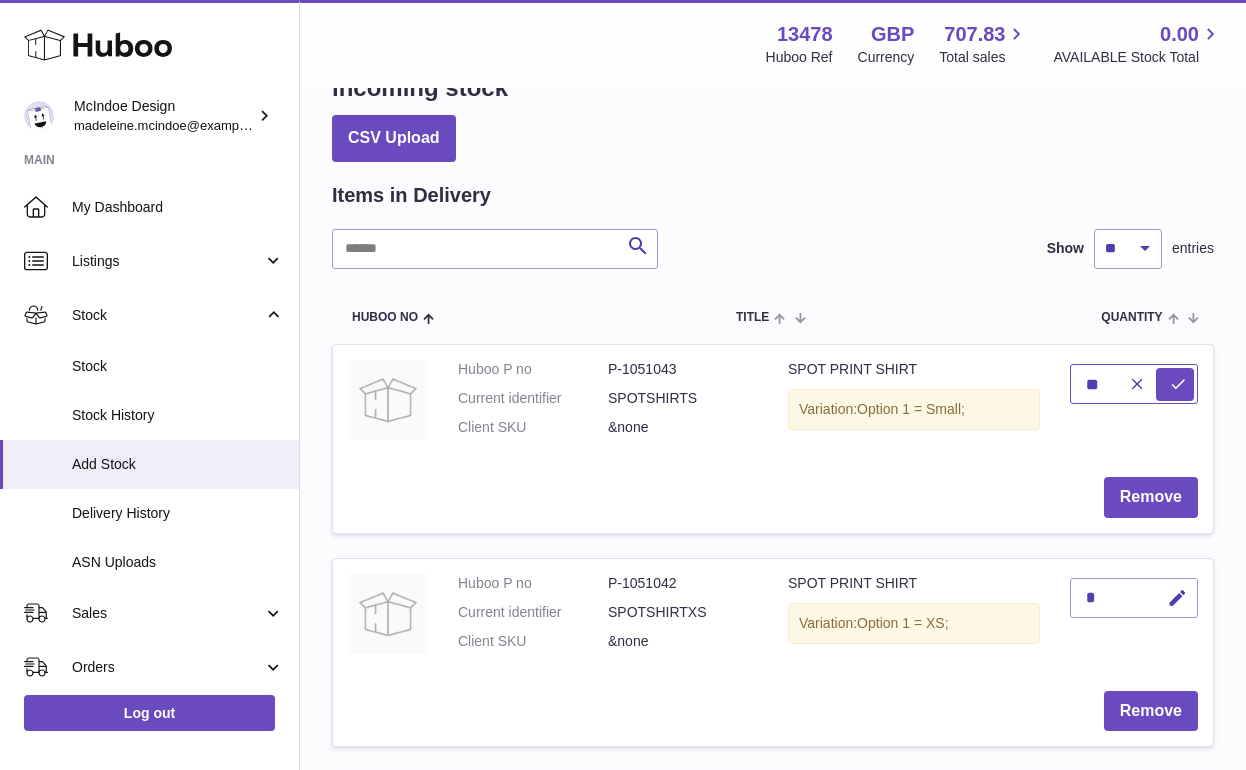 type on "**" 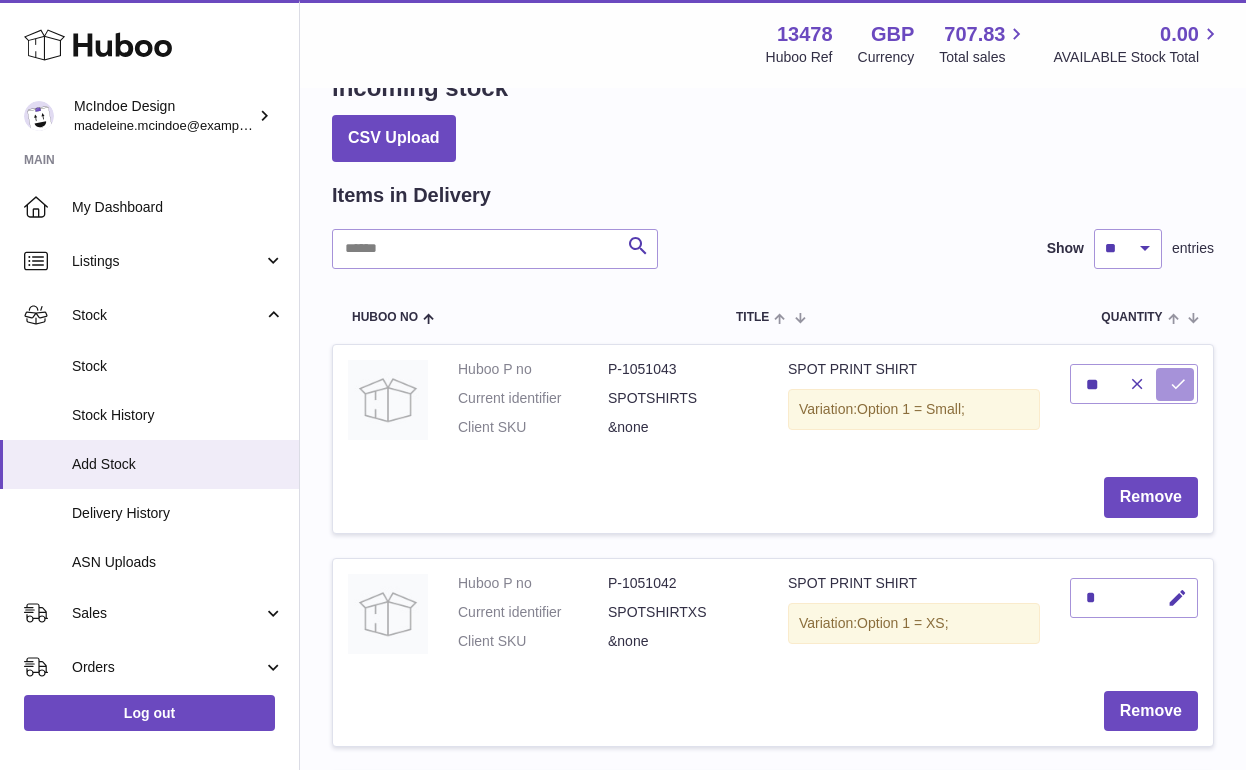 click at bounding box center (1178, 384) 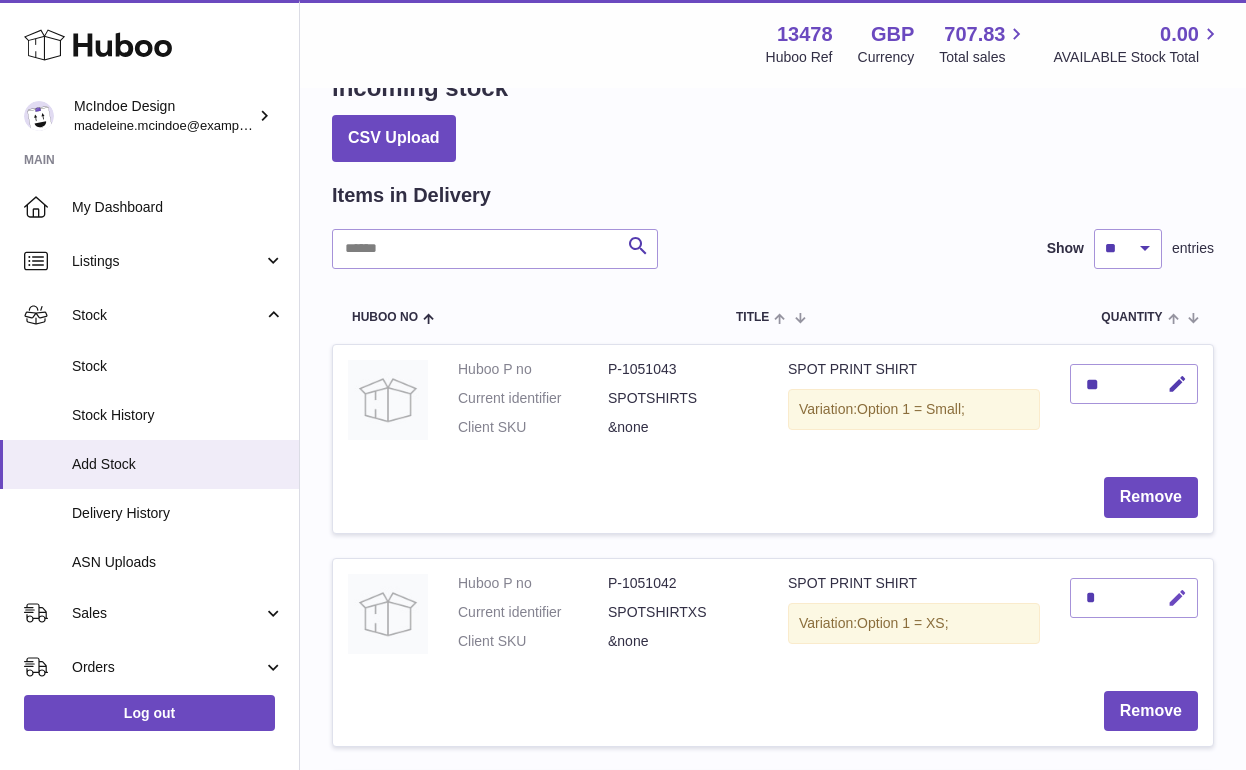 click at bounding box center (1177, 598) 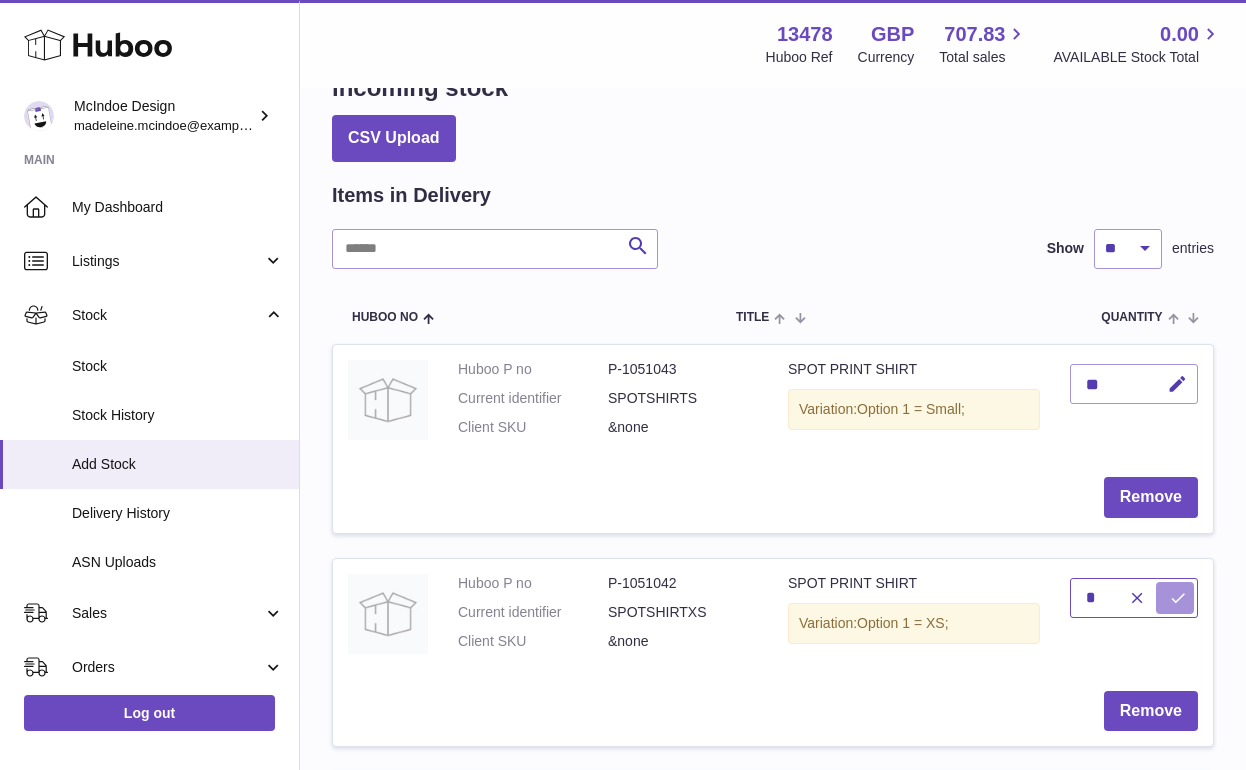 type on "*" 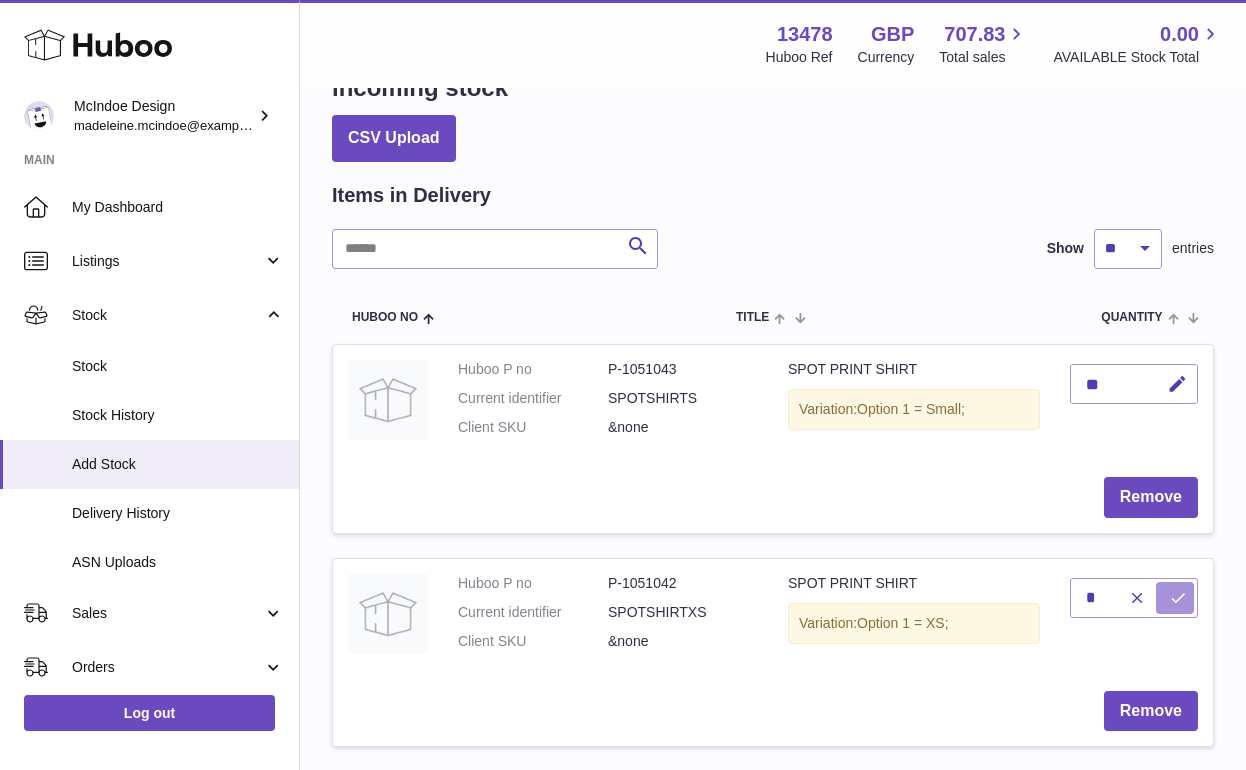 click at bounding box center [1178, 598] 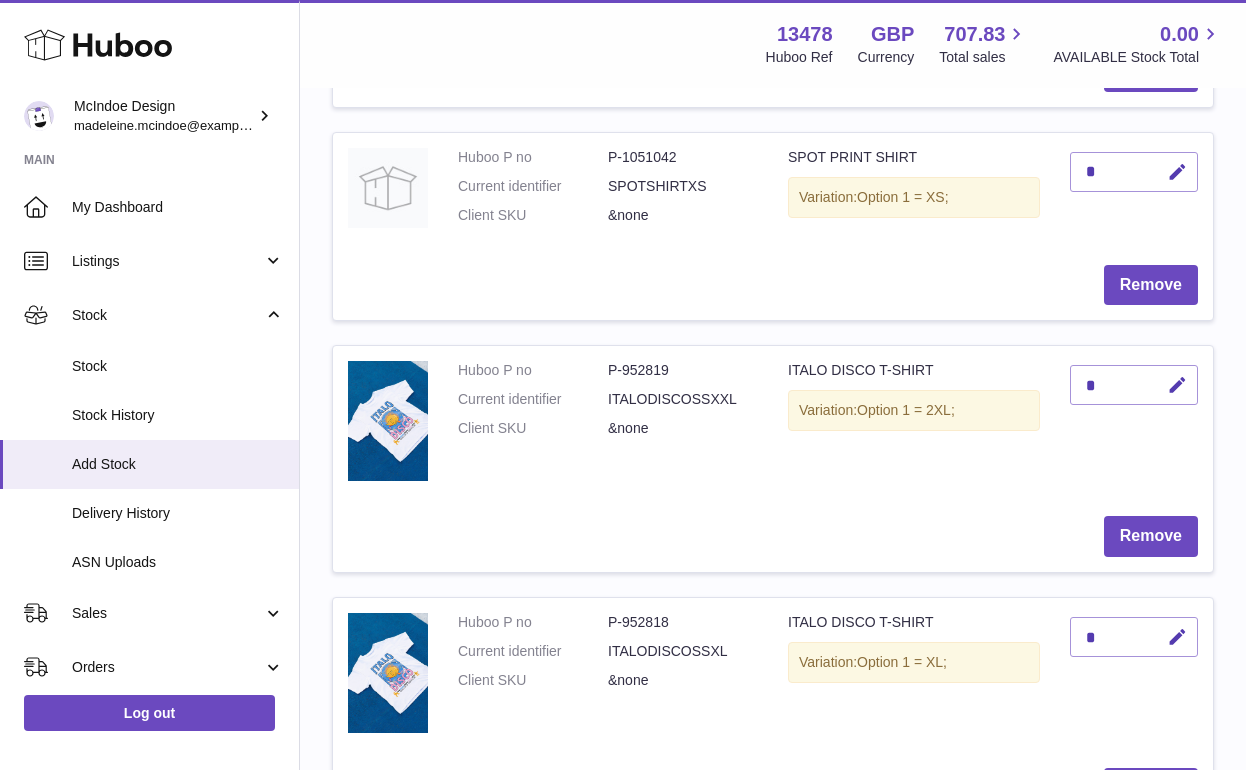 scroll, scrollTop: 596, scrollLeft: 0, axis: vertical 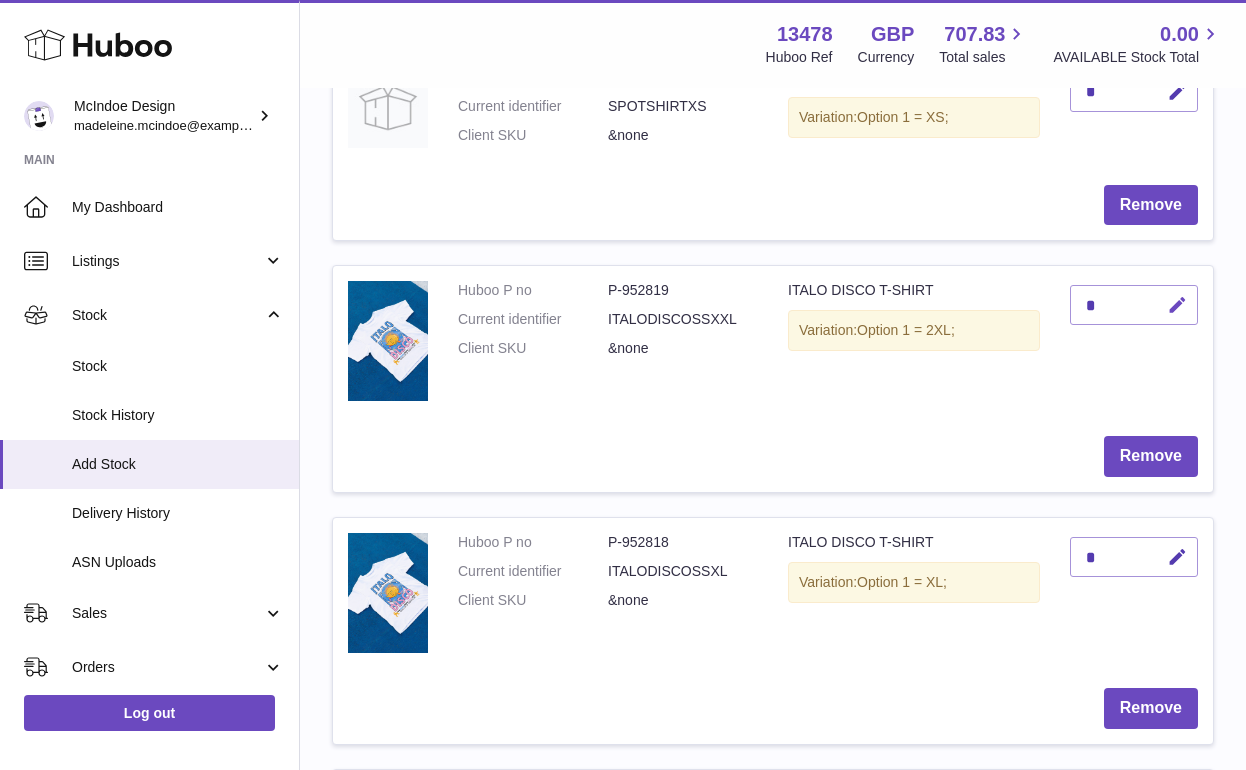 click at bounding box center (1177, 305) 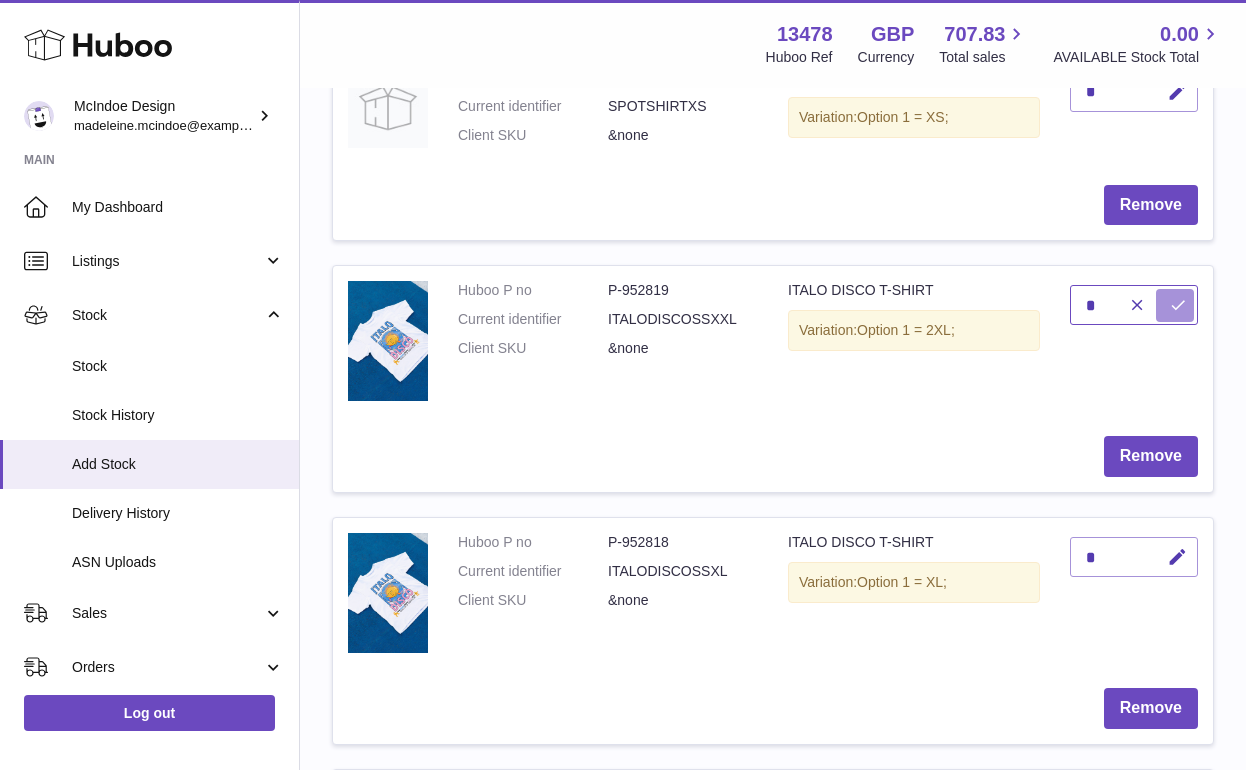type on "*" 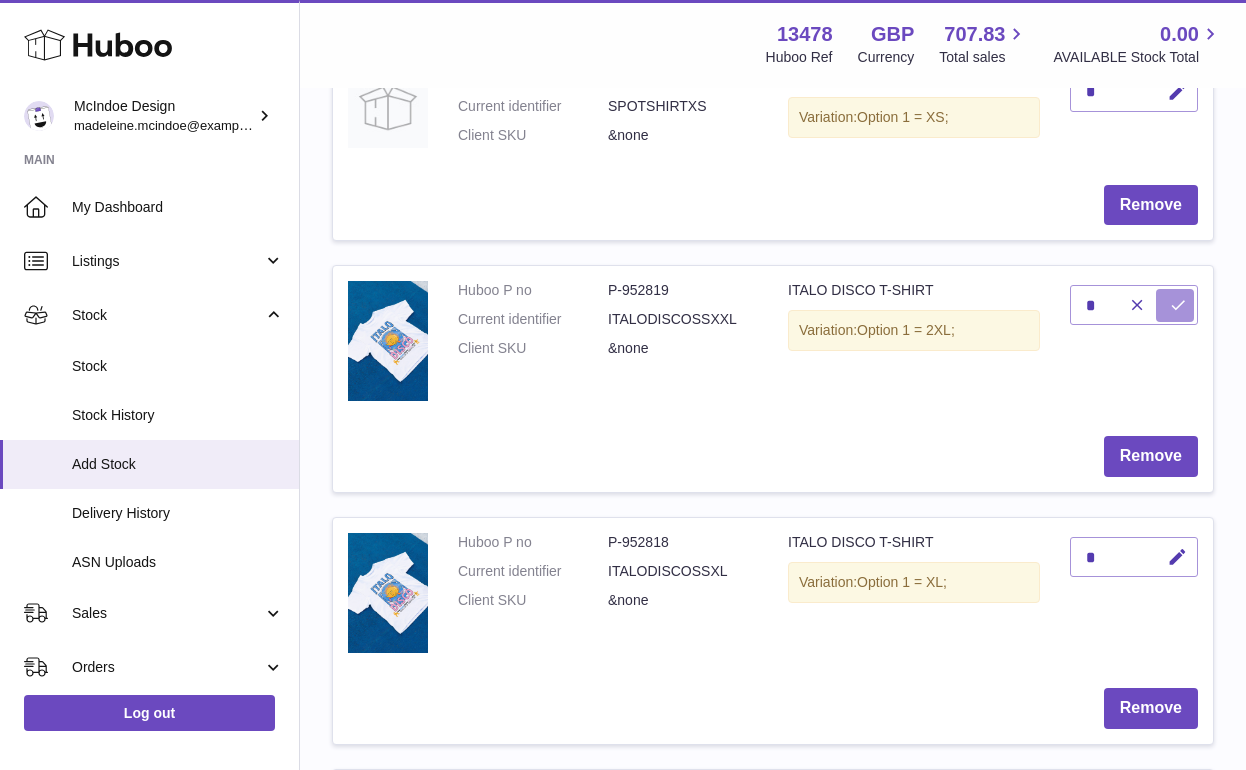 click at bounding box center [1178, 305] 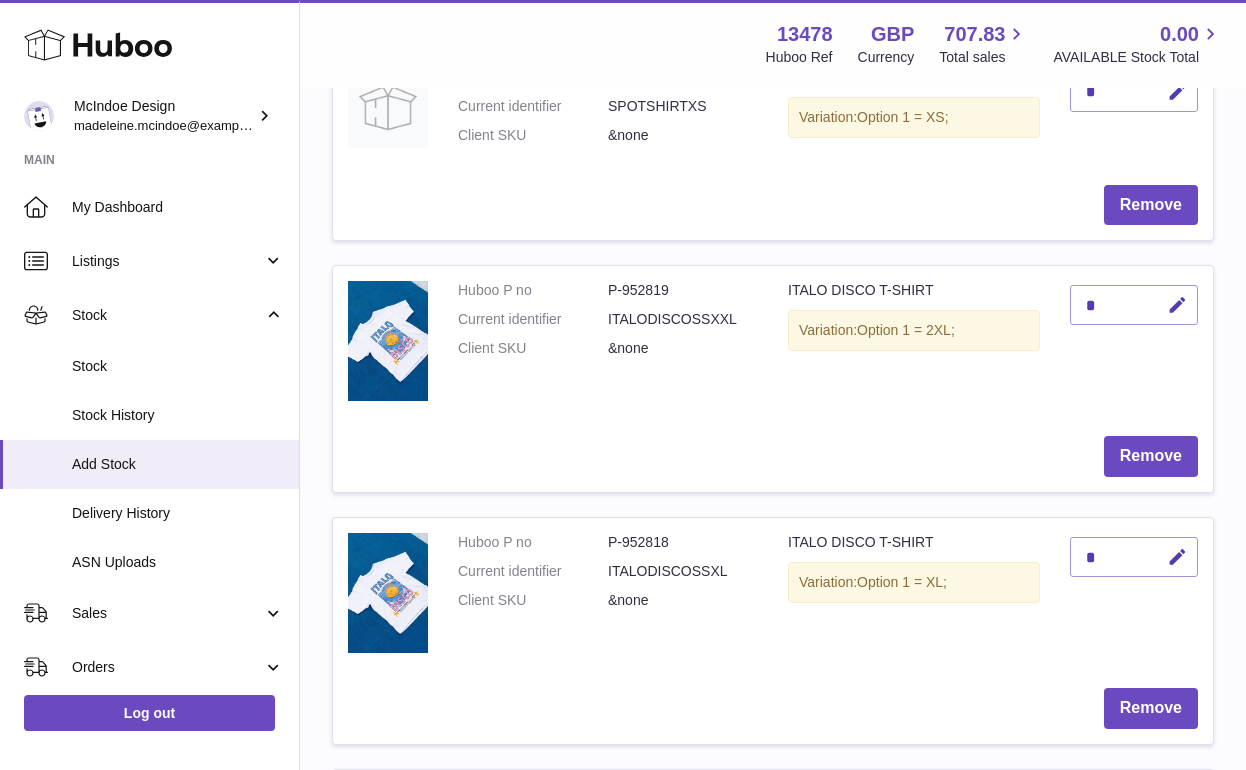 click on "*" at bounding box center [1134, 557] 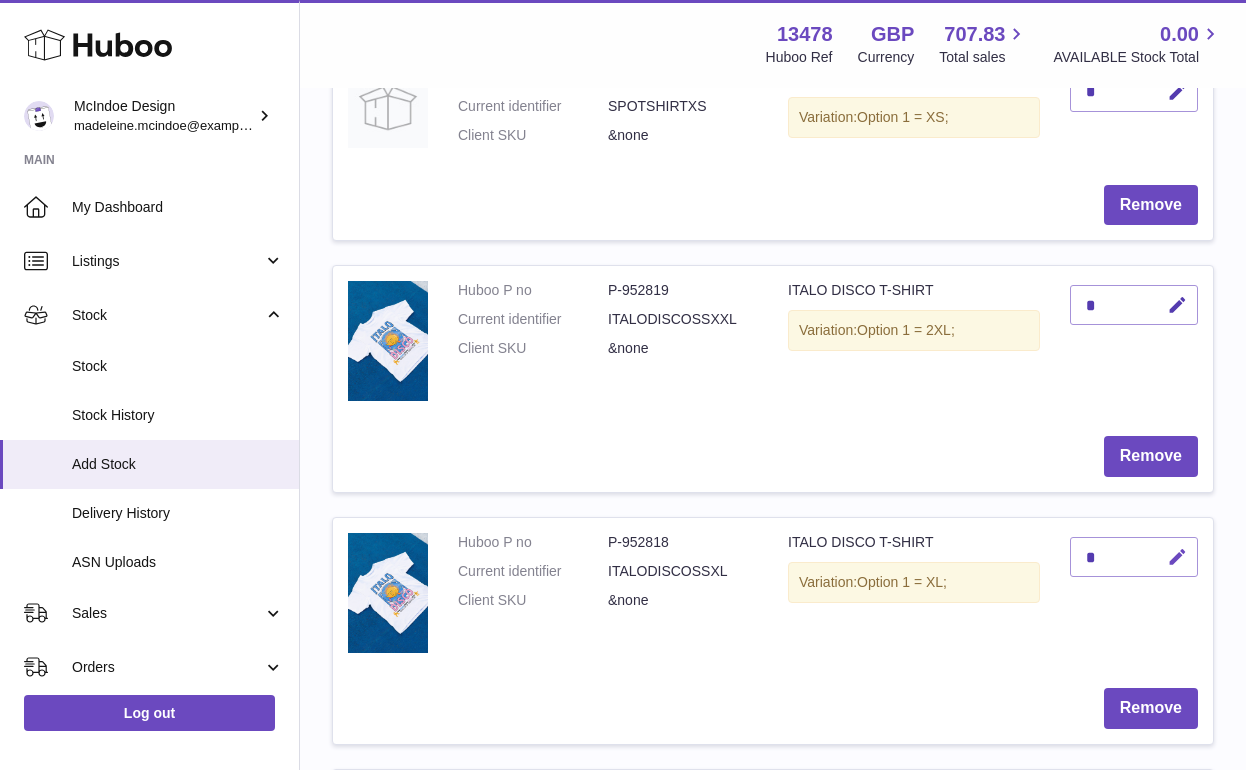 click at bounding box center (1177, 557) 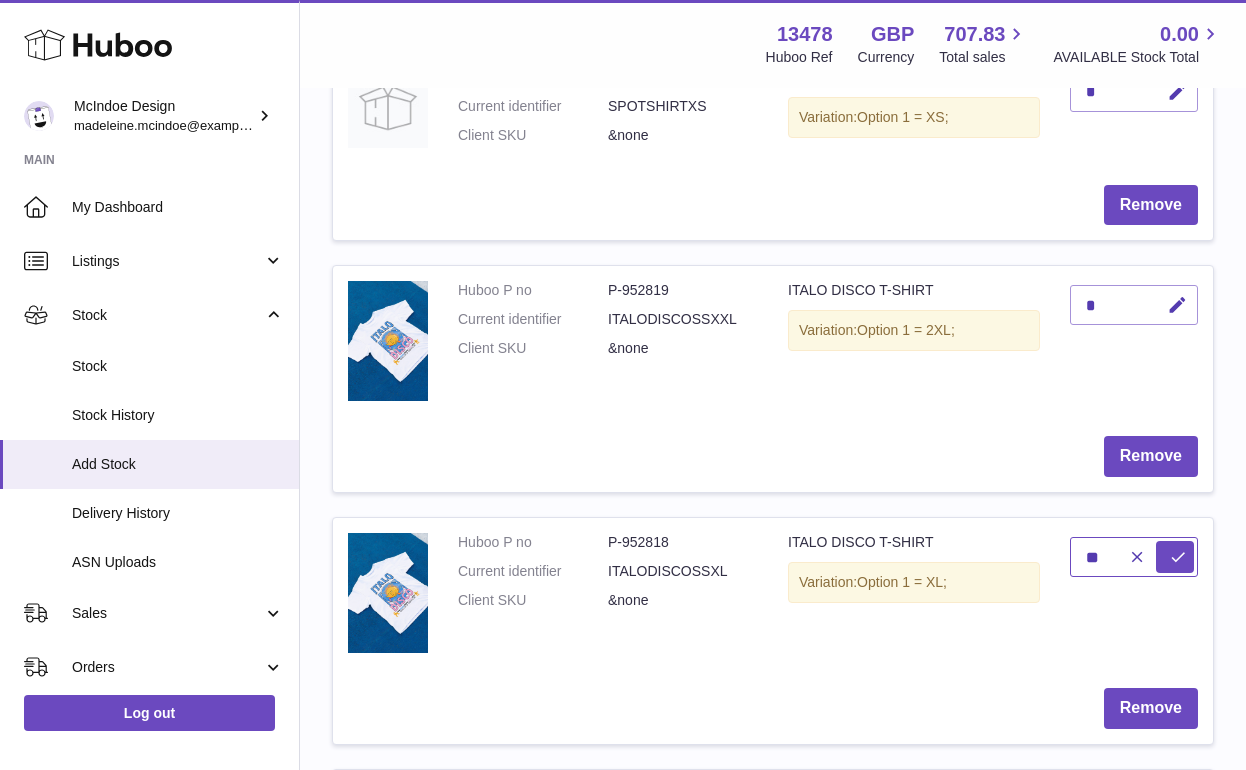 type on "**" 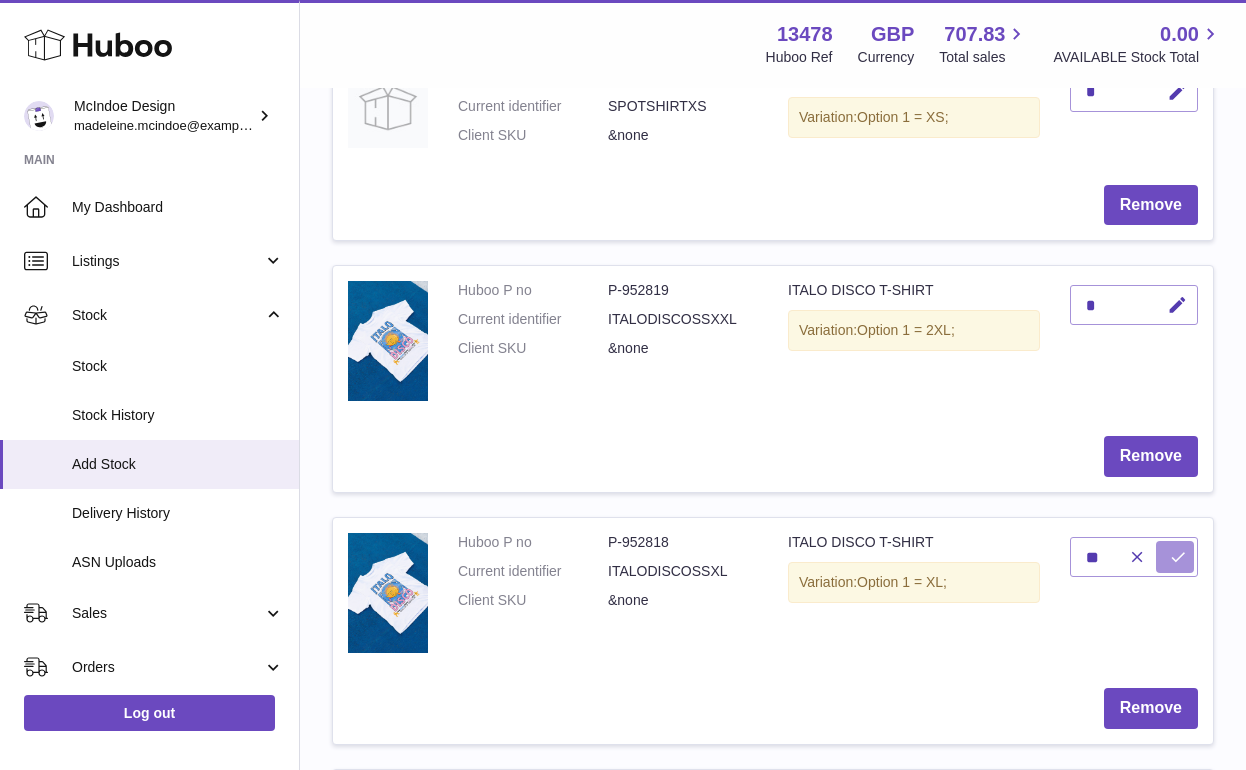 click at bounding box center (1178, 557) 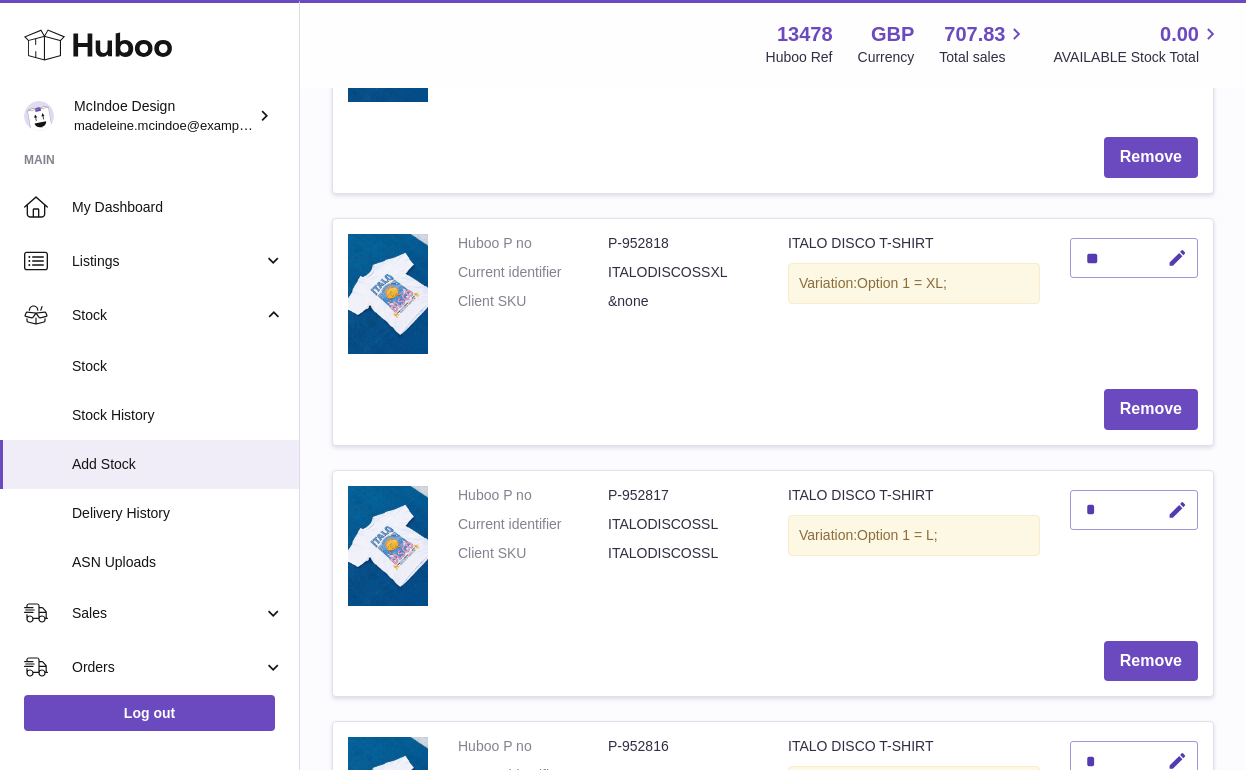 scroll, scrollTop: 896, scrollLeft: 0, axis: vertical 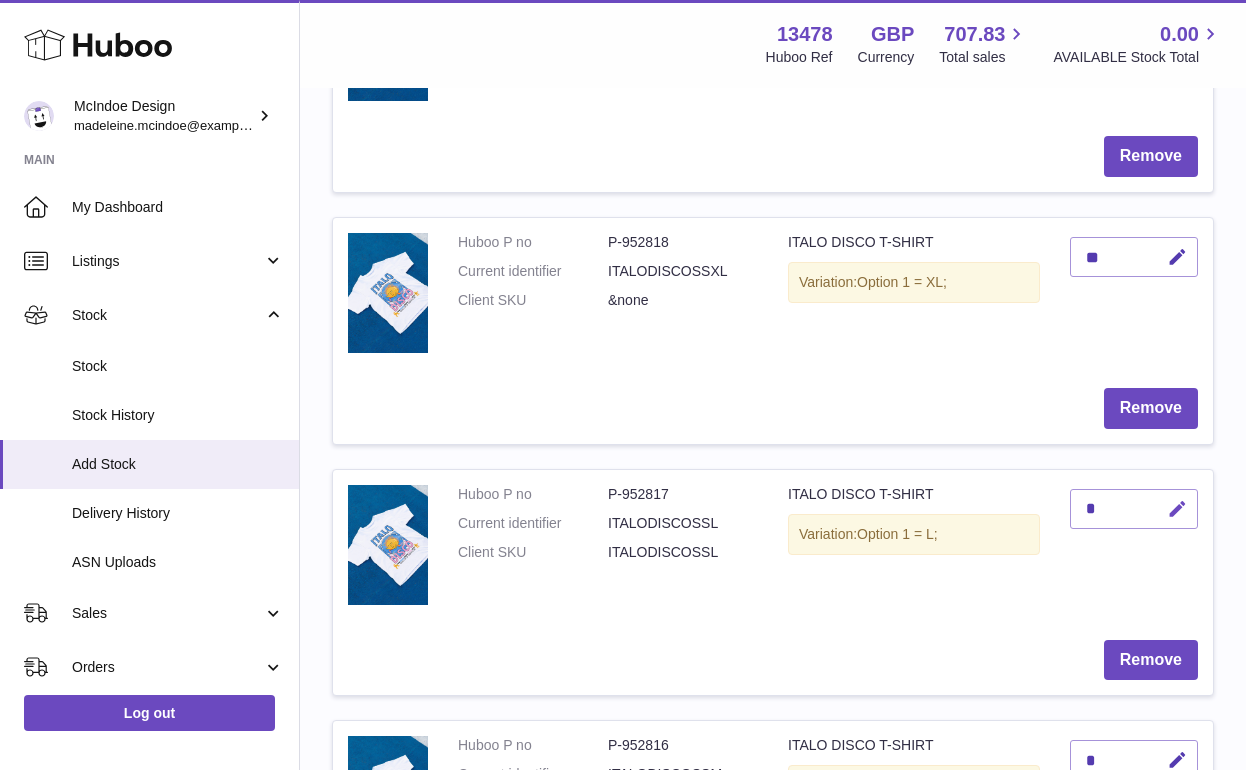 click at bounding box center (1177, 509) 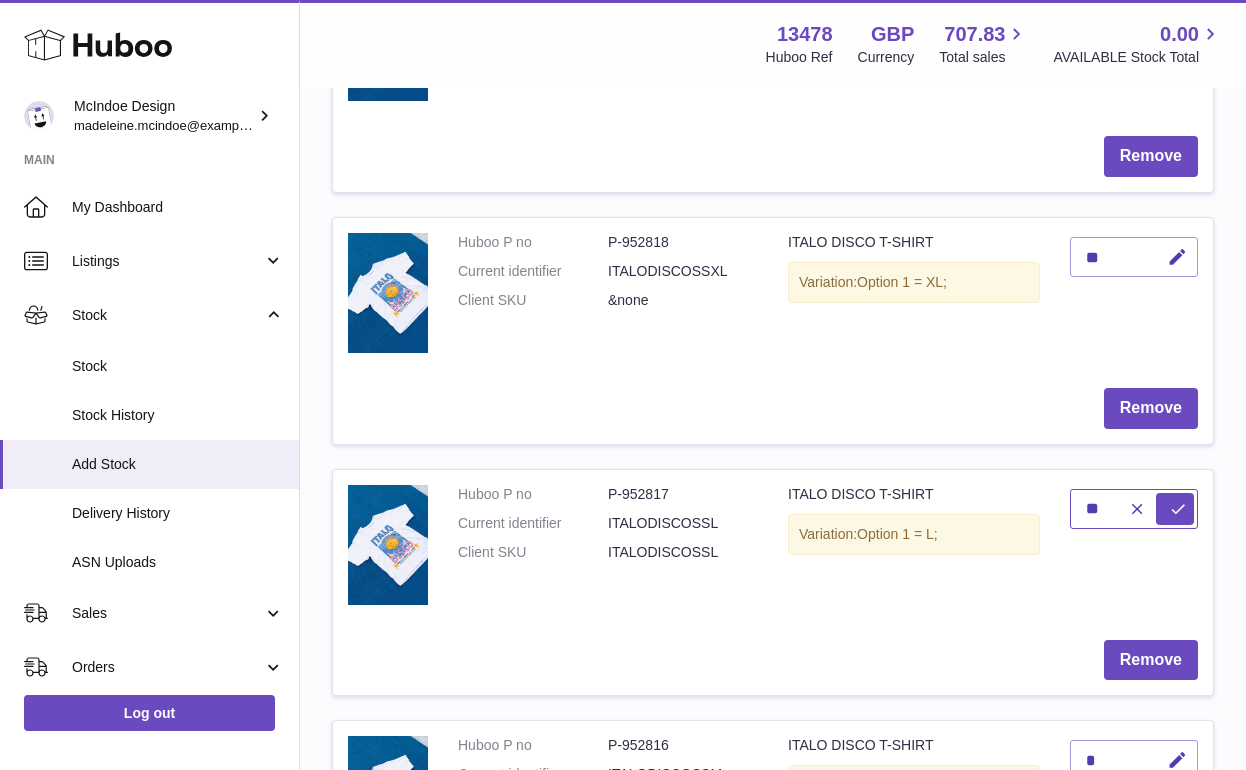 type on "**" 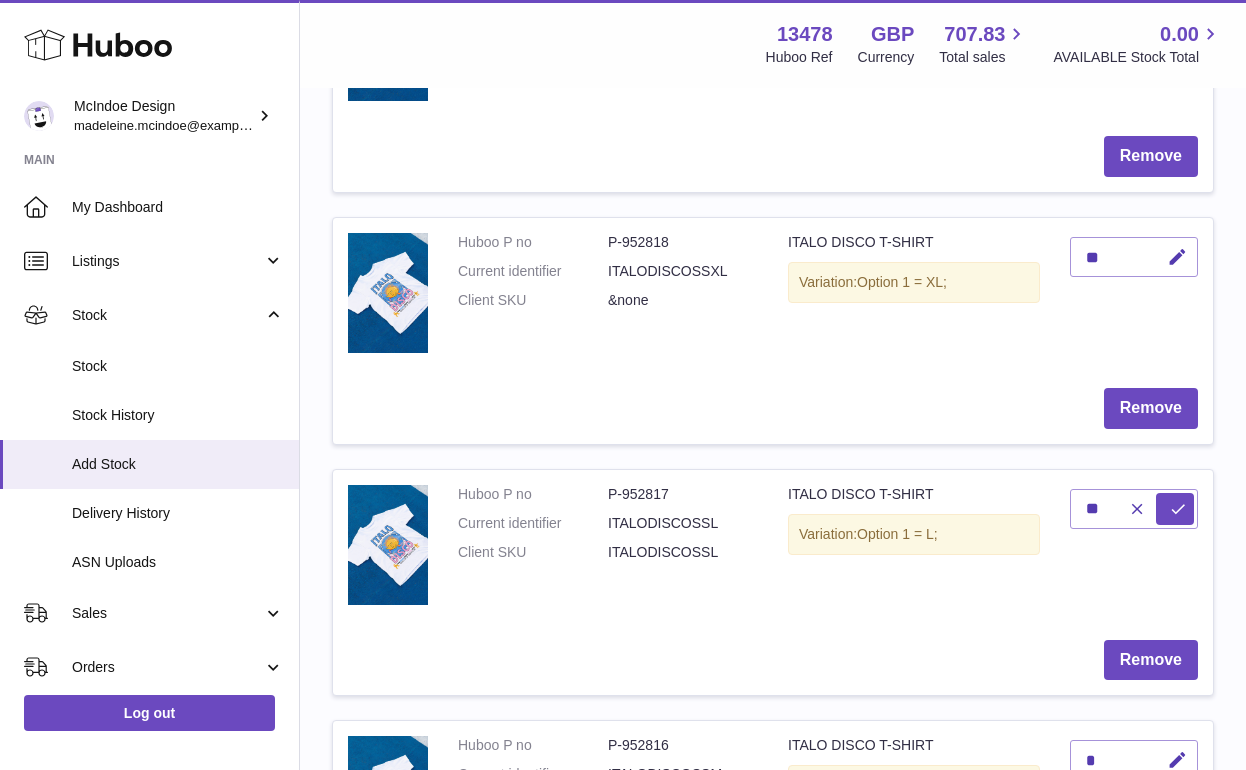 click on "**" at bounding box center (1134, 547) 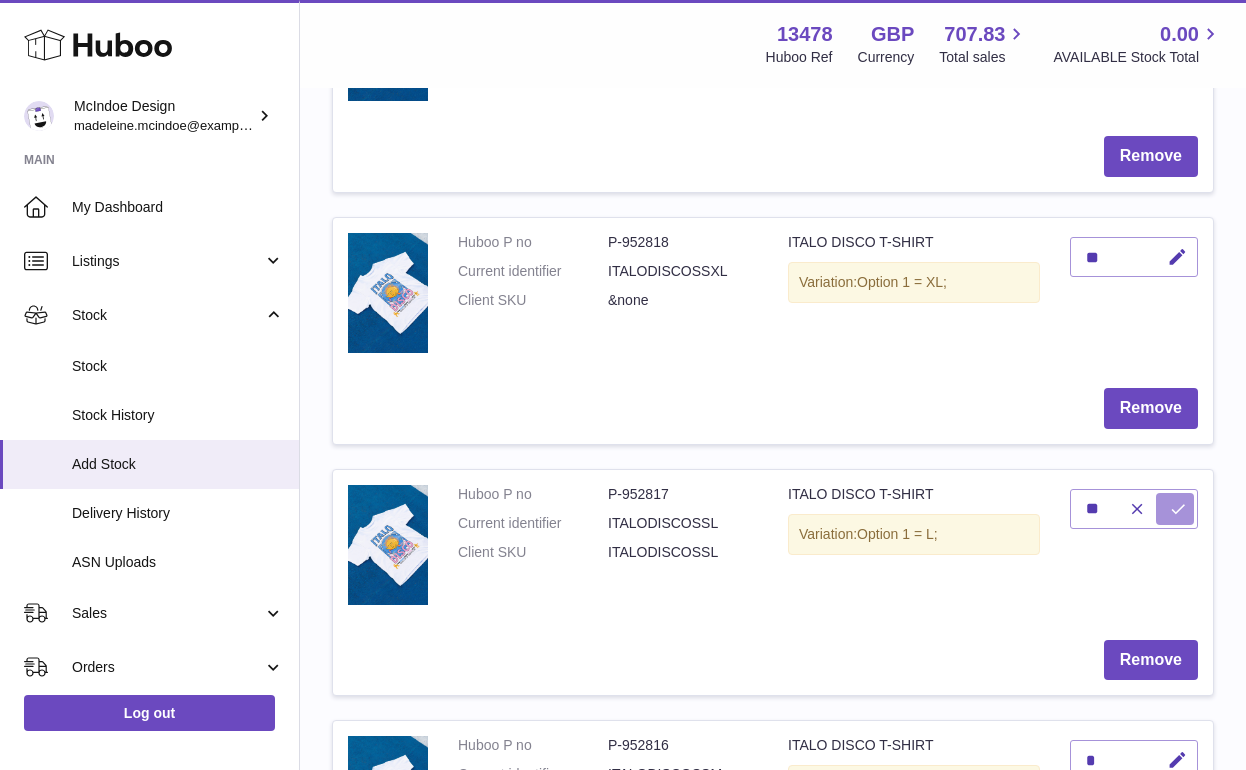 click at bounding box center (1178, 509) 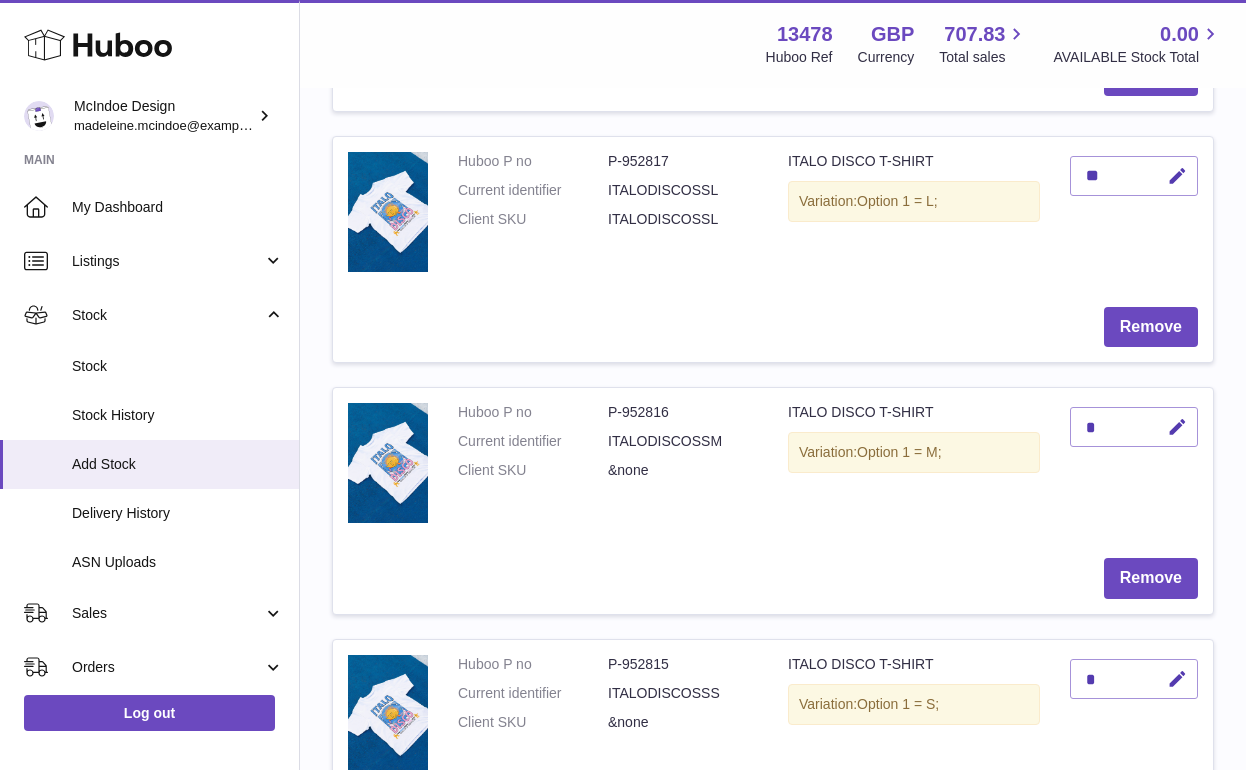 scroll, scrollTop: 1250, scrollLeft: 0, axis: vertical 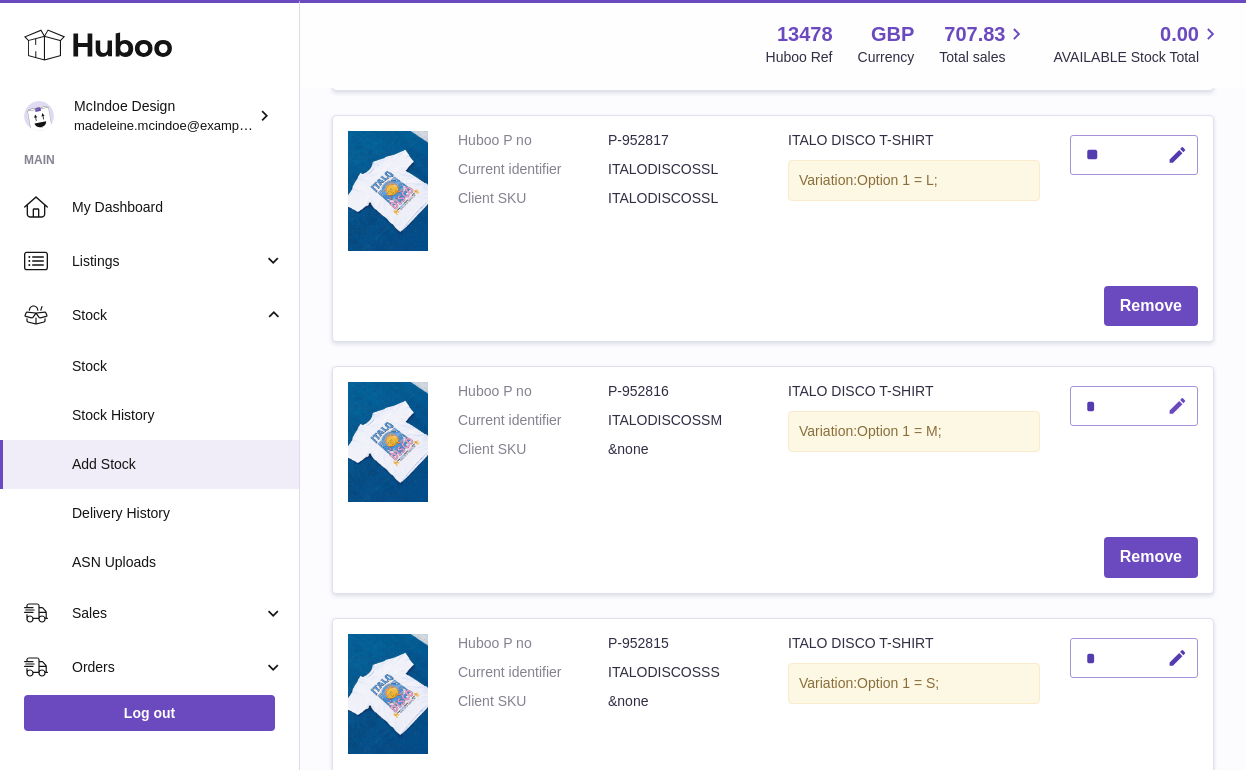 click at bounding box center (1177, 406) 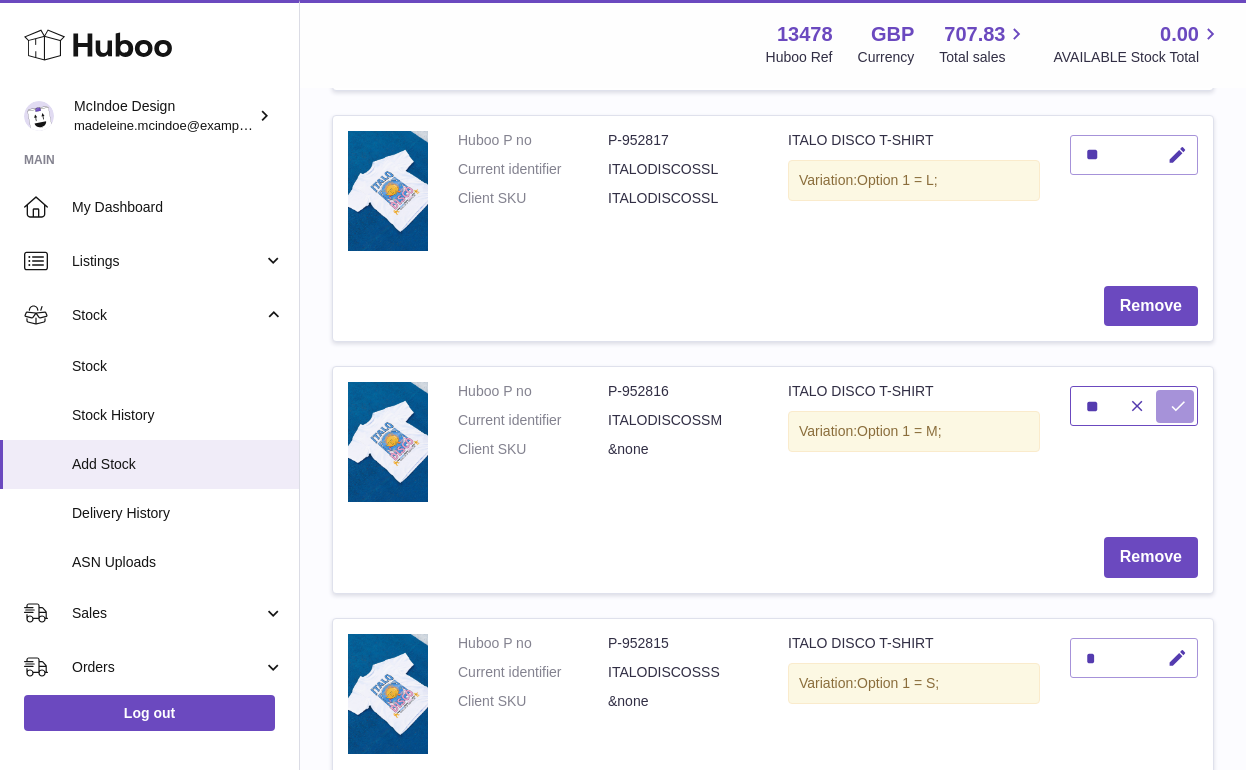 type on "**" 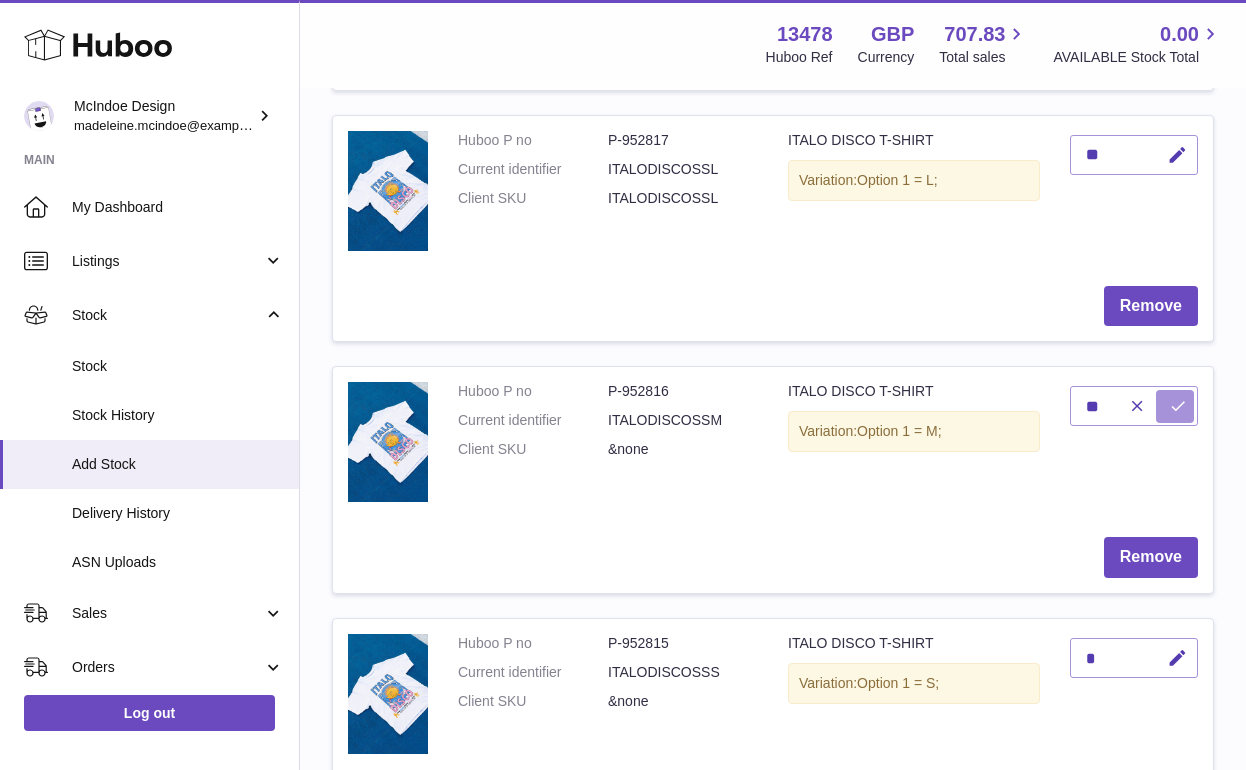 click at bounding box center (1178, 406) 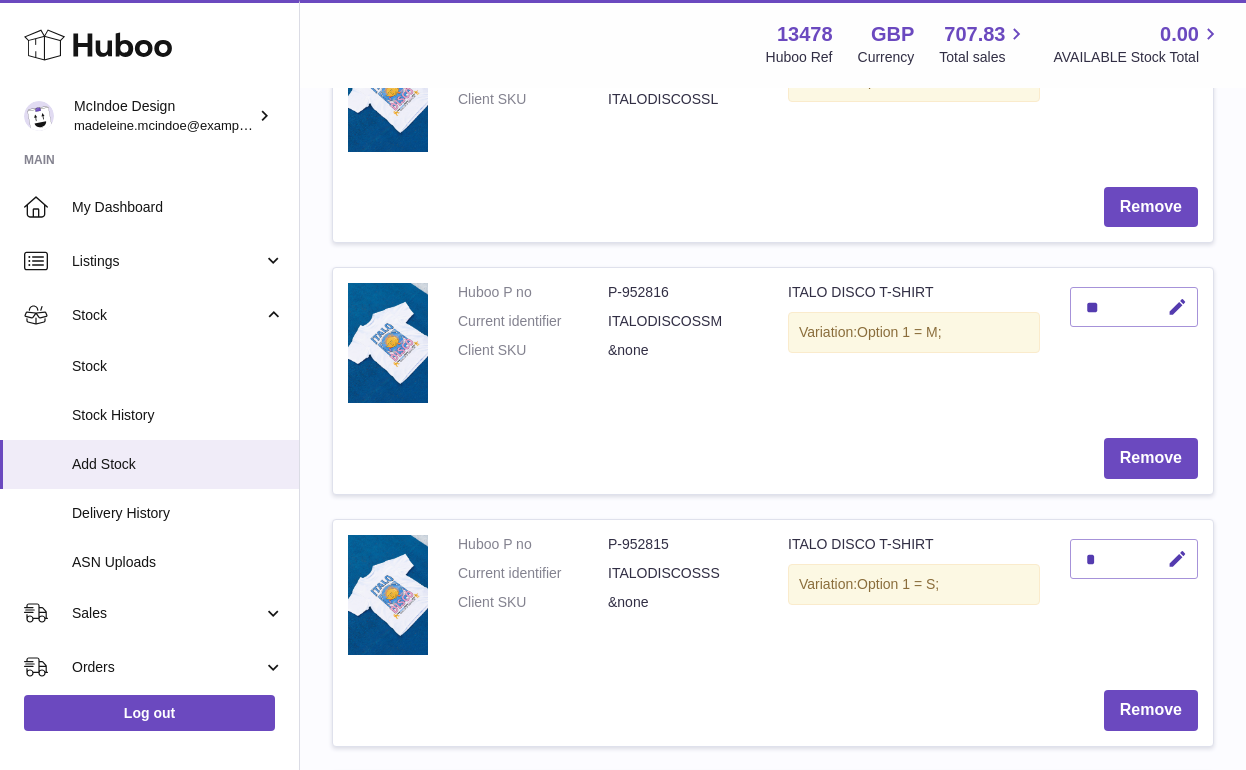 scroll, scrollTop: 1358, scrollLeft: 0, axis: vertical 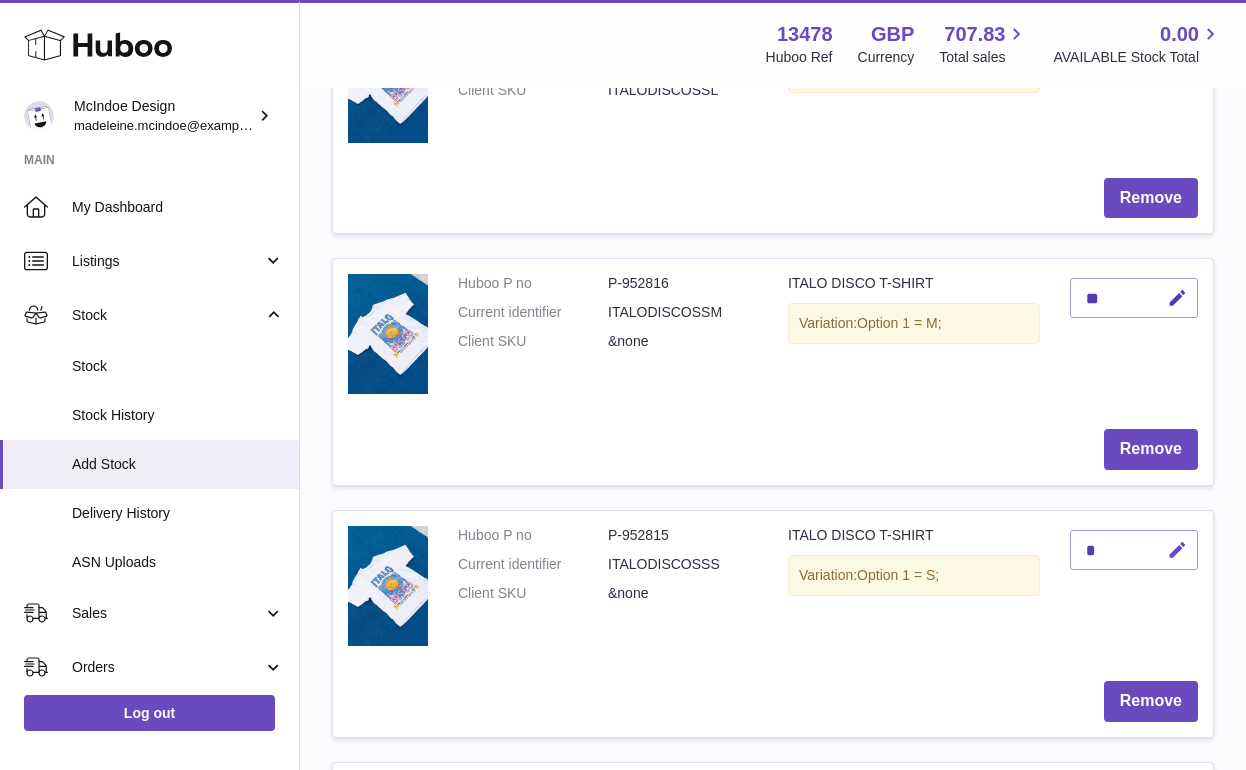 click at bounding box center (1177, 550) 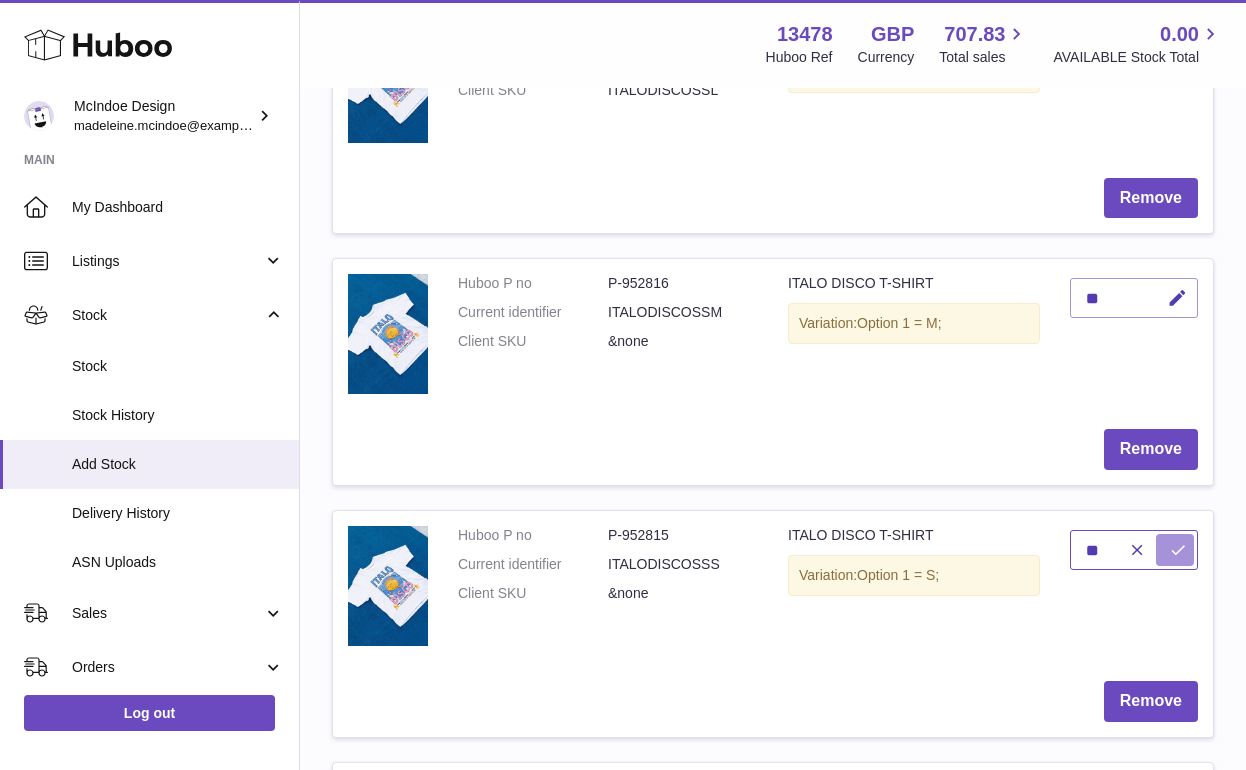type on "**" 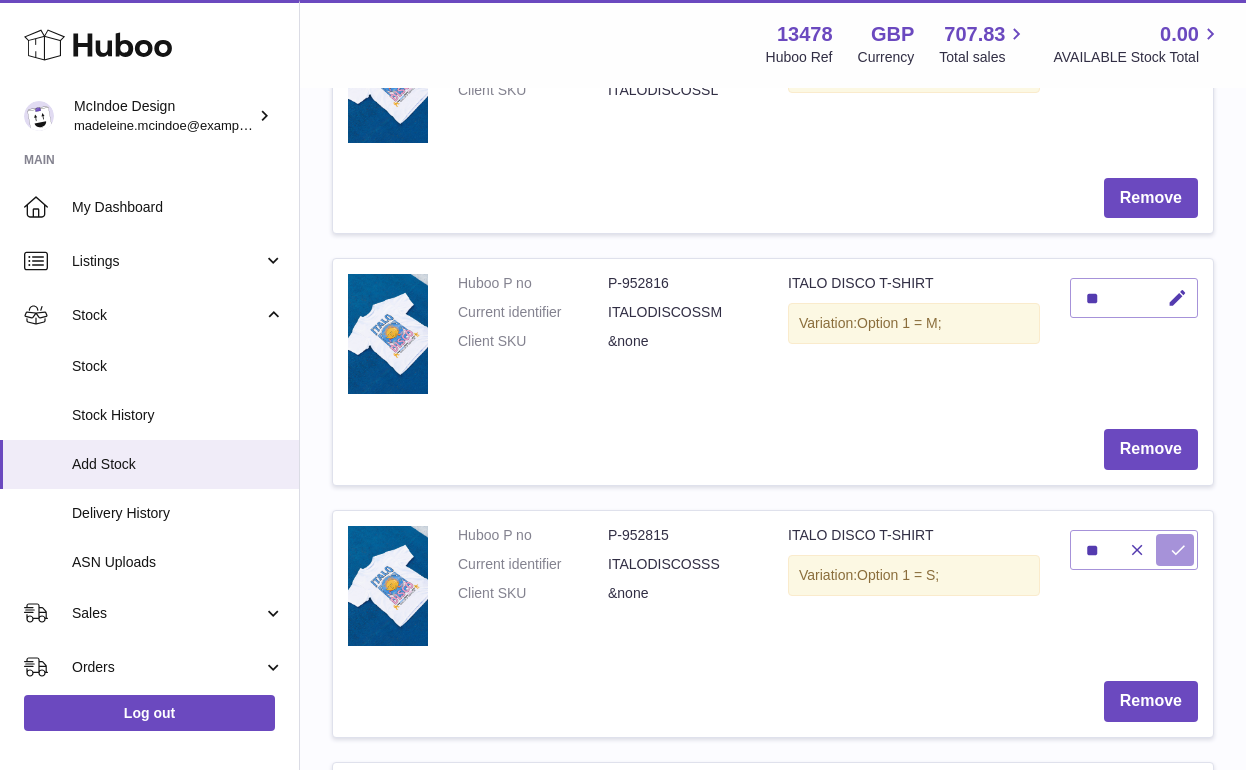 click at bounding box center [1178, 550] 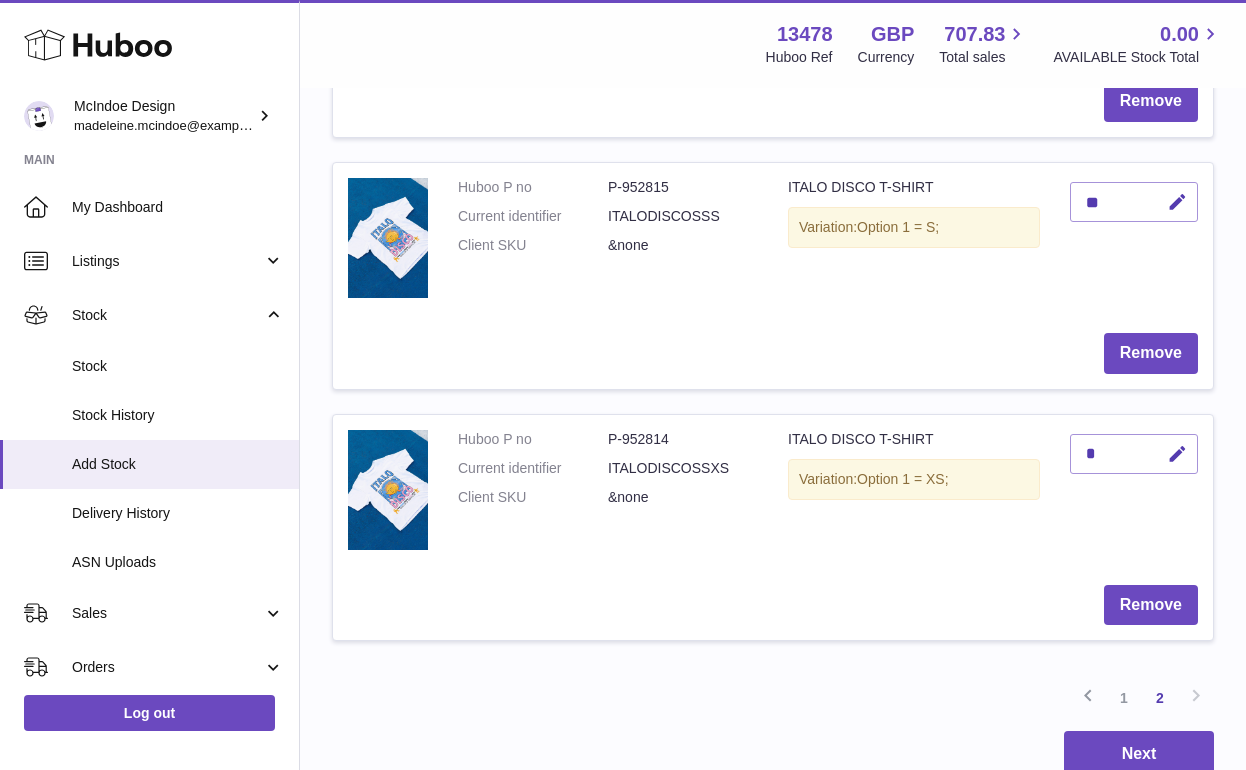 scroll, scrollTop: 1731, scrollLeft: 0, axis: vertical 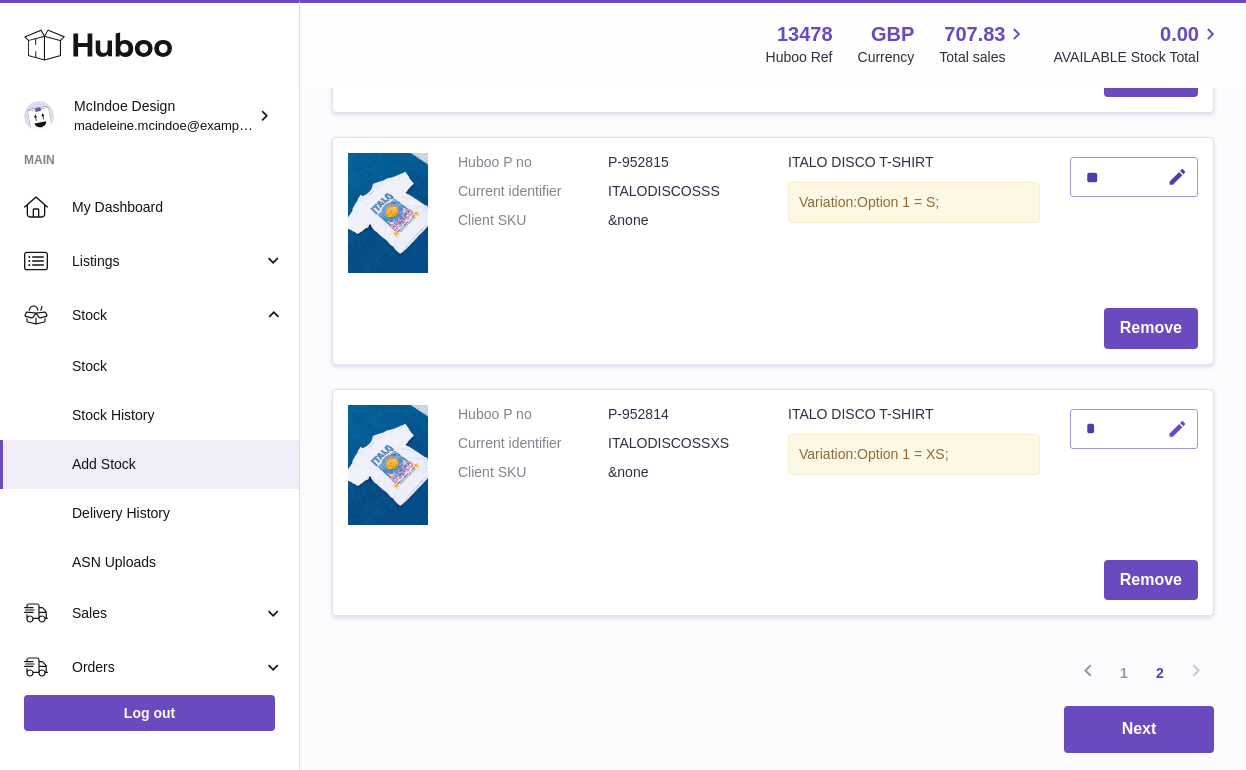 click at bounding box center [1174, 429] 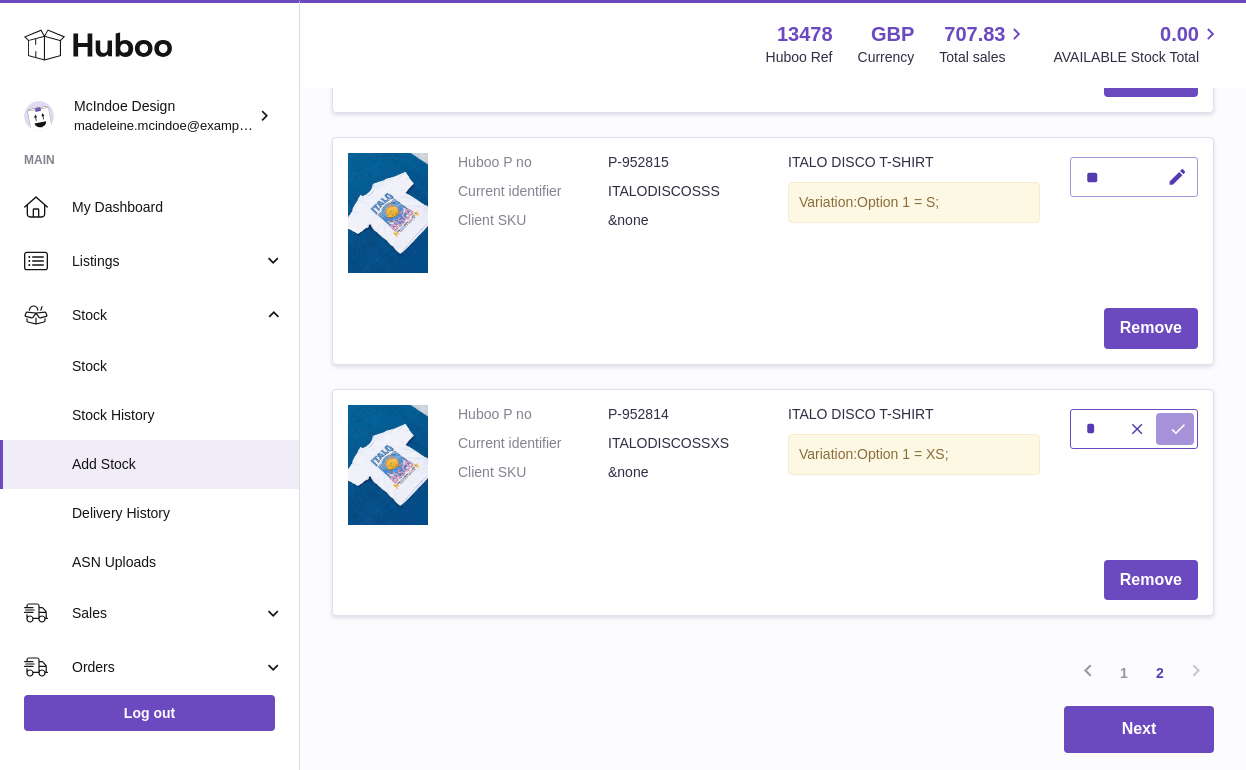 type on "*" 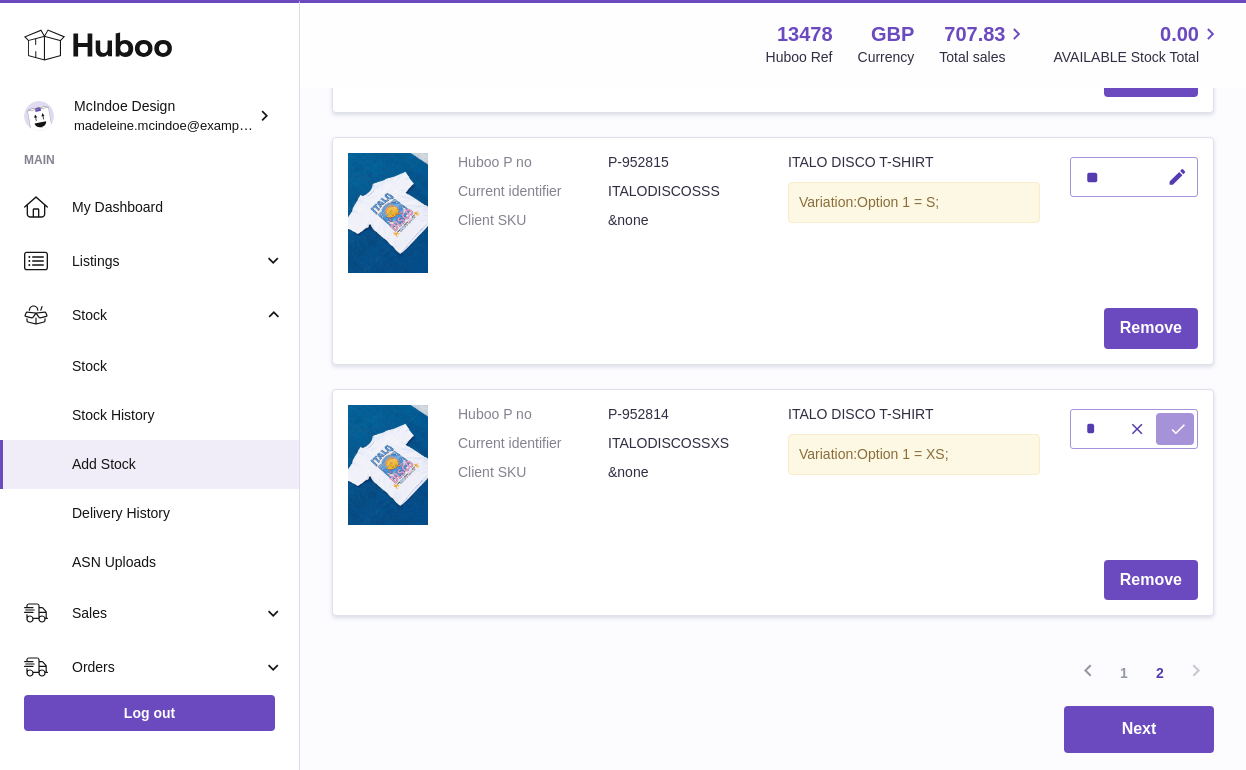 click at bounding box center [1178, 429] 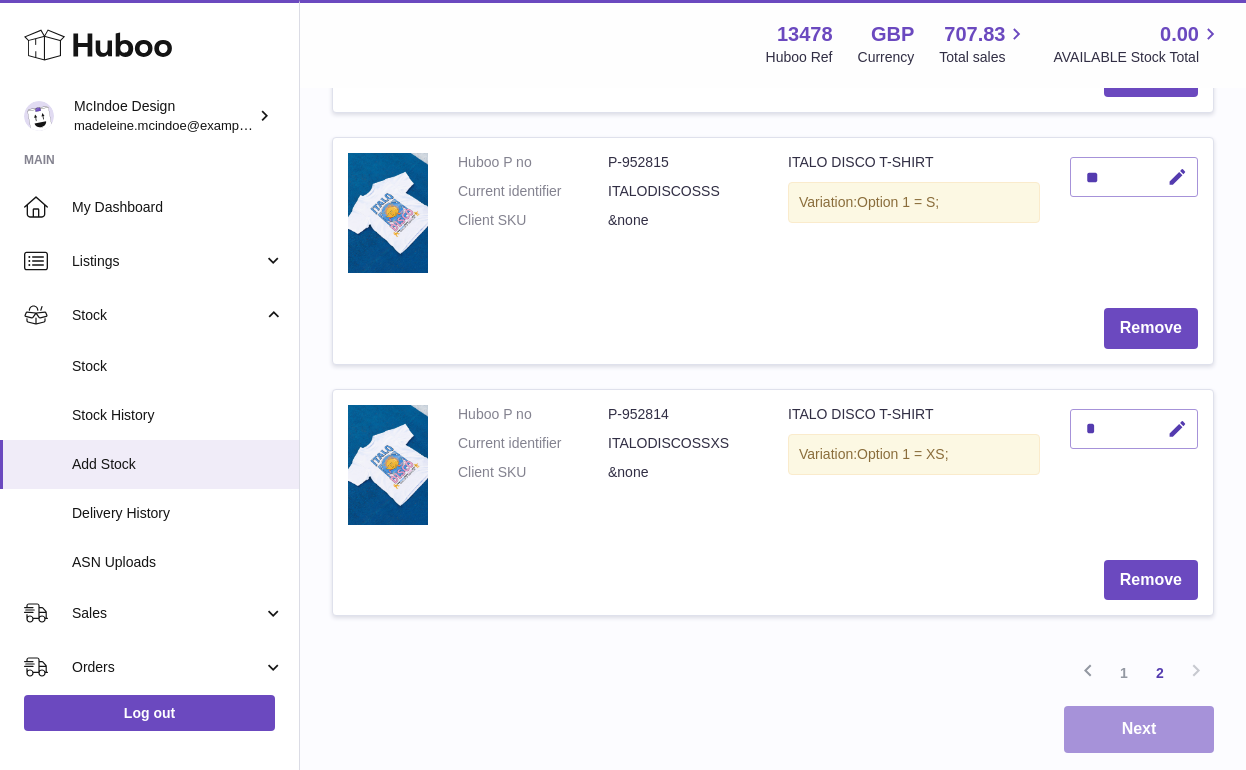 click on "Next" at bounding box center (1139, 729) 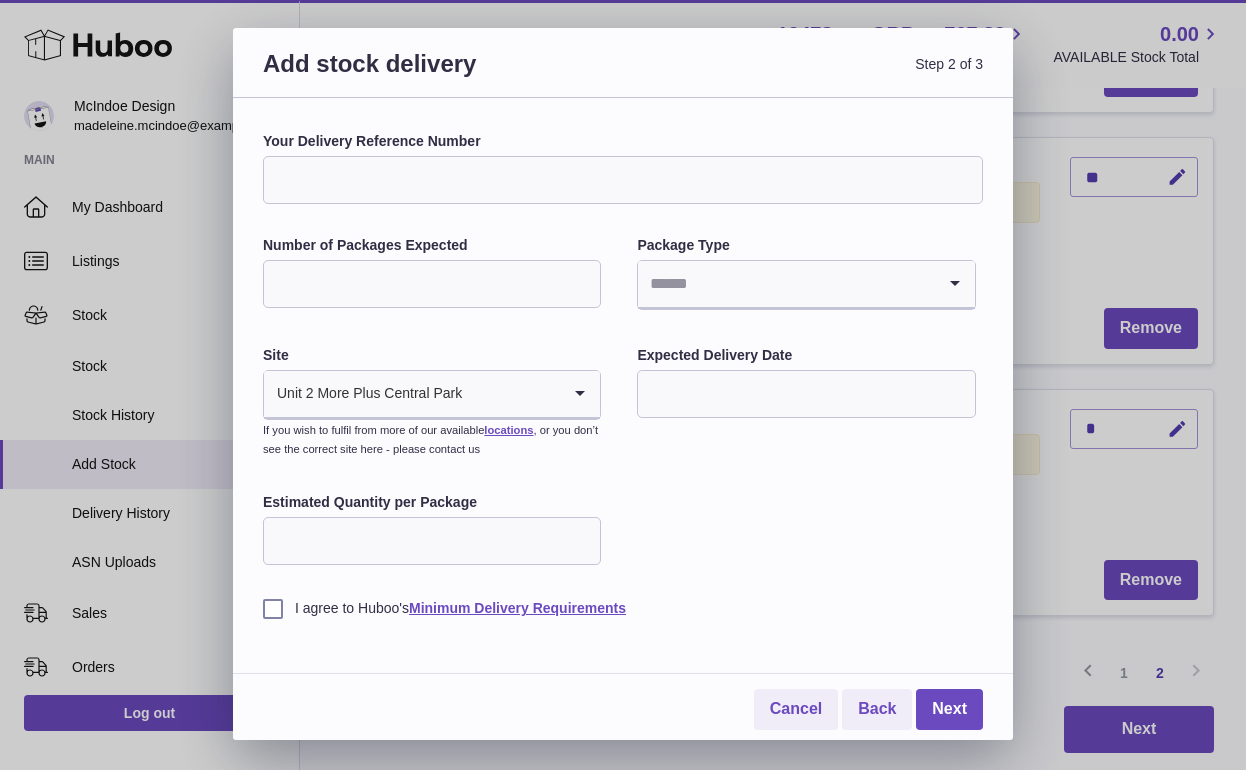 click on "Your Delivery Reference Number" at bounding box center [623, 180] 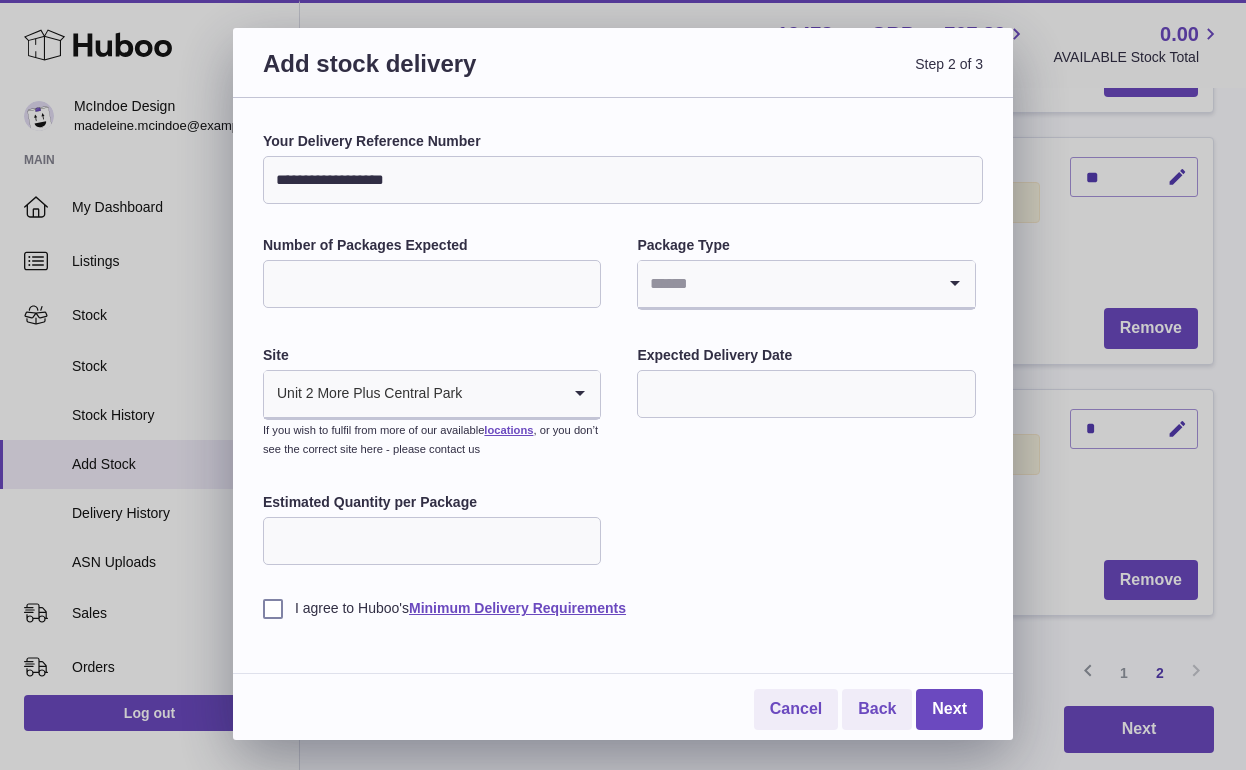 type on "**********" 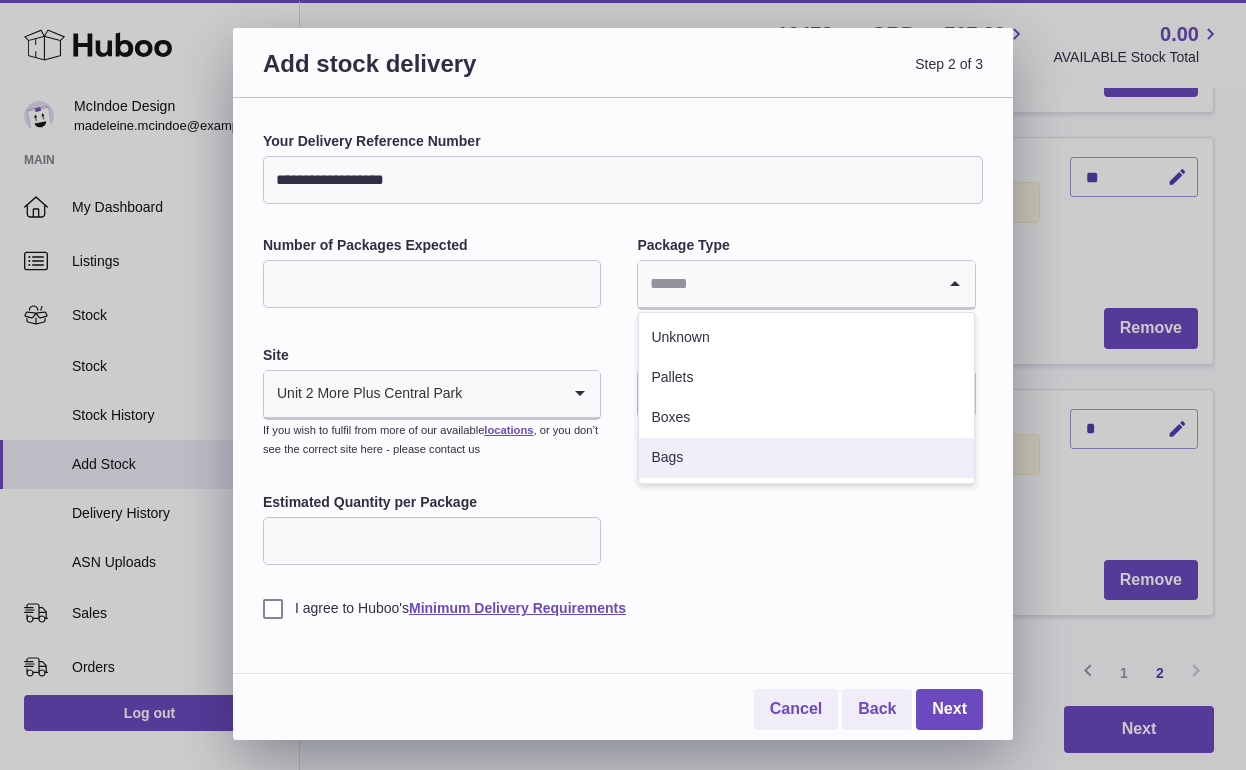 click on "Boxes" at bounding box center [806, 418] 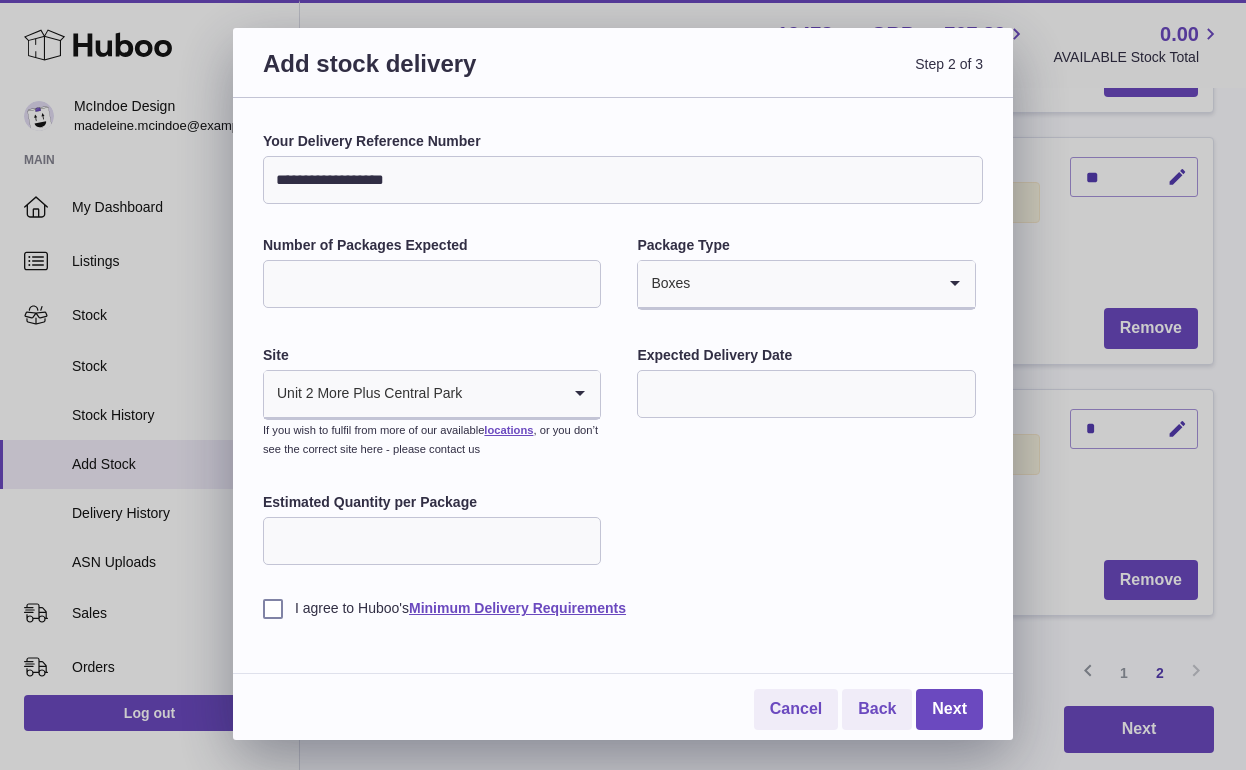 click on "Unit 2 More Plus Central Park
Loading..." at bounding box center [432, 395] 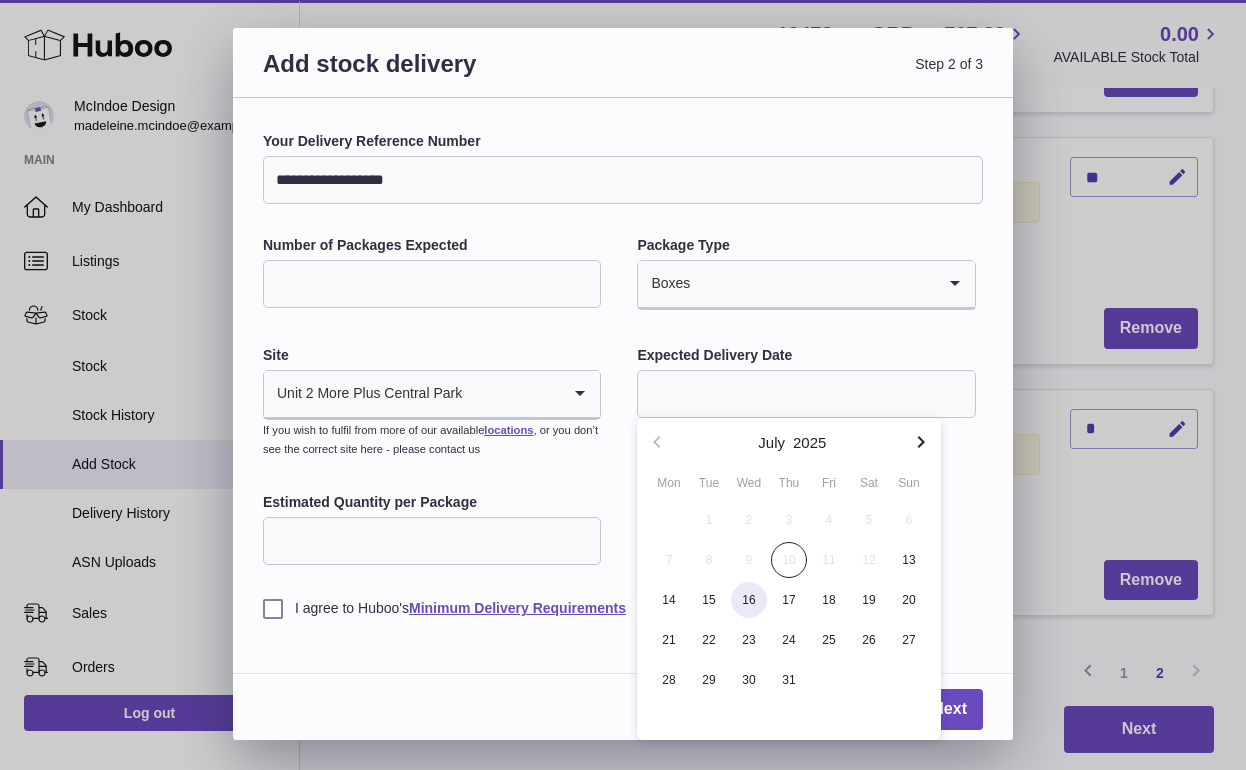click on "16" at bounding box center (749, 600) 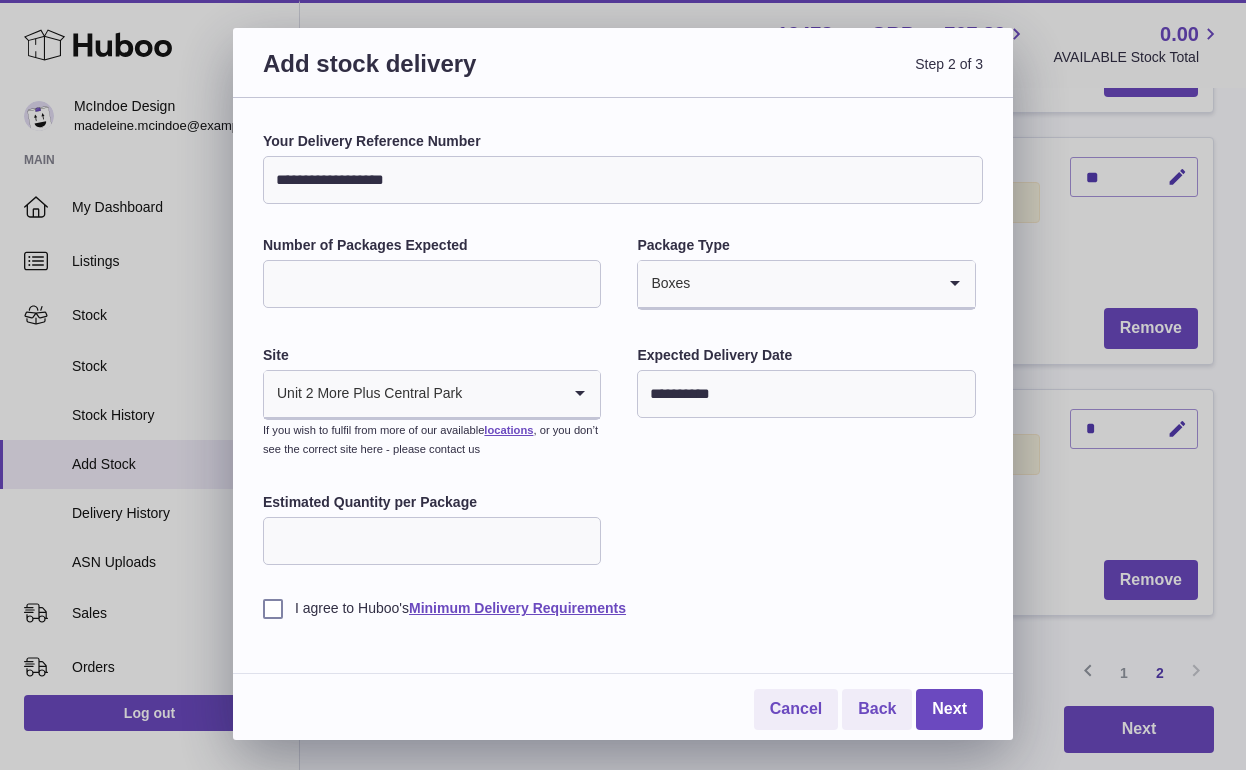 click on "**********" at bounding box center [623, 375] 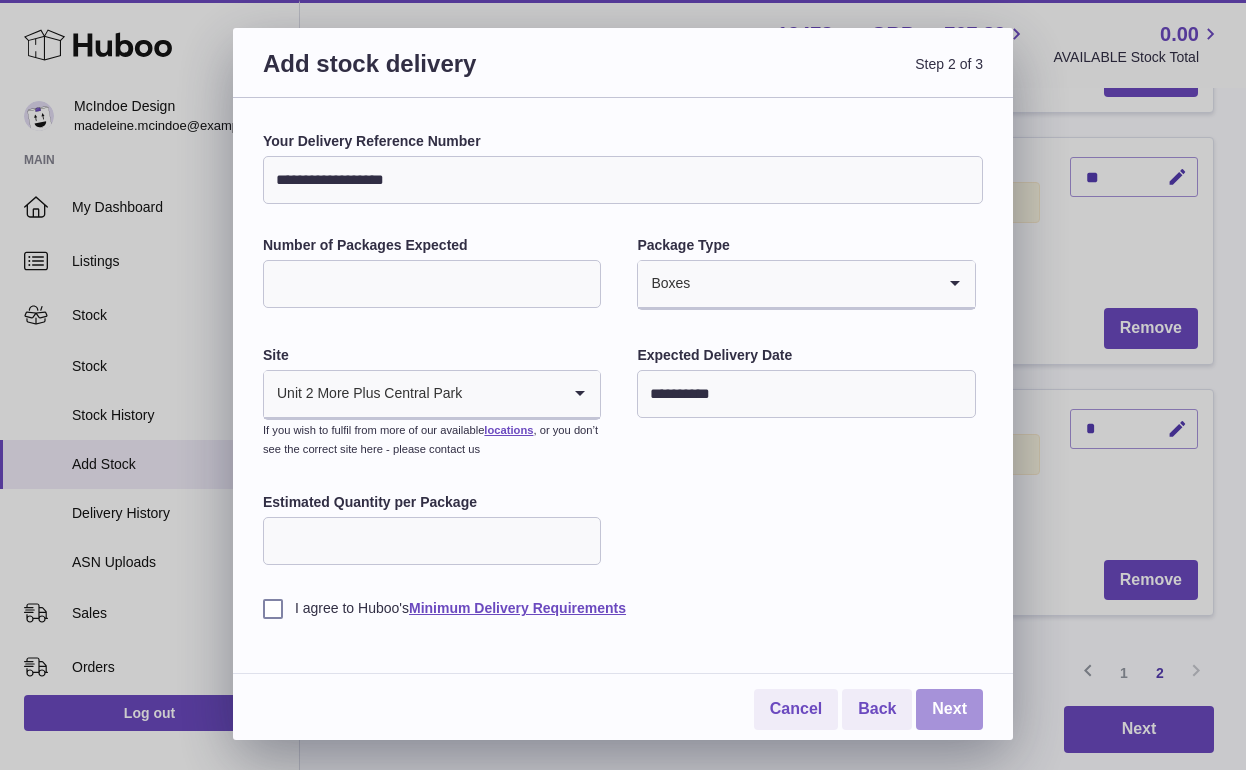 click on "Next" at bounding box center [949, 709] 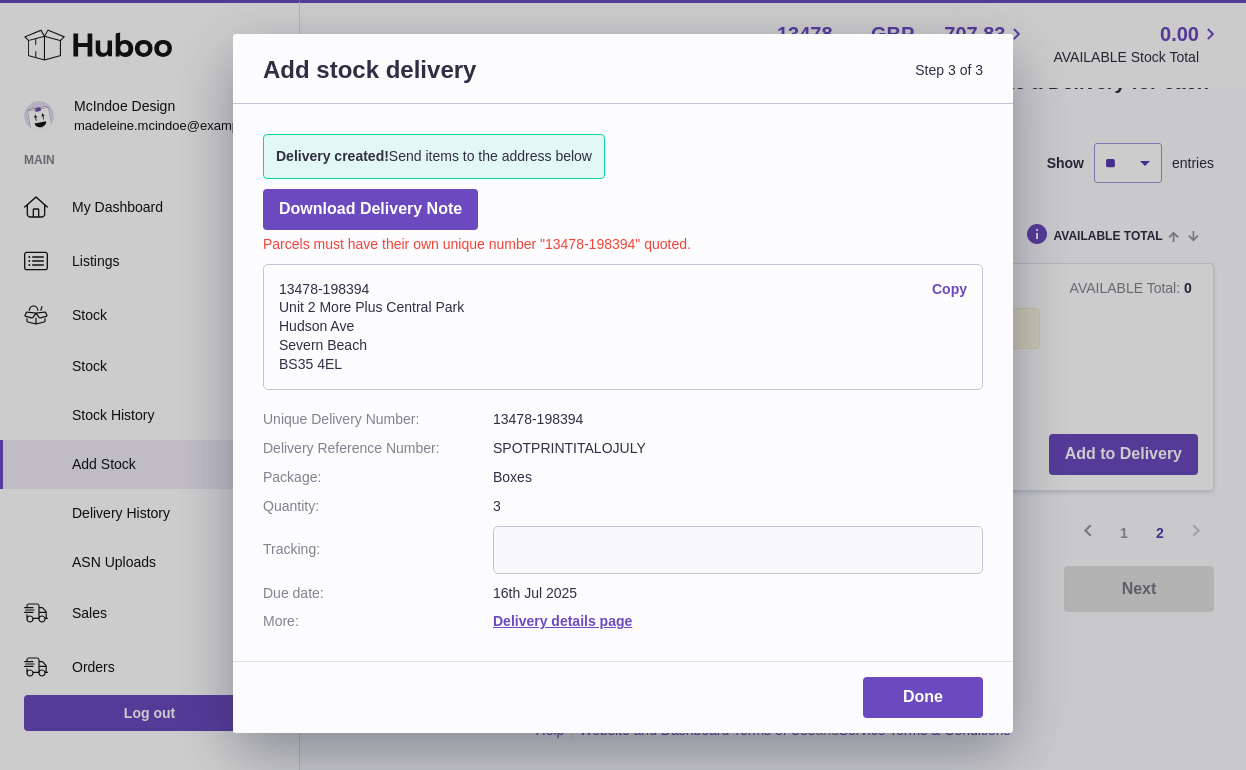 scroll, scrollTop: 434, scrollLeft: 0, axis: vertical 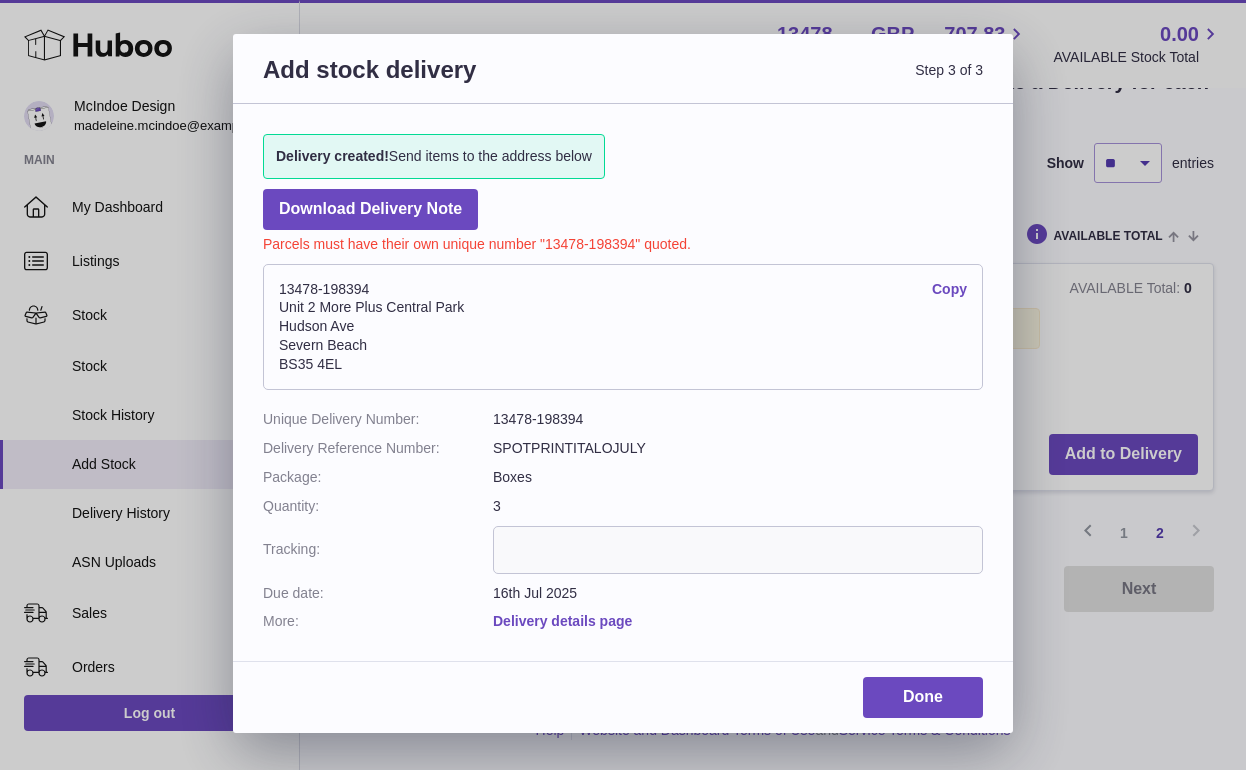 click on "Delivery details page" at bounding box center (562, 621) 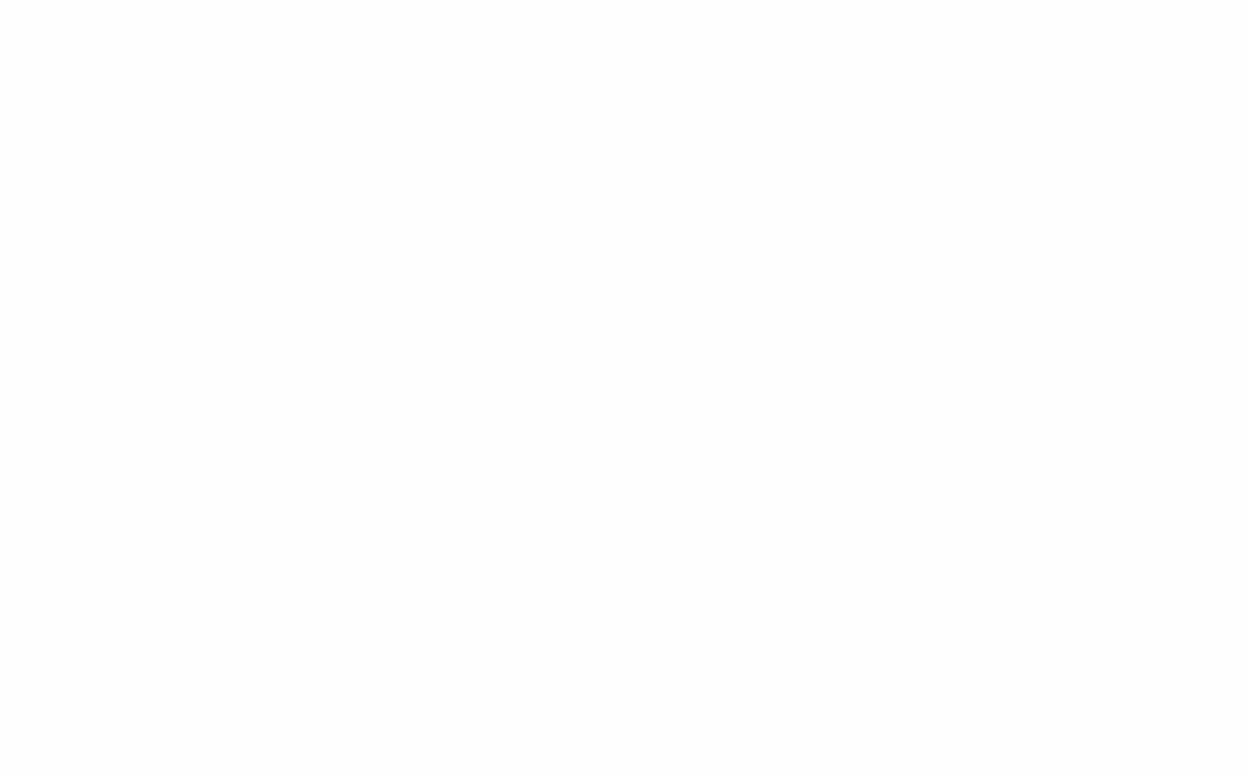scroll, scrollTop: 0, scrollLeft: 0, axis: both 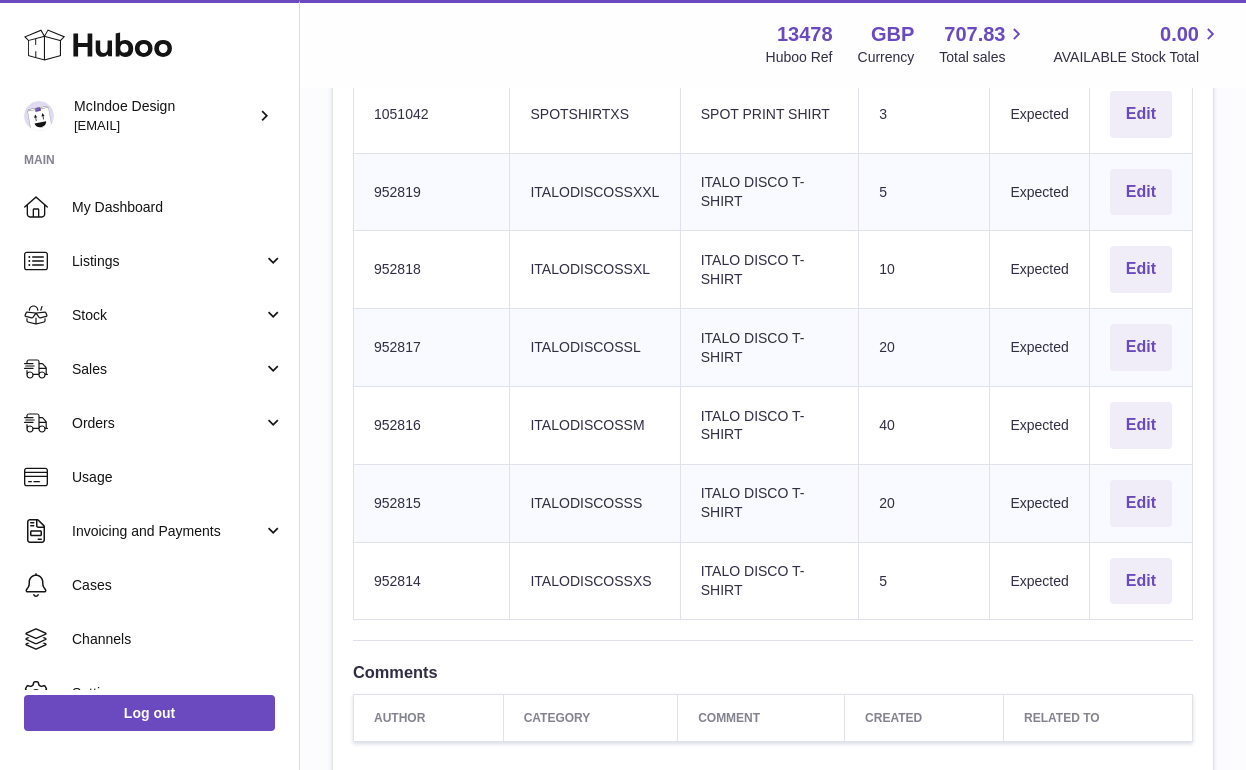 drag, startPoint x: 655, startPoint y: 578, endPoint x: 512, endPoint y: 578, distance: 143 